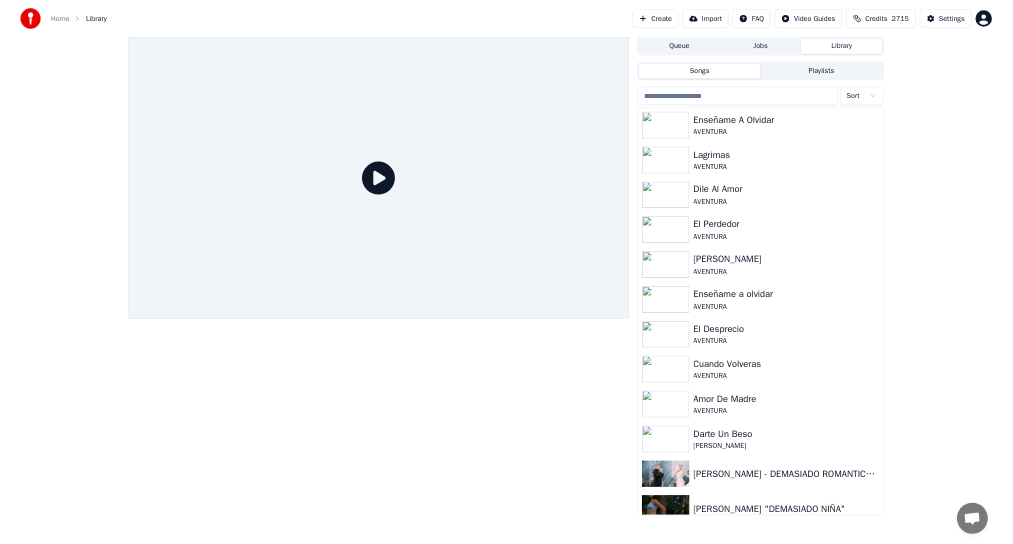 scroll, scrollTop: 0, scrollLeft: 0, axis: both 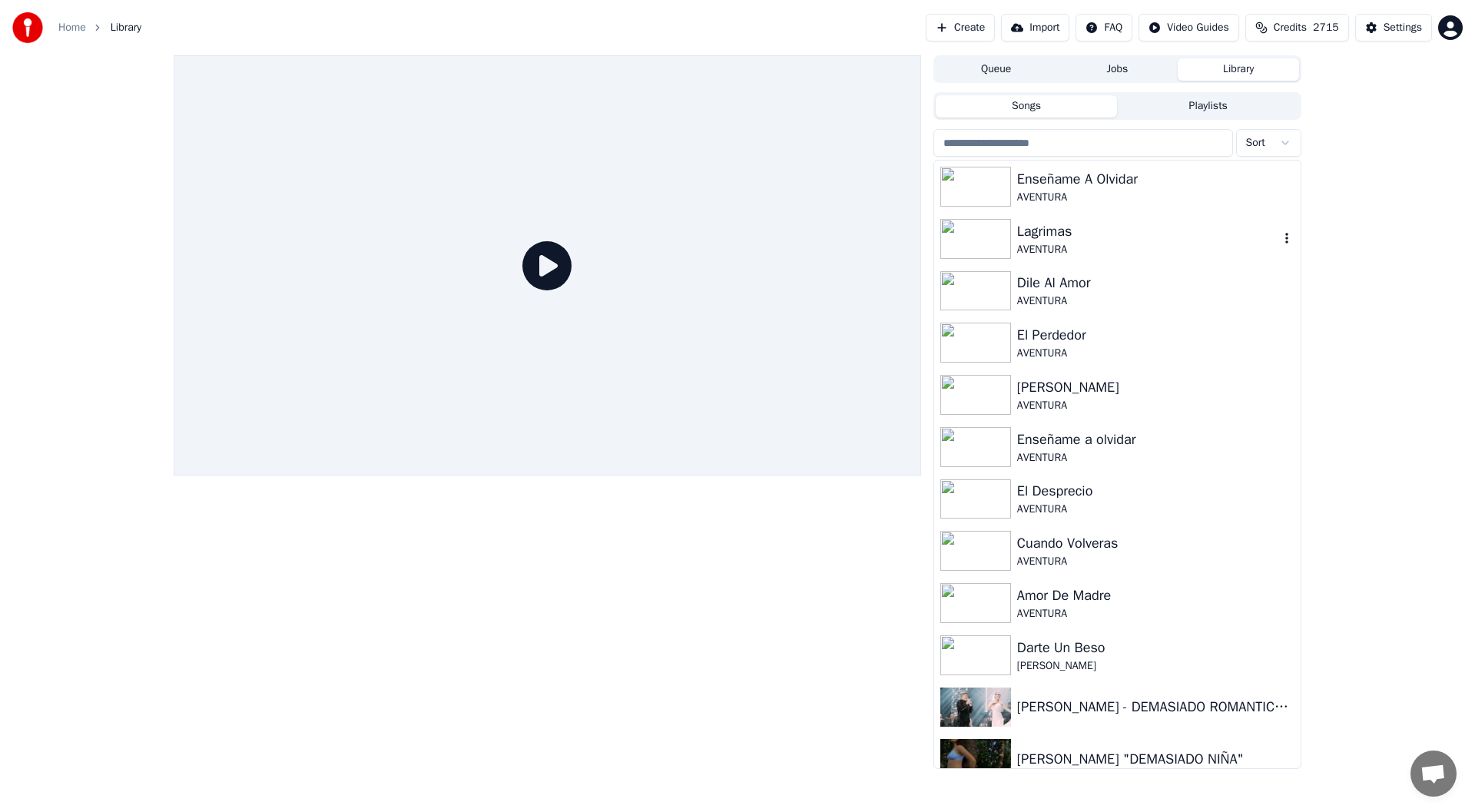 click on "AVENTURA" at bounding box center (1148, 250) 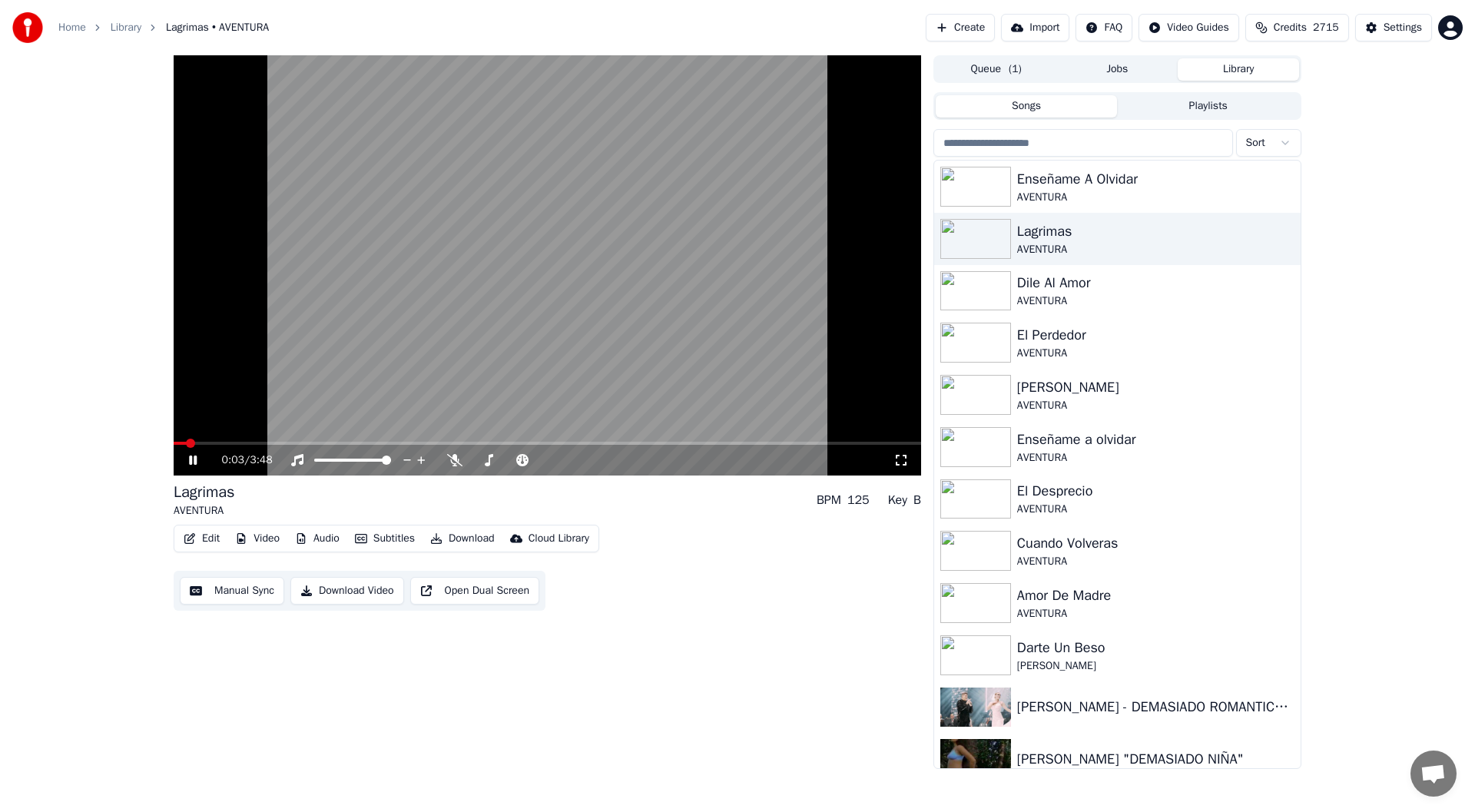 click on "0:03  /  3:48" at bounding box center [547, 460] 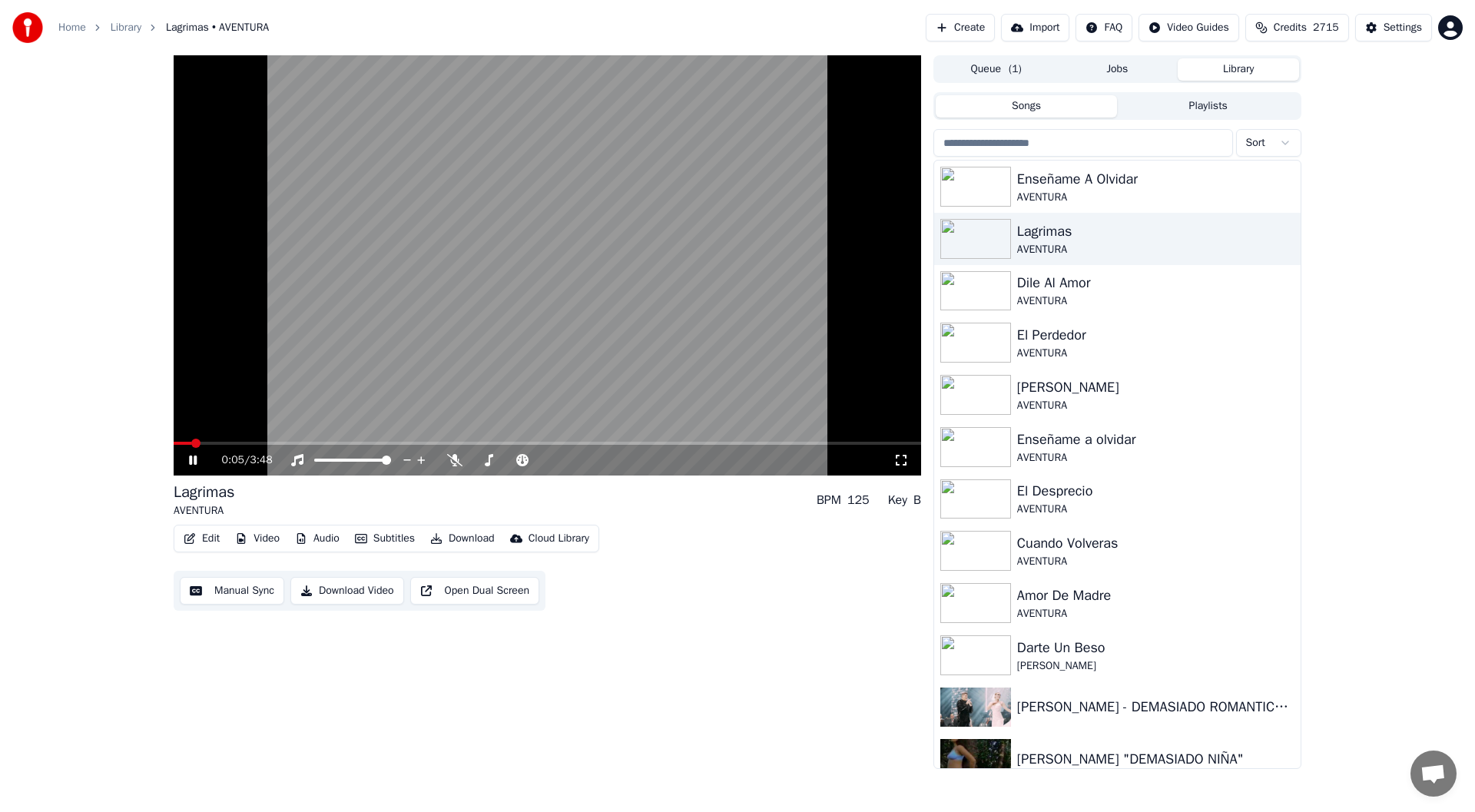 click 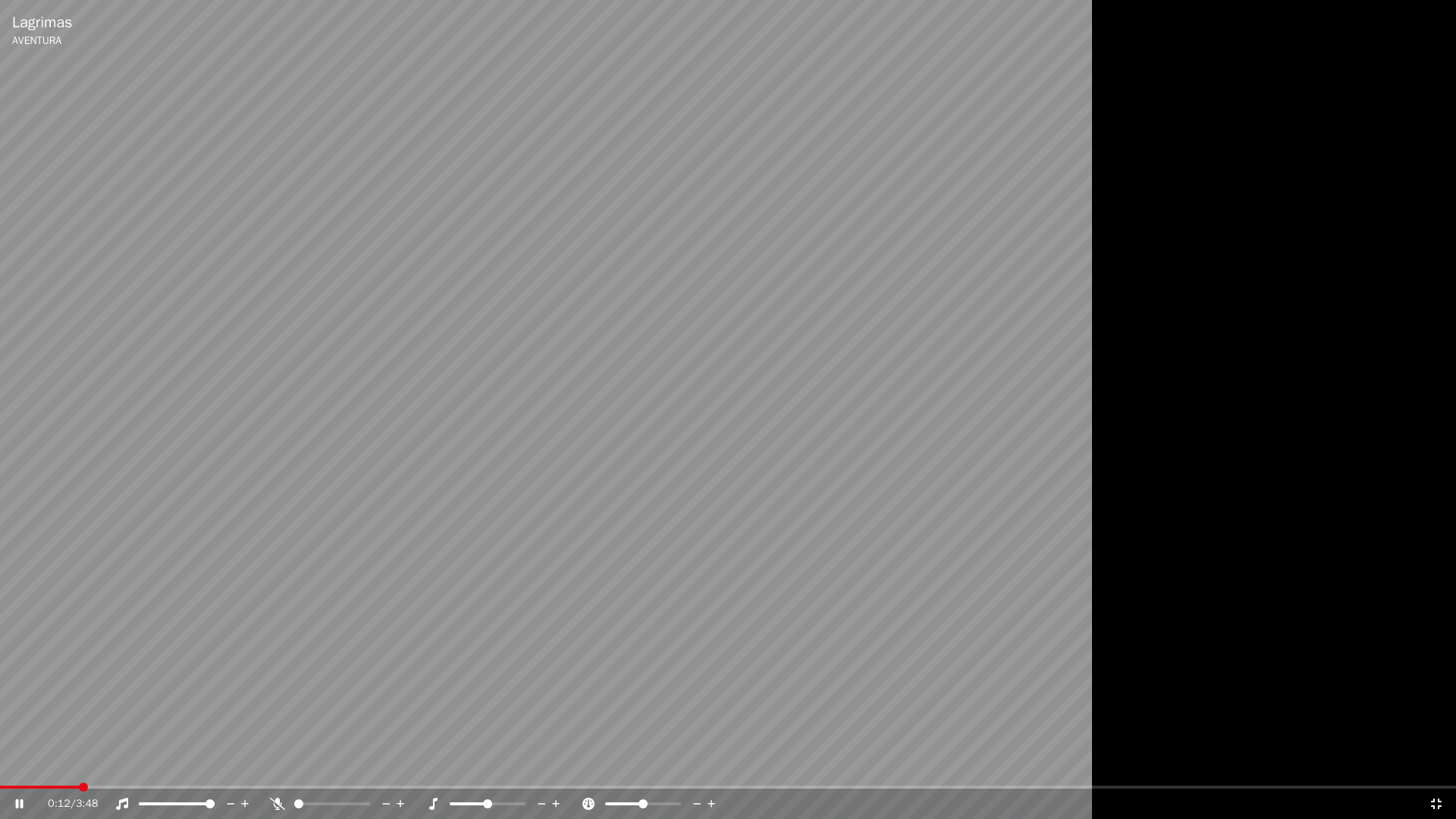 click at bounding box center [728, 410] 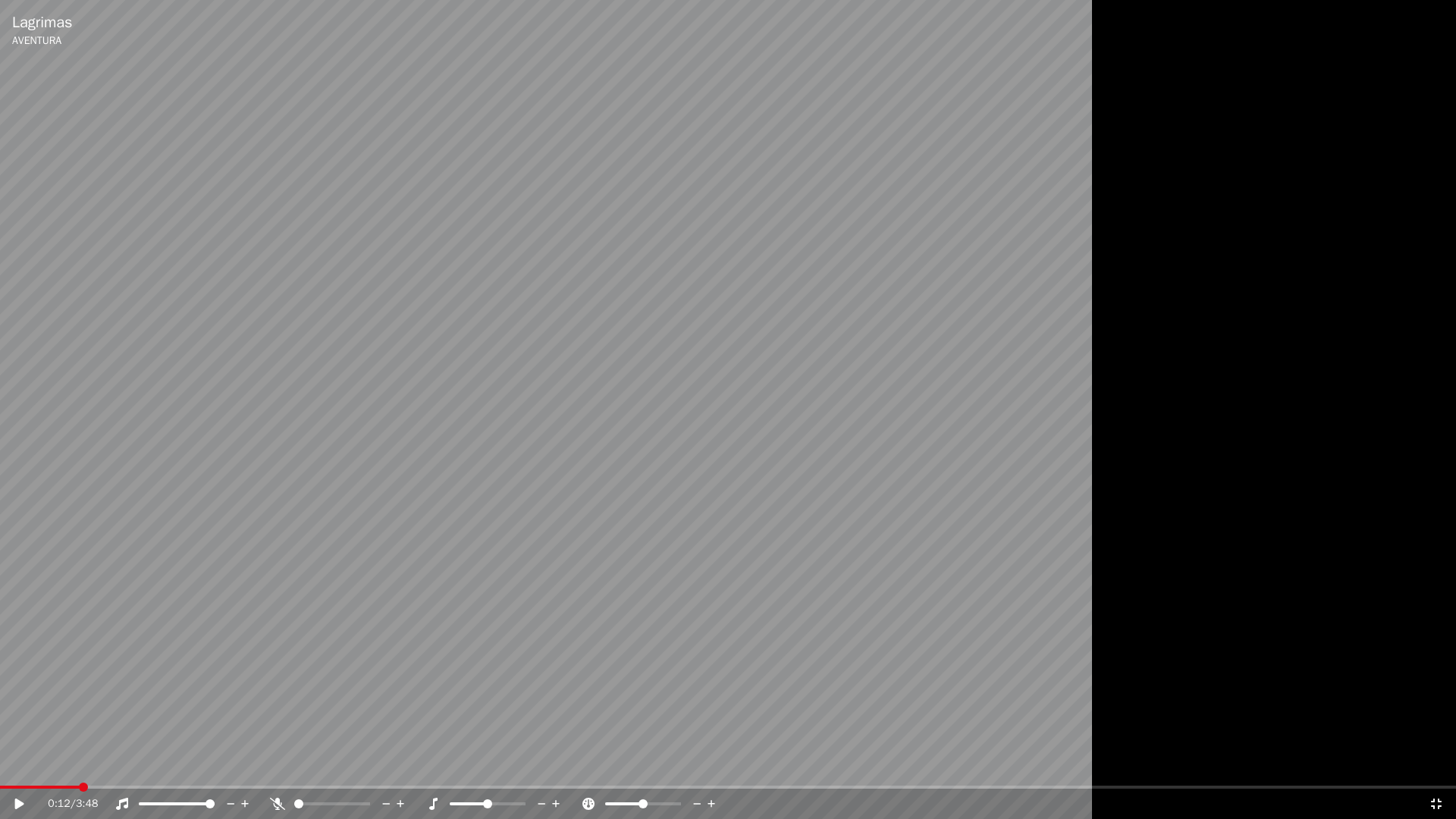 click at bounding box center (728, 410) 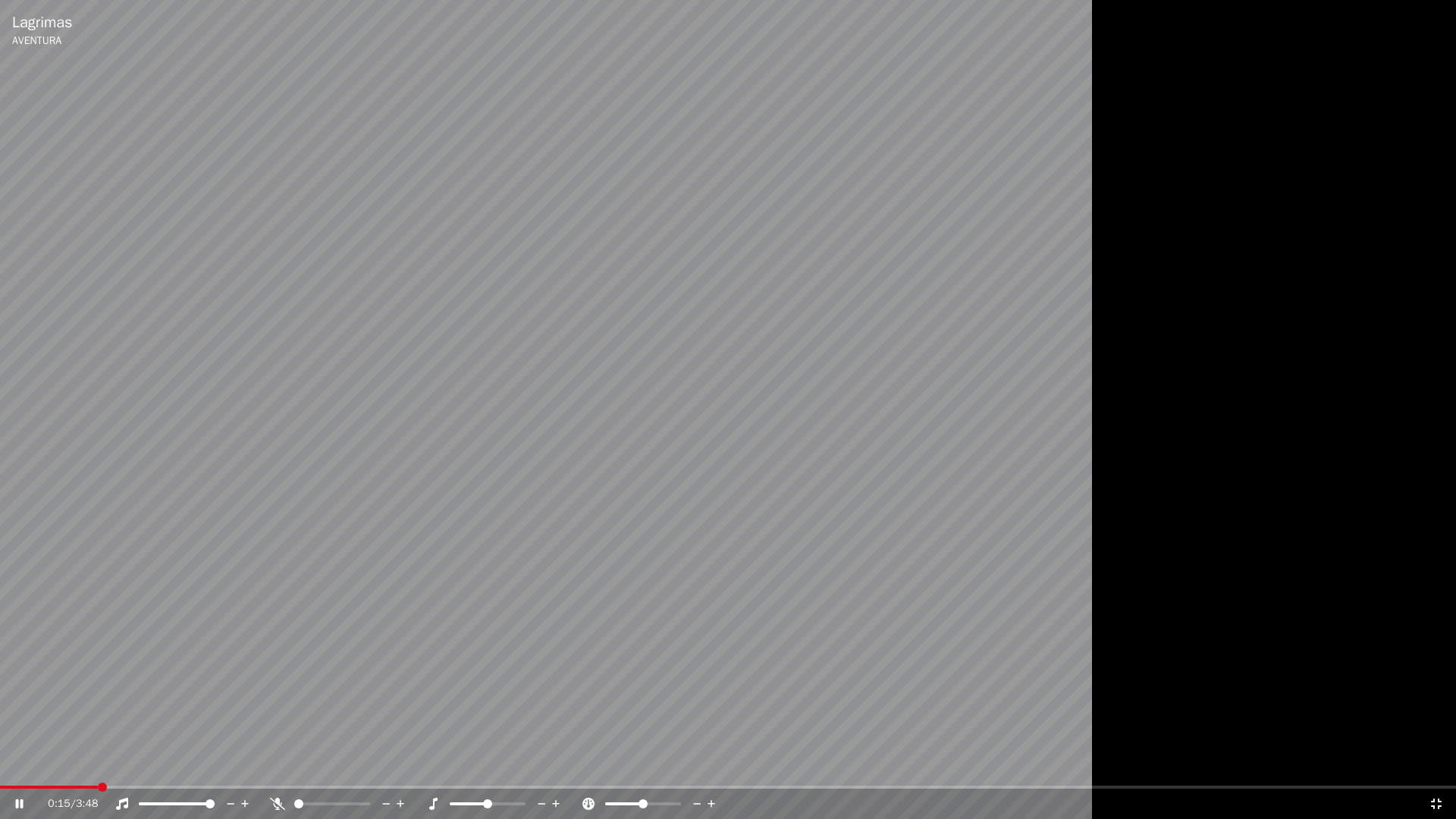 click on "0:15  /  3:48" at bounding box center (728, 804) 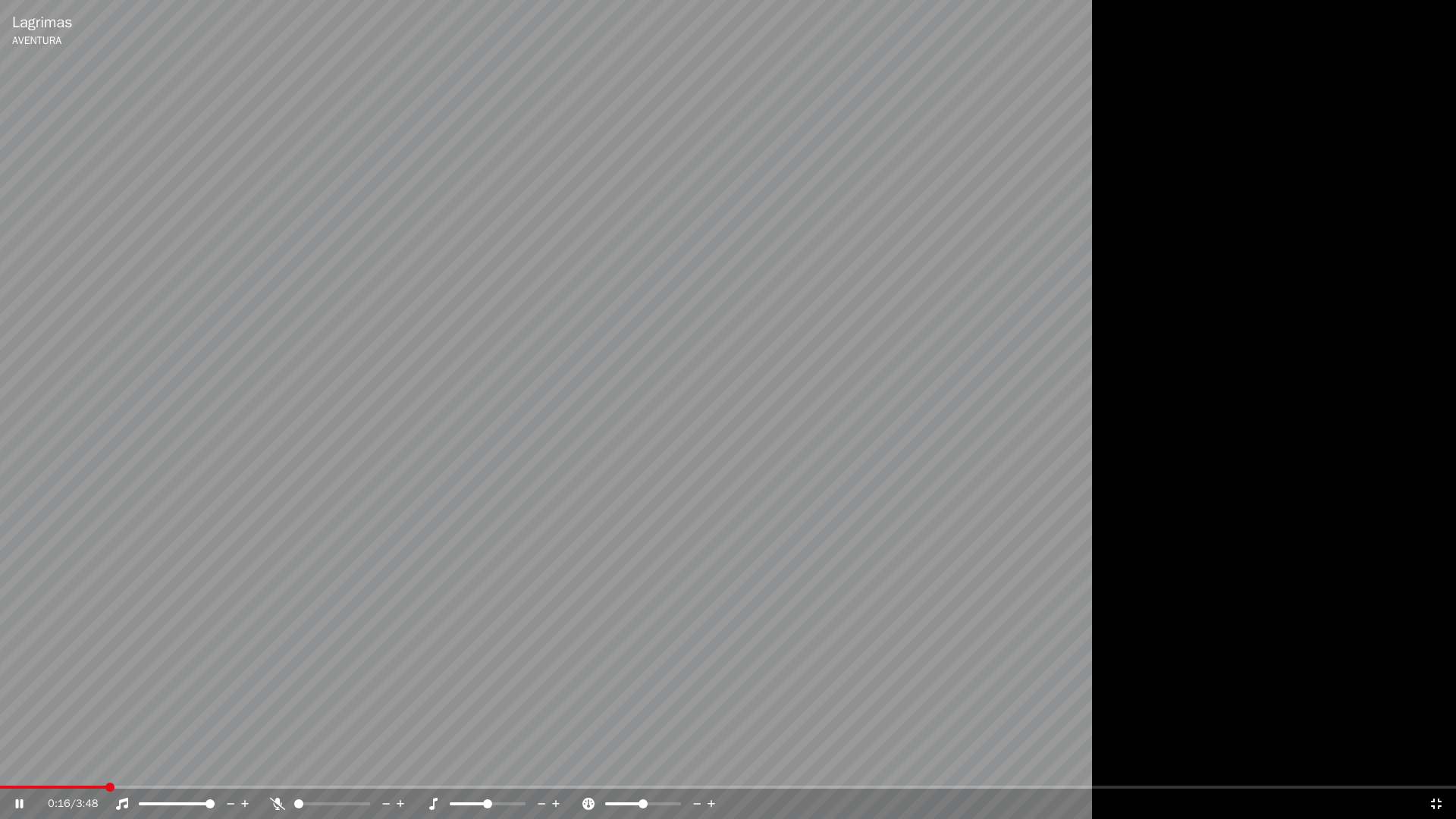 click 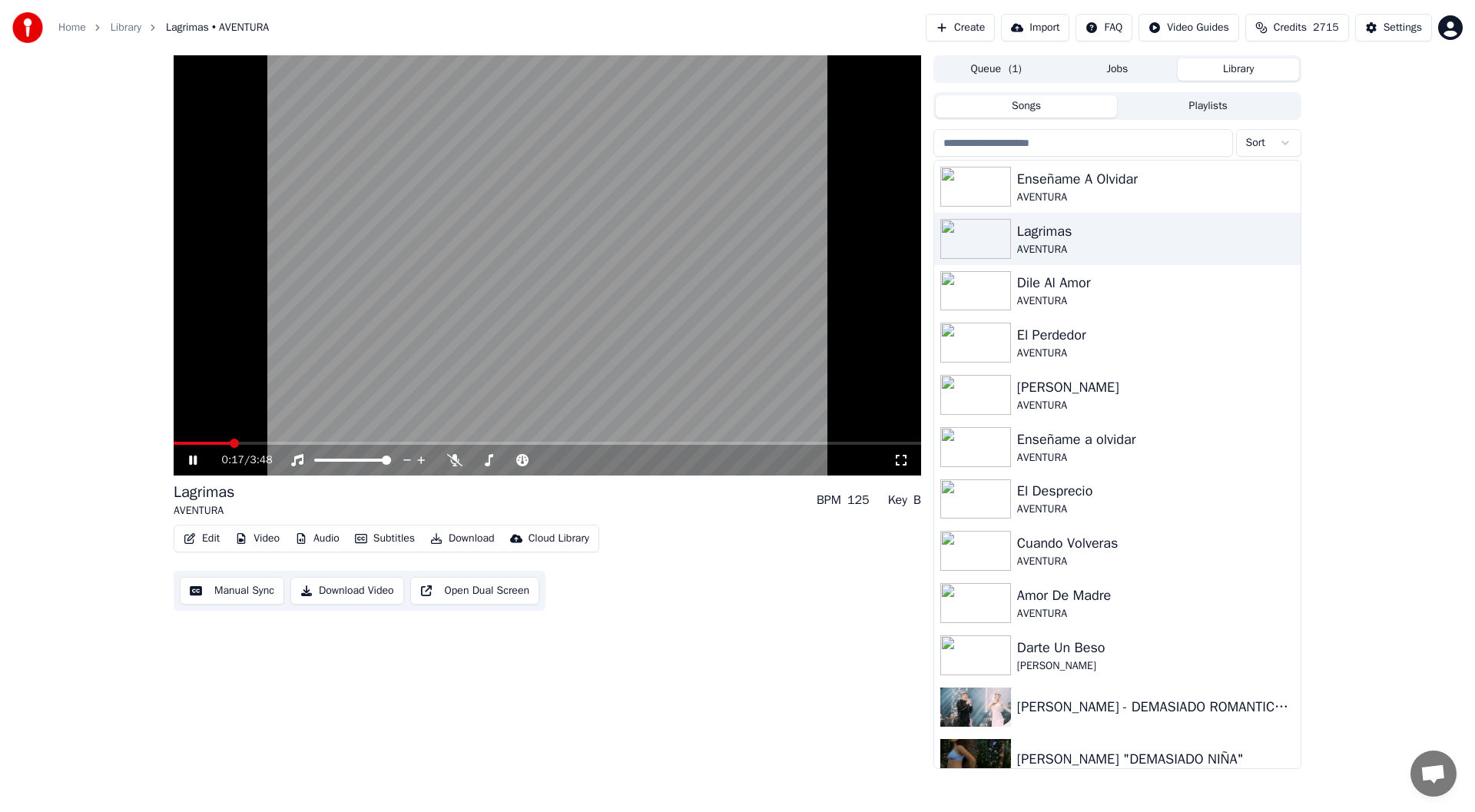 click on "Home Library Lagrimas • AVENTURA Create Import FAQ Video Guides Credits 2715 Settings 0:17  /  3:48 Lagrimas AVENTURA BPM 125 Key B Edit Video Audio Subtitles Download Cloud Library Manual Sync Download Video Open Dual Screen Queue ( 1 ) Jobs Library Songs Playlists Sort Enseñame A Olvidar AVENTURA Lagrimas AVENTURA Dile Al Amor AVENTURA El Perdedor AVENTURA [PERSON_NAME] AVENTURA Enseñame a olvidar AVENTURA El Desprecio AVENTURA Cuando Volveras AVENTURA Amor De Madre AVENTURA Darte Un Beso [PERSON_NAME] [PERSON_NAME] - DEMASIADO ROMANTICA - VERSIÓN TÍPICO - AGRADECIDO LIVE [PERSON_NAME] "DEMASIADO NIÑA" [PERSON_NAME] - EL [PERSON_NAME] [PERSON_NAME] - HA LLEGADO EL AMOR [PERSON_NAME] - Me Siento Bien" at bounding box center (738, 406) 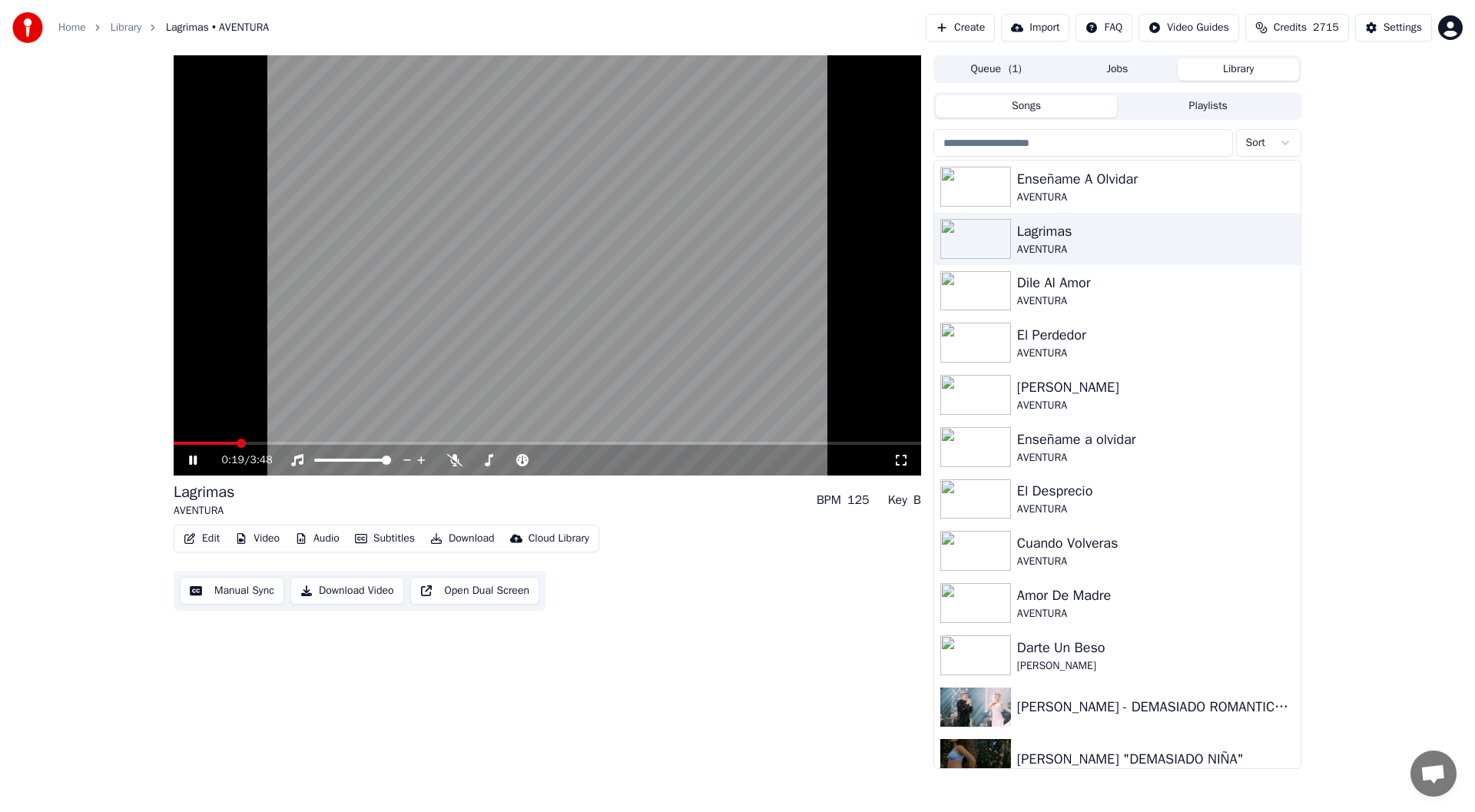 click 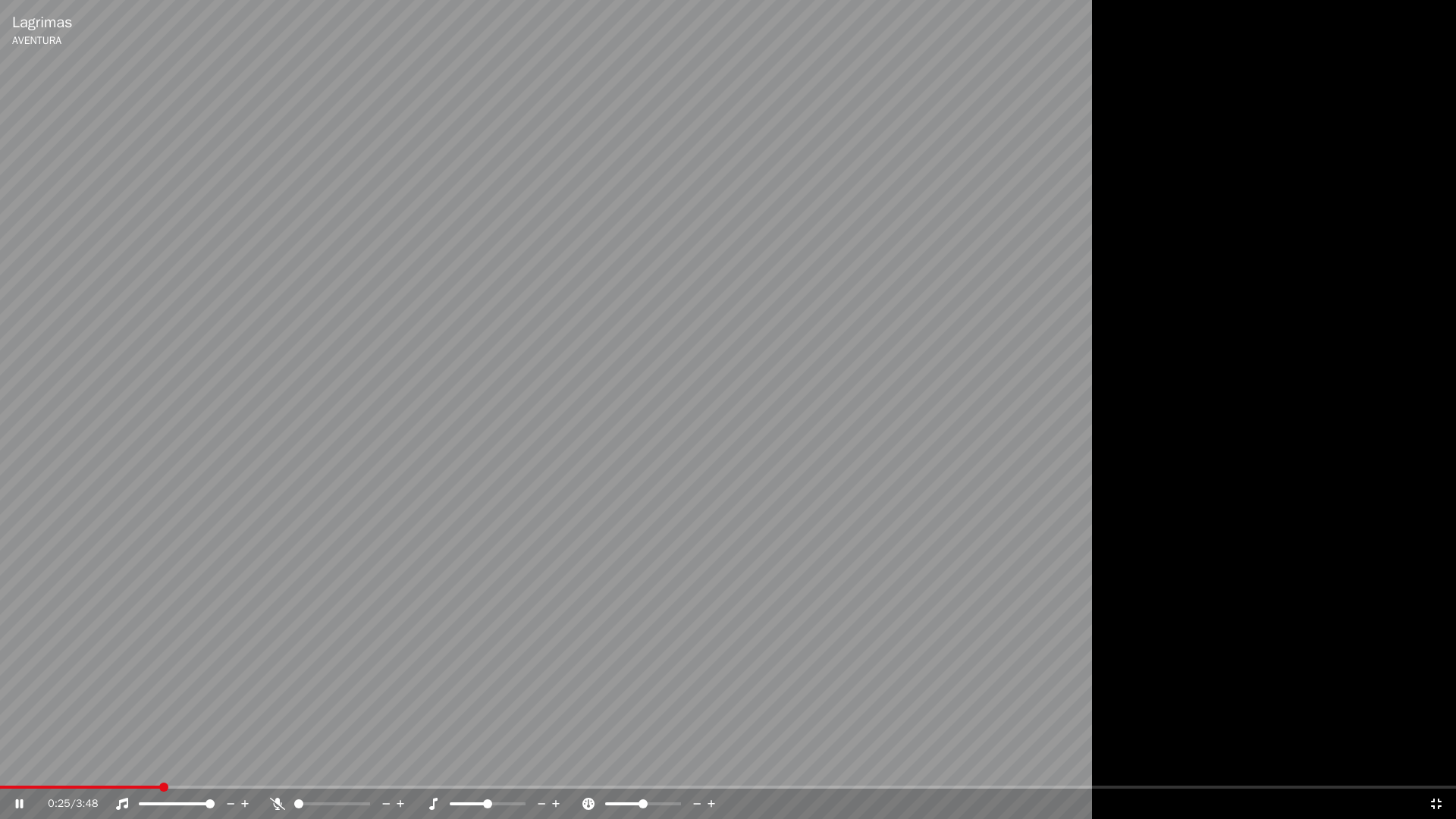 drag, startPoint x: 625, startPoint y: 535, endPoint x: 494, endPoint y: 694, distance: 206.01456 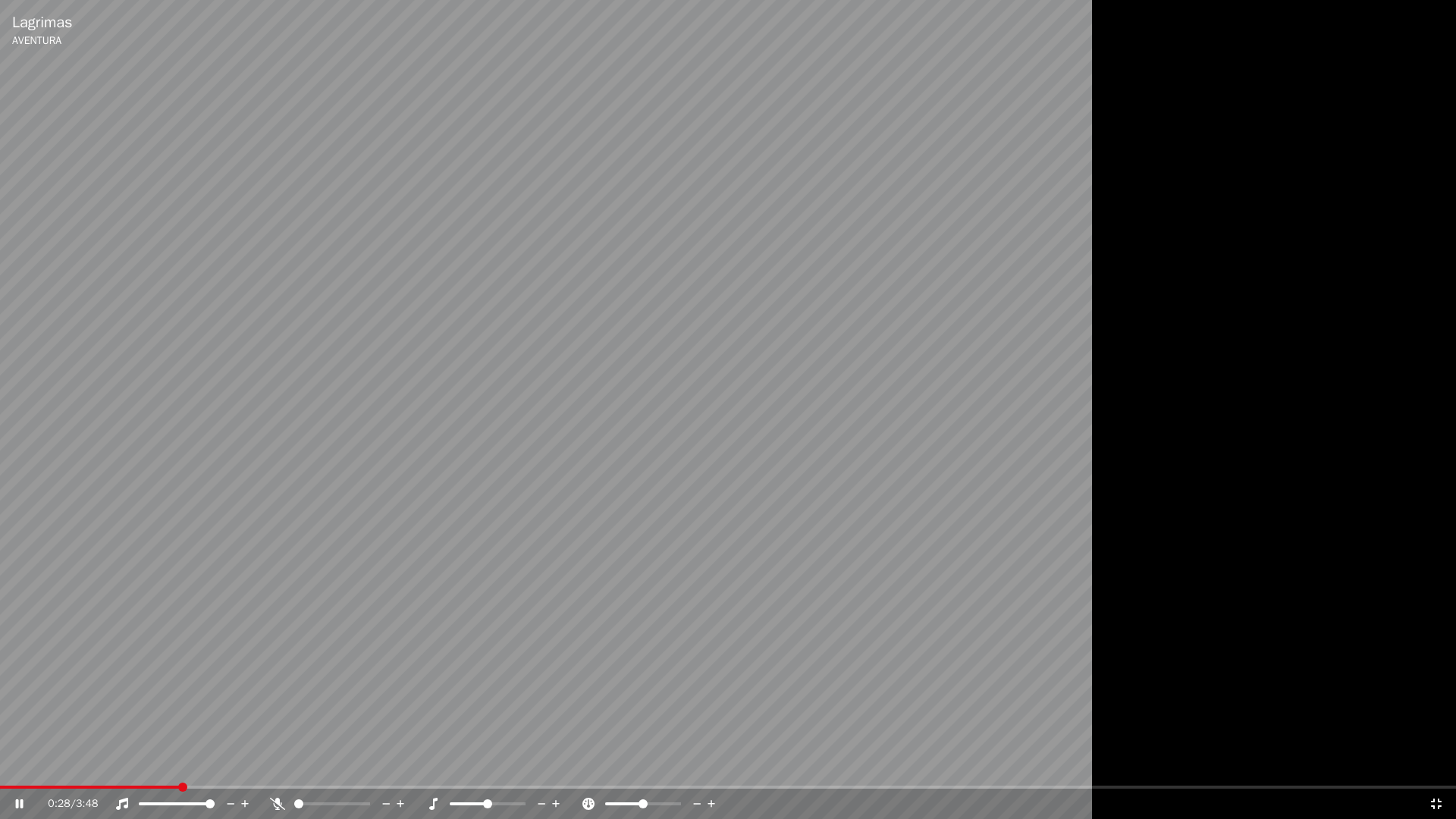 click 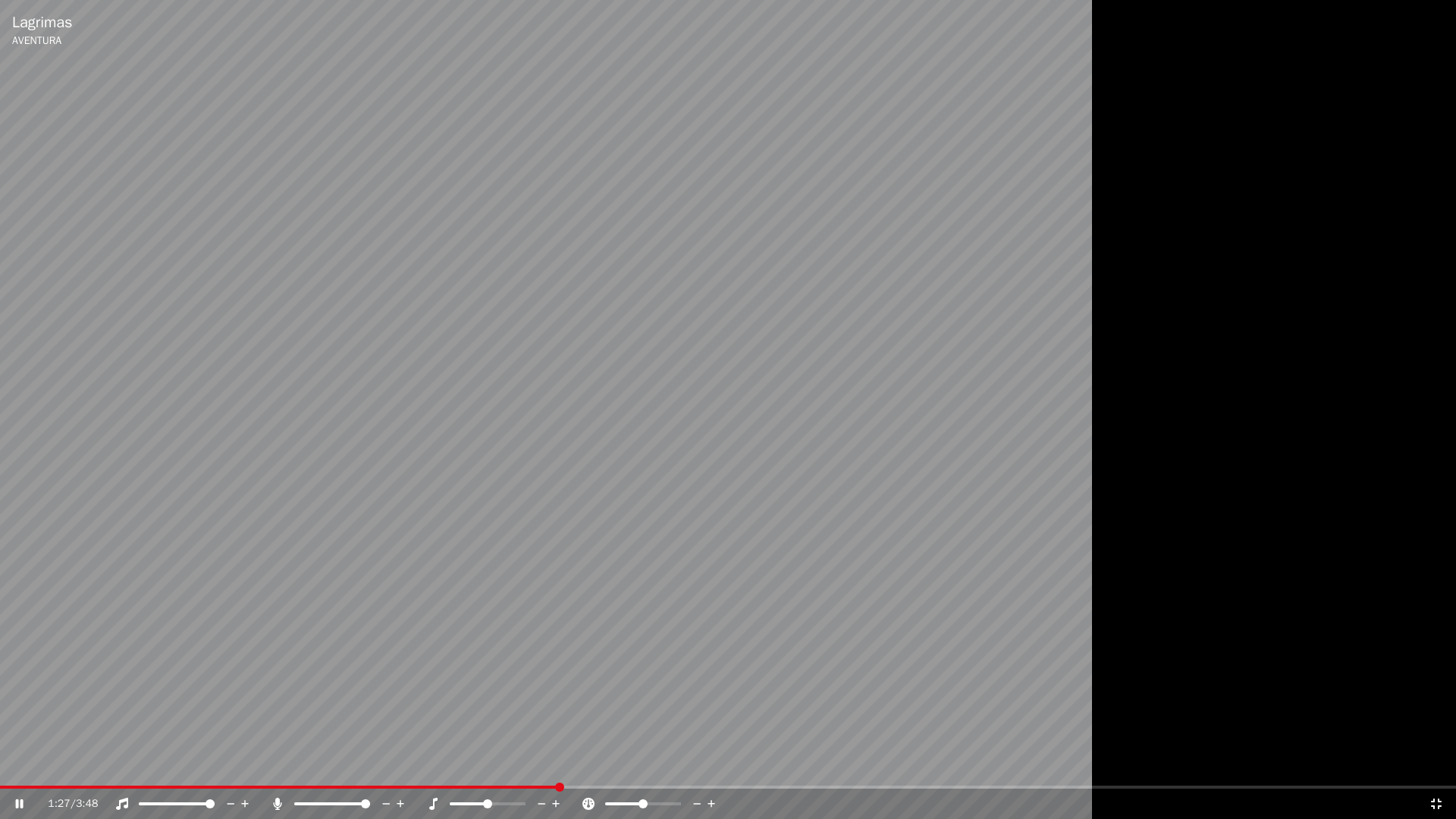 click at bounding box center (728, 410) 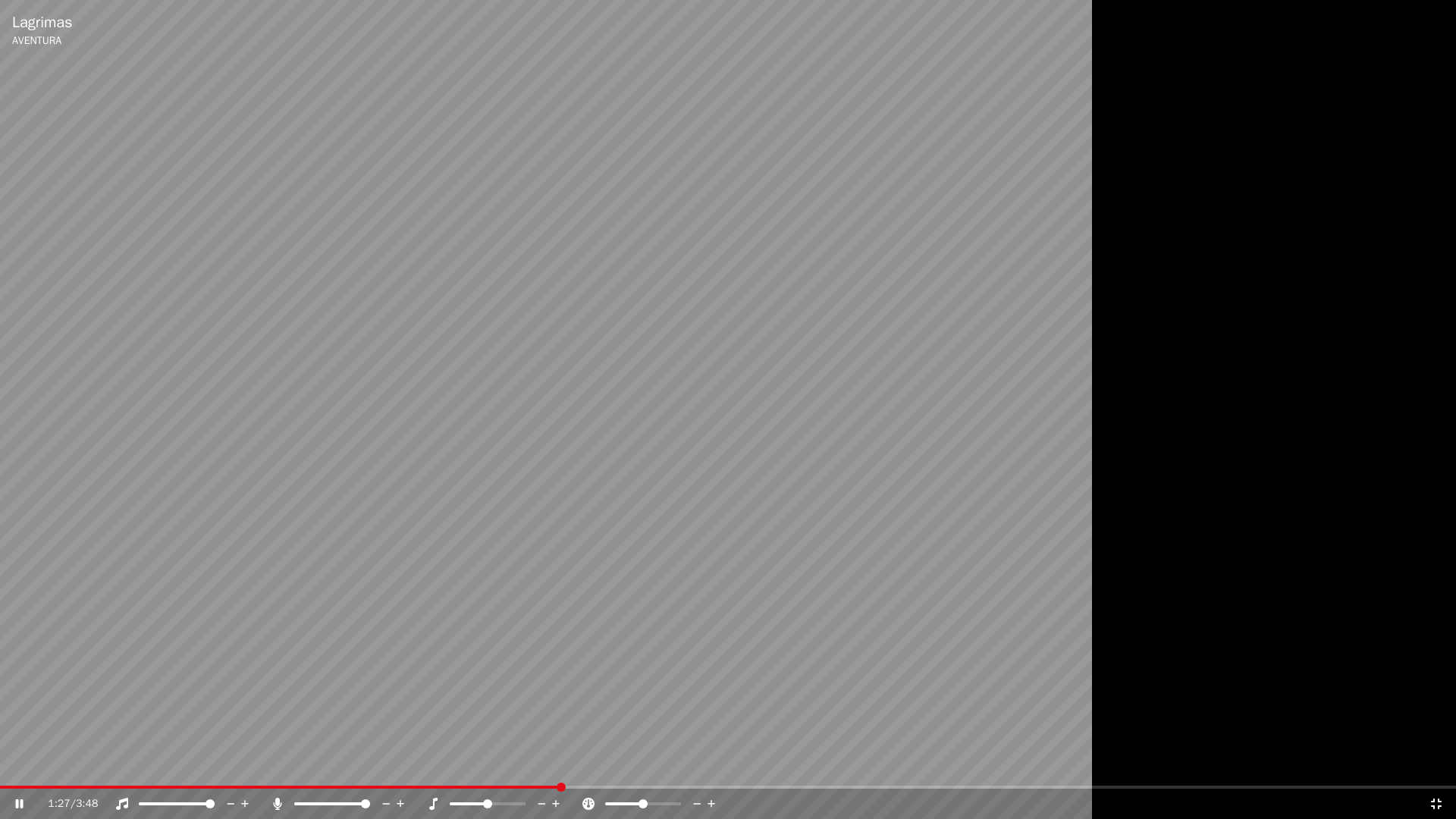click at bounding box center (728, 410) 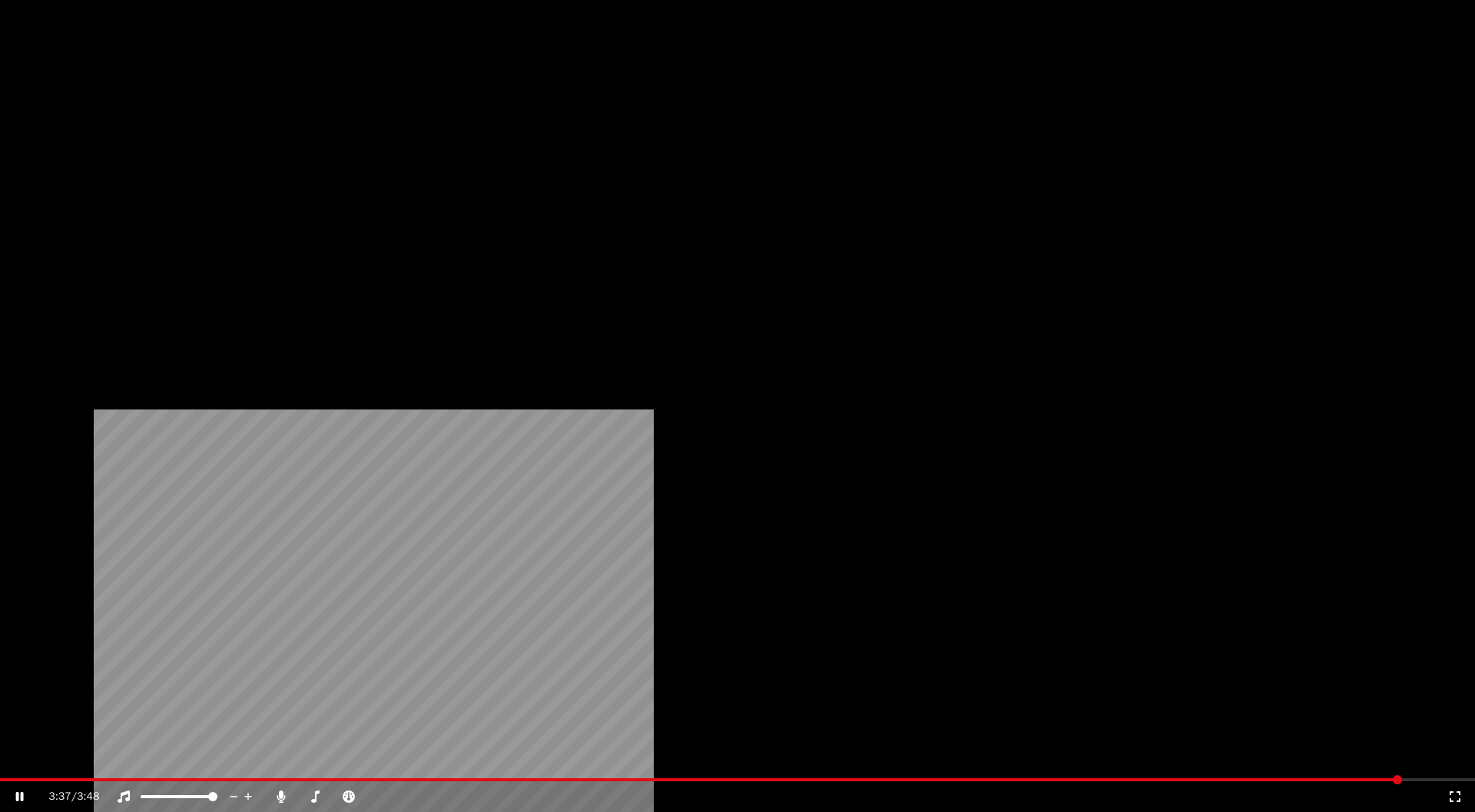 click on "Download" at bounding box center [462, 118] 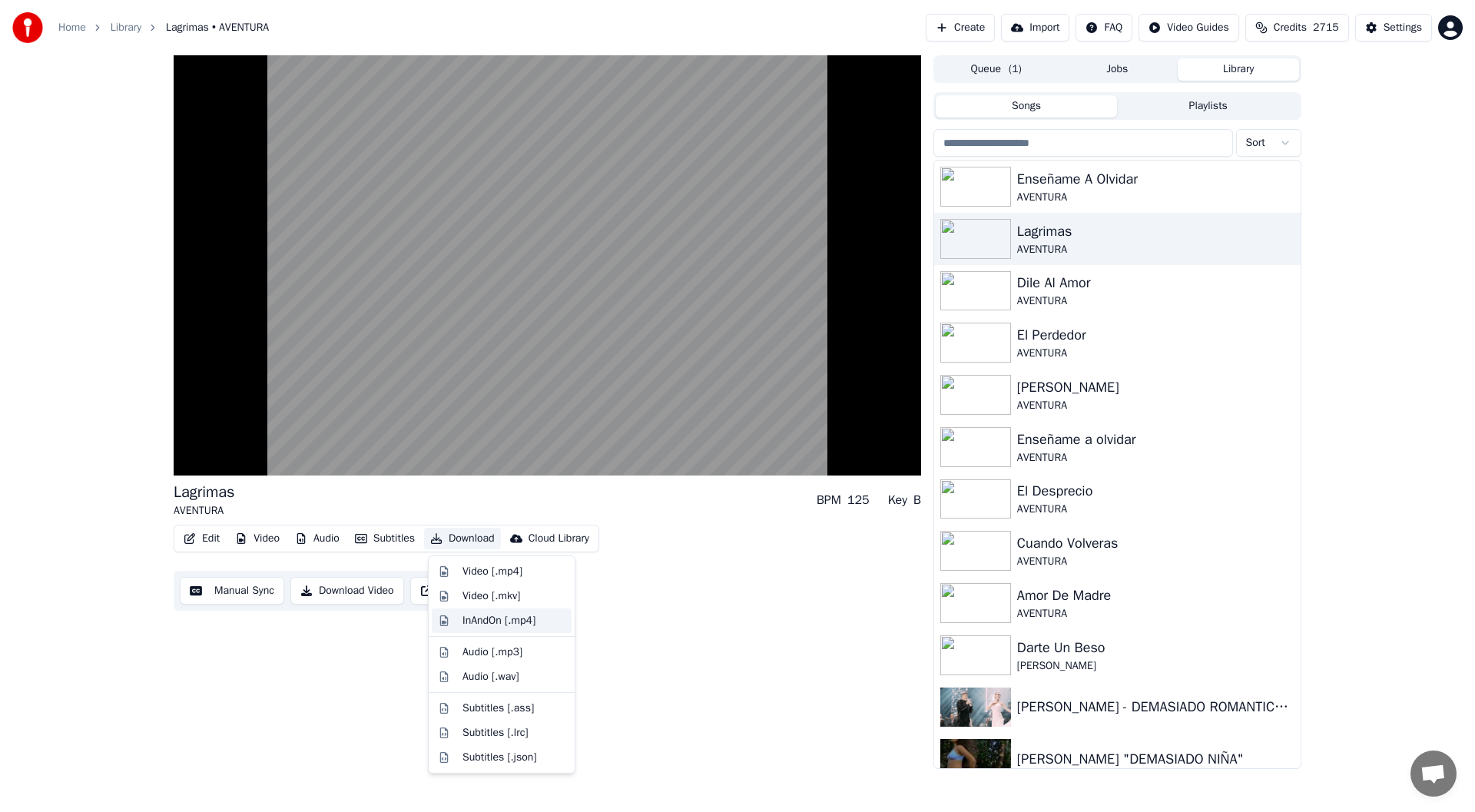 click on "InAndOn [.mp4]" at bounding box center (499, 621) 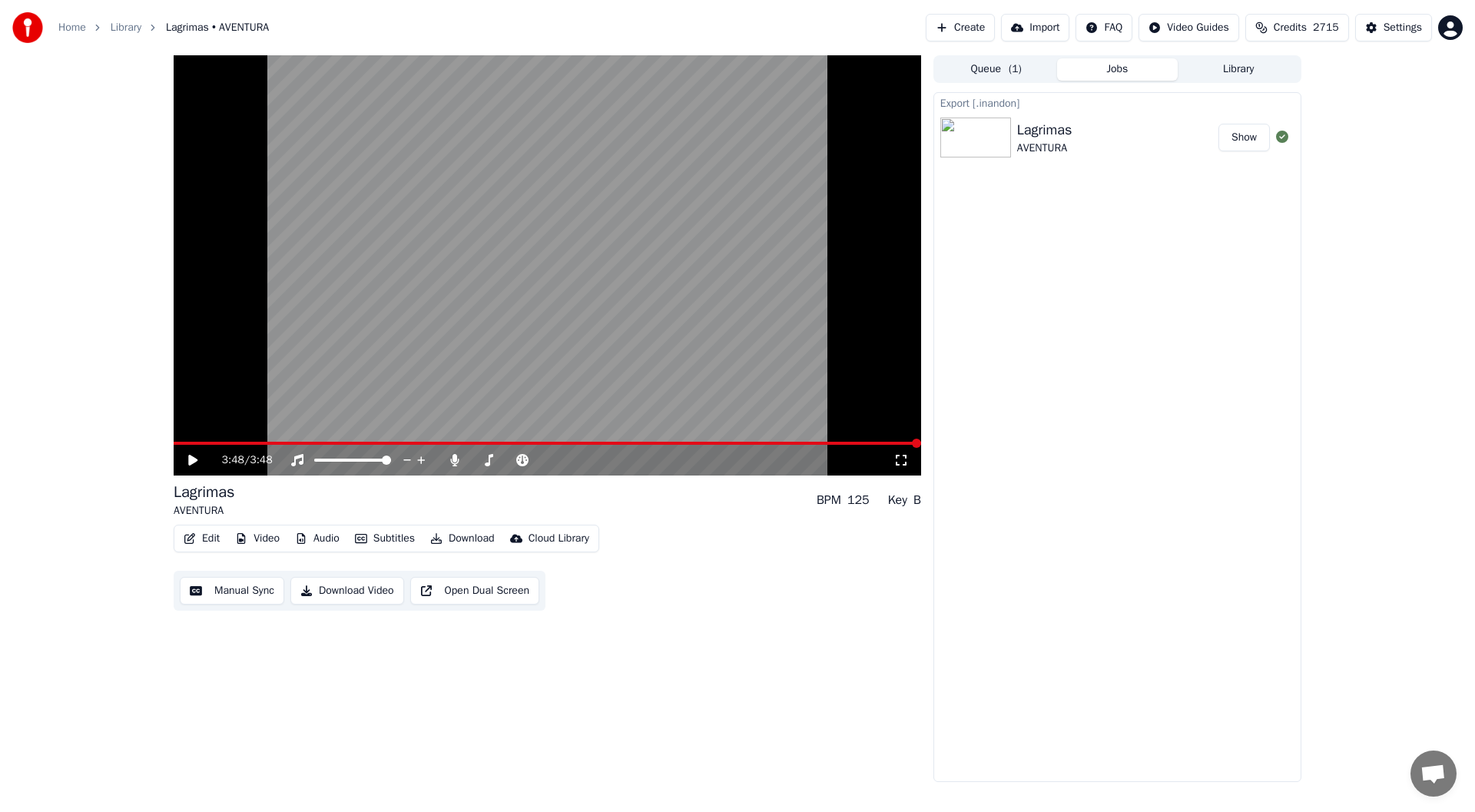 click on "Create" at bounding box center [960, 28] 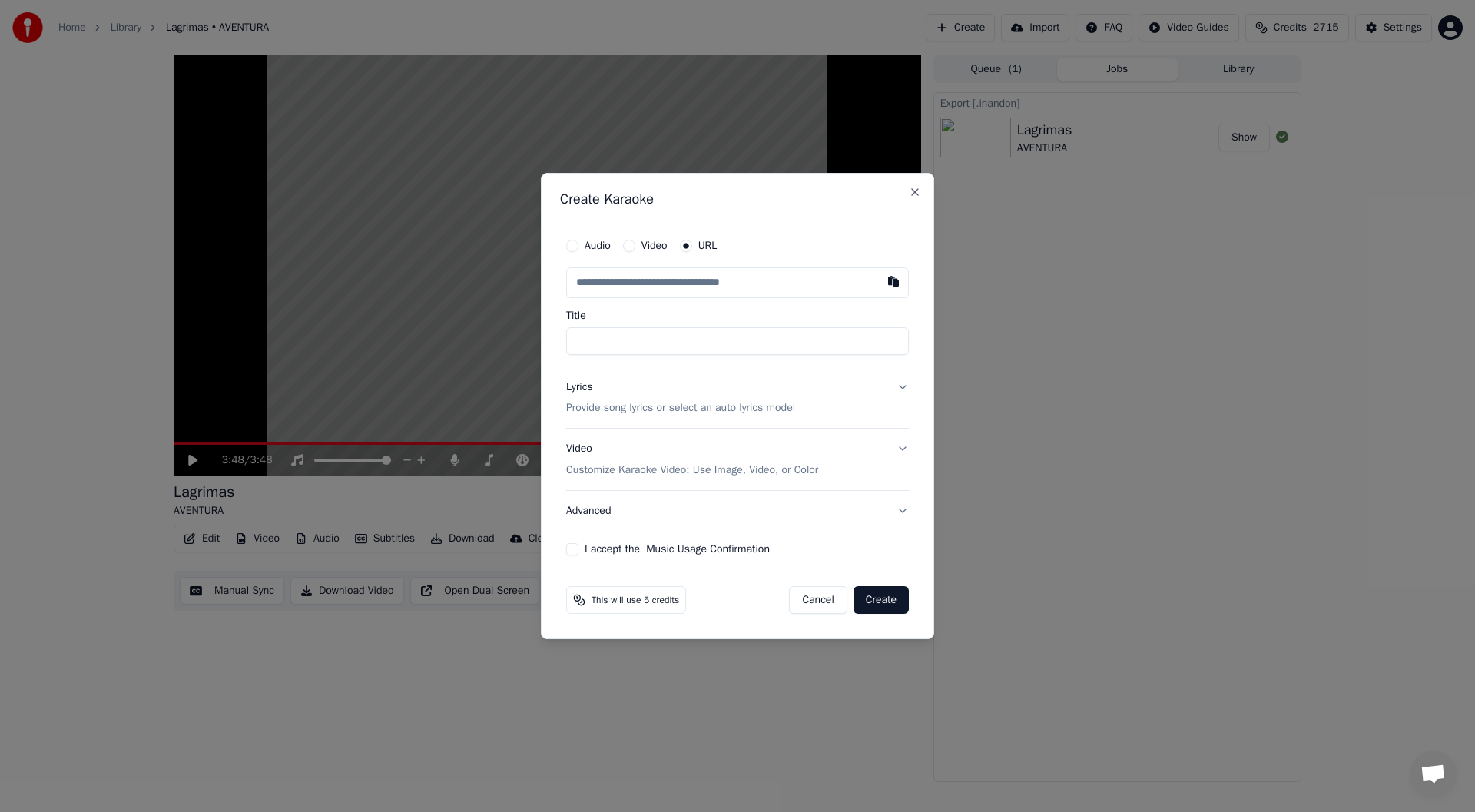 type on "**********" 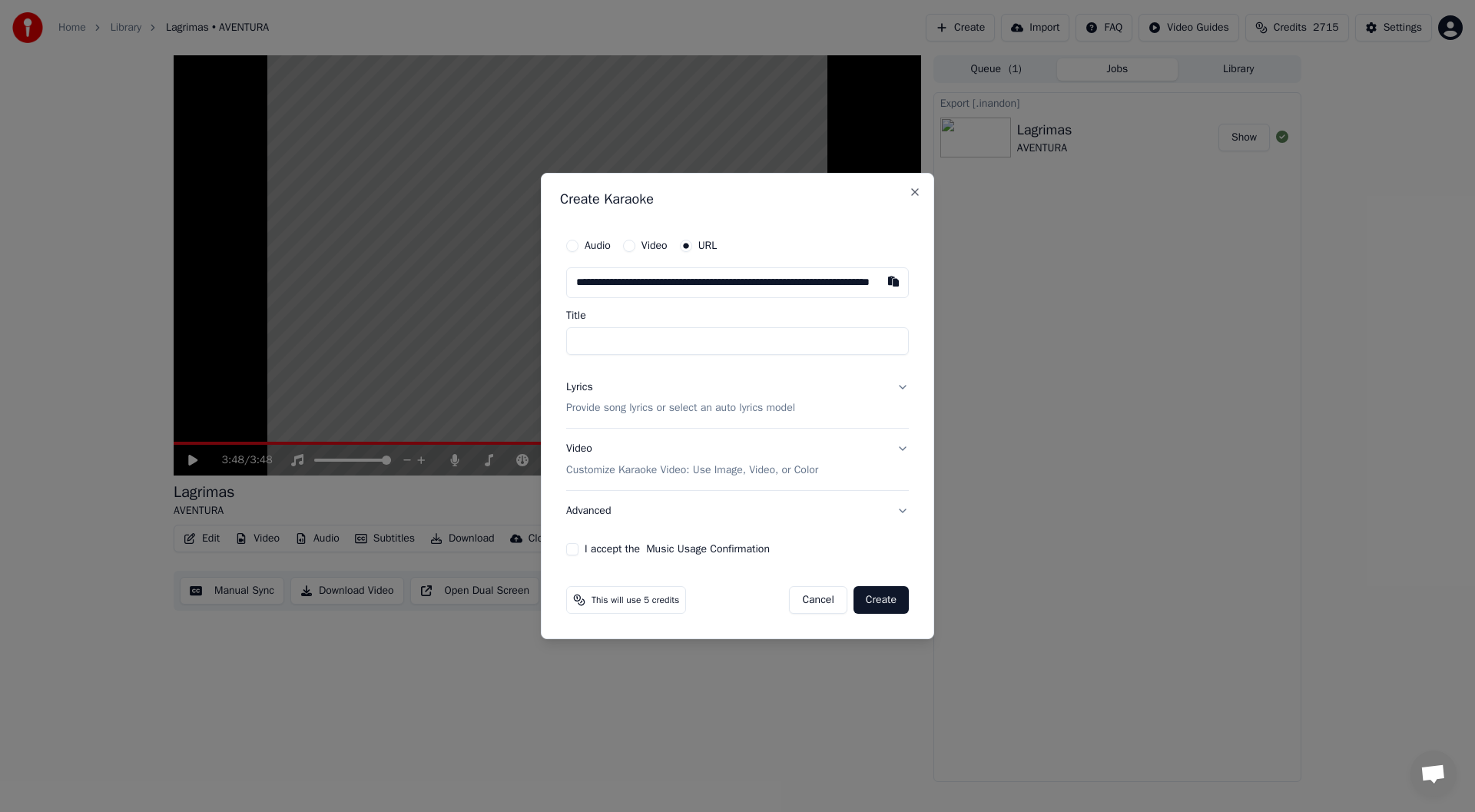 scroll, scrollTop: 0, scrollLeft: 98, axis: horizontal 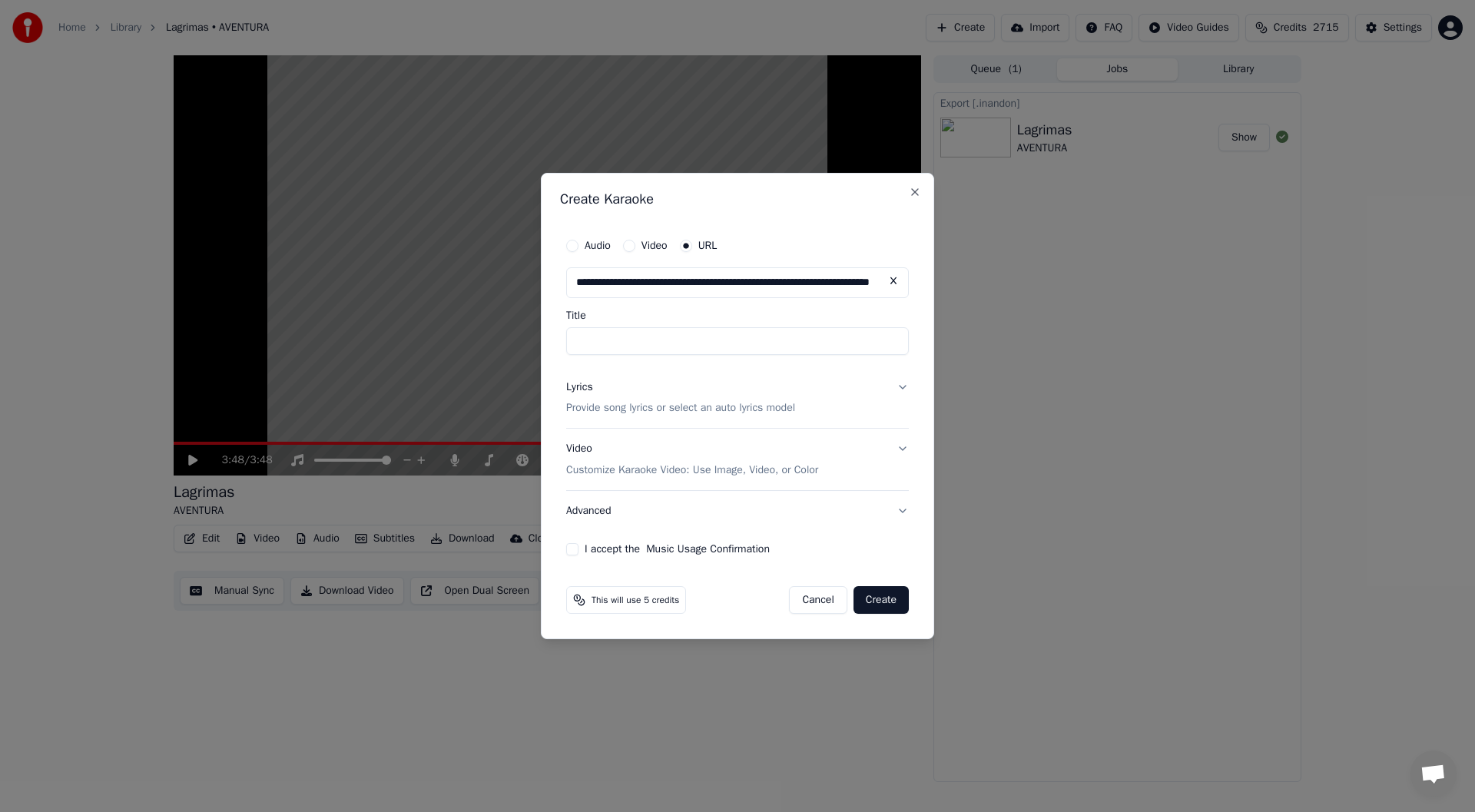 type on "**********" 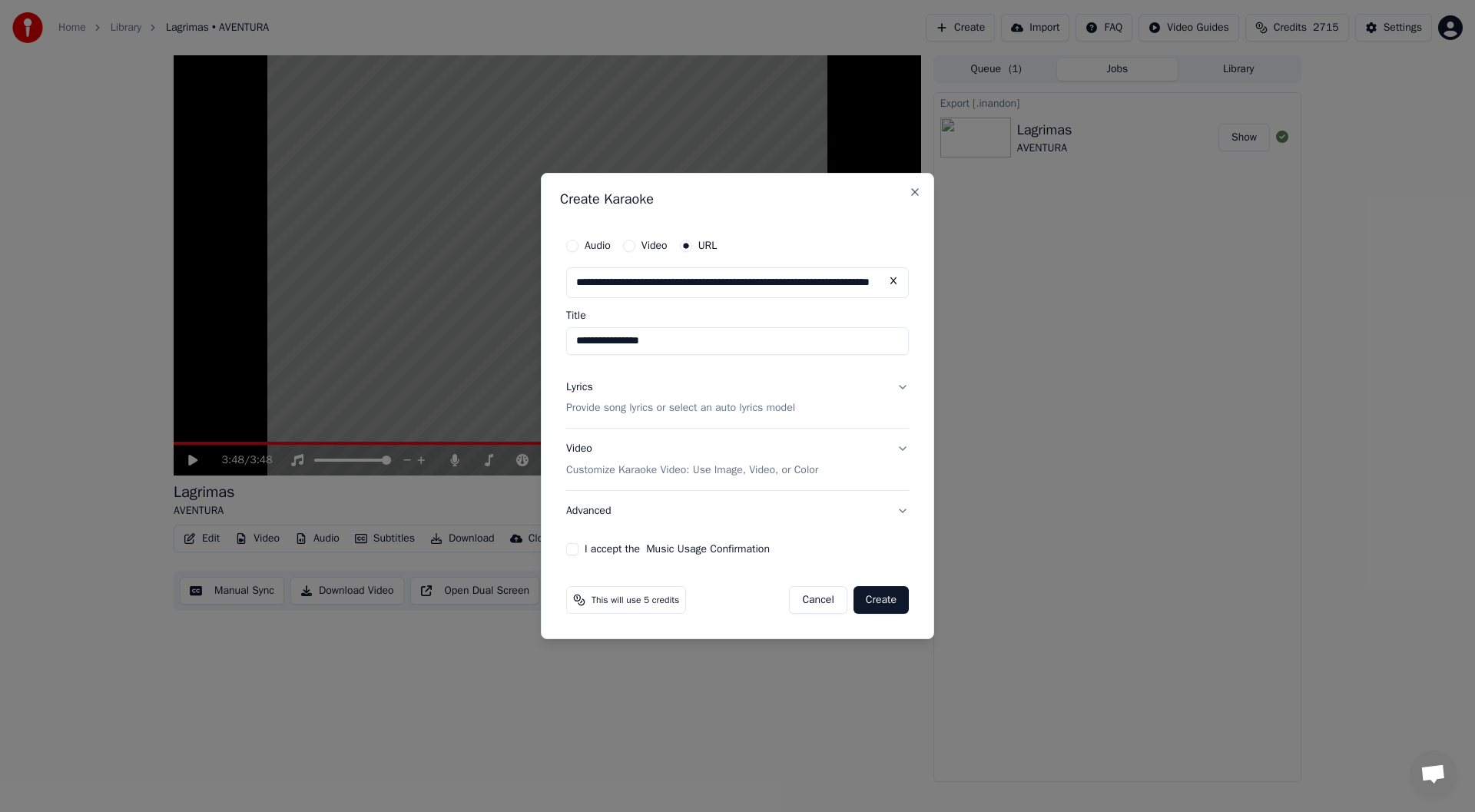 type on "**********" 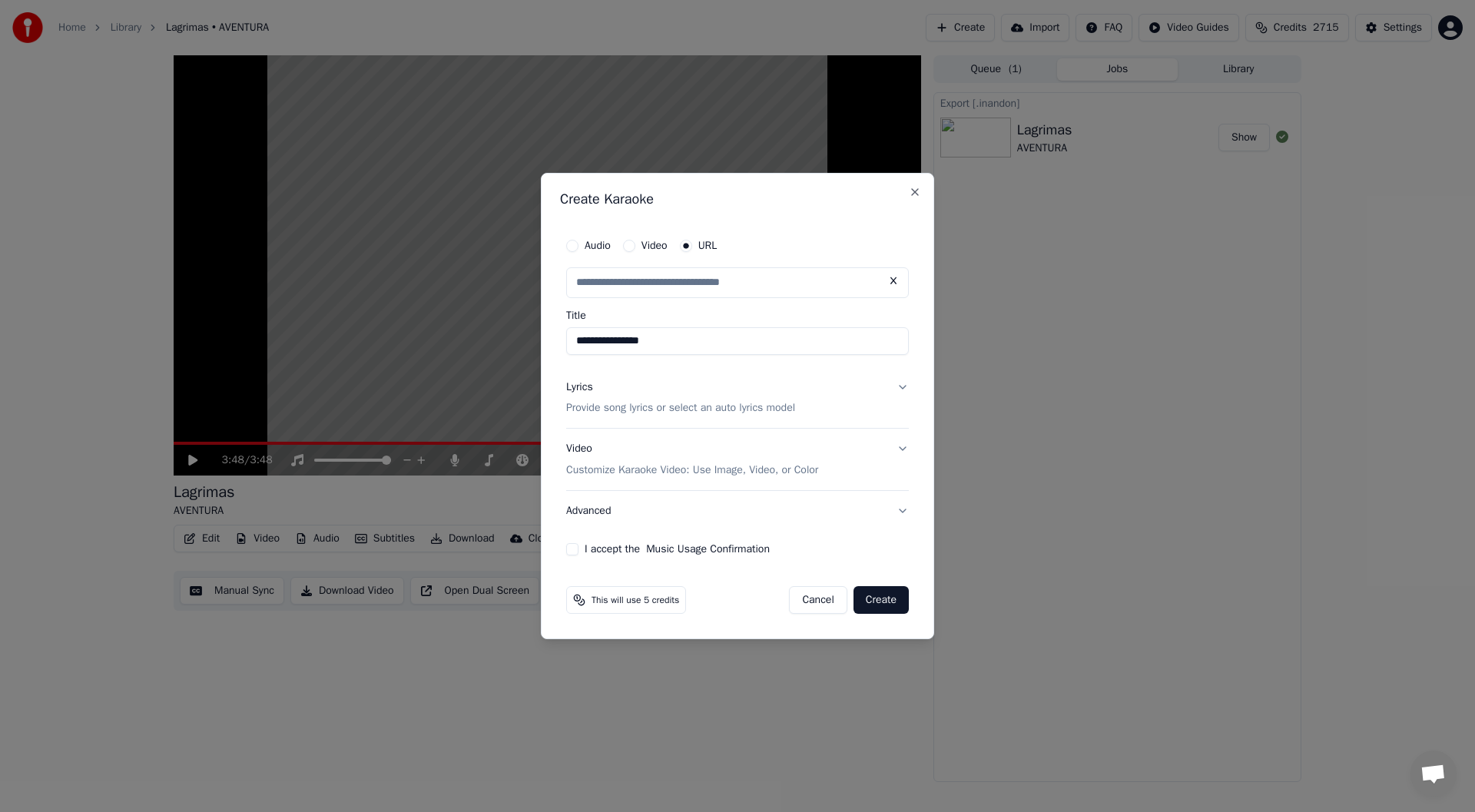 click on "Provide song lyrics or select an auto lyrics model" at bounding box center (681, 409) 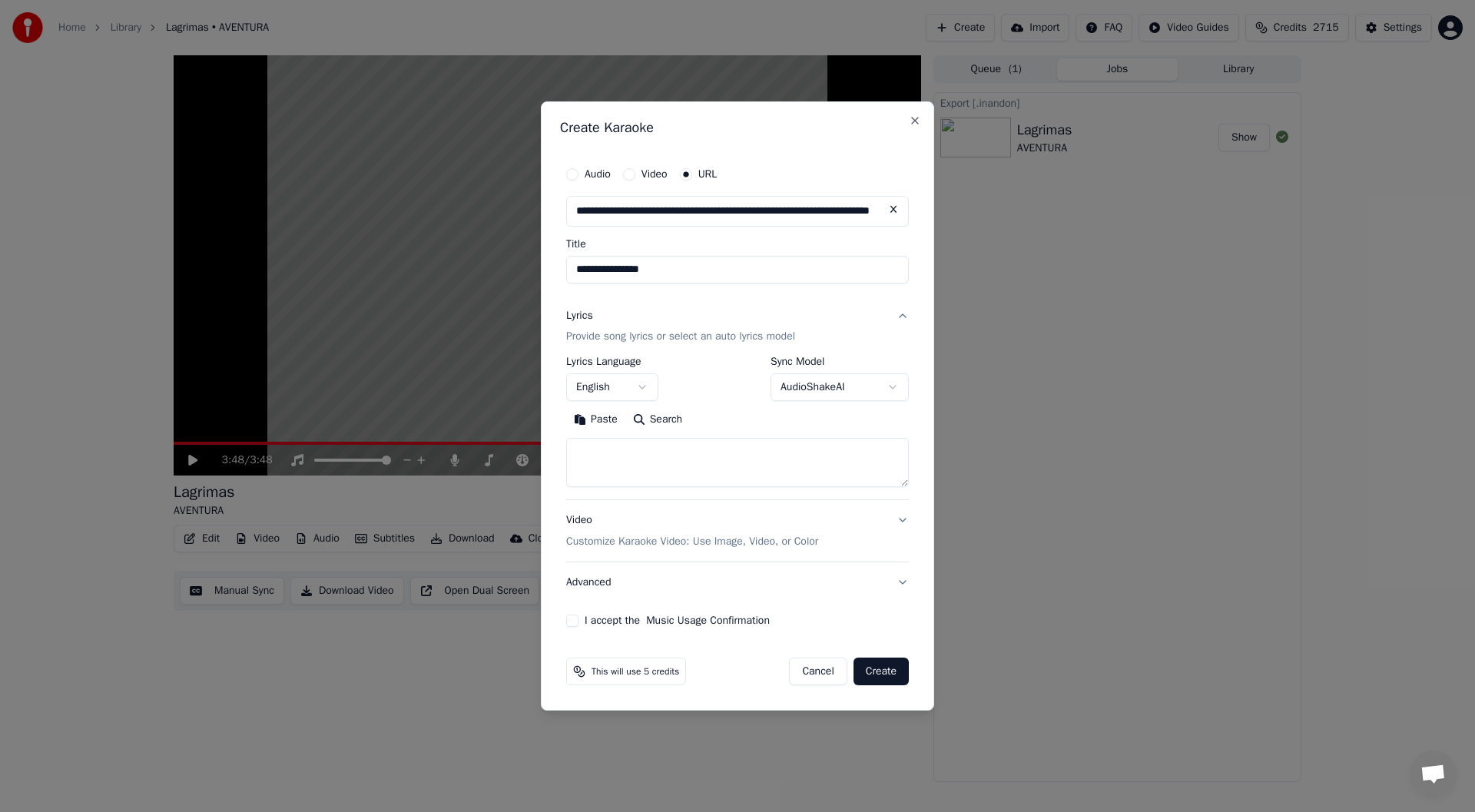click on "Search" at bounding box center (658, 420) 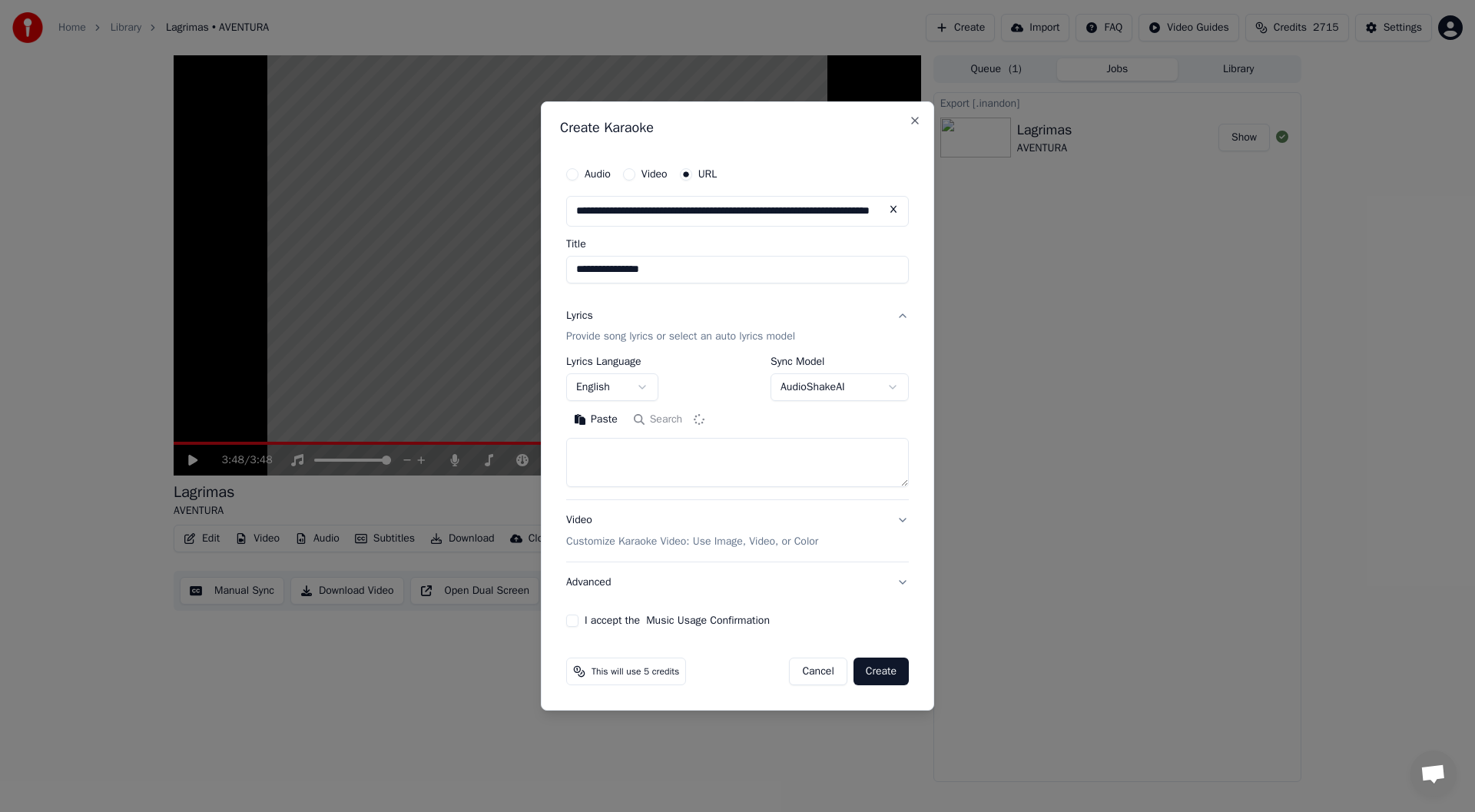 type on "**********" 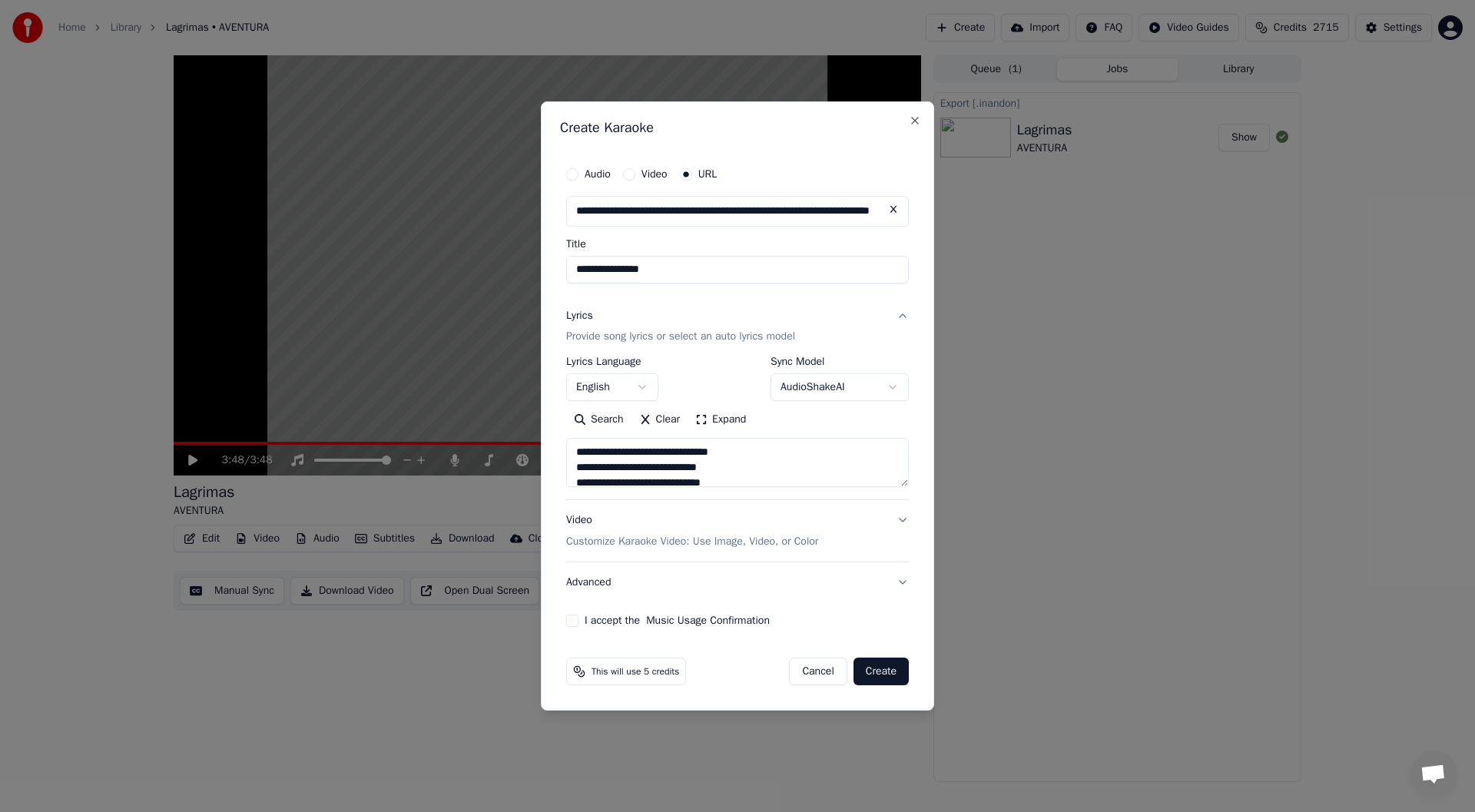 click on "**********" at bounding box center [738, 270] 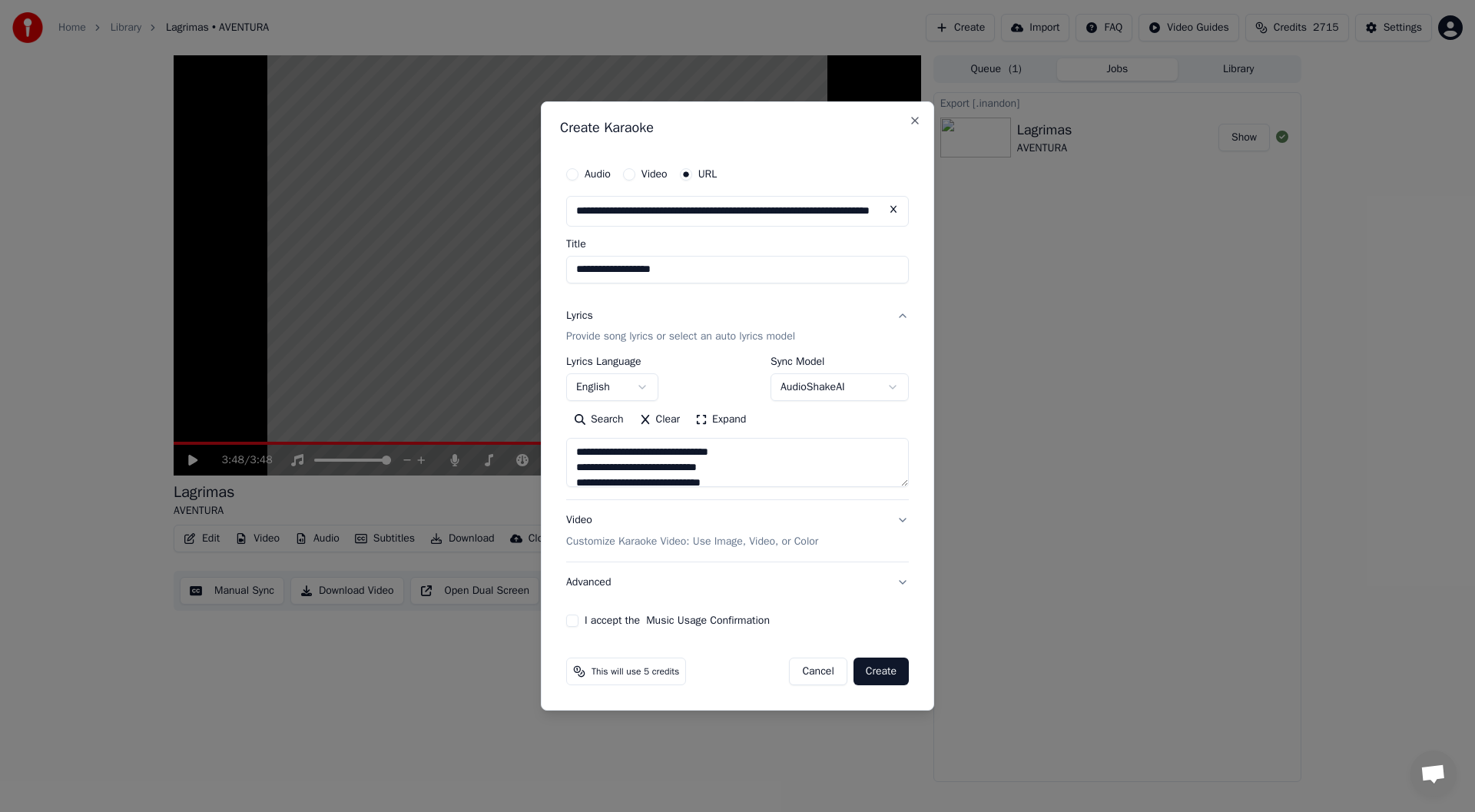 type on "**********" 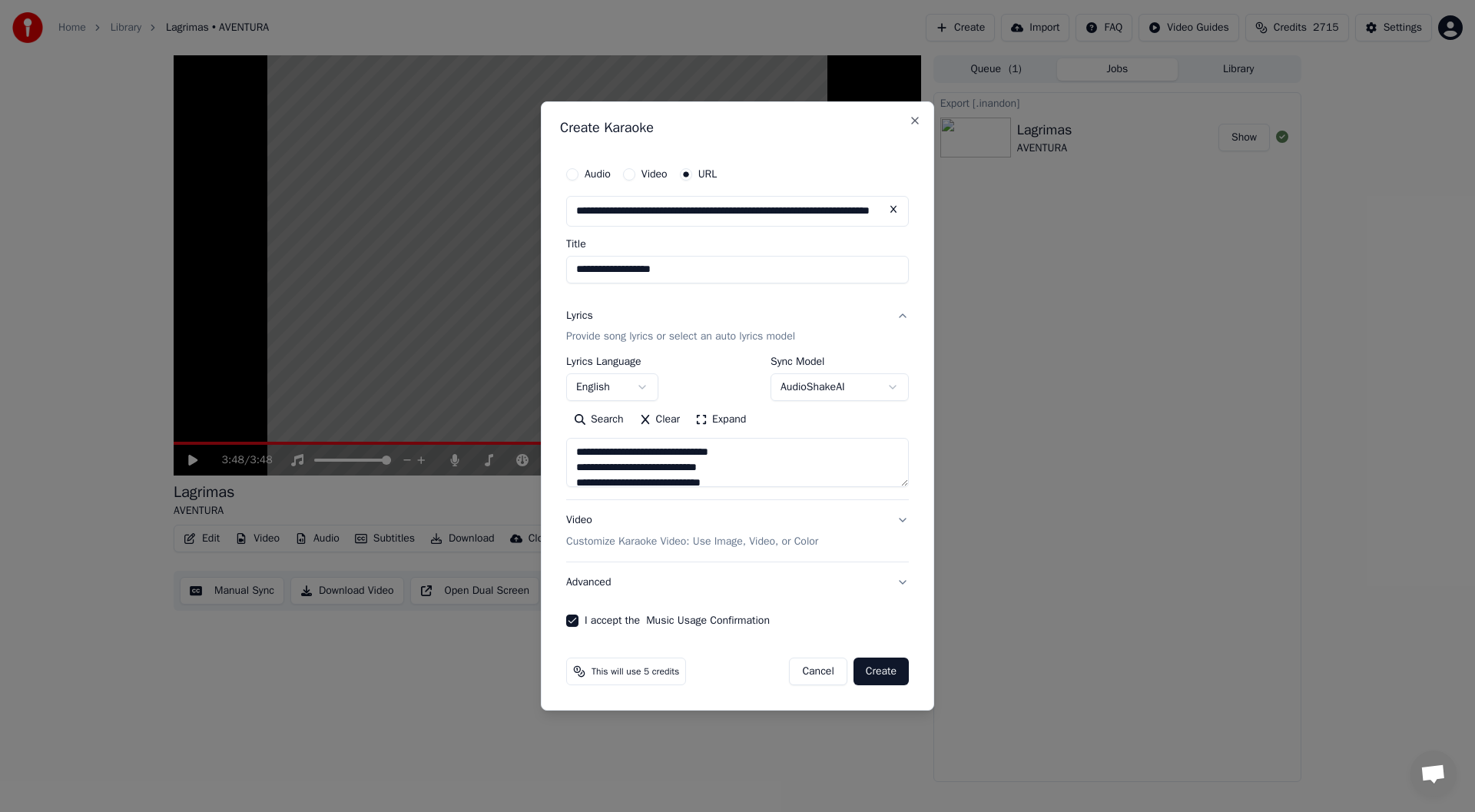 click on "Create" at bounding box center [881, 671] 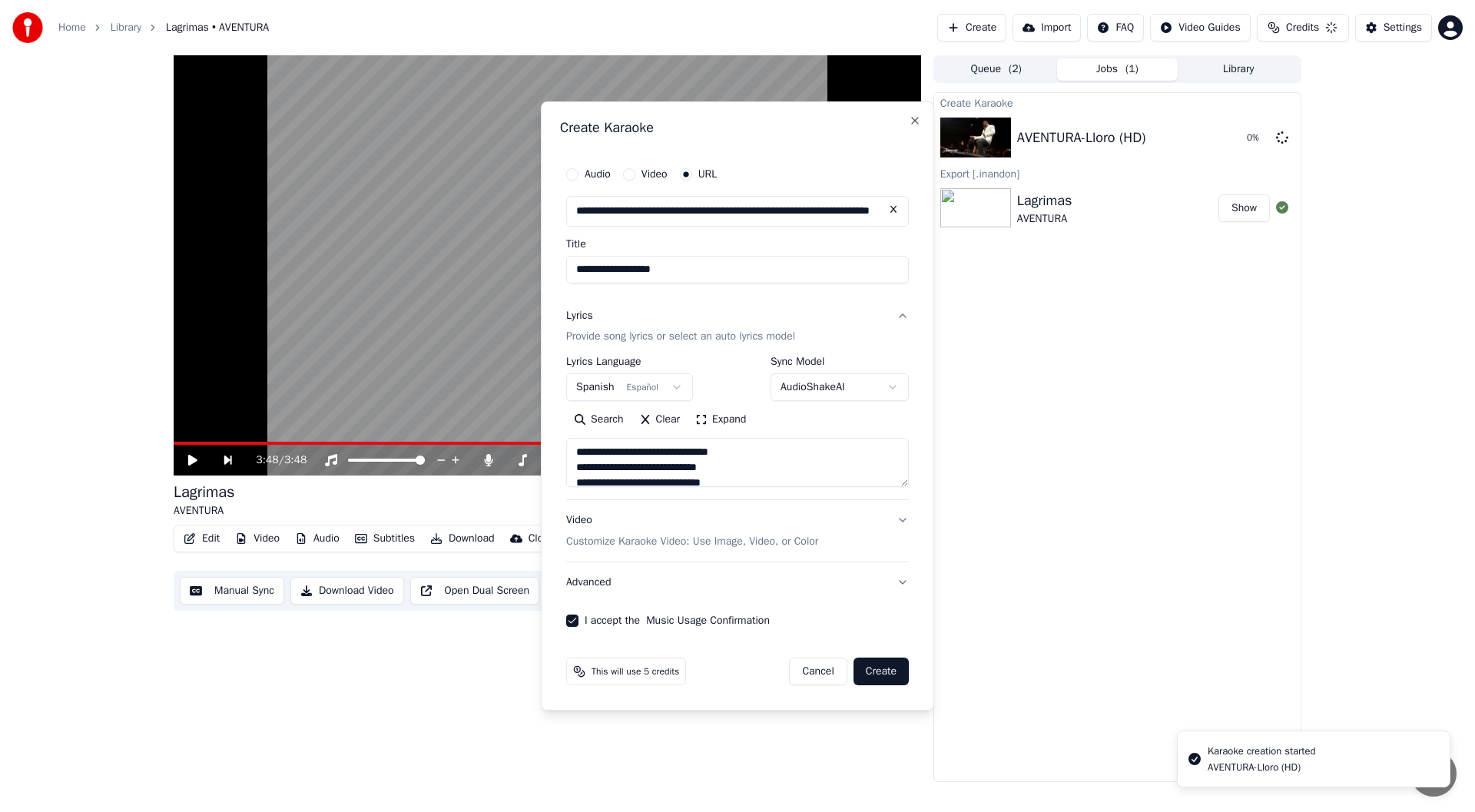 type 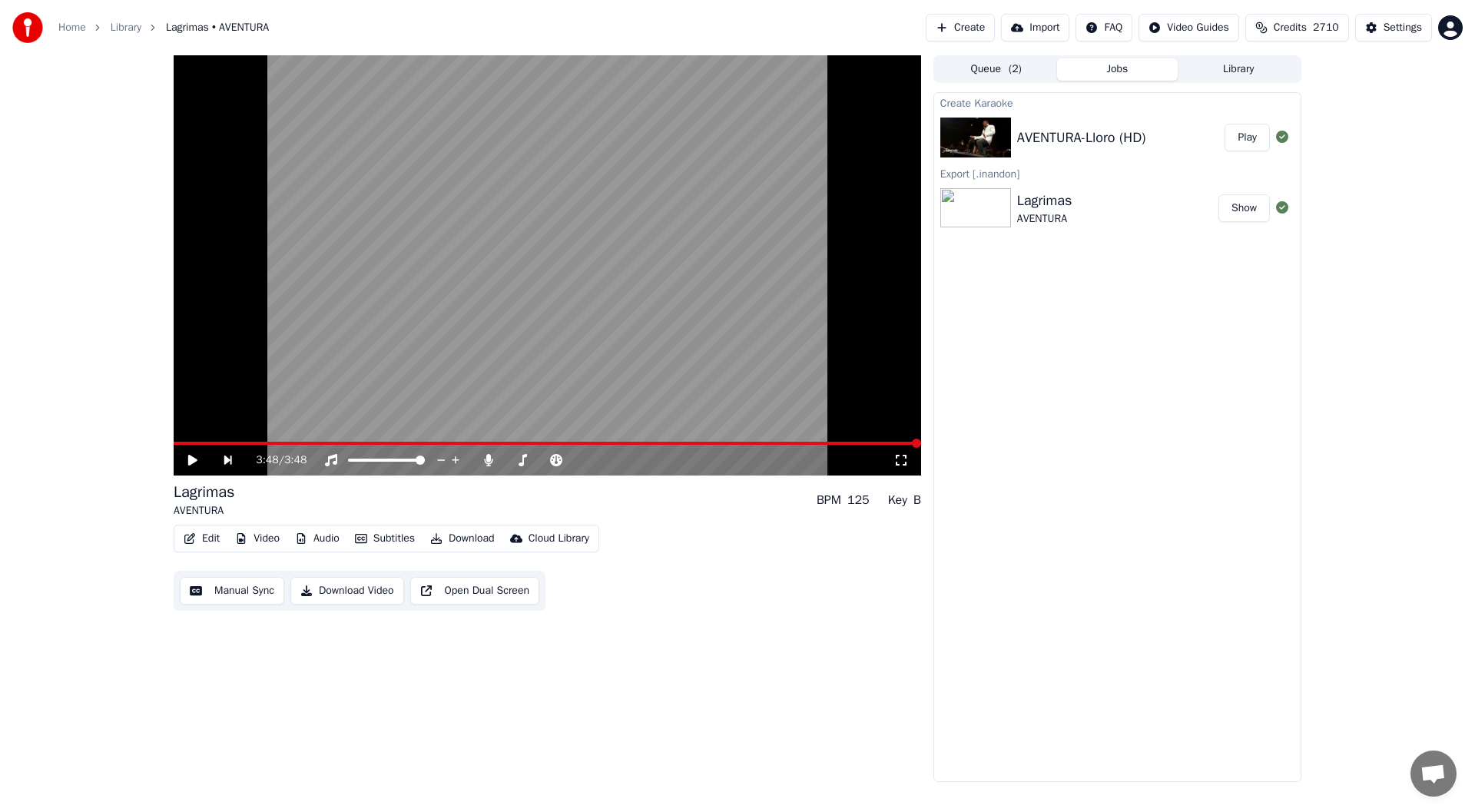 click on "Create" at bounding box center (960, 28) 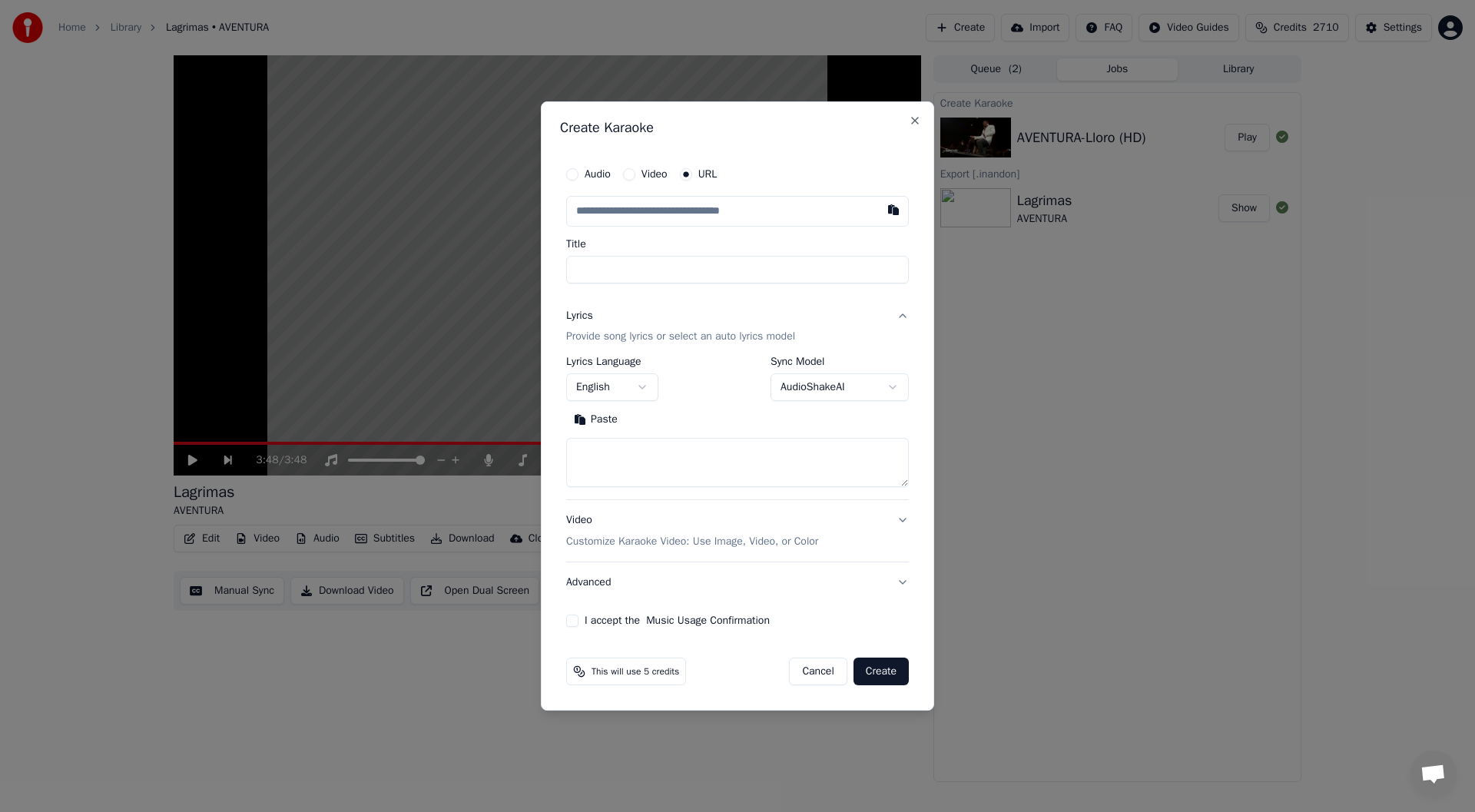 type on "**********" 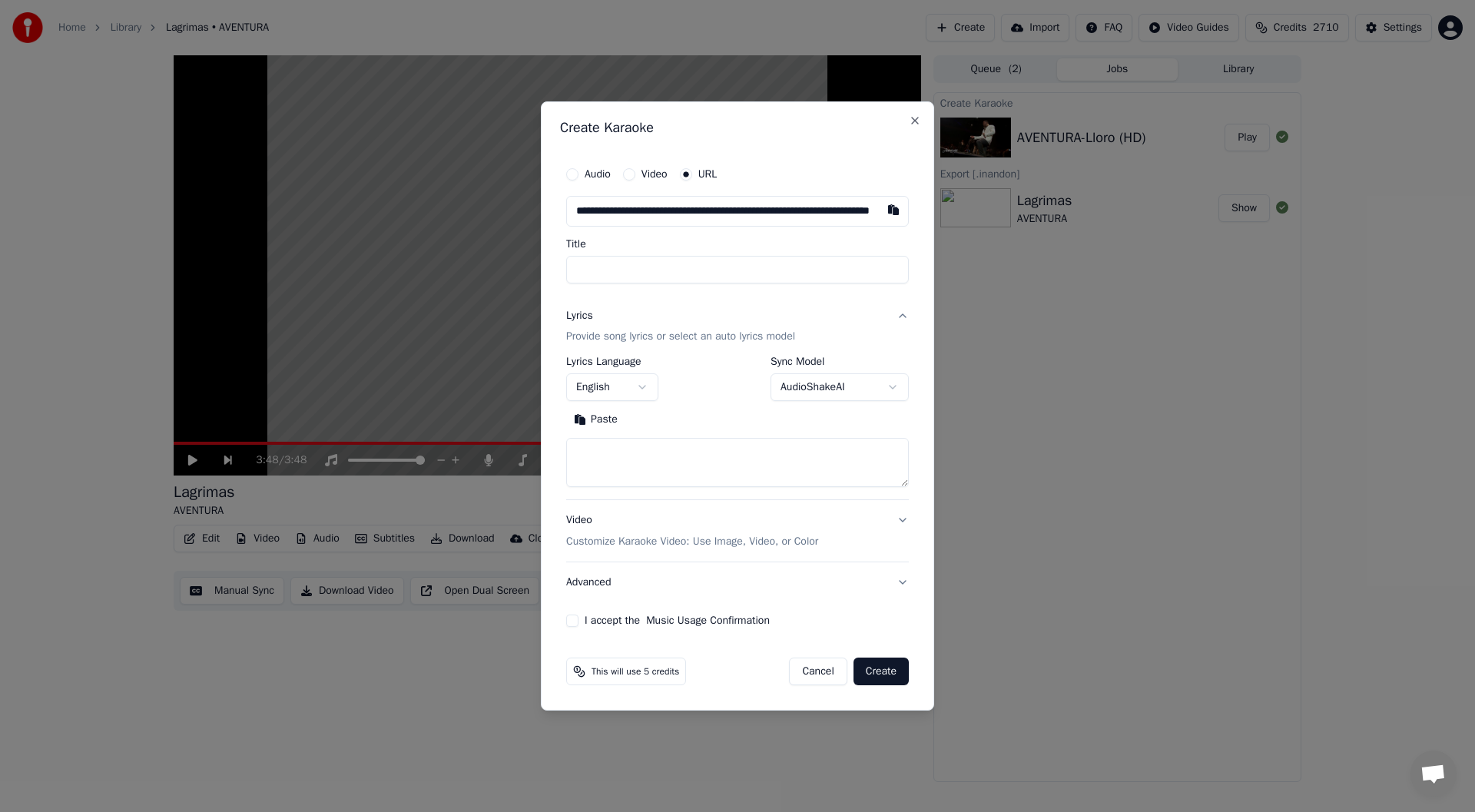 scroll, scrollTop: 0, scrollLeft: 85, axis: horizontal 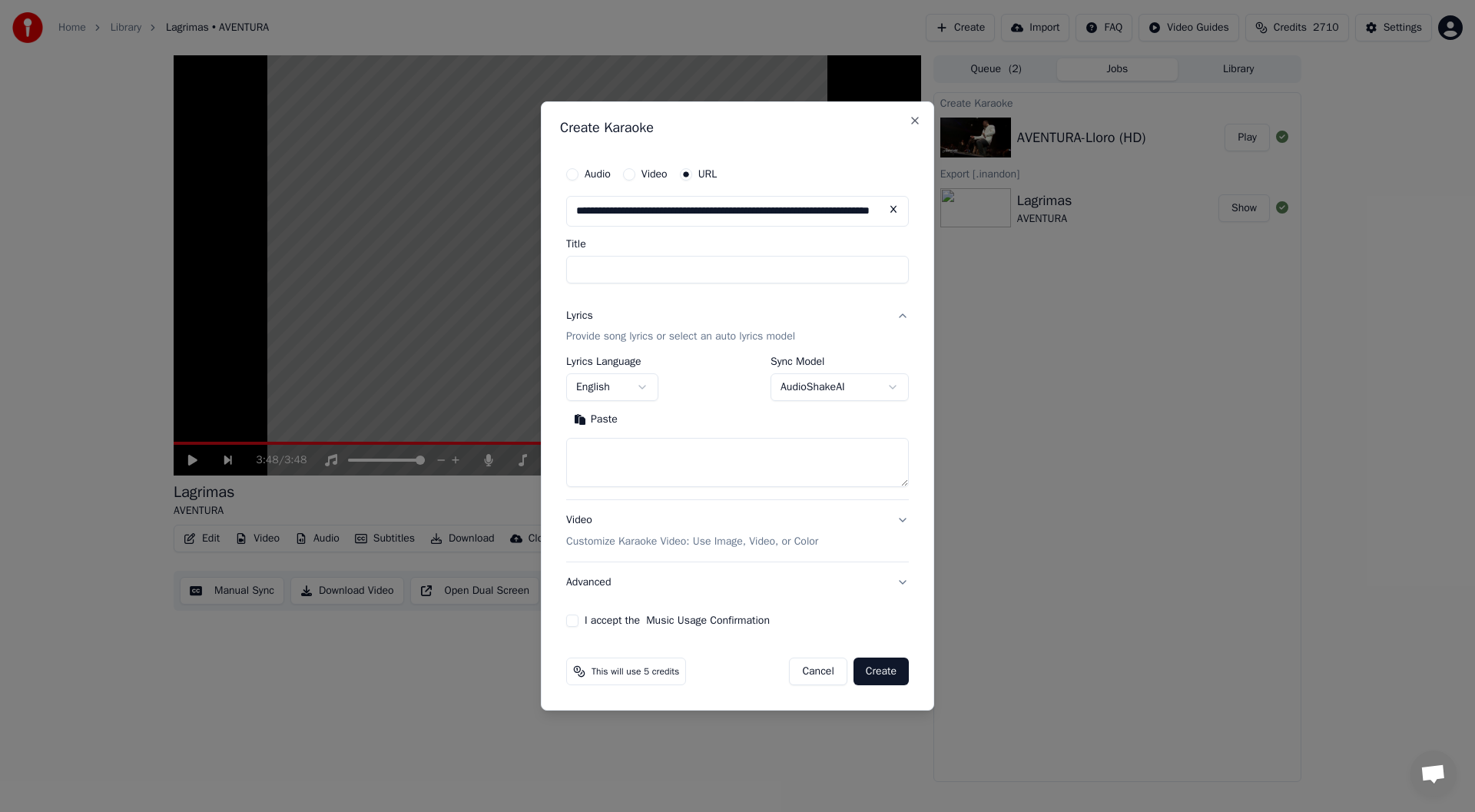type on "**********" 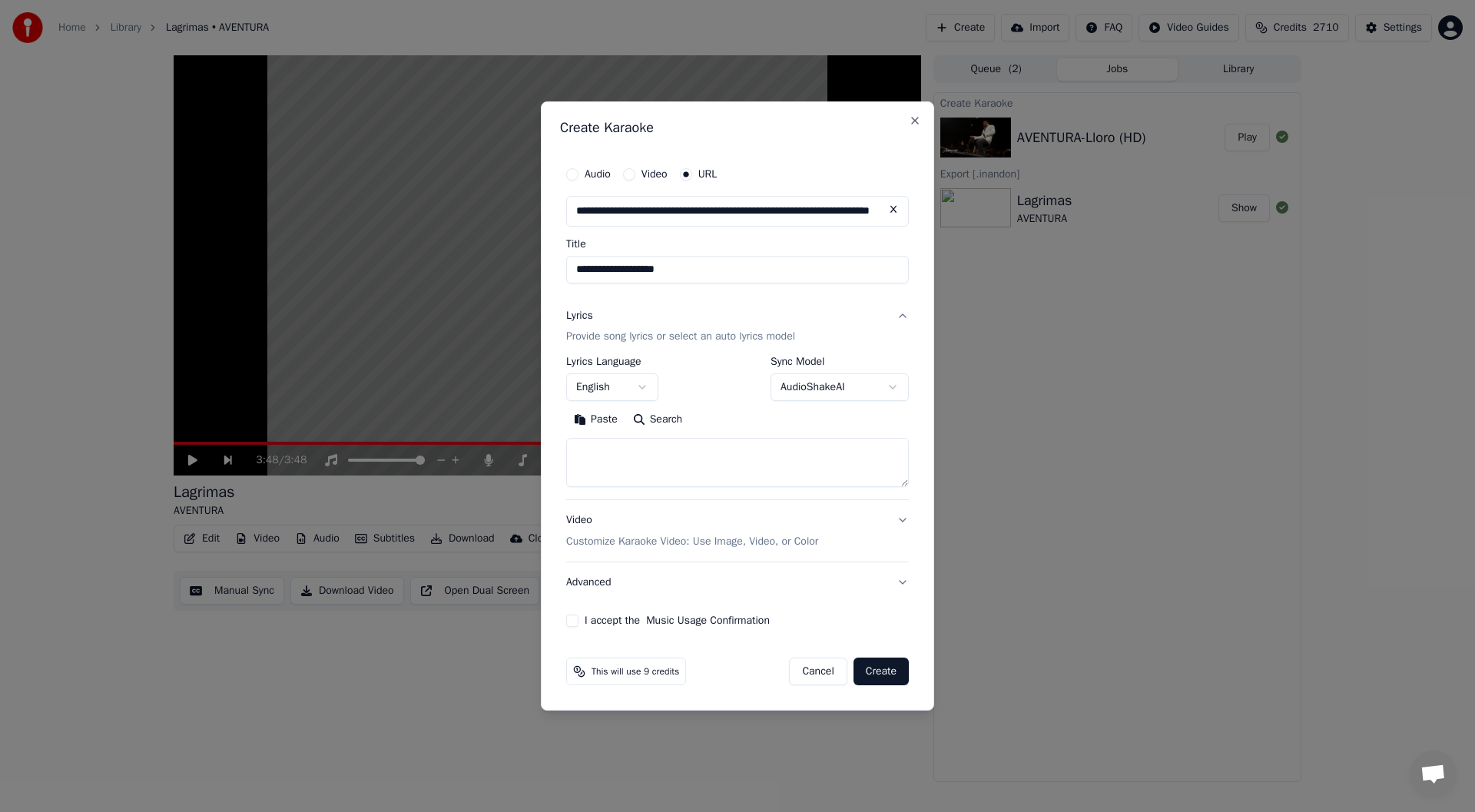 type on "**********" 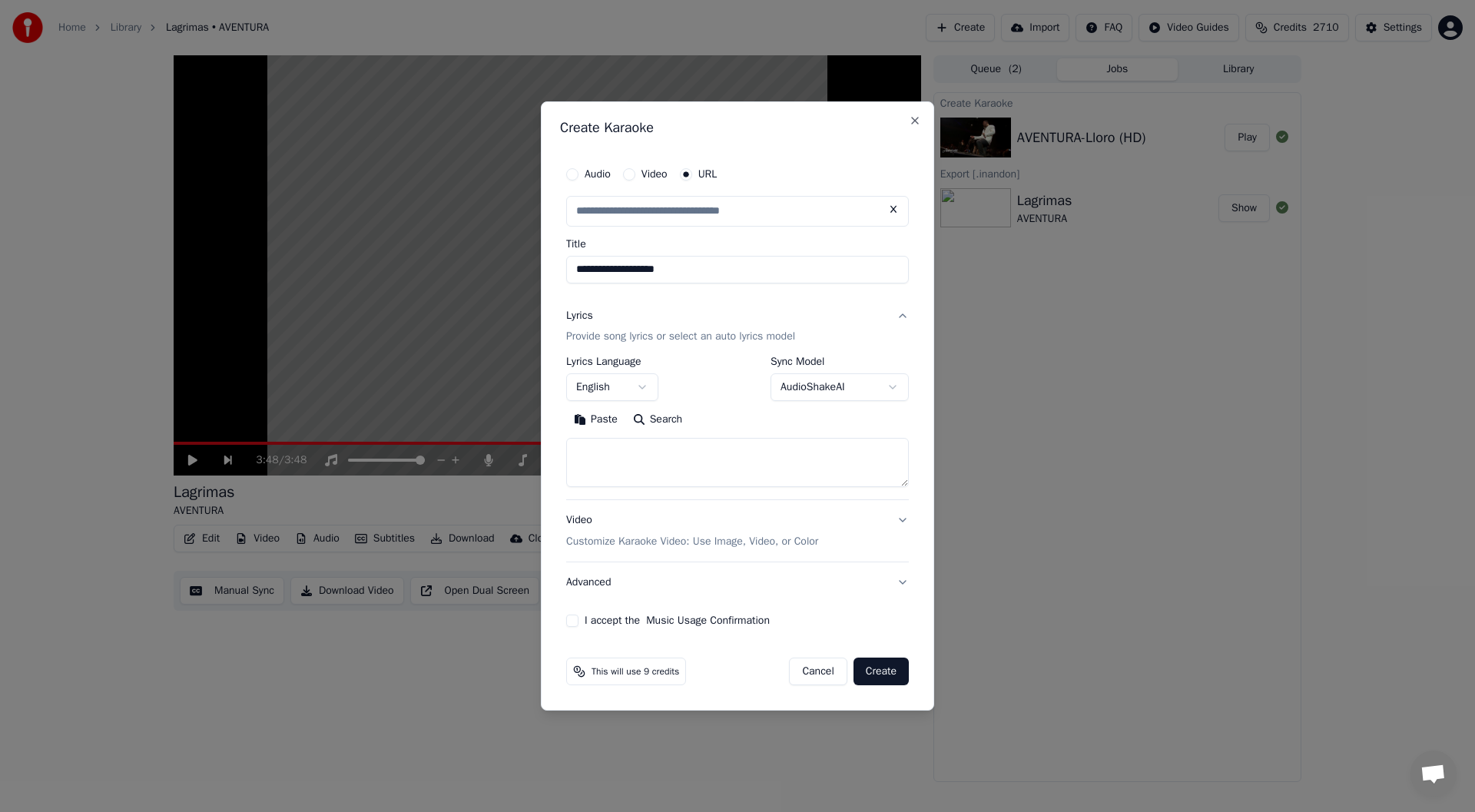 scroll, scrollTop: 0, scrollLeft: 0, axis: both 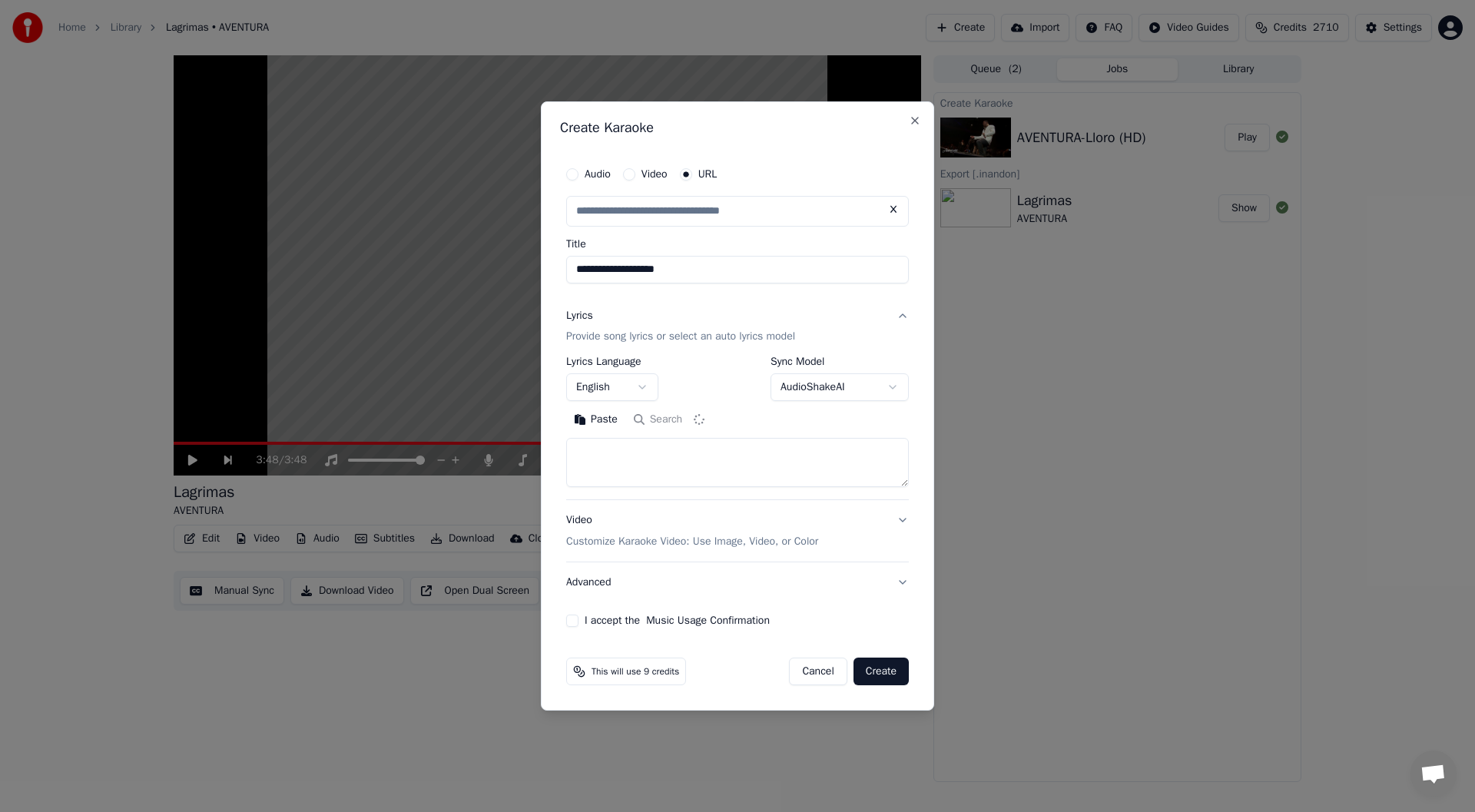 type on "**********" 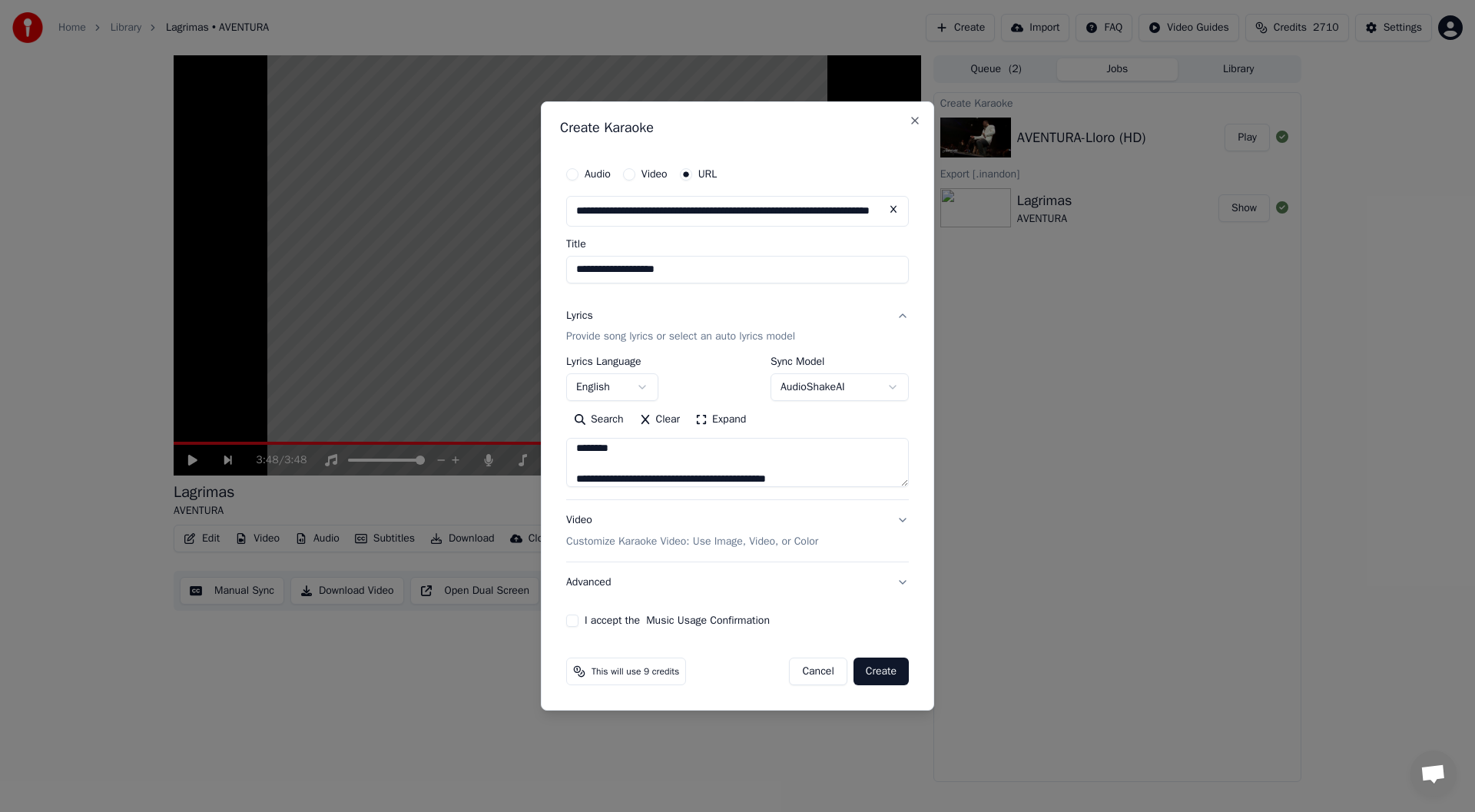 scroll, scrollTop: 0, scrollLeft: 0, axis: both 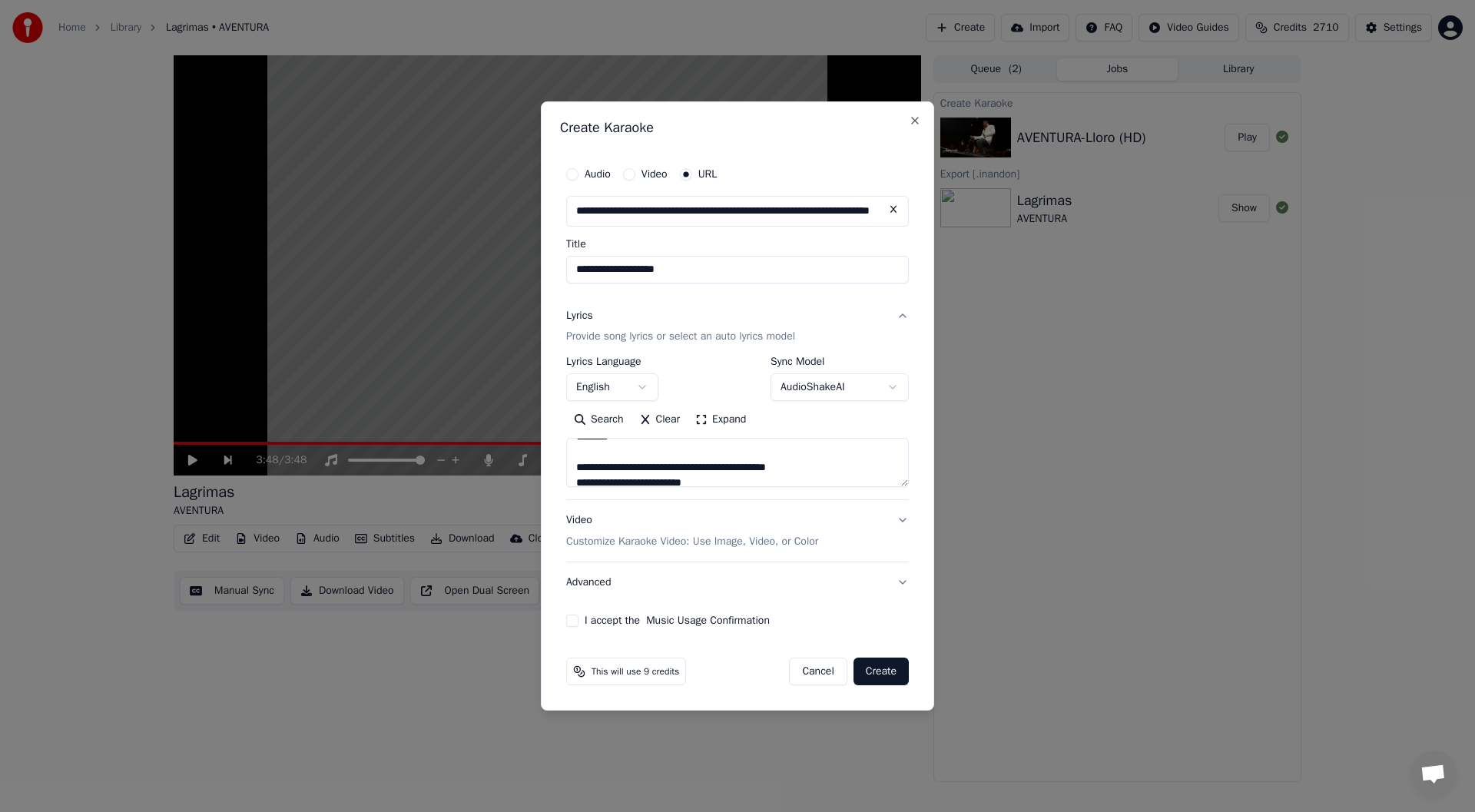 click on "**********" at bounding box center (738, 270) 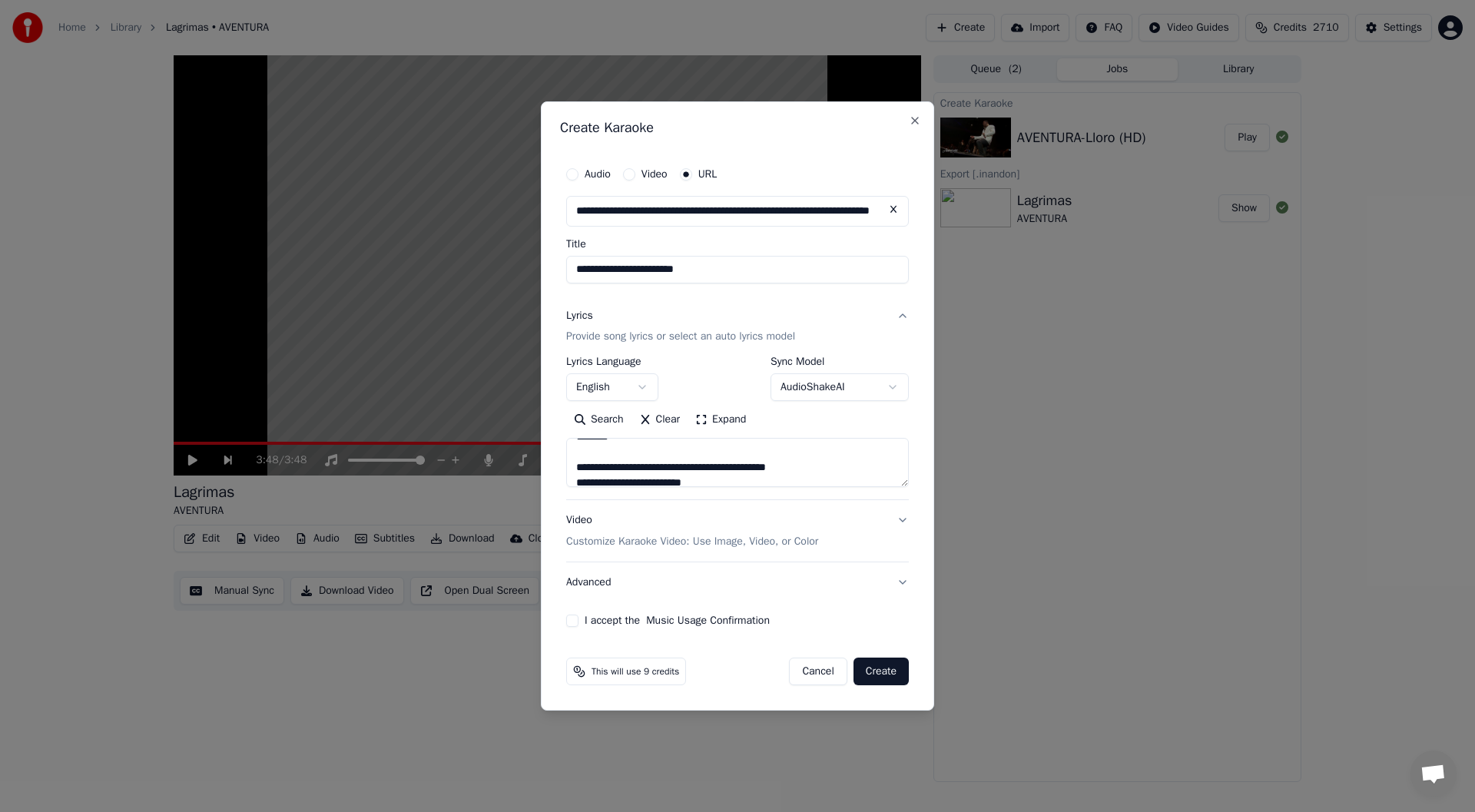 click on "**********" at bounding box center [738, 270] 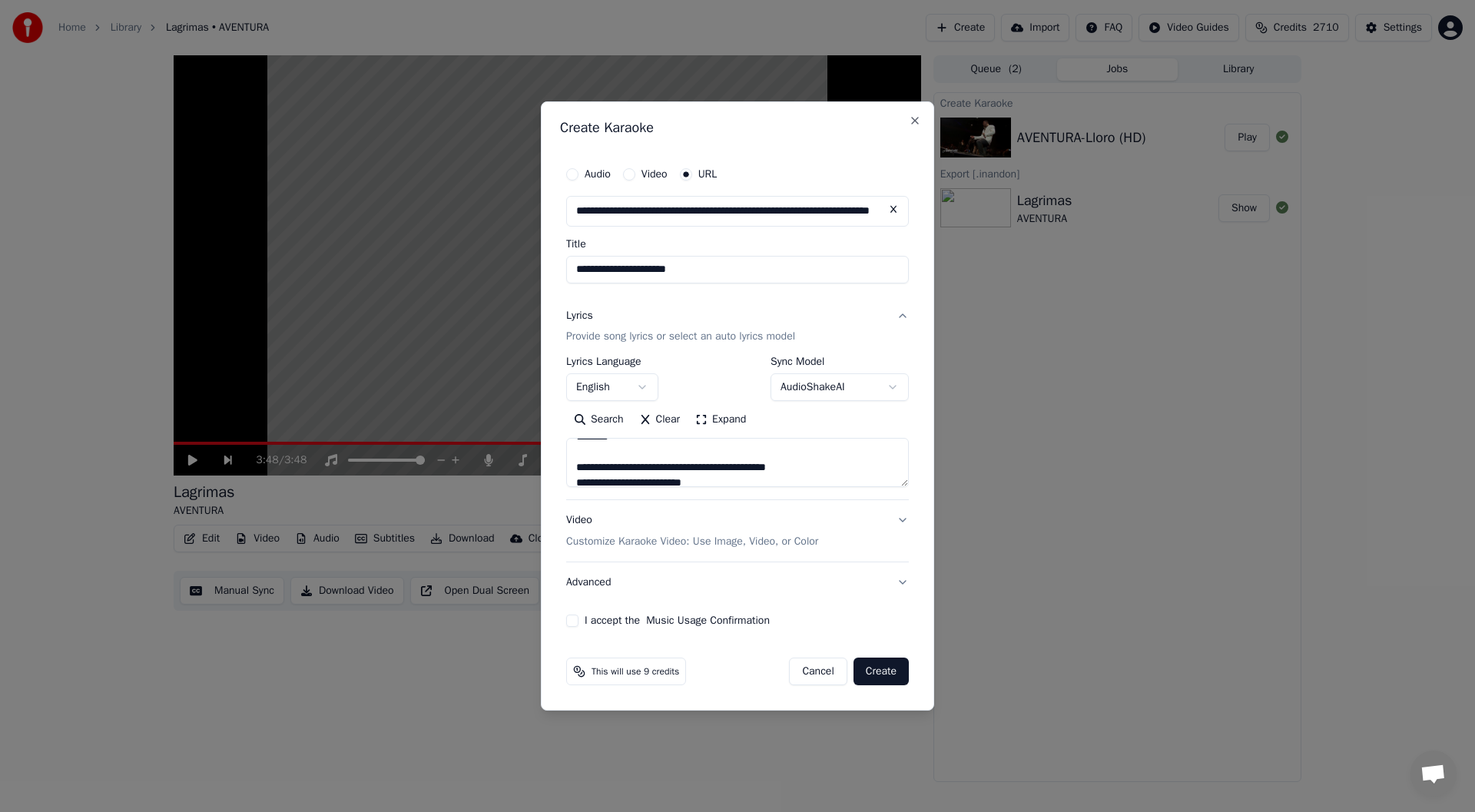 type on "**********" 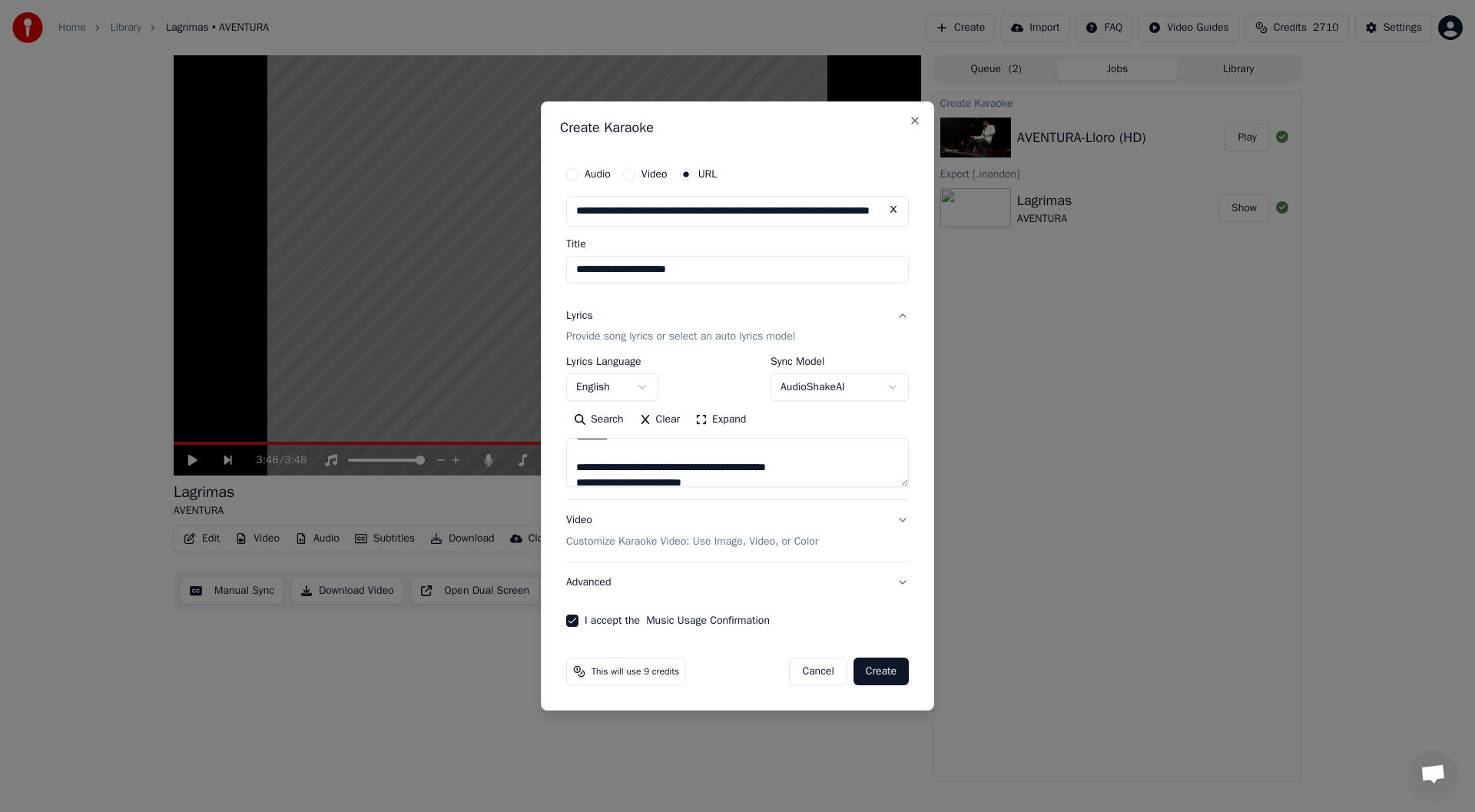 click on "Create" at bounding box center [881, 671] 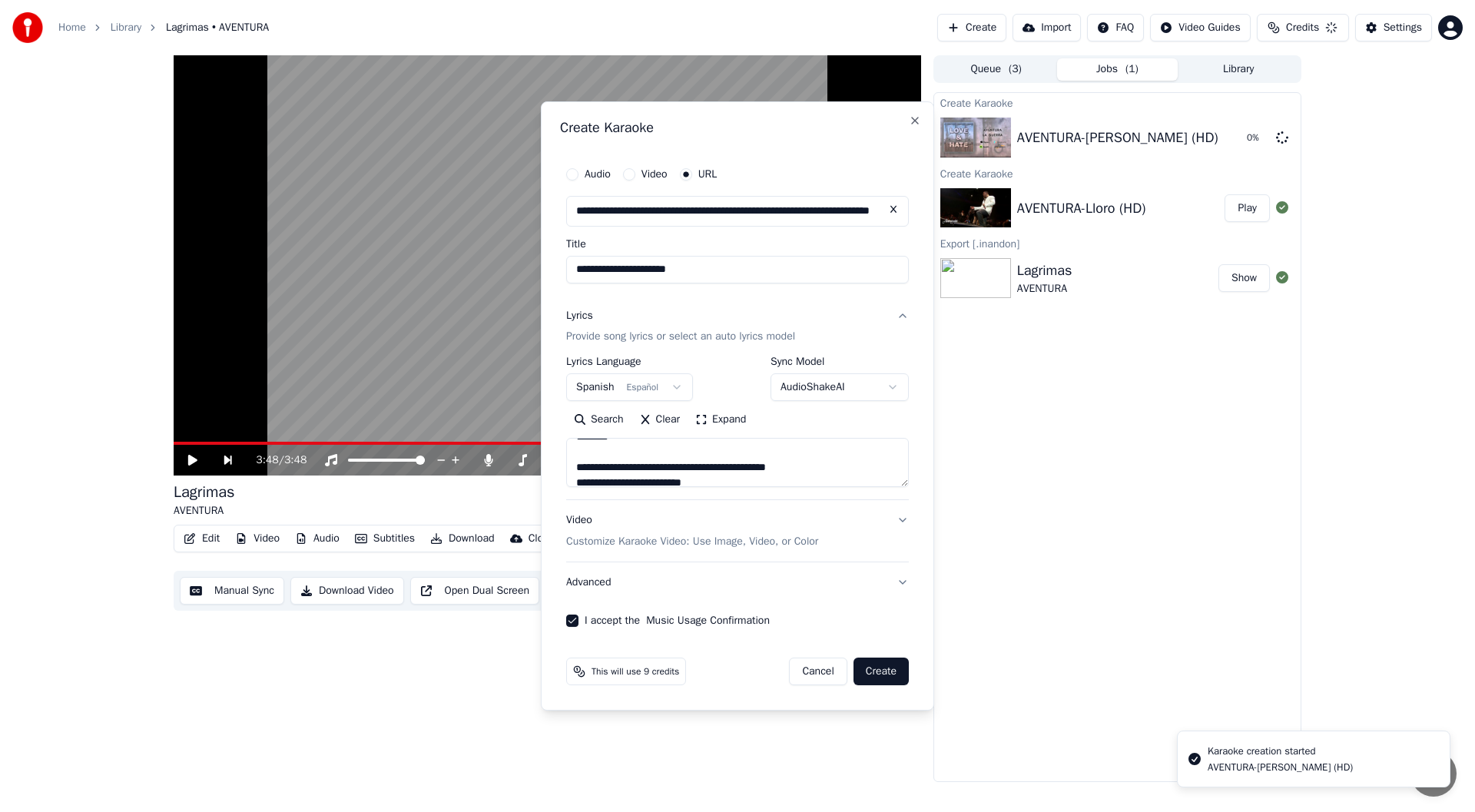 type 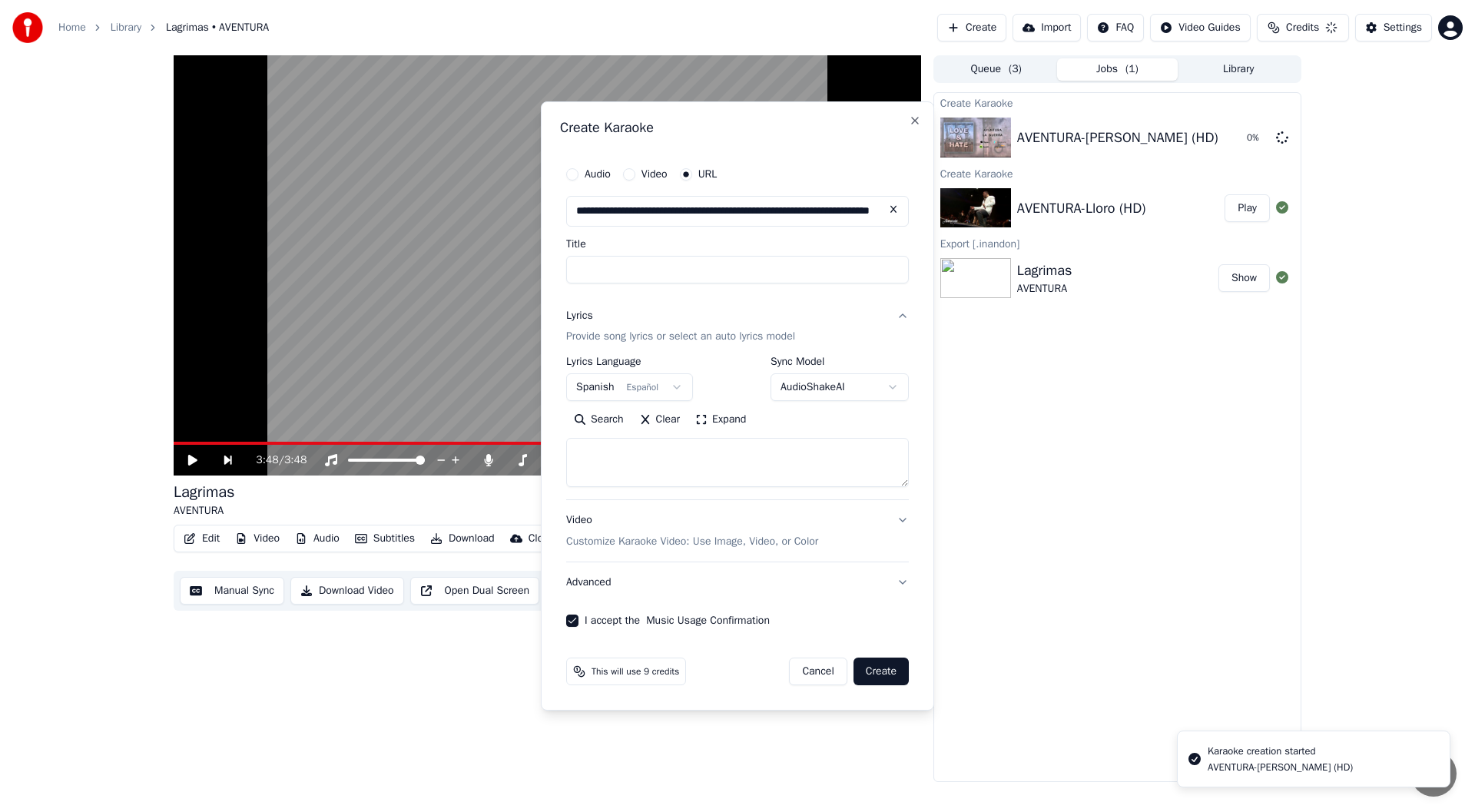 scroll, scrollTop: 0, scrollLeft: 0, axis: both 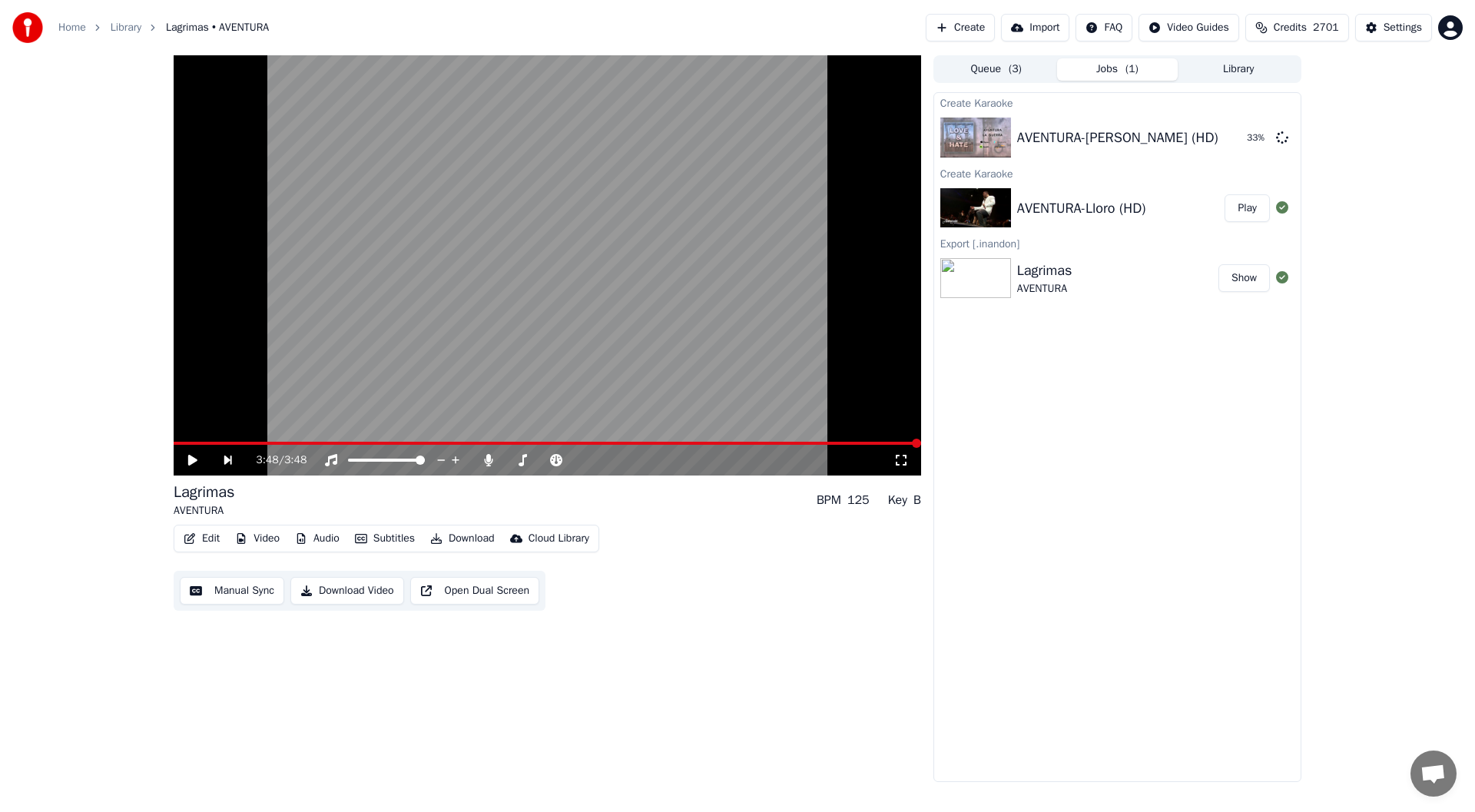 click on "Create" at bounding box center [960, 28] 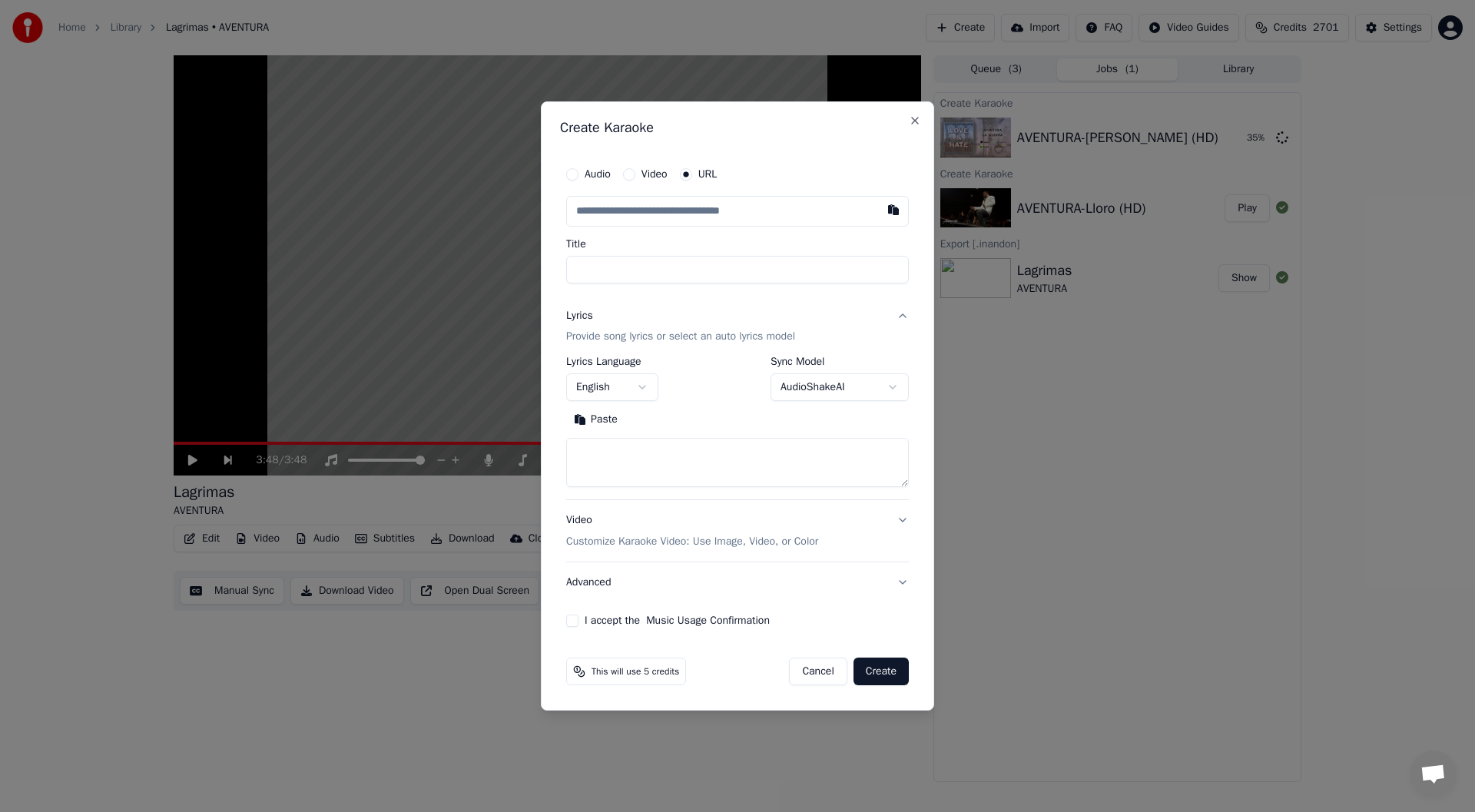 type on "**********" 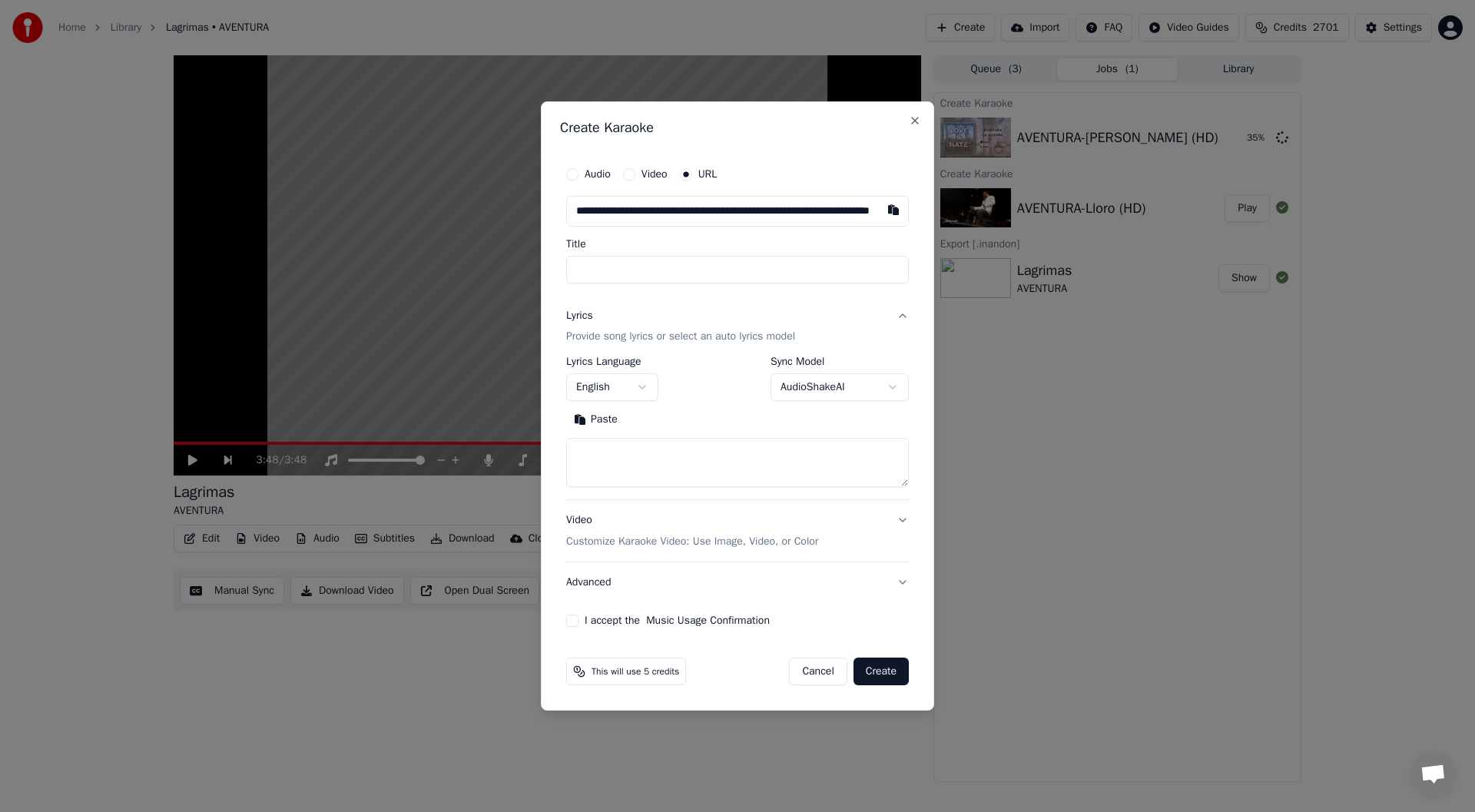 scroll, scrollTop: 0, scrollLeft: 121, axis: horizontal 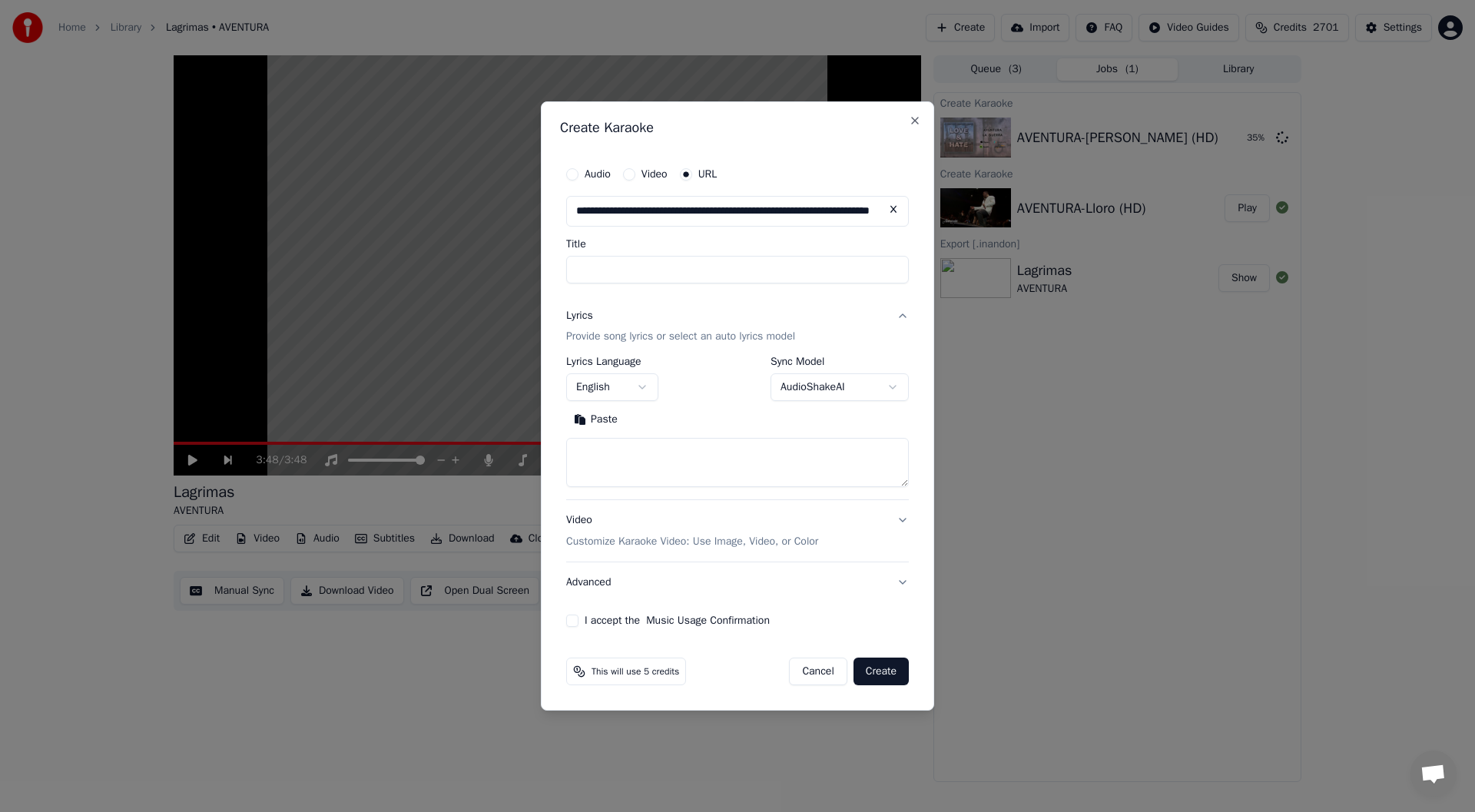 type on "**********" 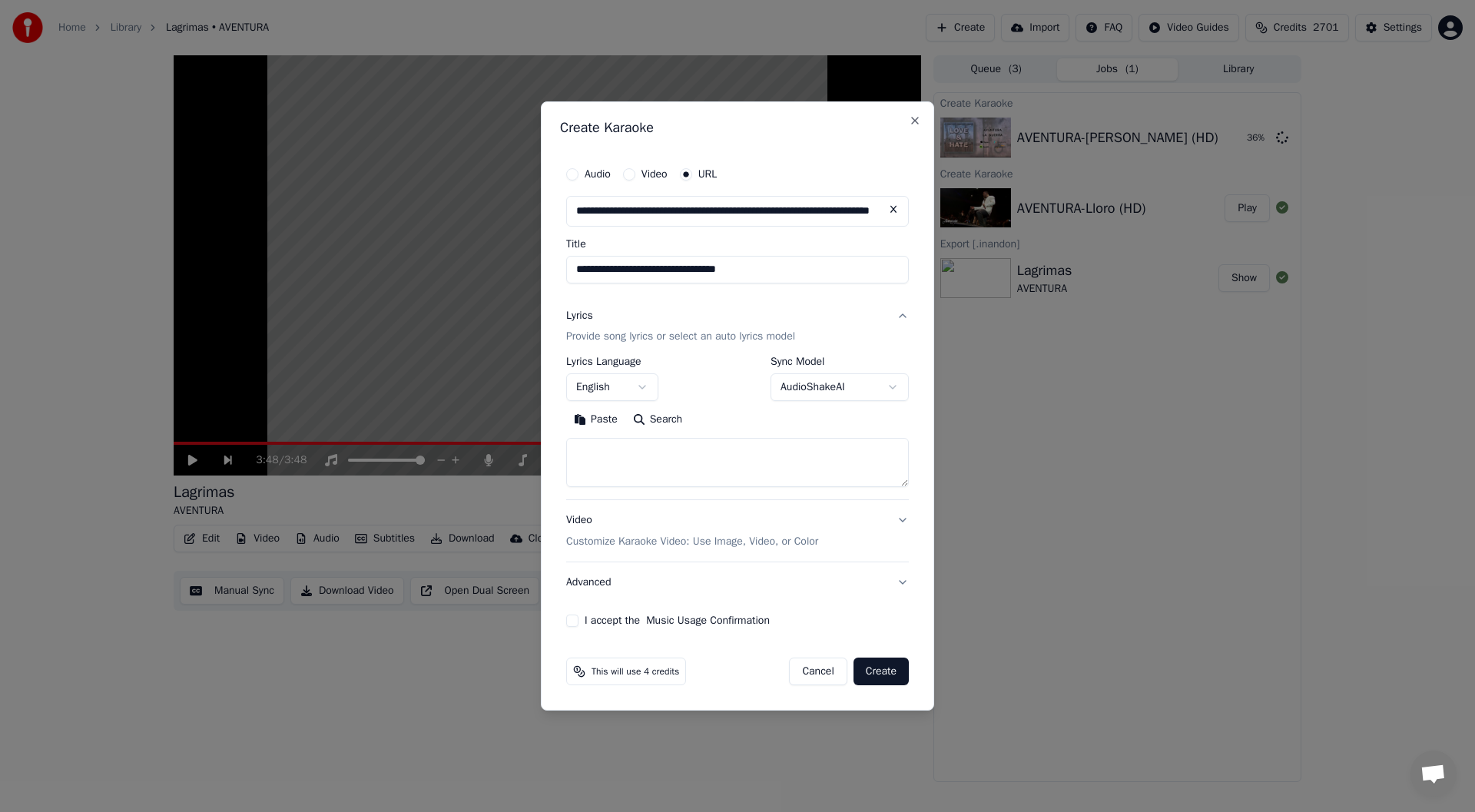 type on "**********" 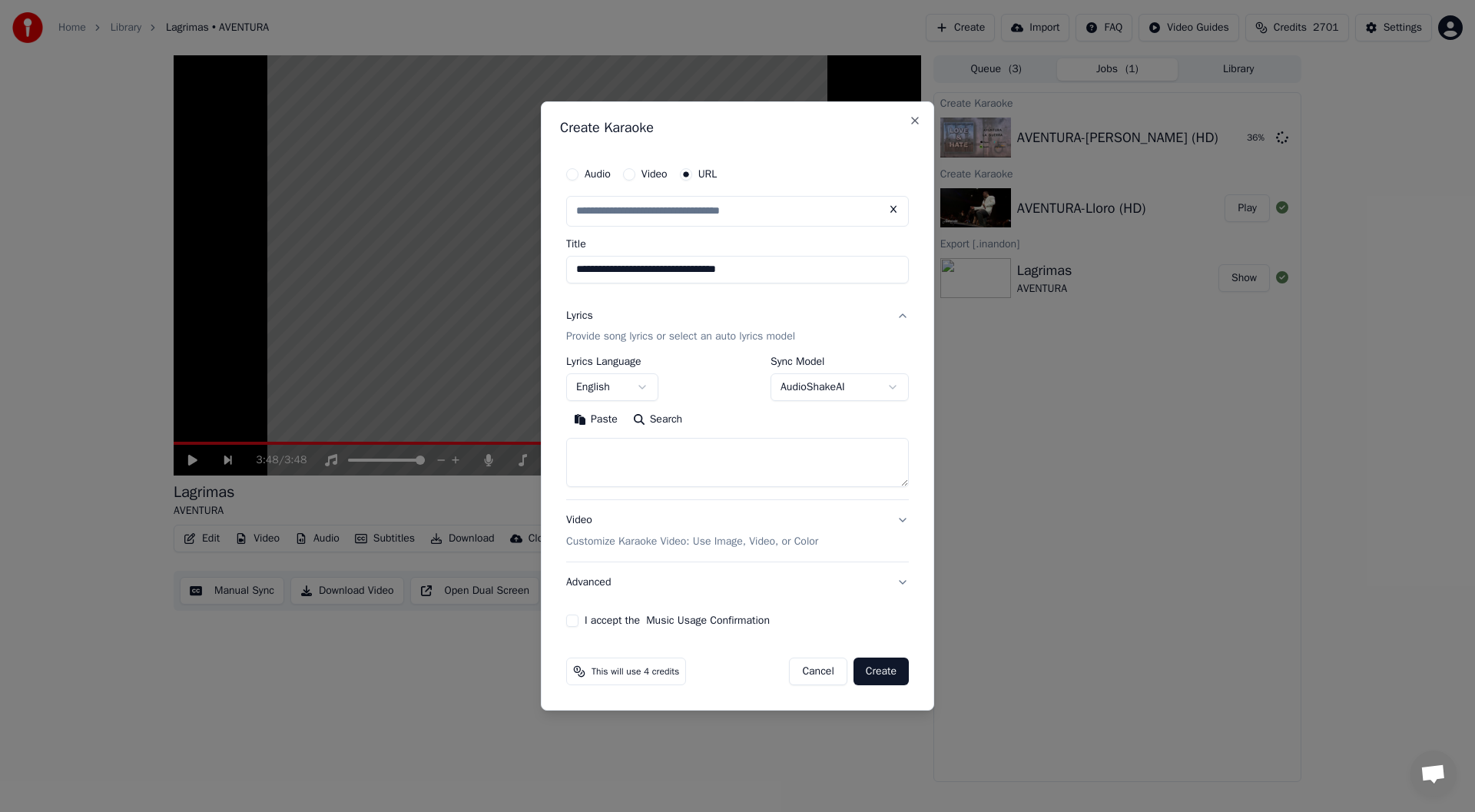 click on "**********" at bounding box center (738, 270) 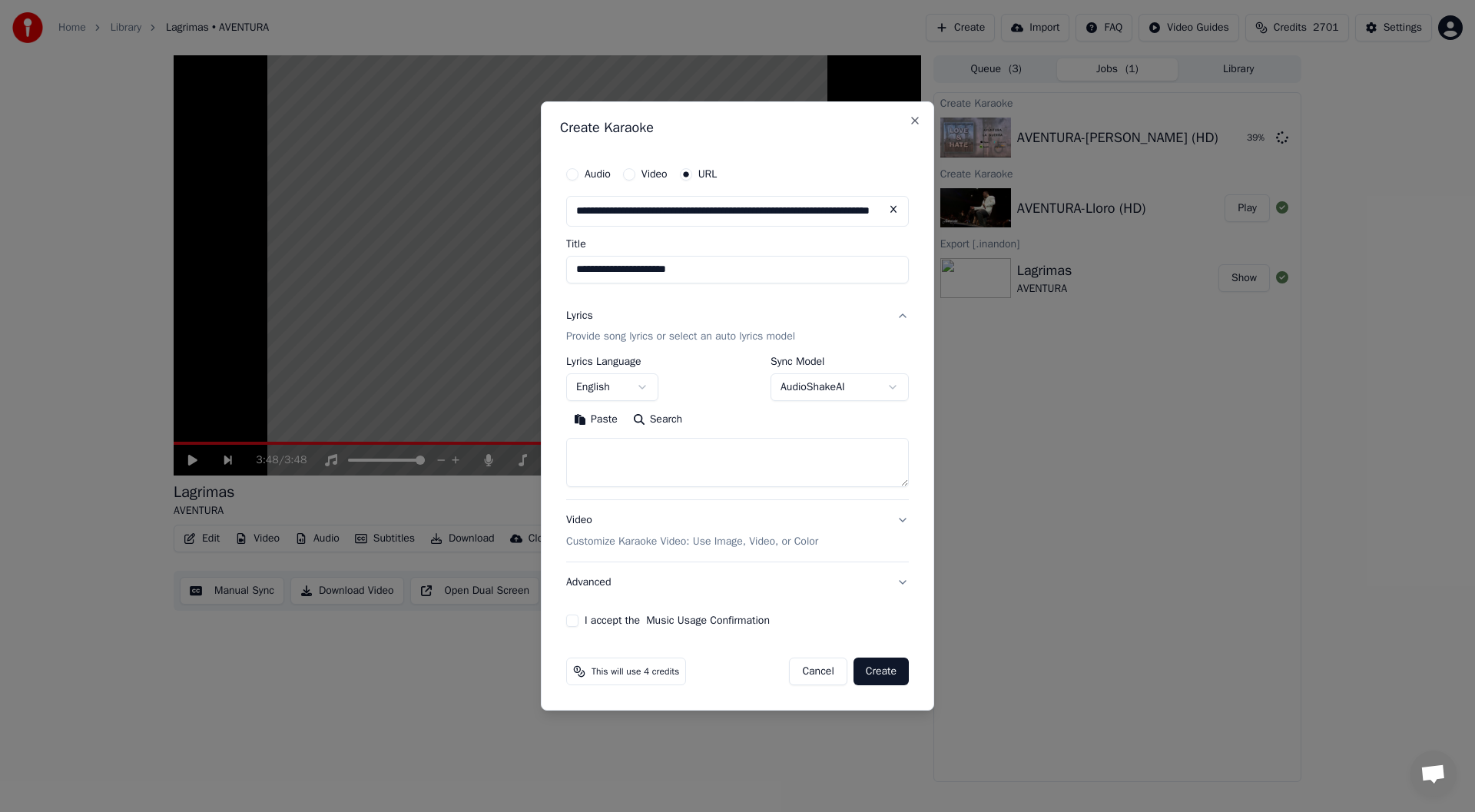 type on "**********" 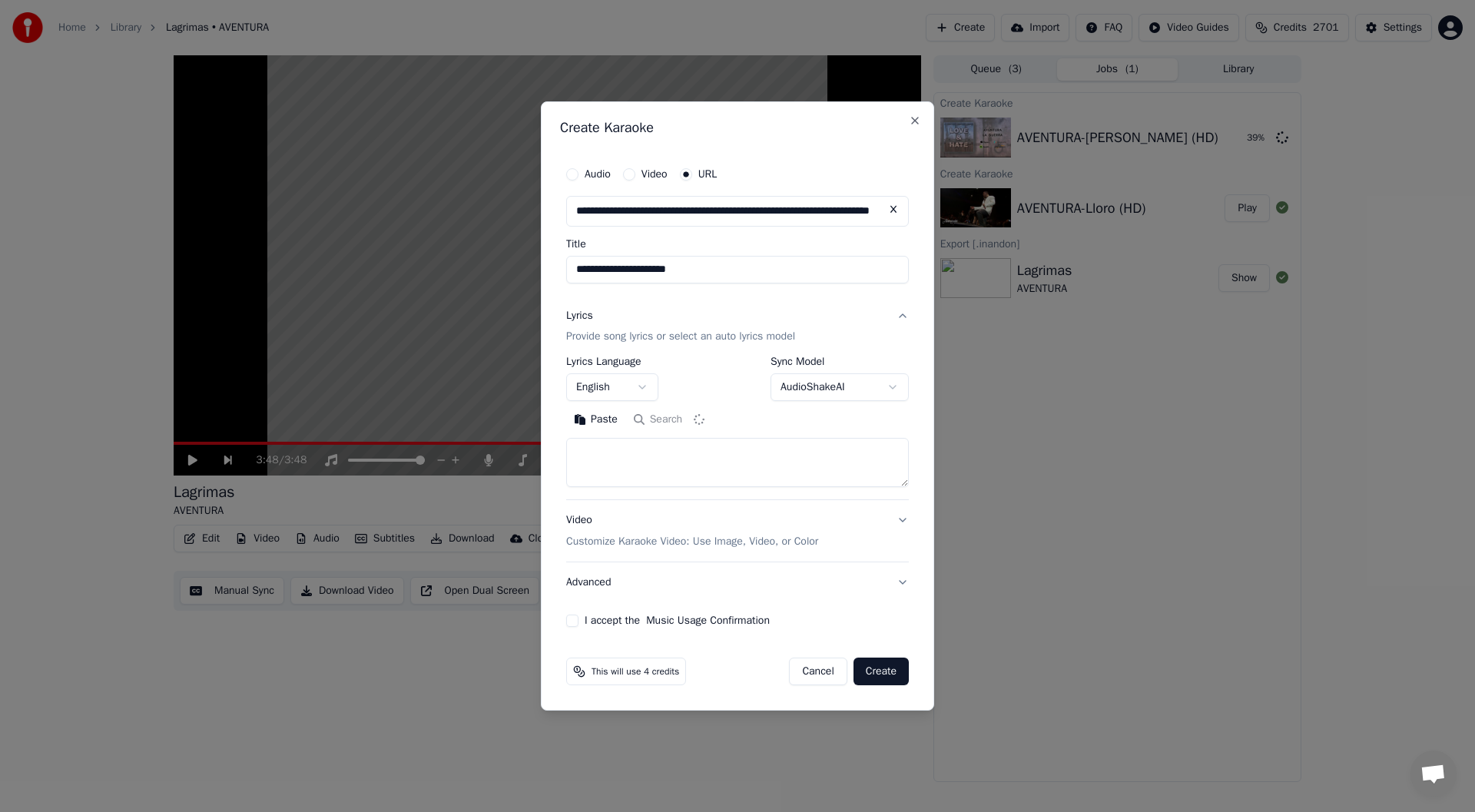 type on "**********" 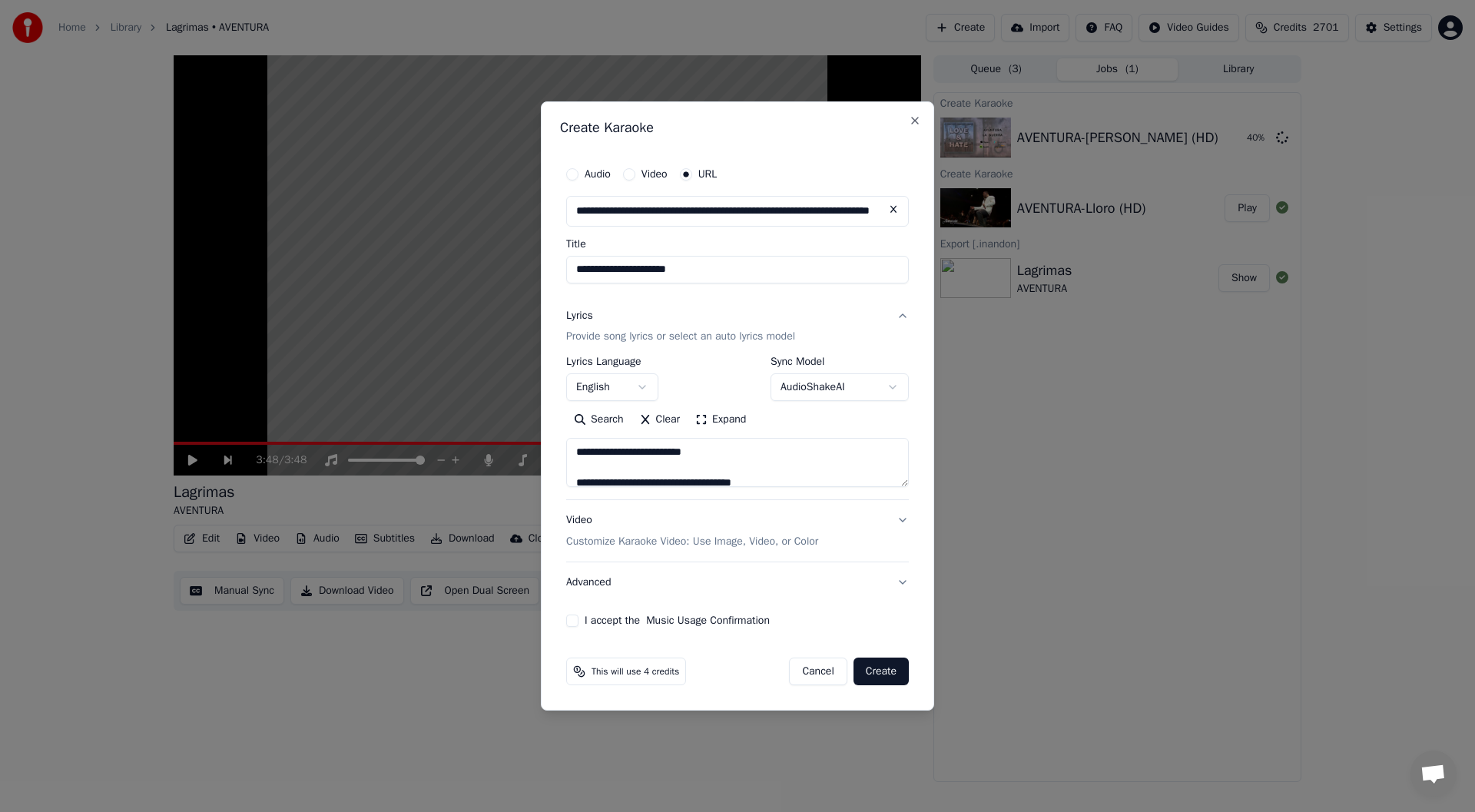 click on "**********" at bounding box center (738, 270) 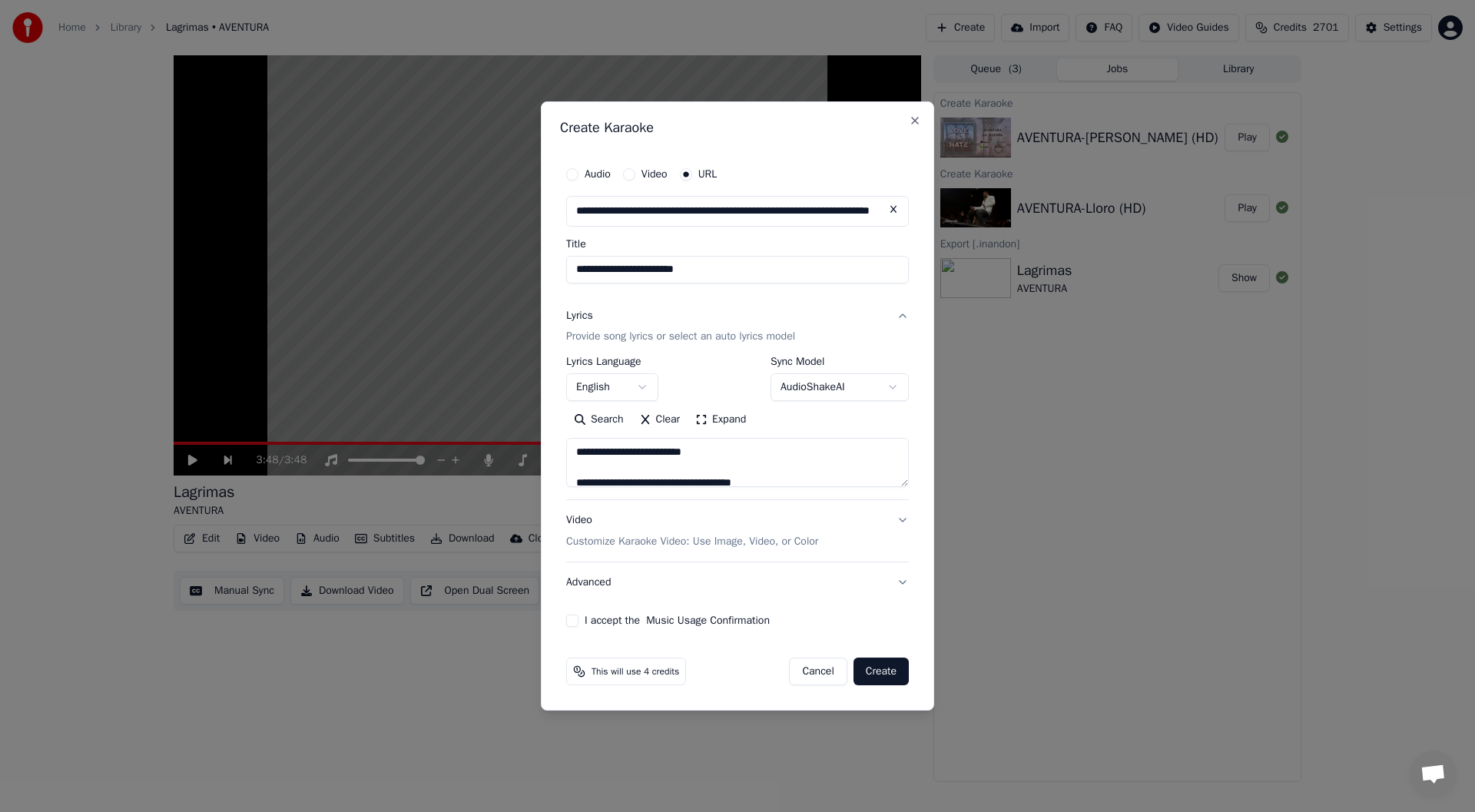 click on "**********" at bounding box center (738, 270) 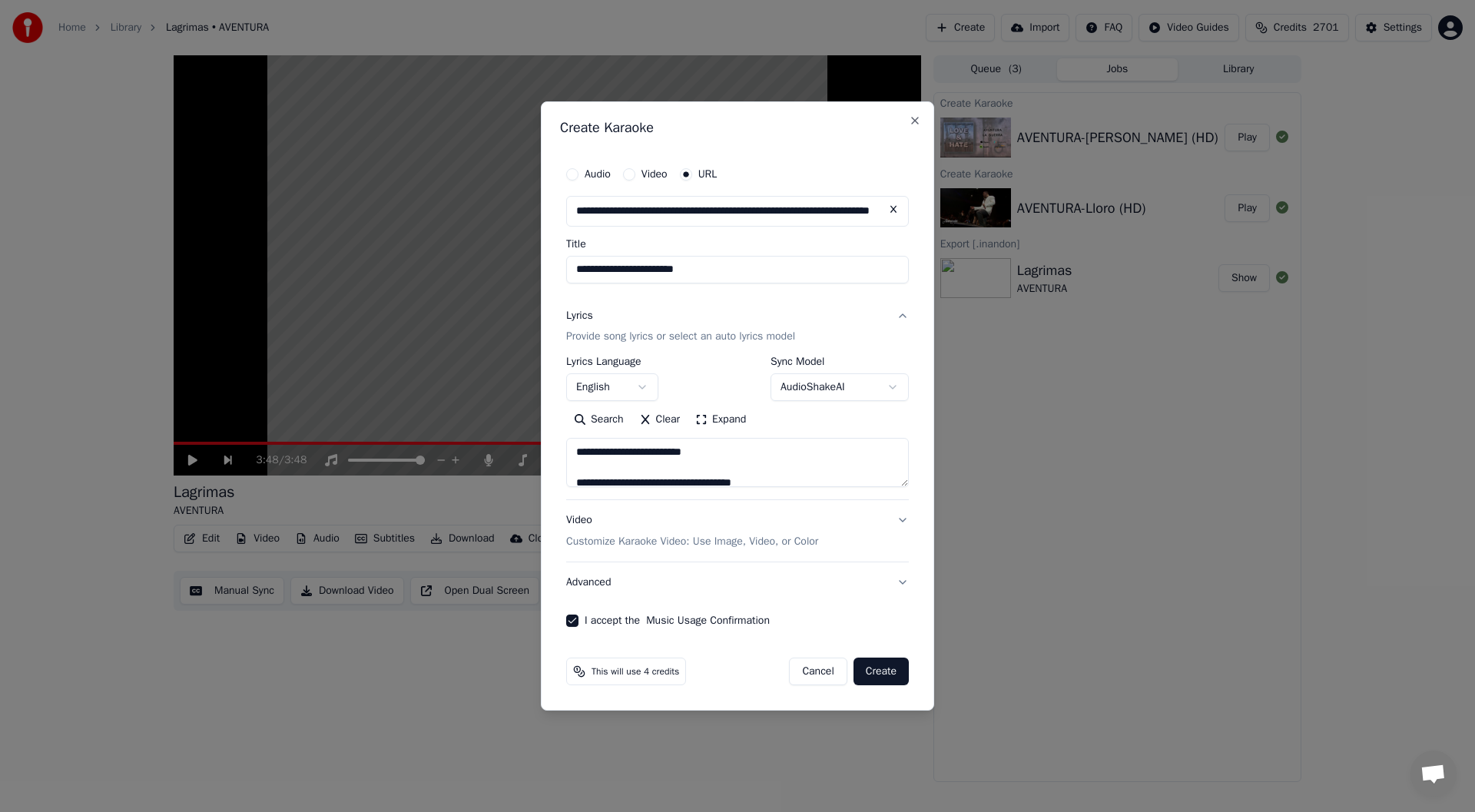 click on "Create" at bounding box center (881, 671) 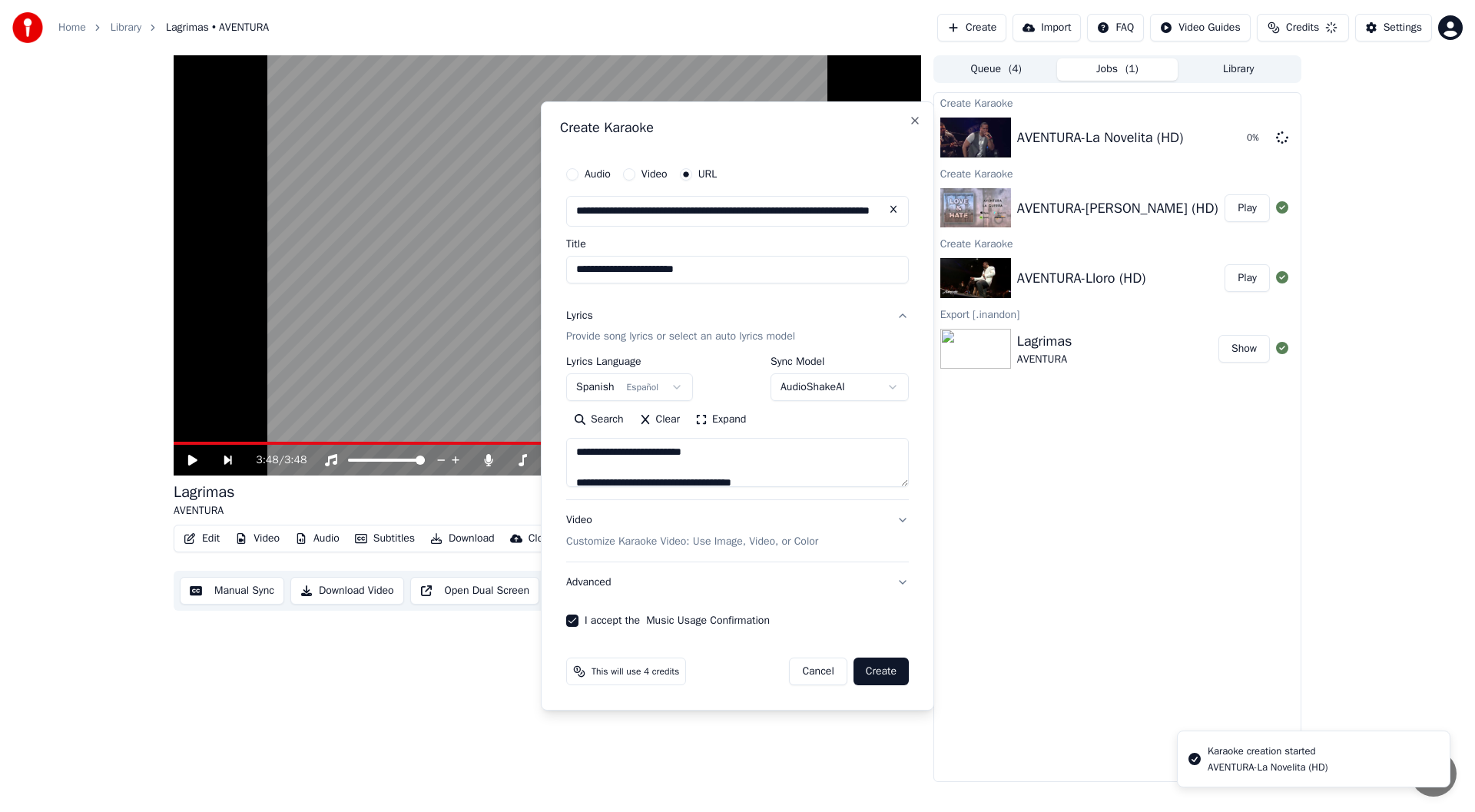 type 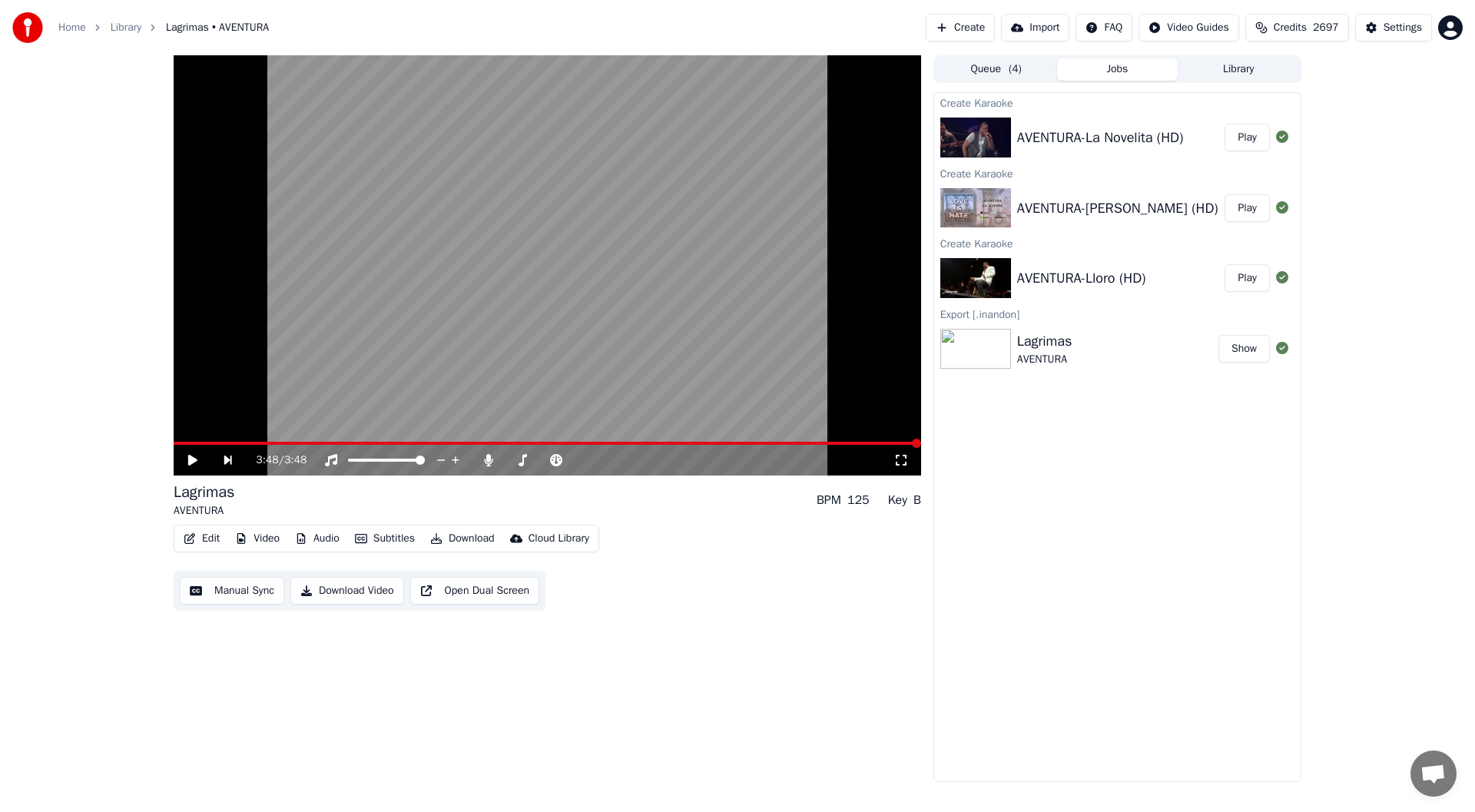 click on "Create" at bounding box center [960, 28] 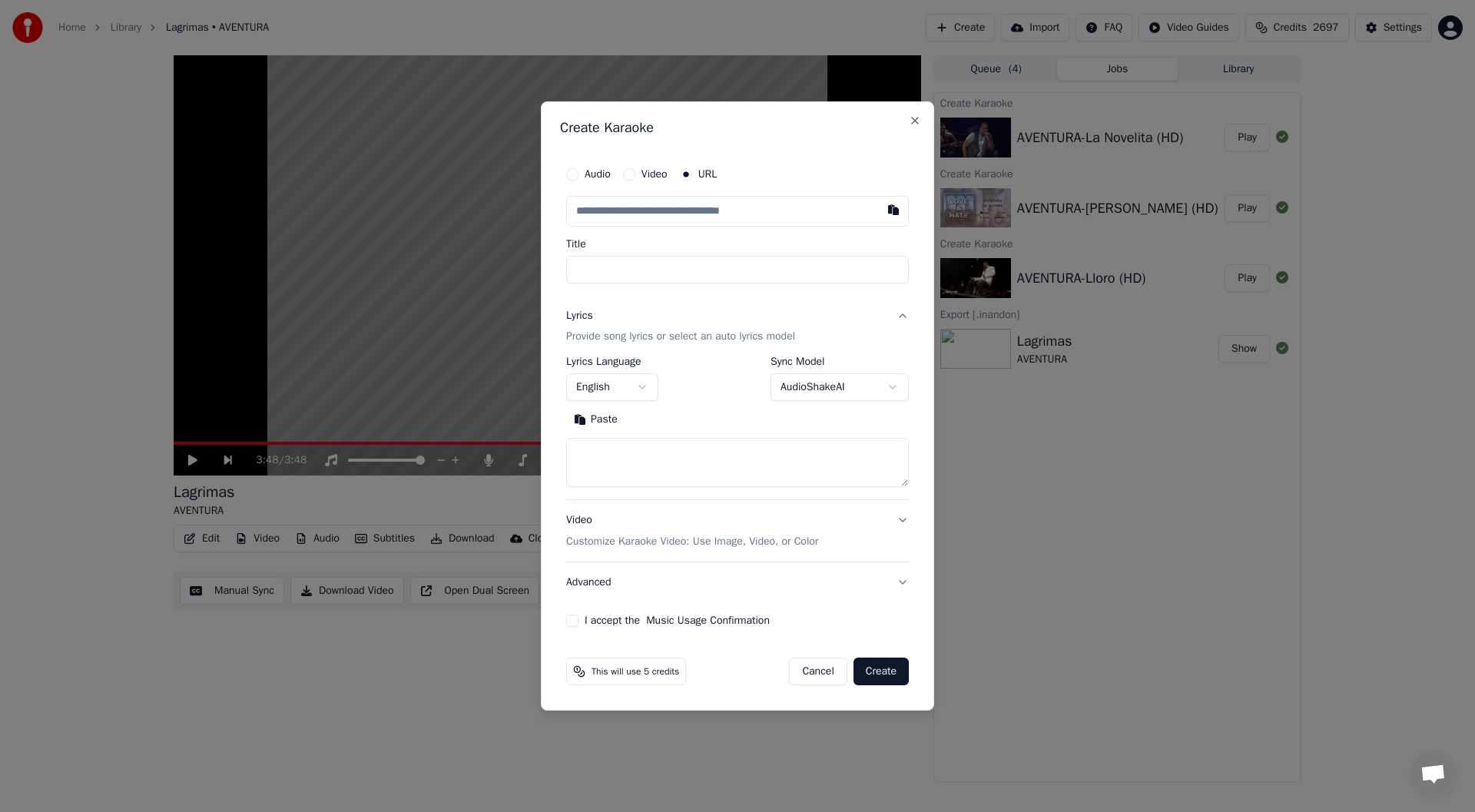 type on "**********" 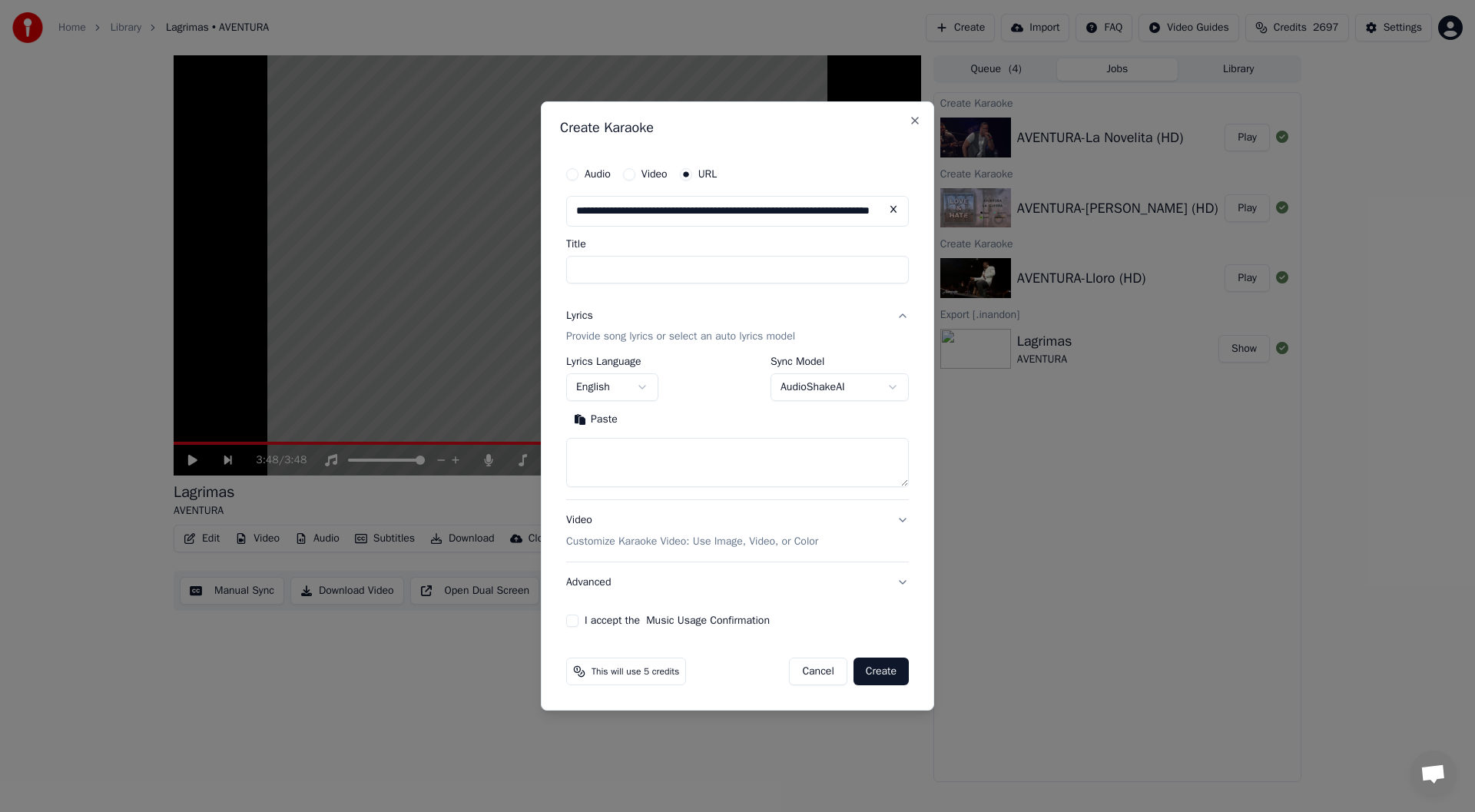 scroll, scrollTop: 0, scrollLeft: 85, axis: horizontal 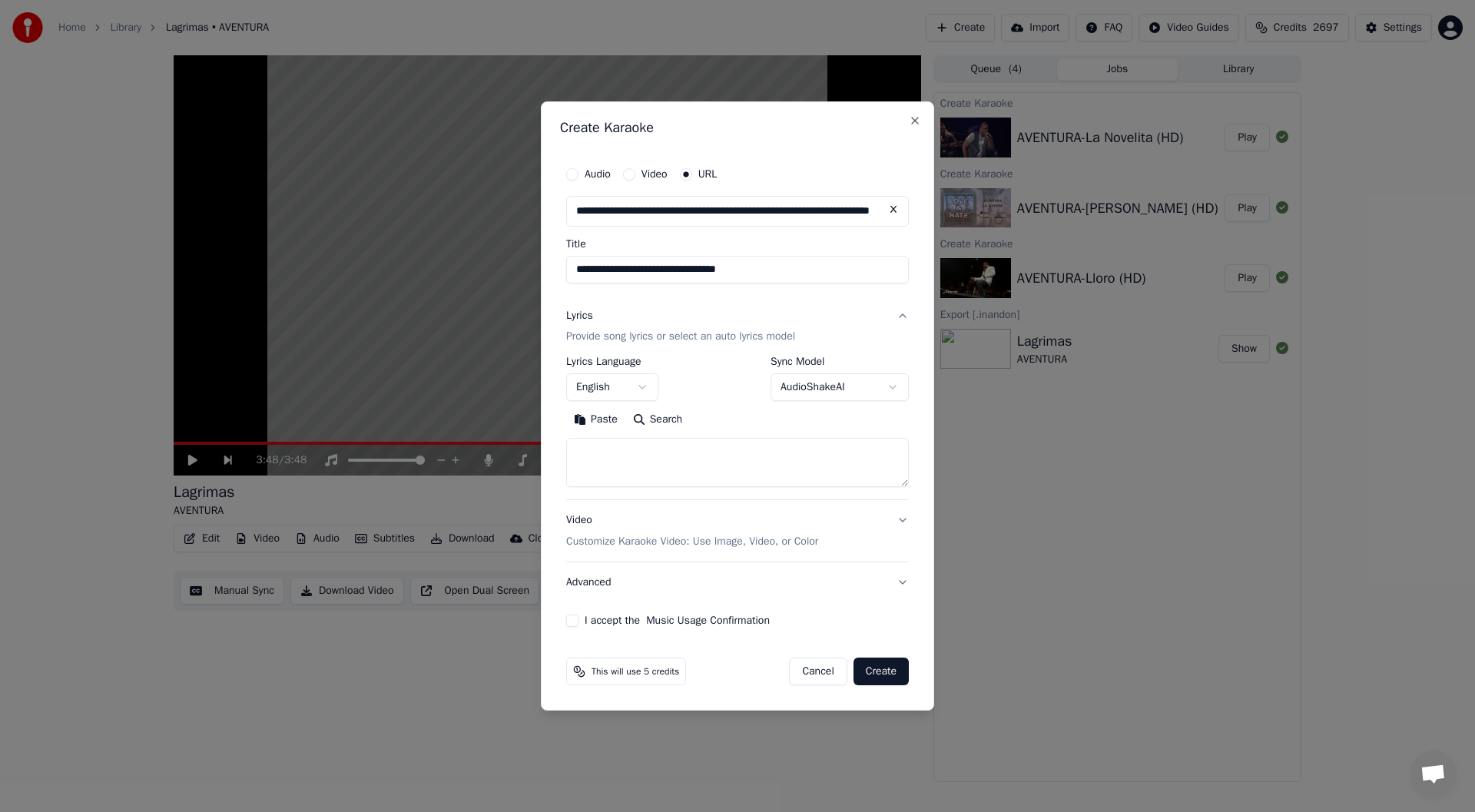 type on "**********" 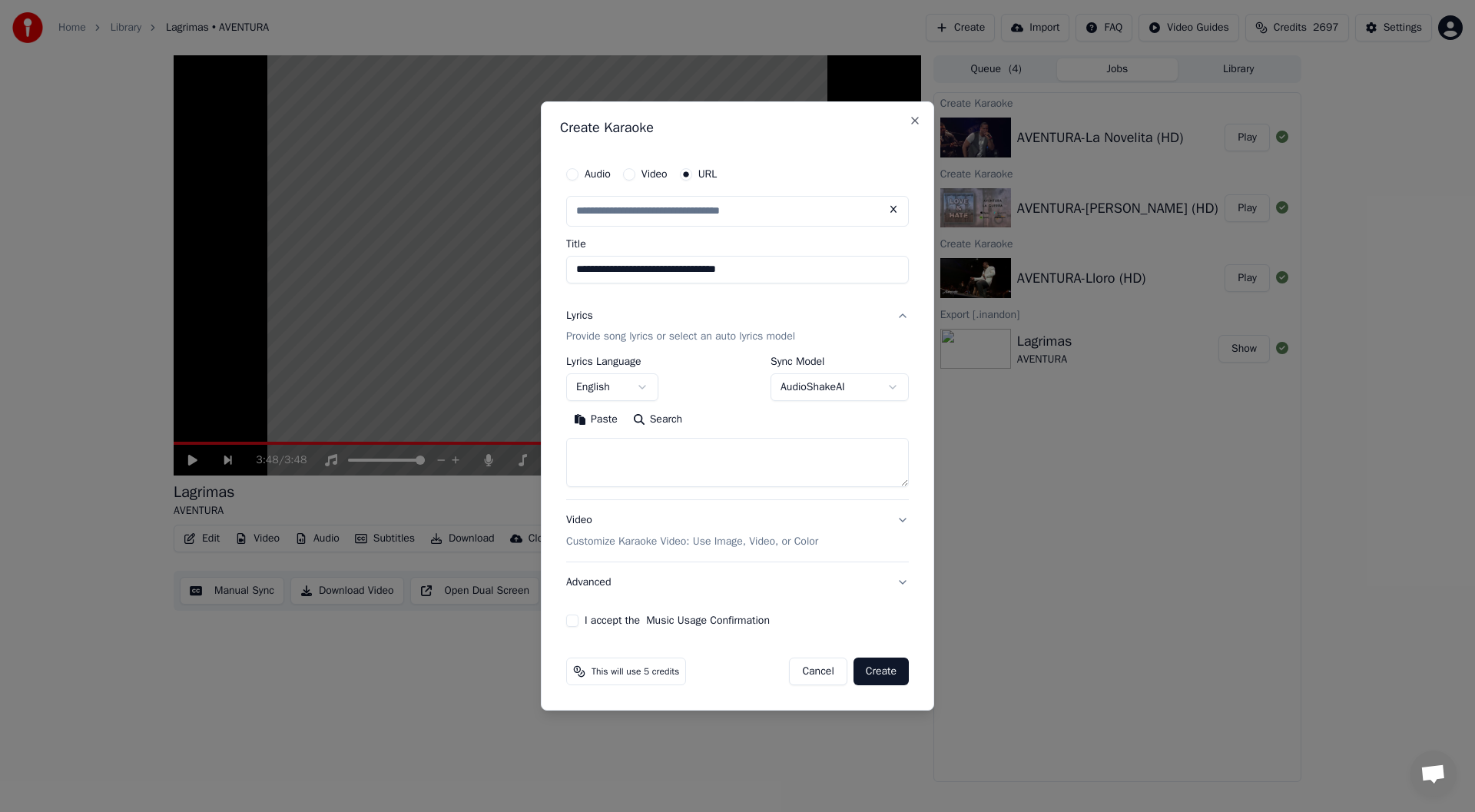 scroll, scrollTop: 0, scrollLeft: 0, axis: both 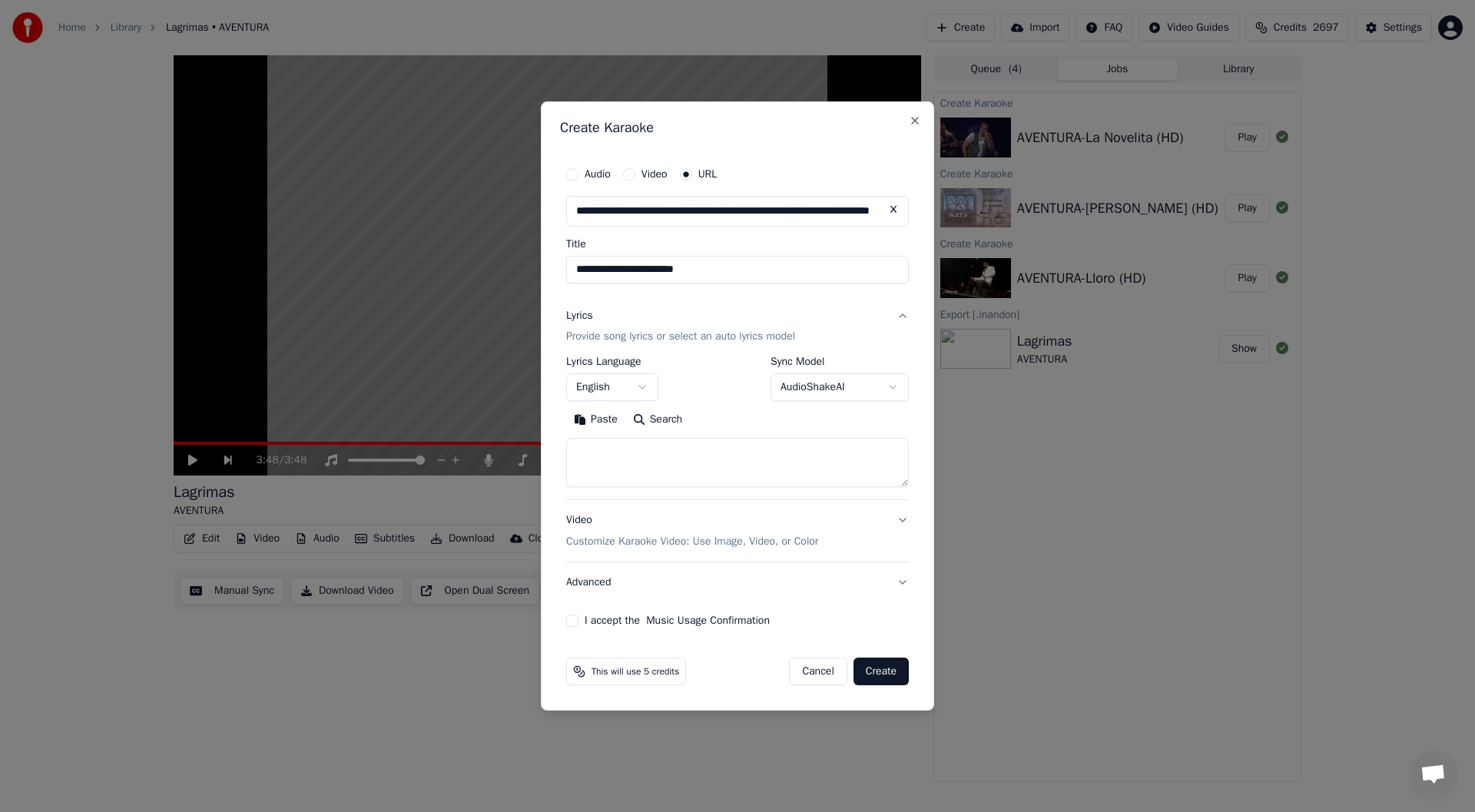 click on "I accept the   Music Usage Confirmation" at bounding box center [572, 621] 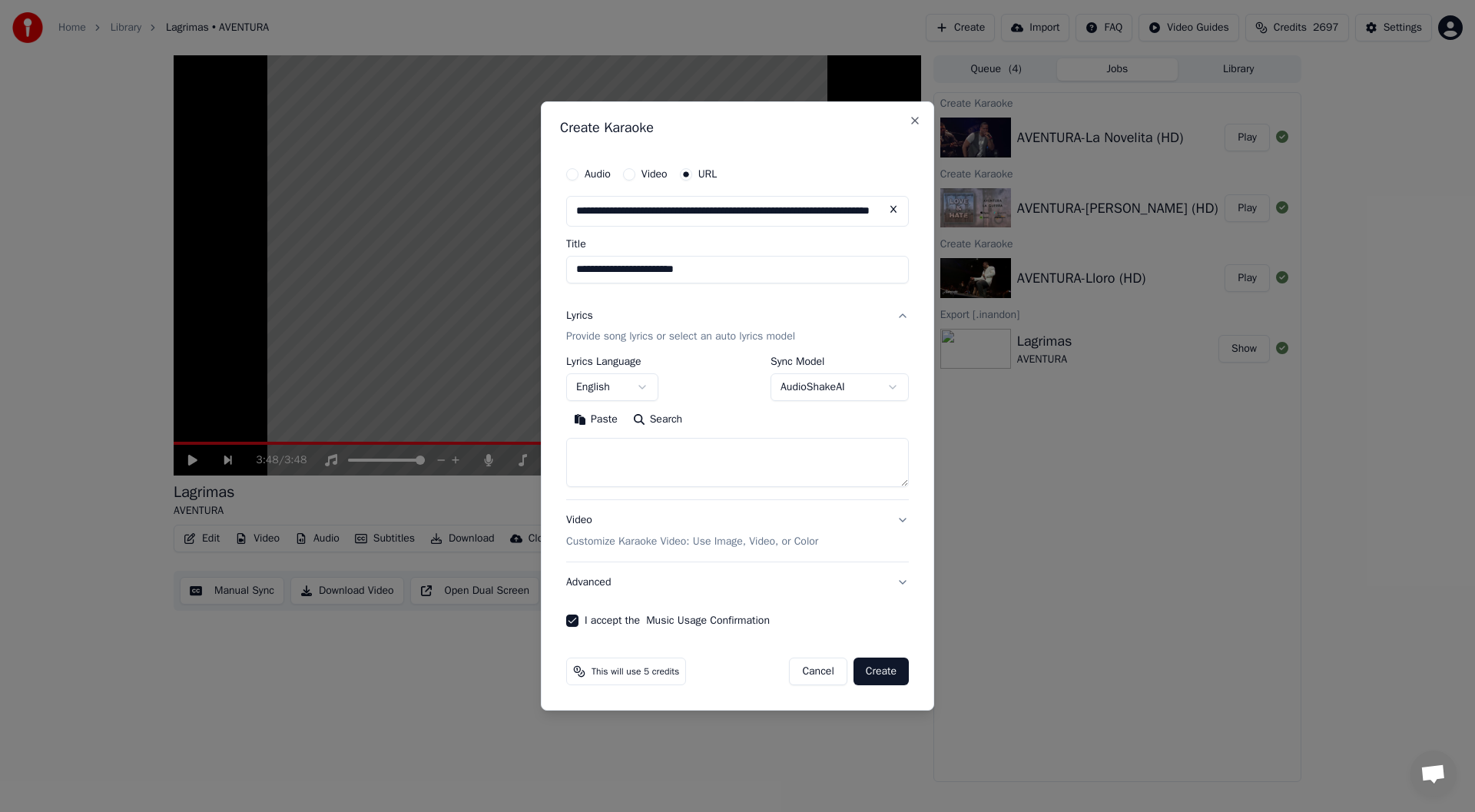 click on "**********" at bounding box center [738, 270] 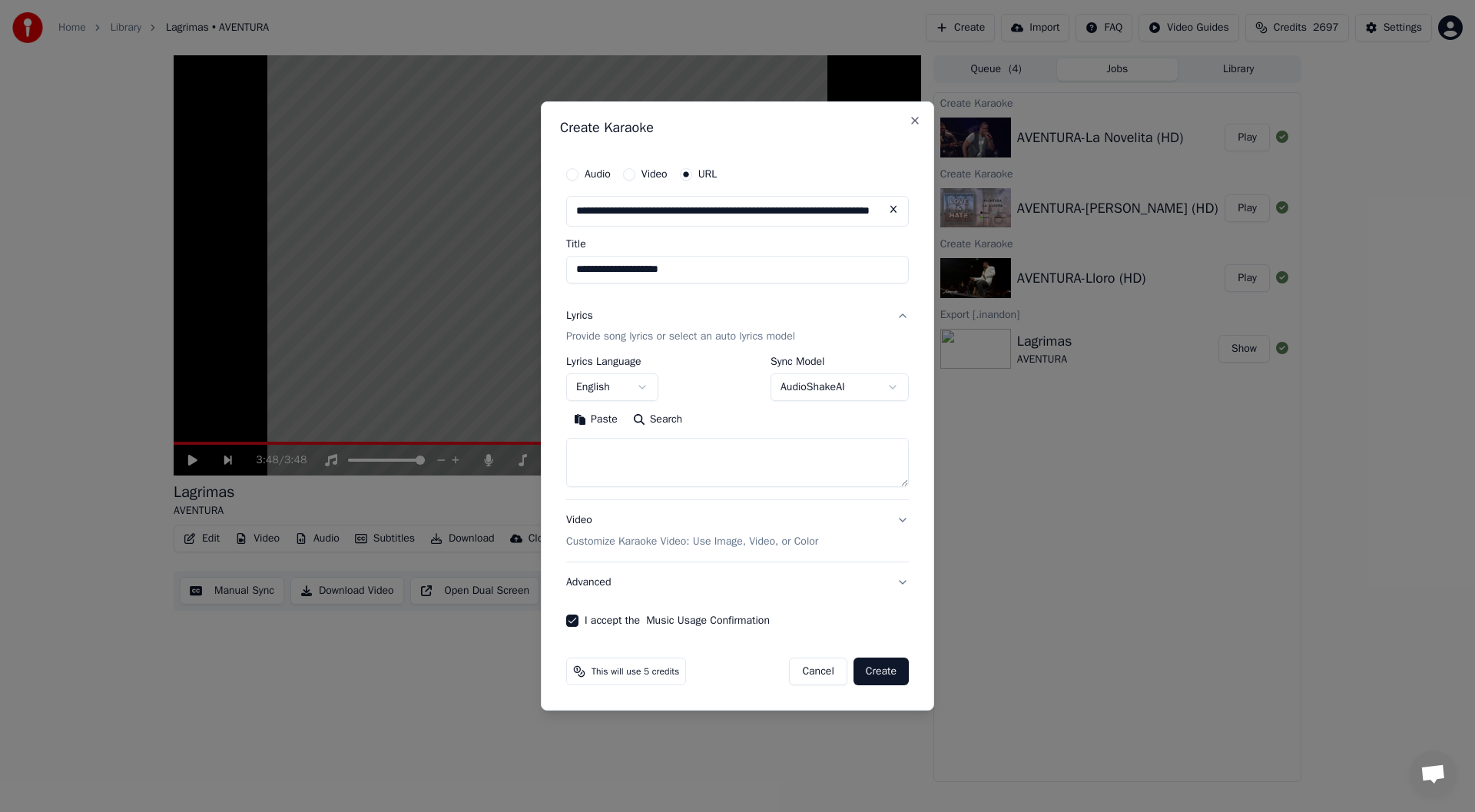 click on "**********" at bounding box center [738, 270] 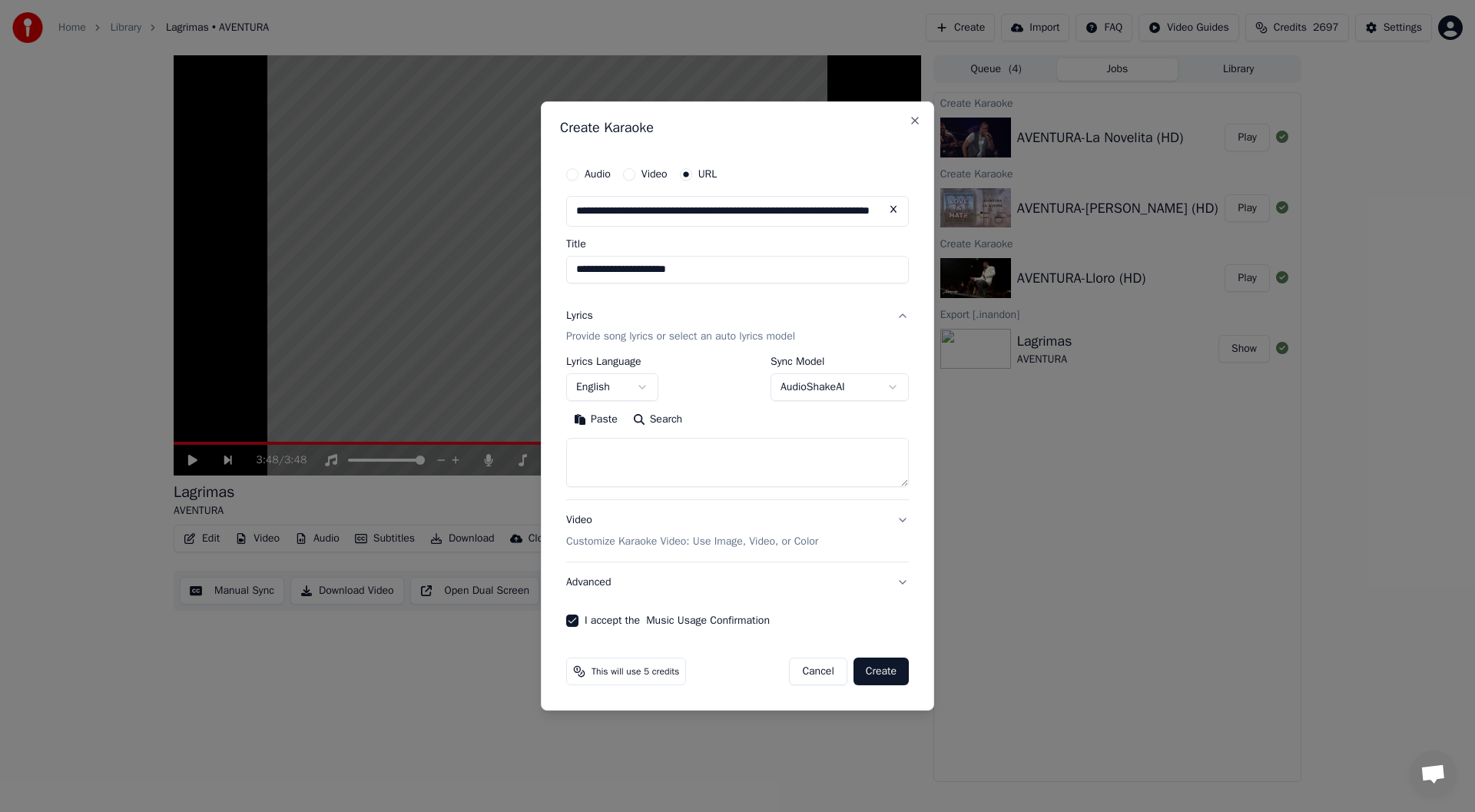 click on "**********" at bounding box center (738, 270) 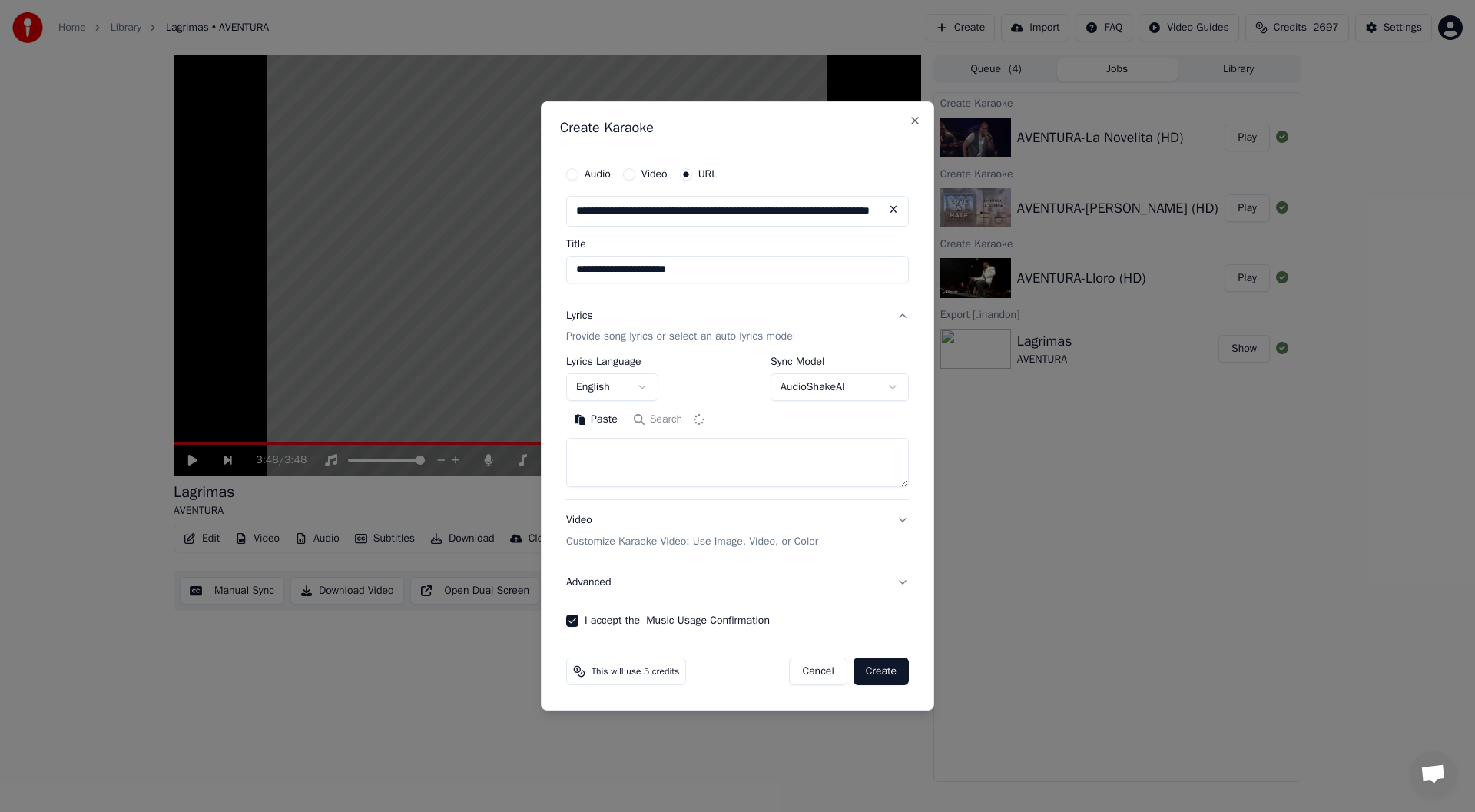 type on "**********" 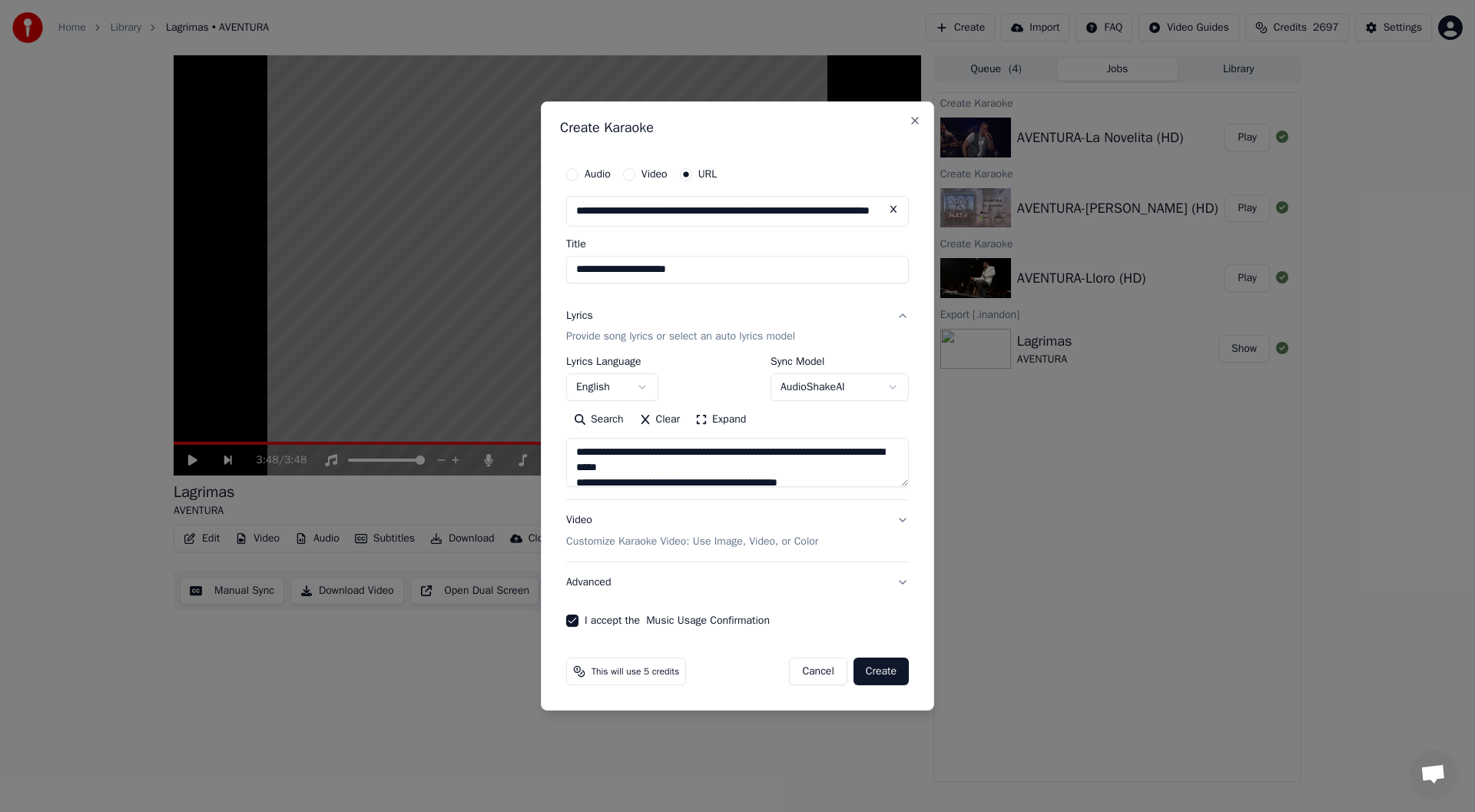 click on "**********" at bounding box center [738, 270] 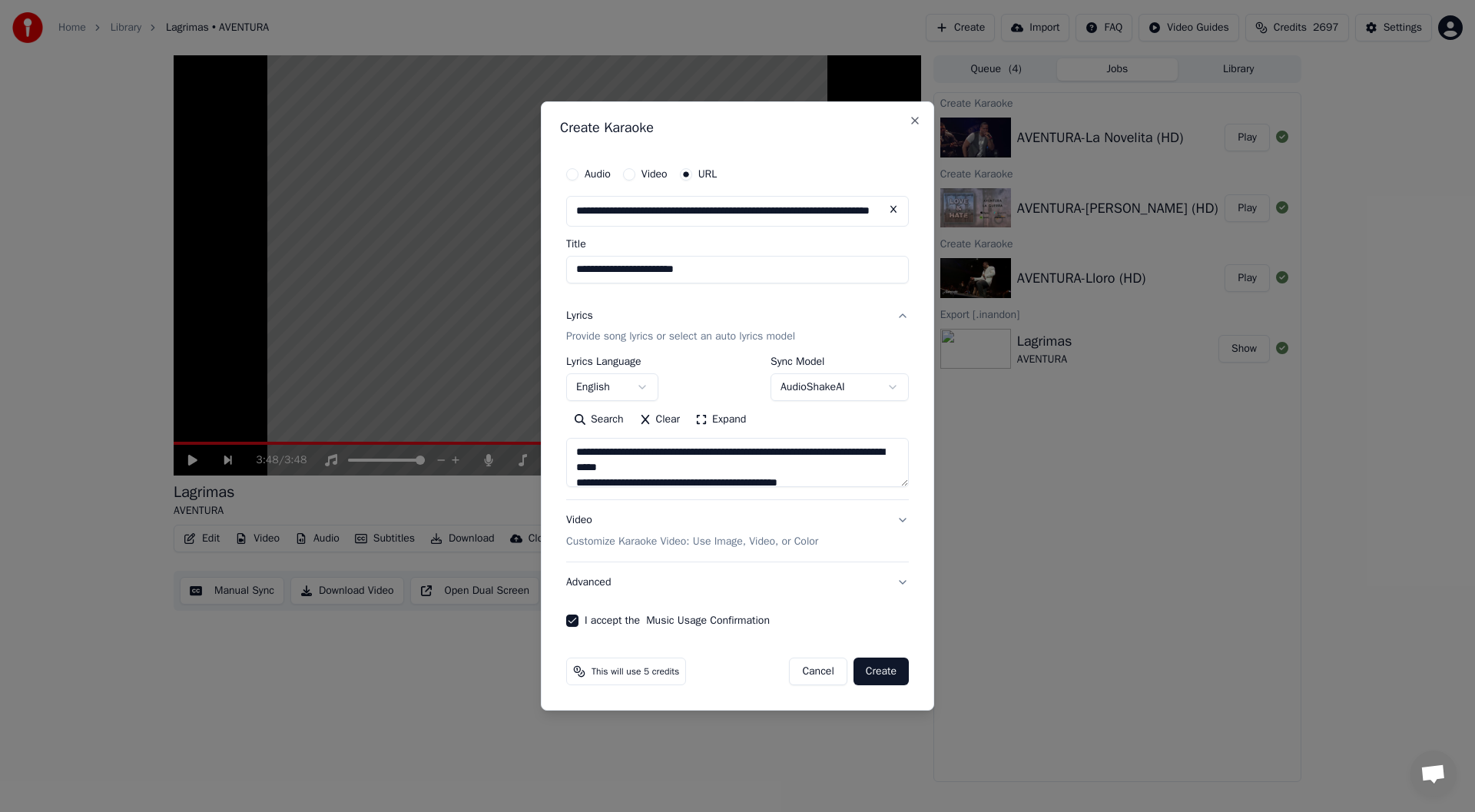 type on "**********" 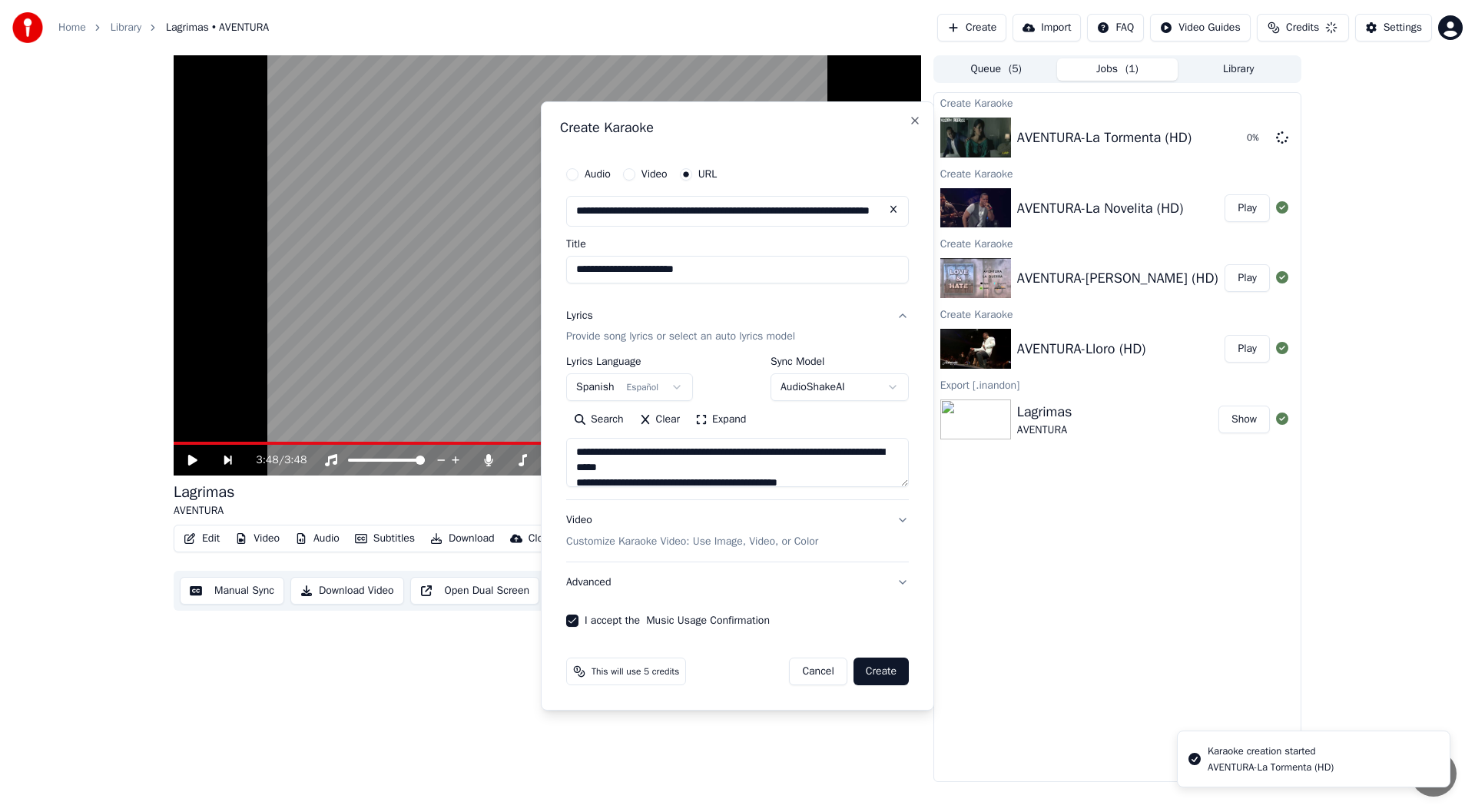 type 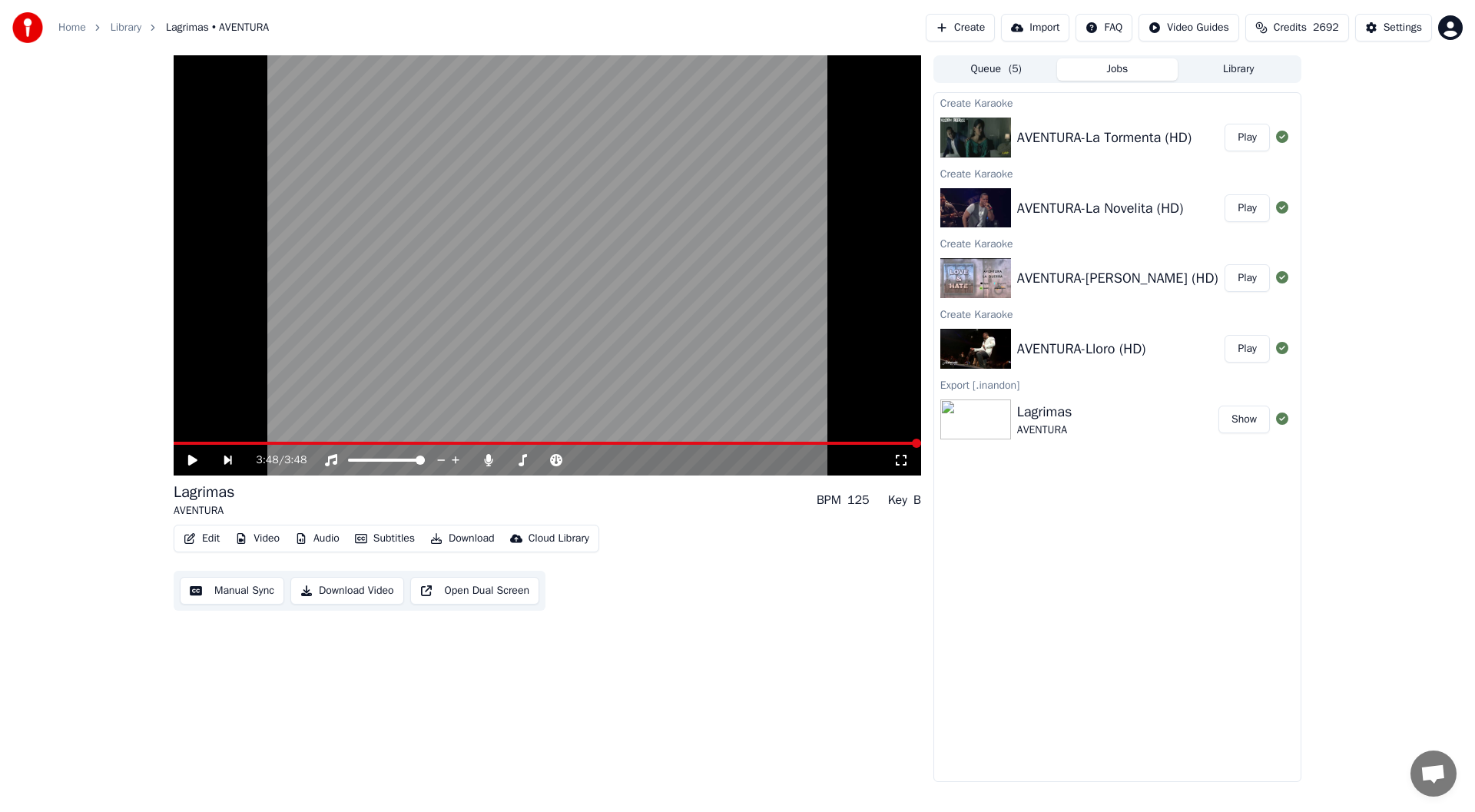 click on "Create" at bounding box center [960, 28] 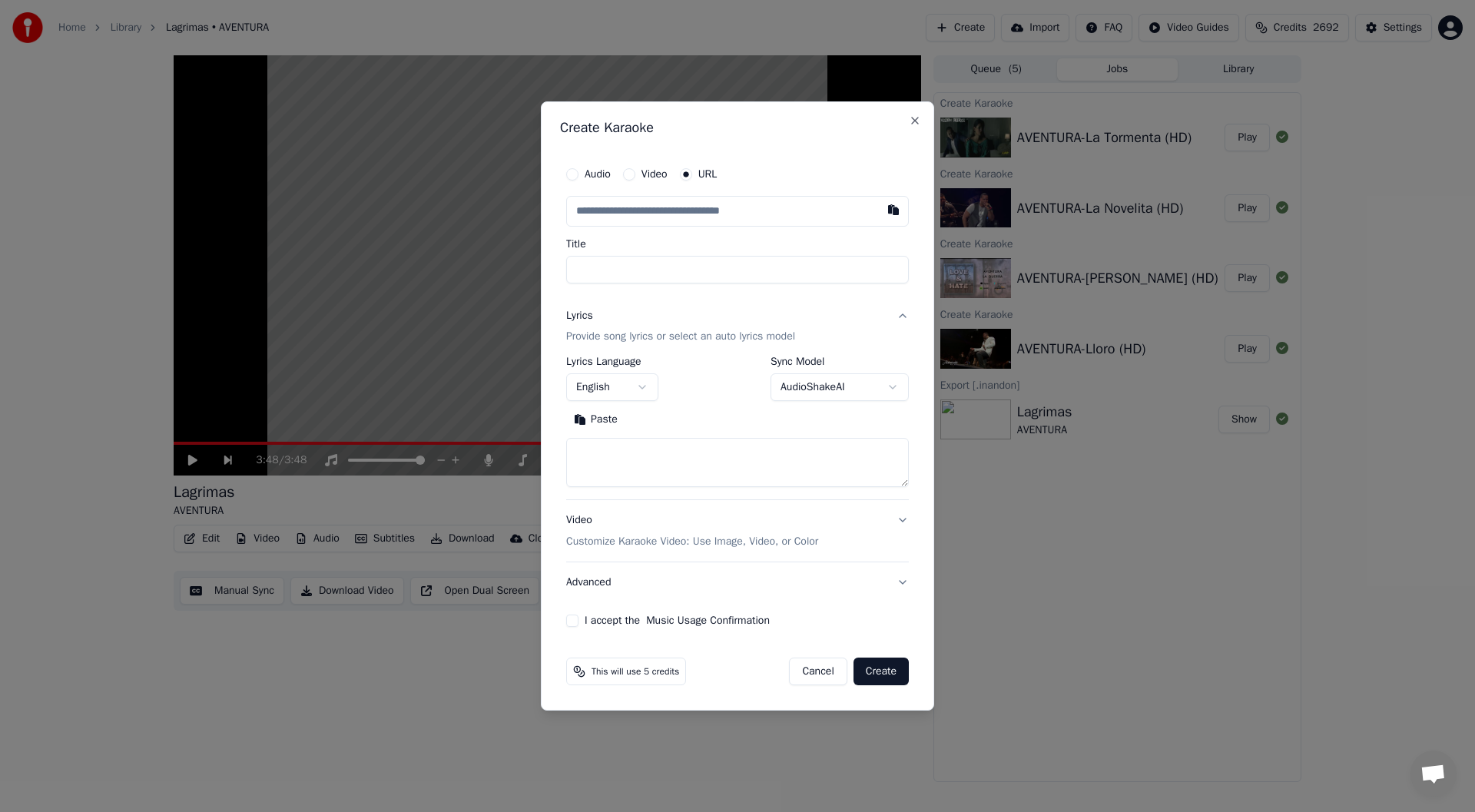 type on "**********" 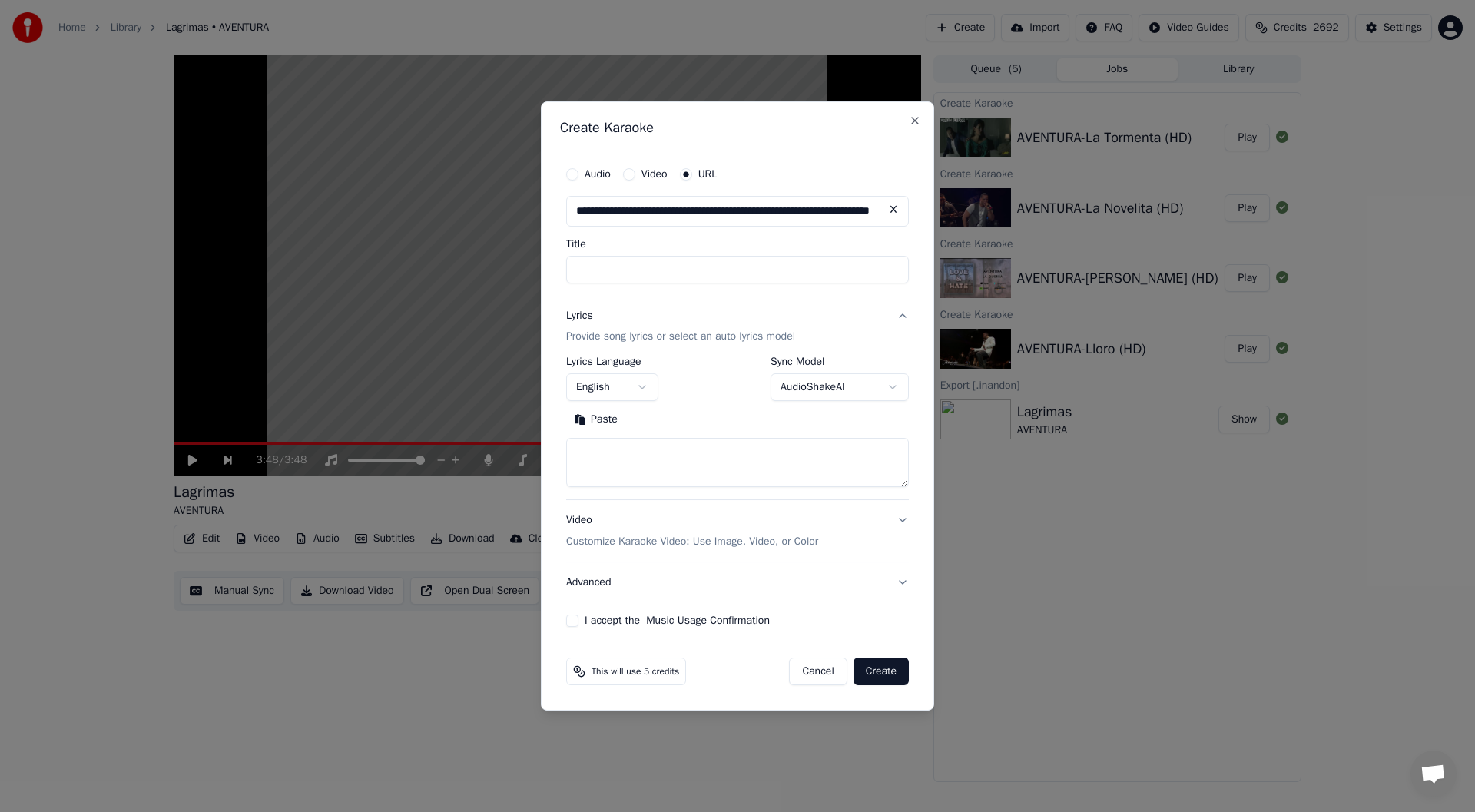 scroll, scrollTop: 0, scrollLeft: 81, axis: horizontal 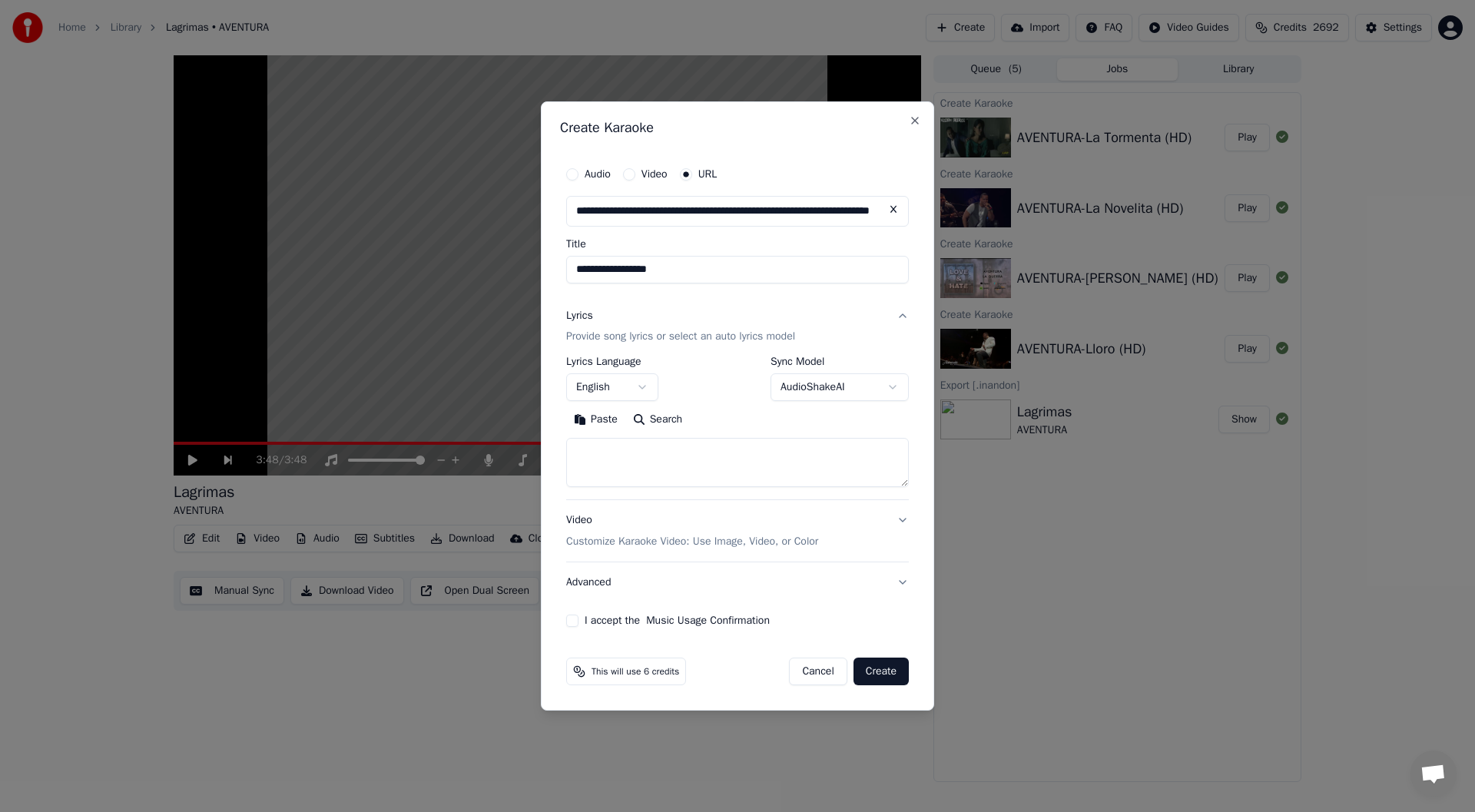 type on "**********" 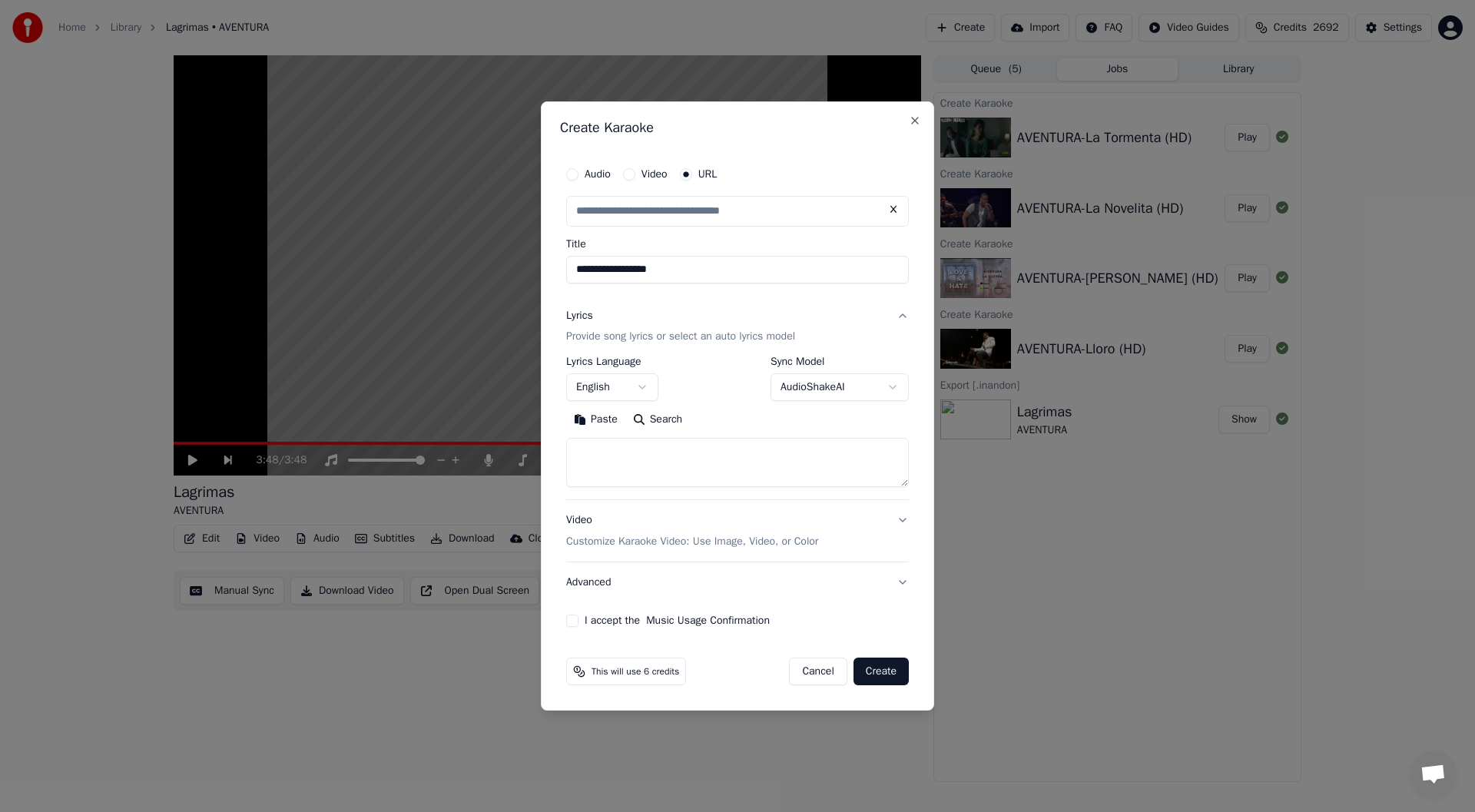 scroll, scrollTop: 0, scrollLeft: 0, axis: both 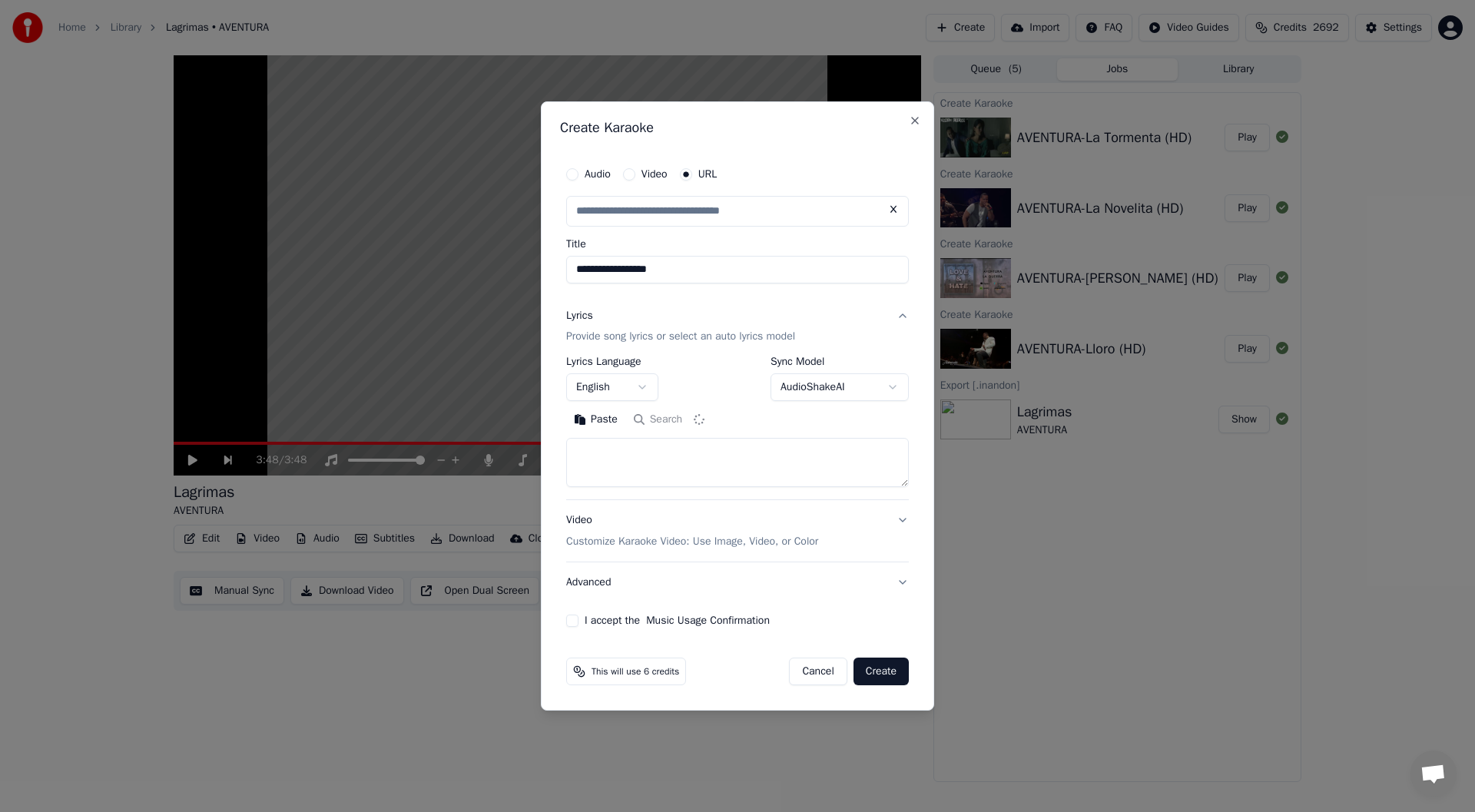 type on "**********" 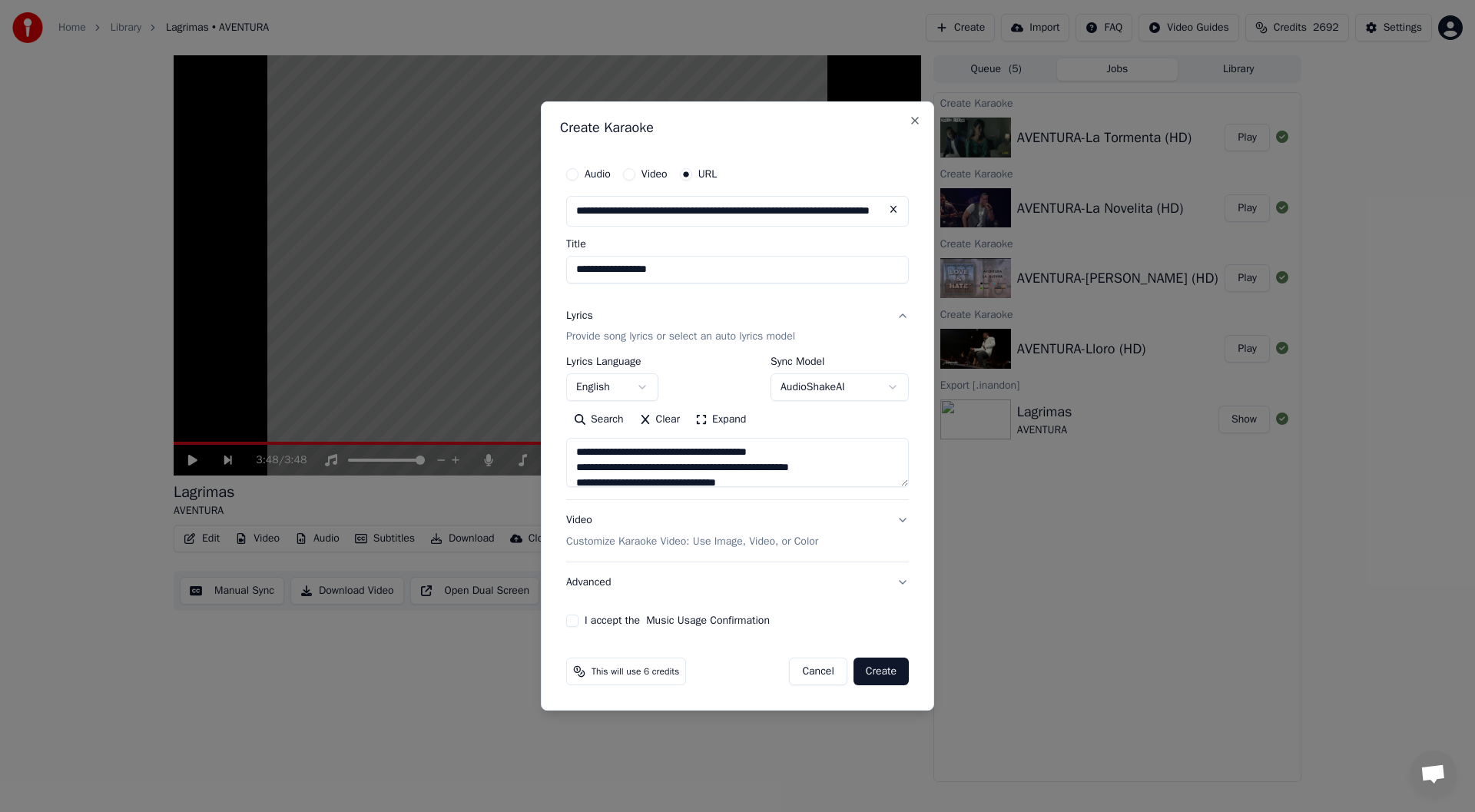 click on "I accept the   Music Usage Confirmation" at bounding box center (738, 621) 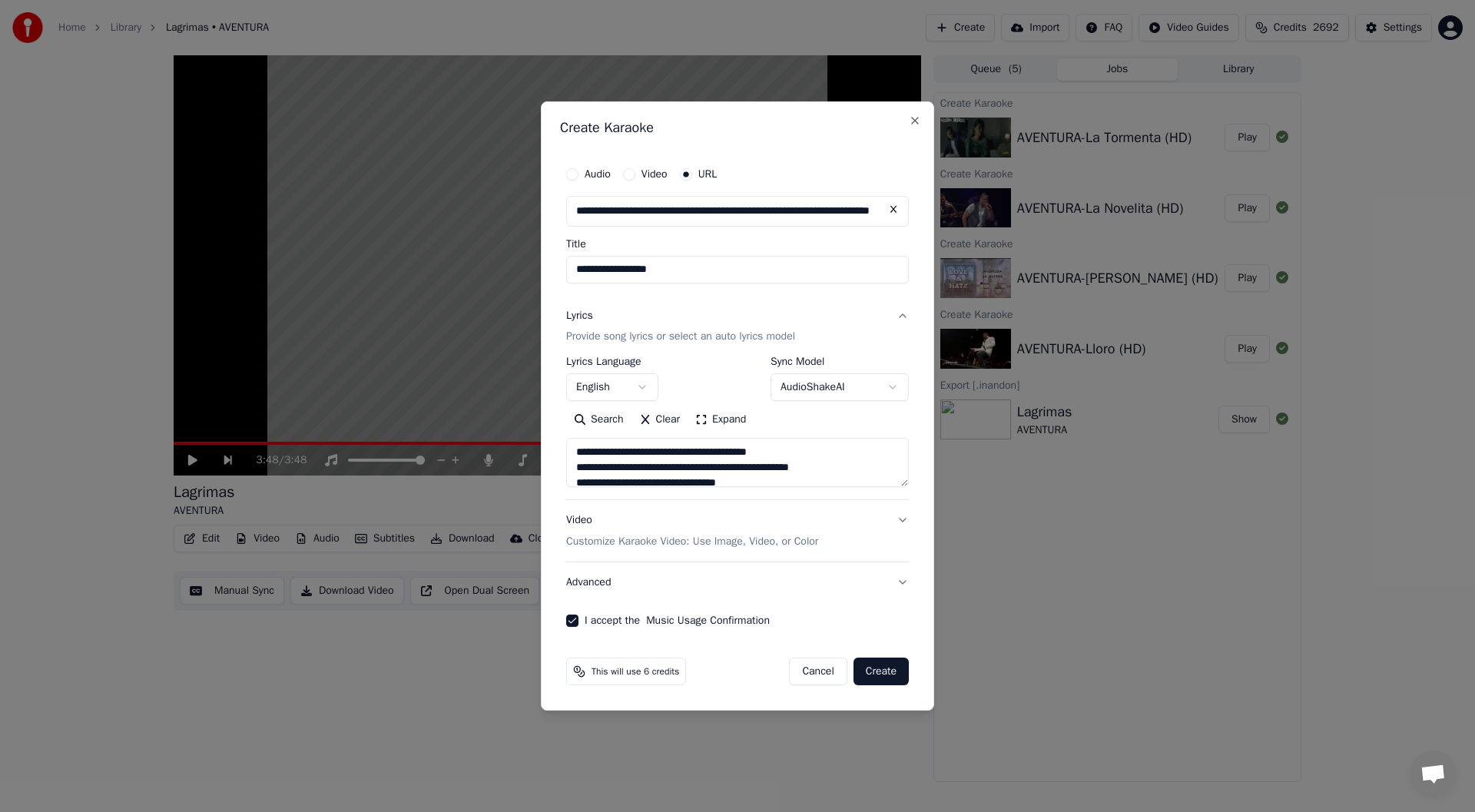 click on "**********" at bounding box center [738, 270] 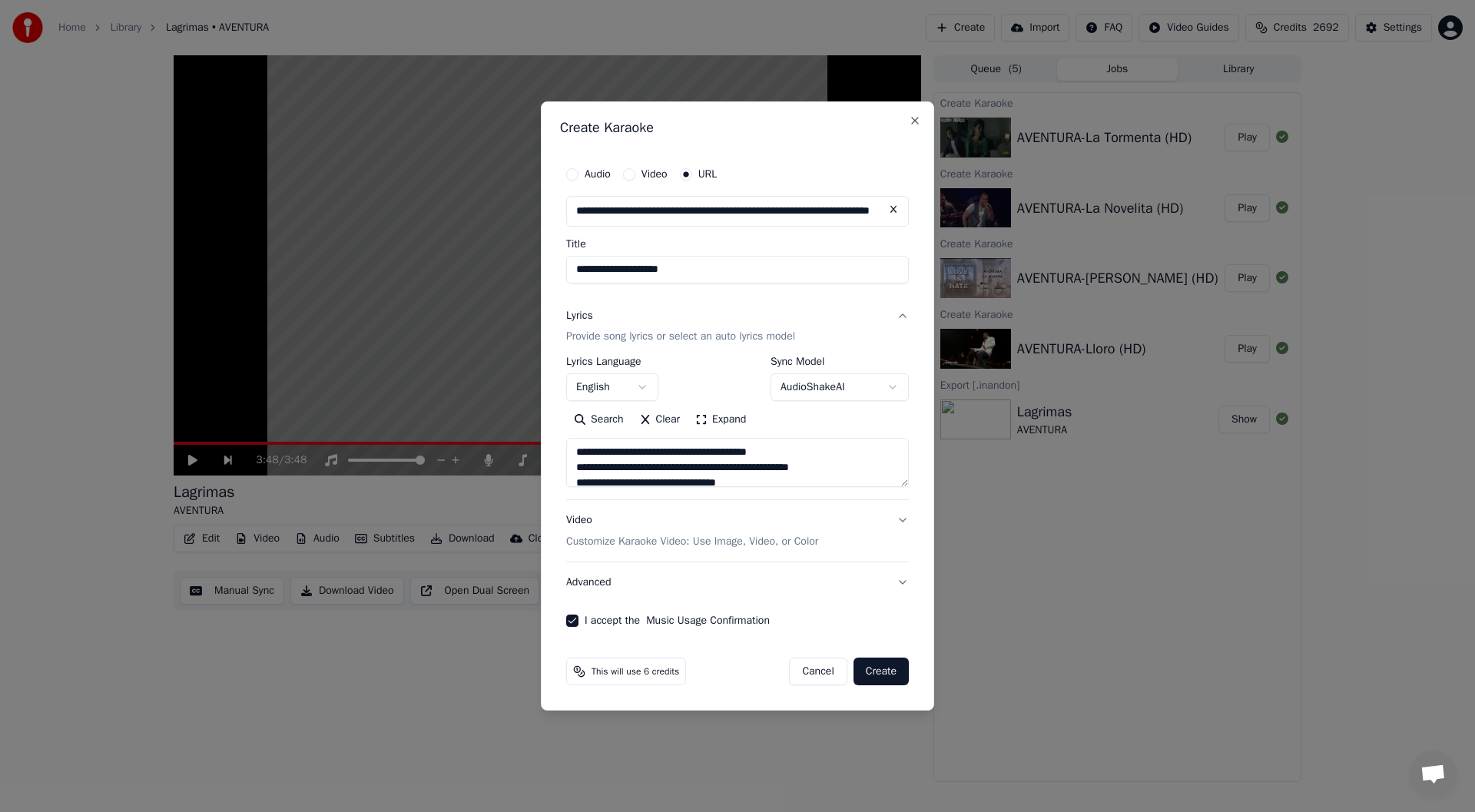 click on "**********" at bounding box center [738, 270] 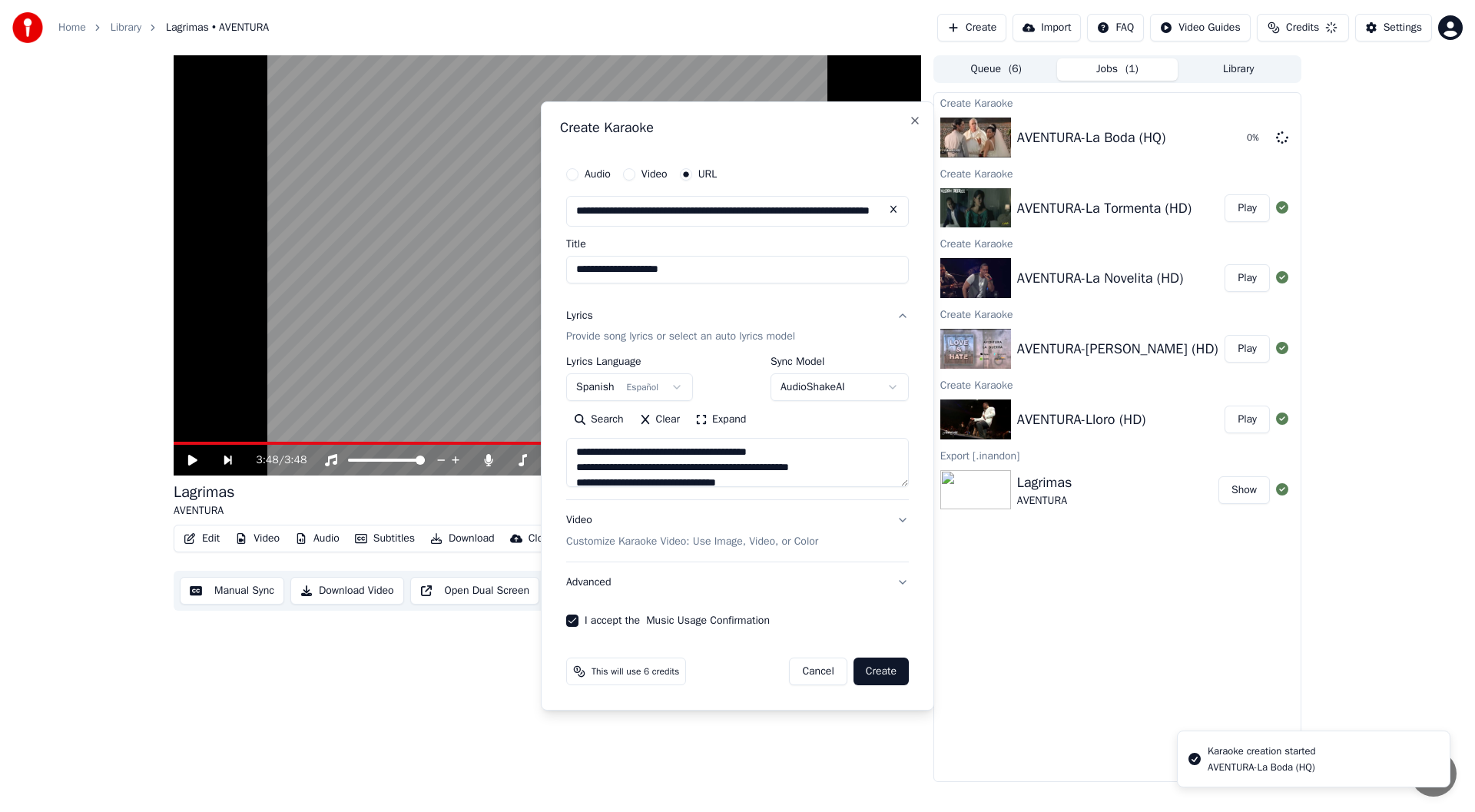 type 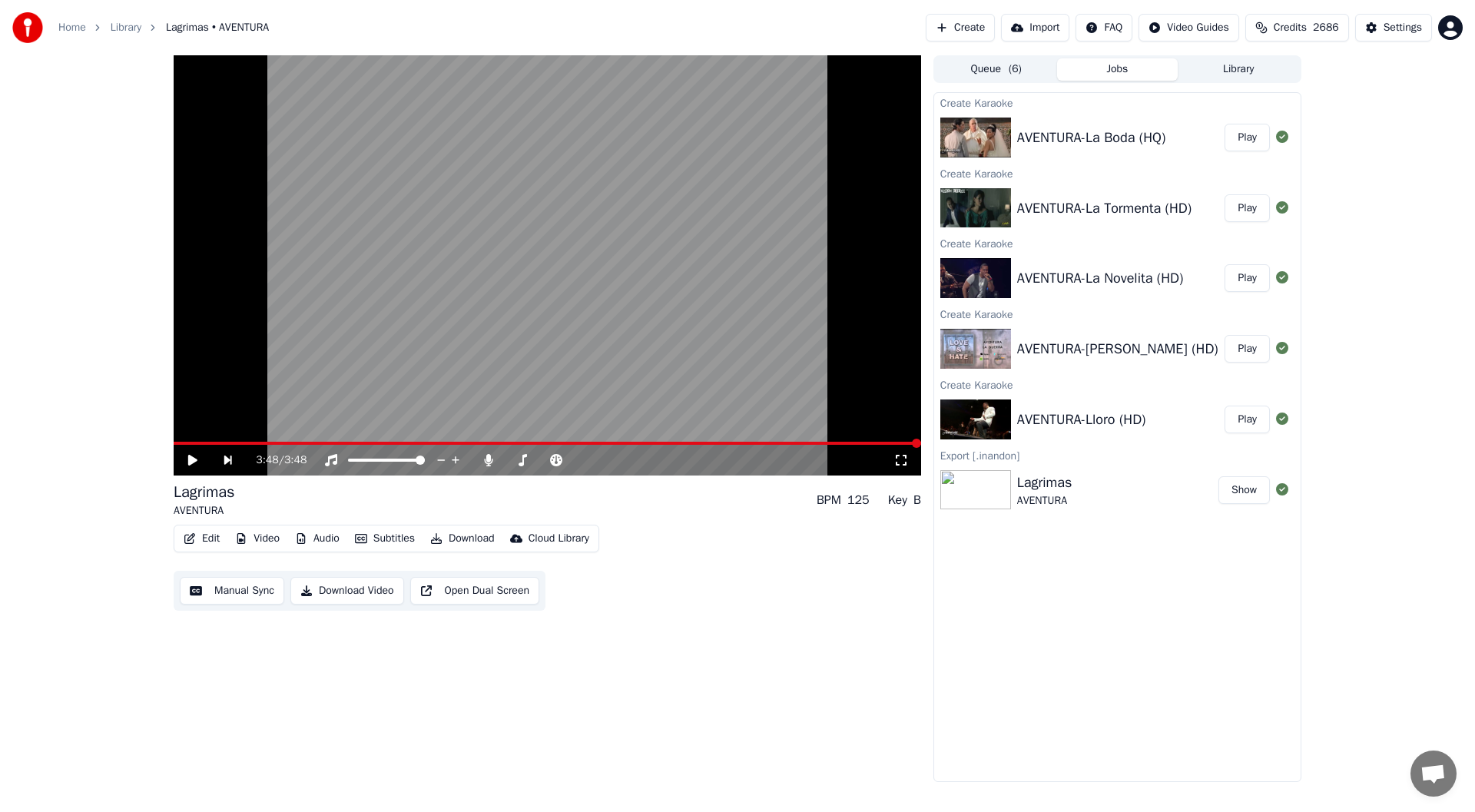 click on "Create" at bounding box center [960, 28] 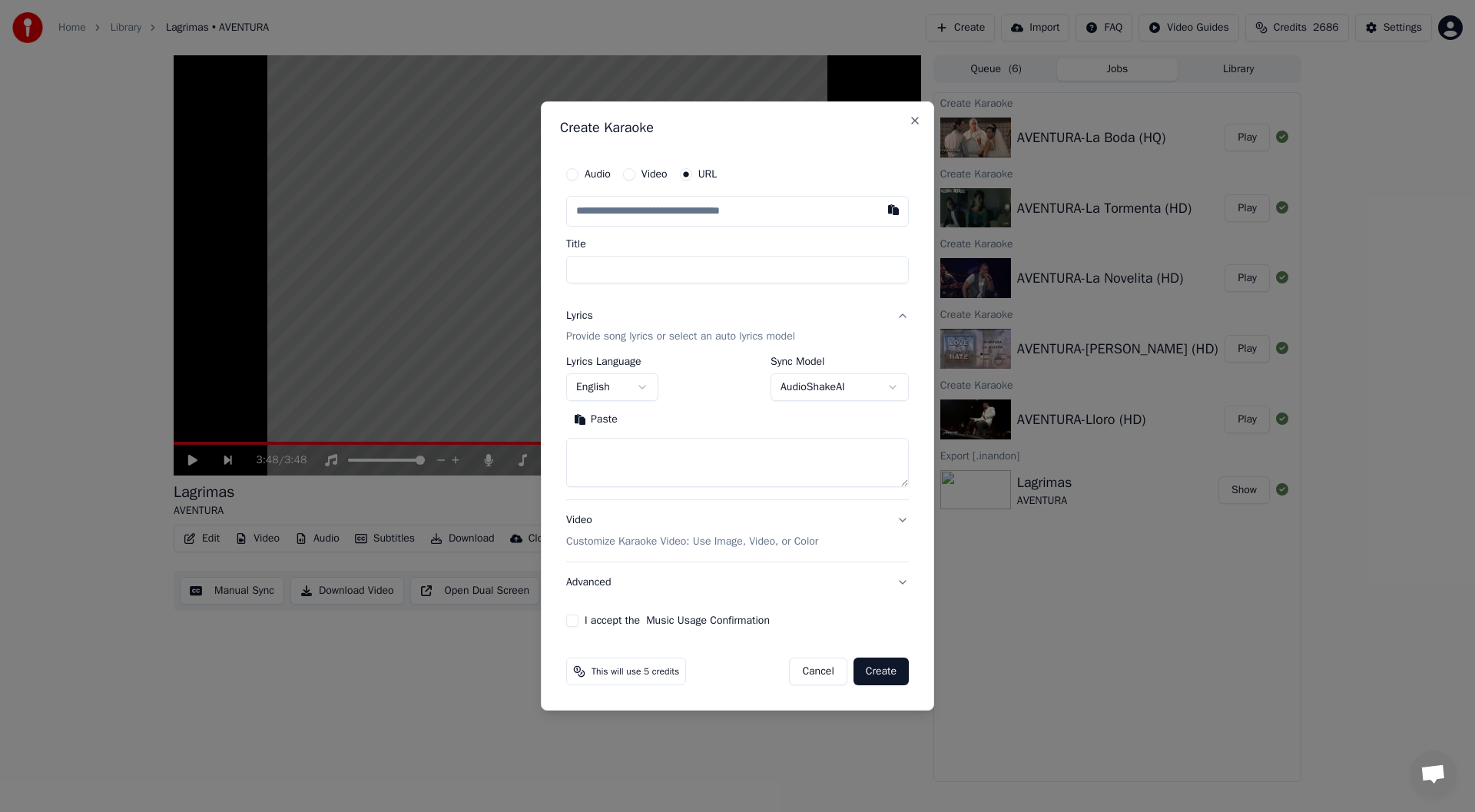 type on "**********" 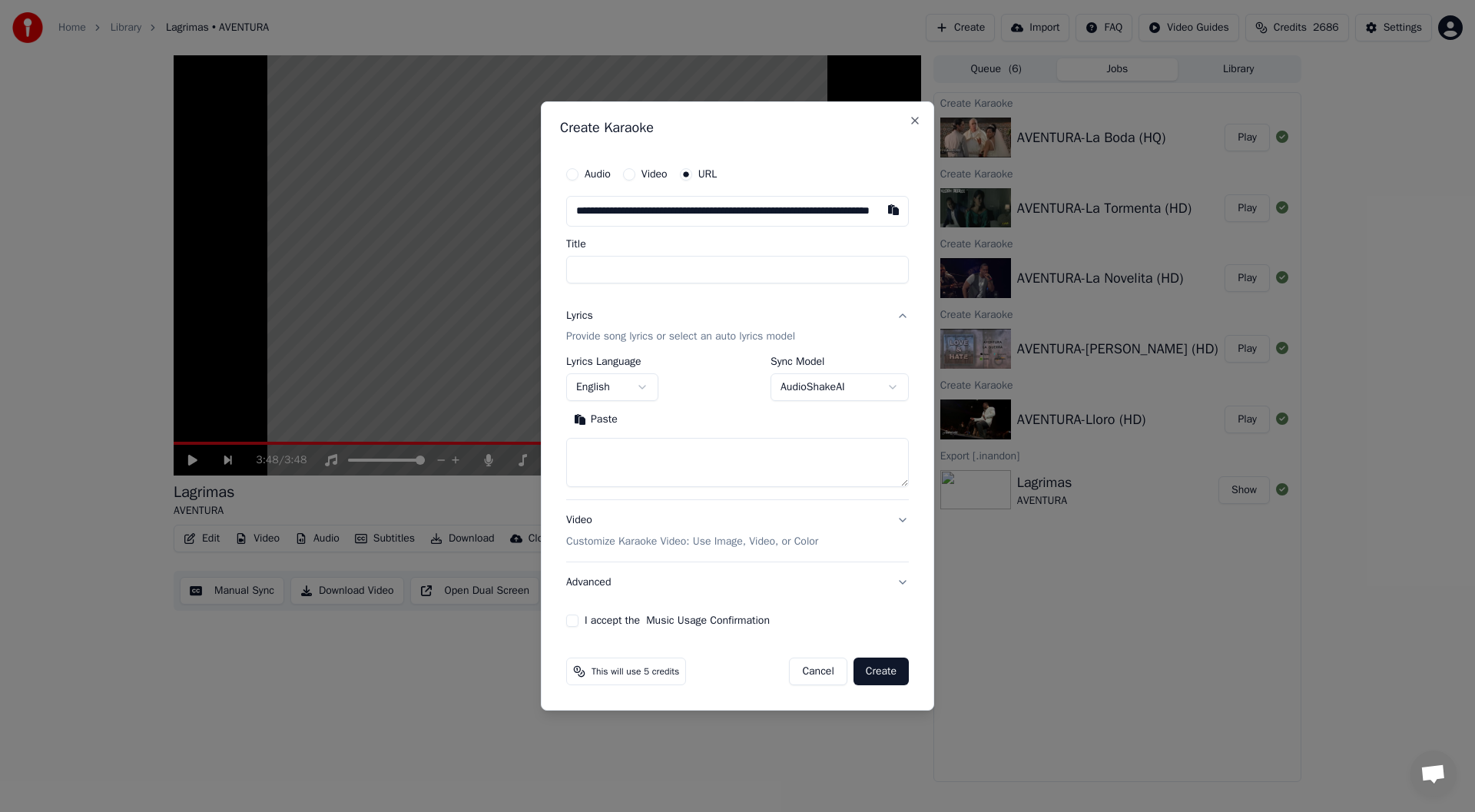 scroll, scrollTop: 0, scrollLeft: 93, axis: horizontal 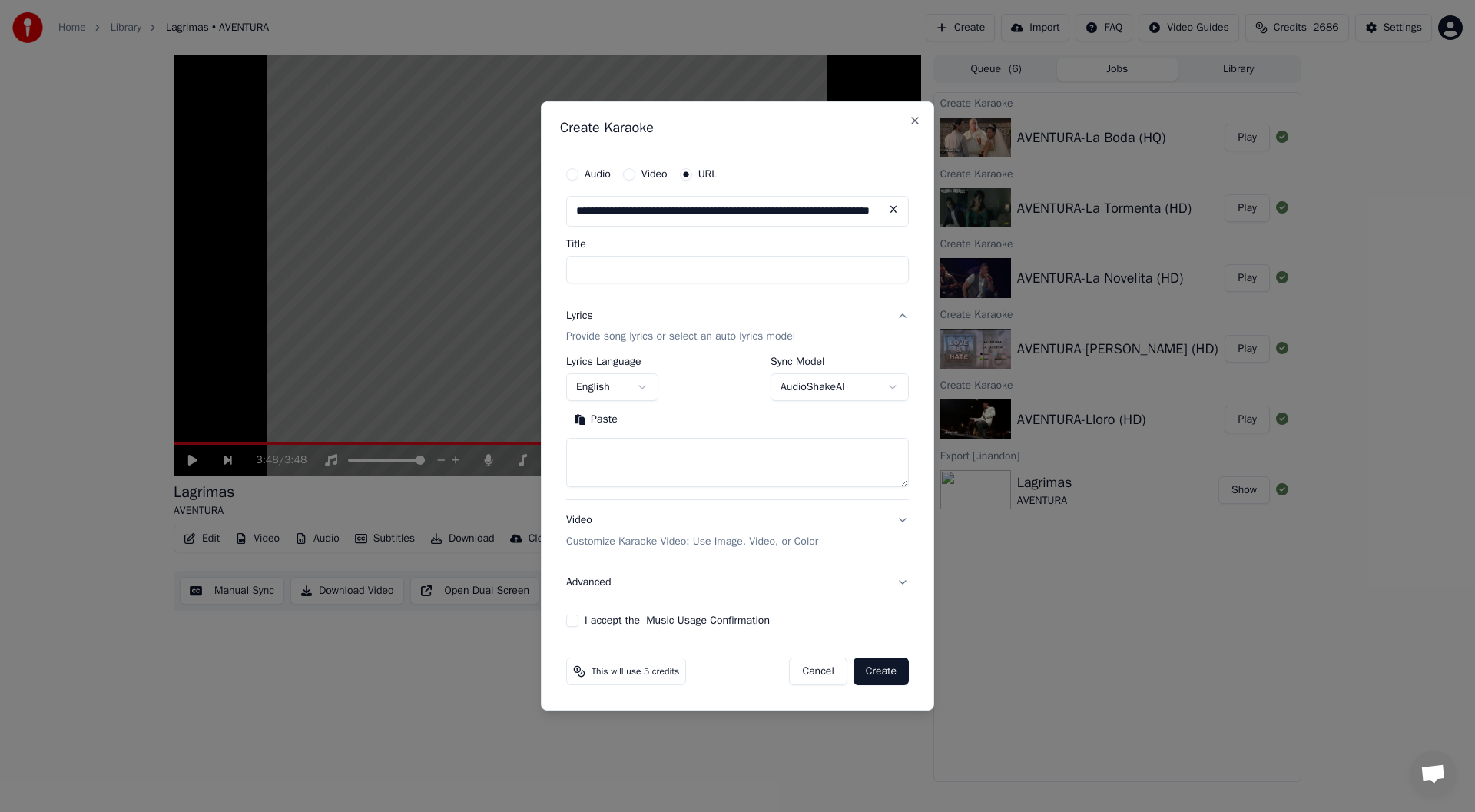 type on "**********" 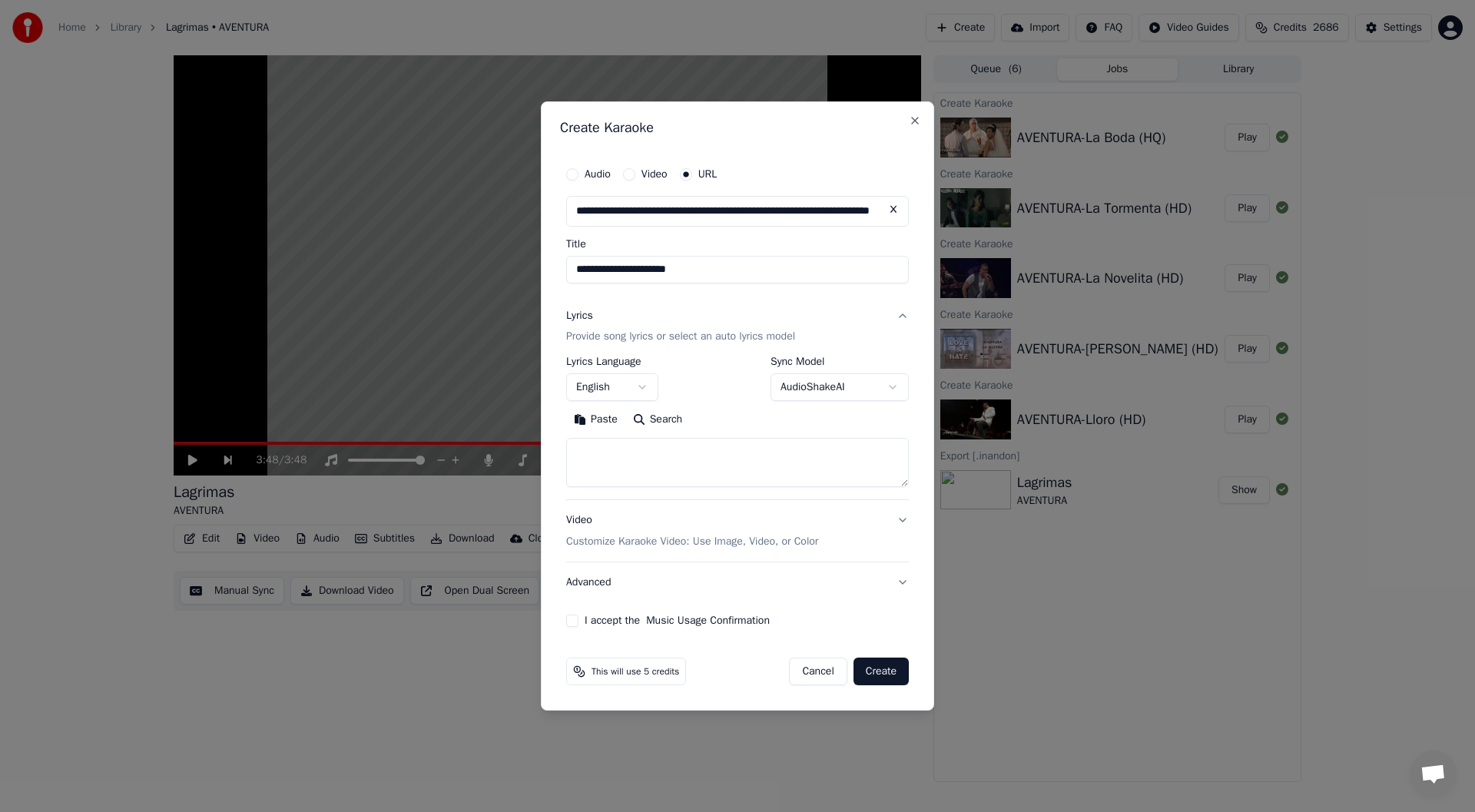 type on "**********" 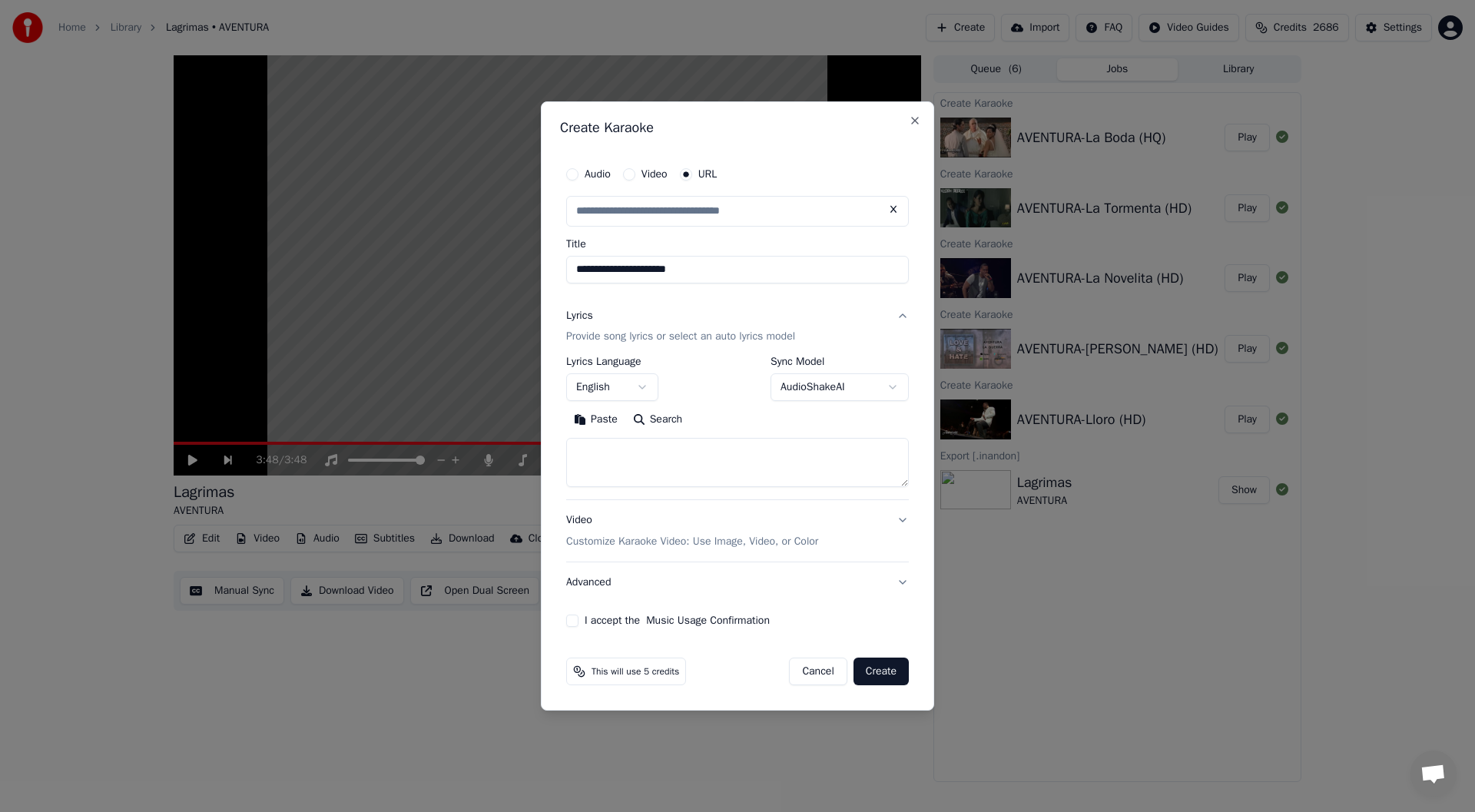 scroll, scrollTop: 0, scrollLeft: 0, axis: both 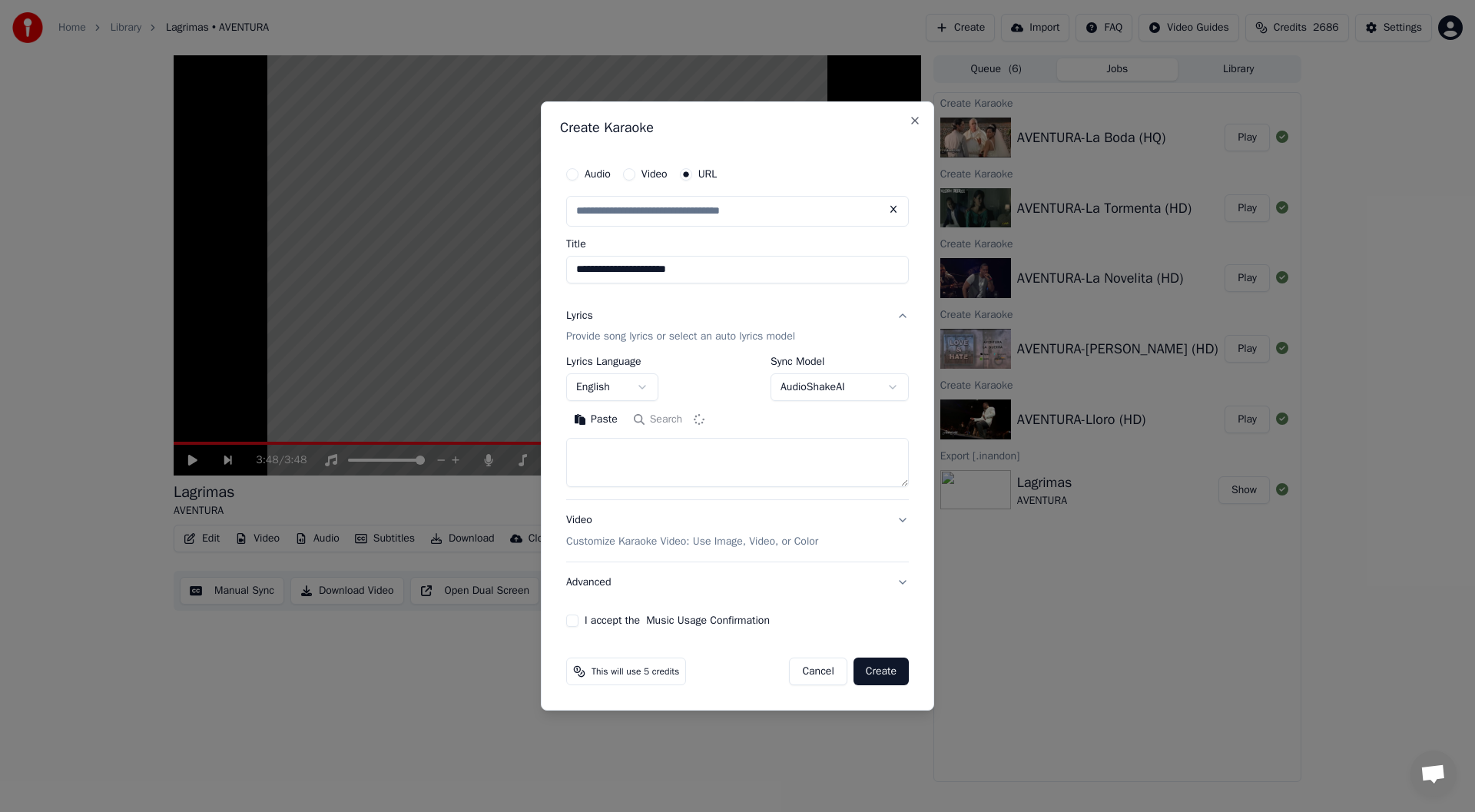 type on "**********" 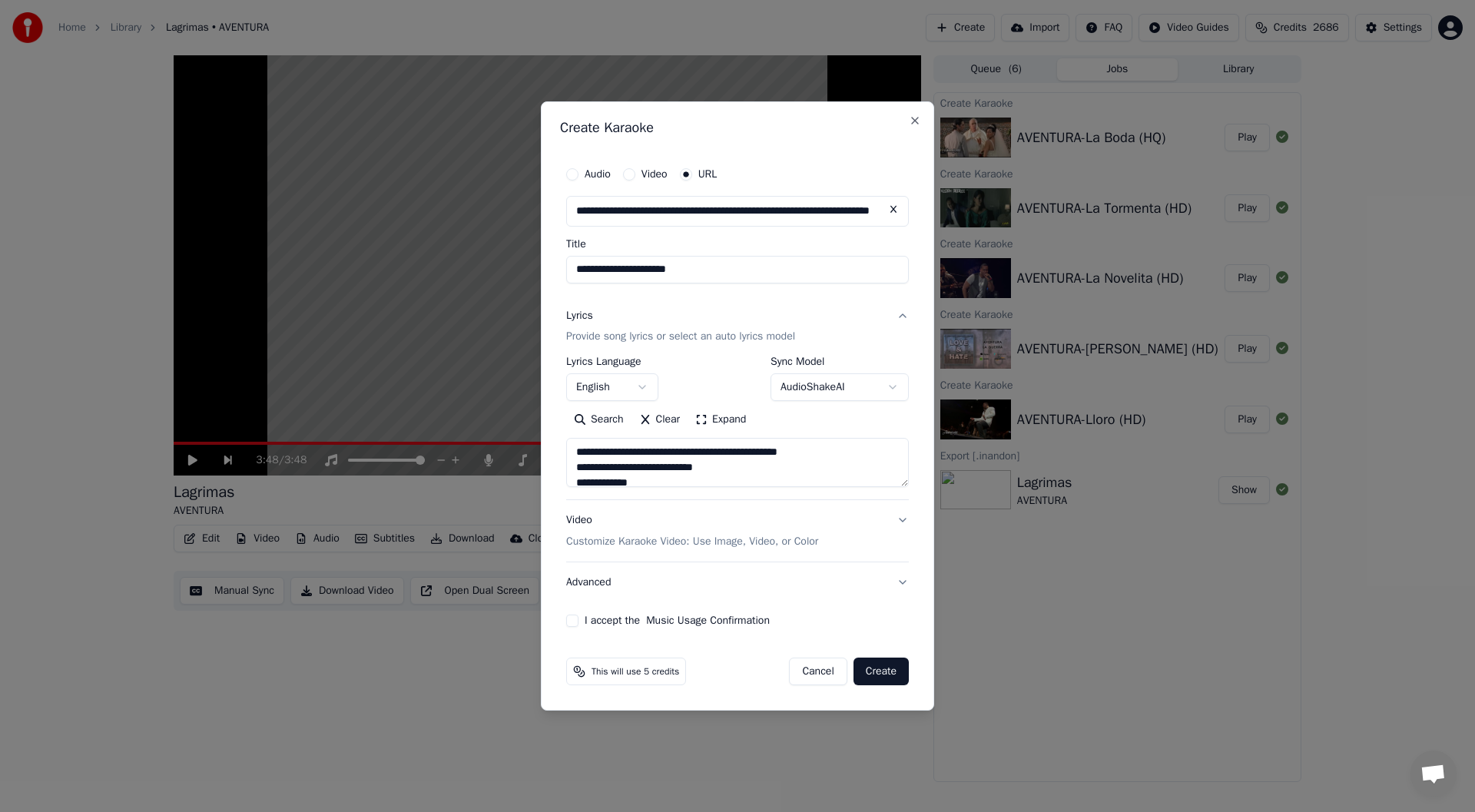 click on "**********" at bounding box center [738, 270] 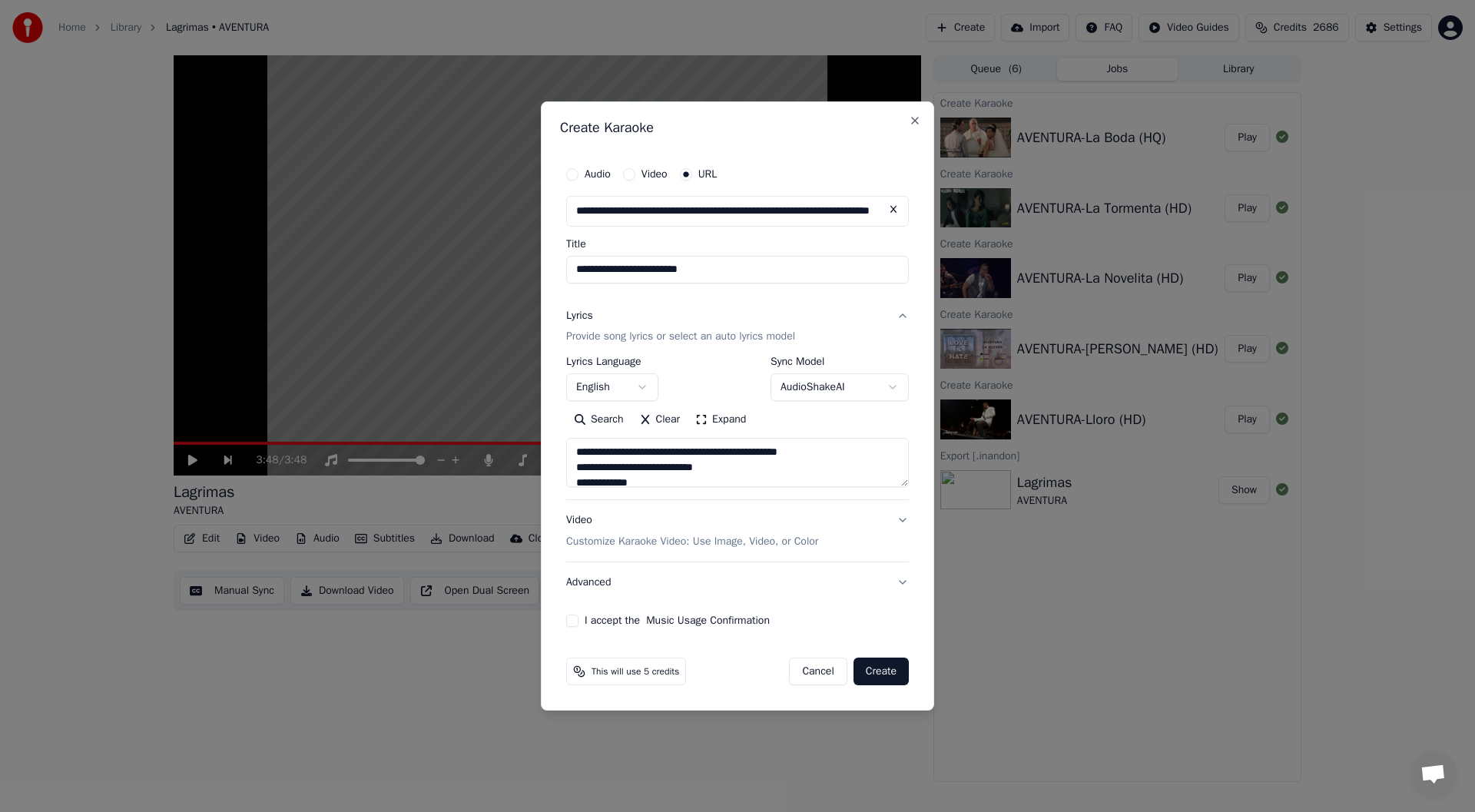 click on "**********" at bounding box center [738, 270] 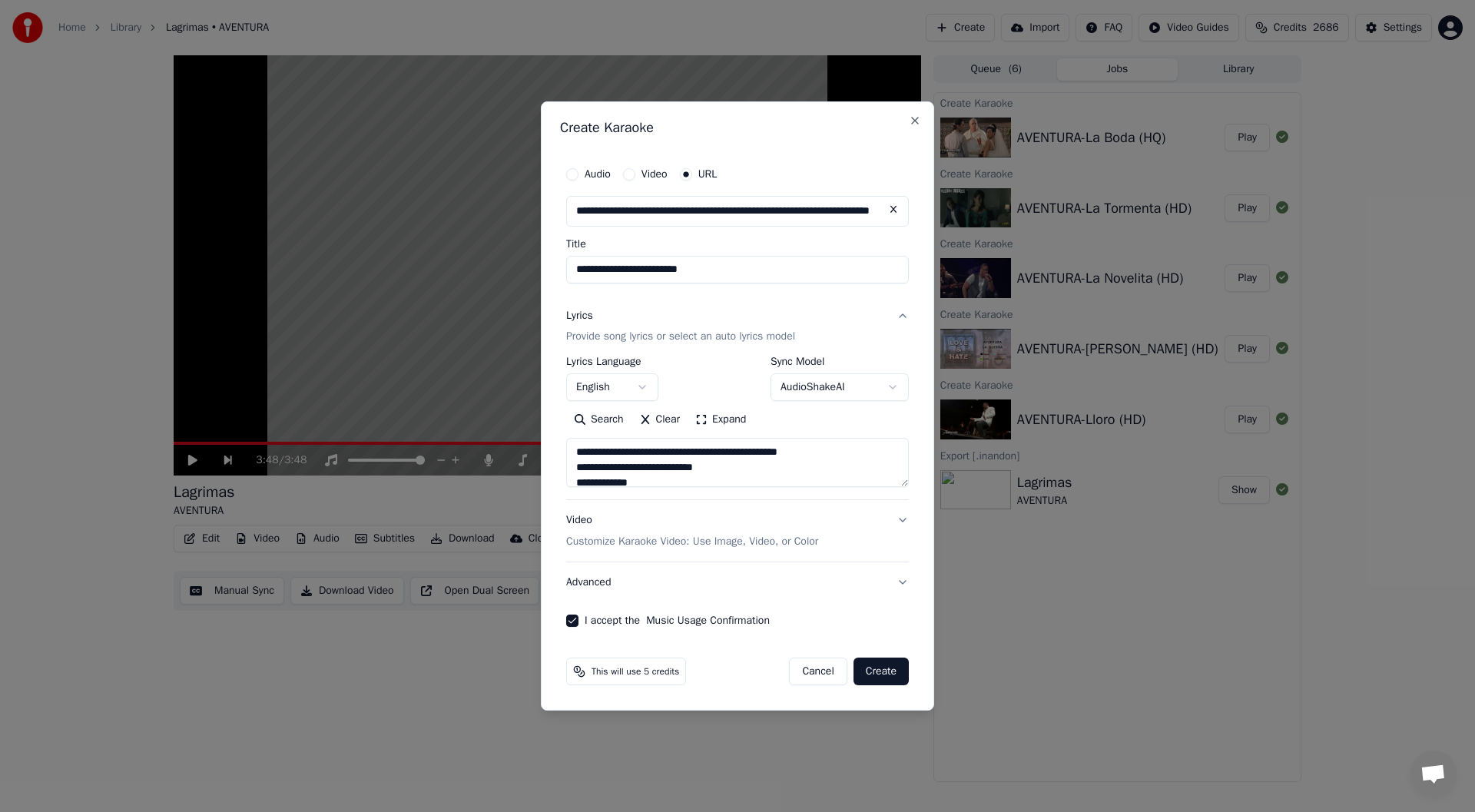 click on "Create" at bounding box center [881, 671] 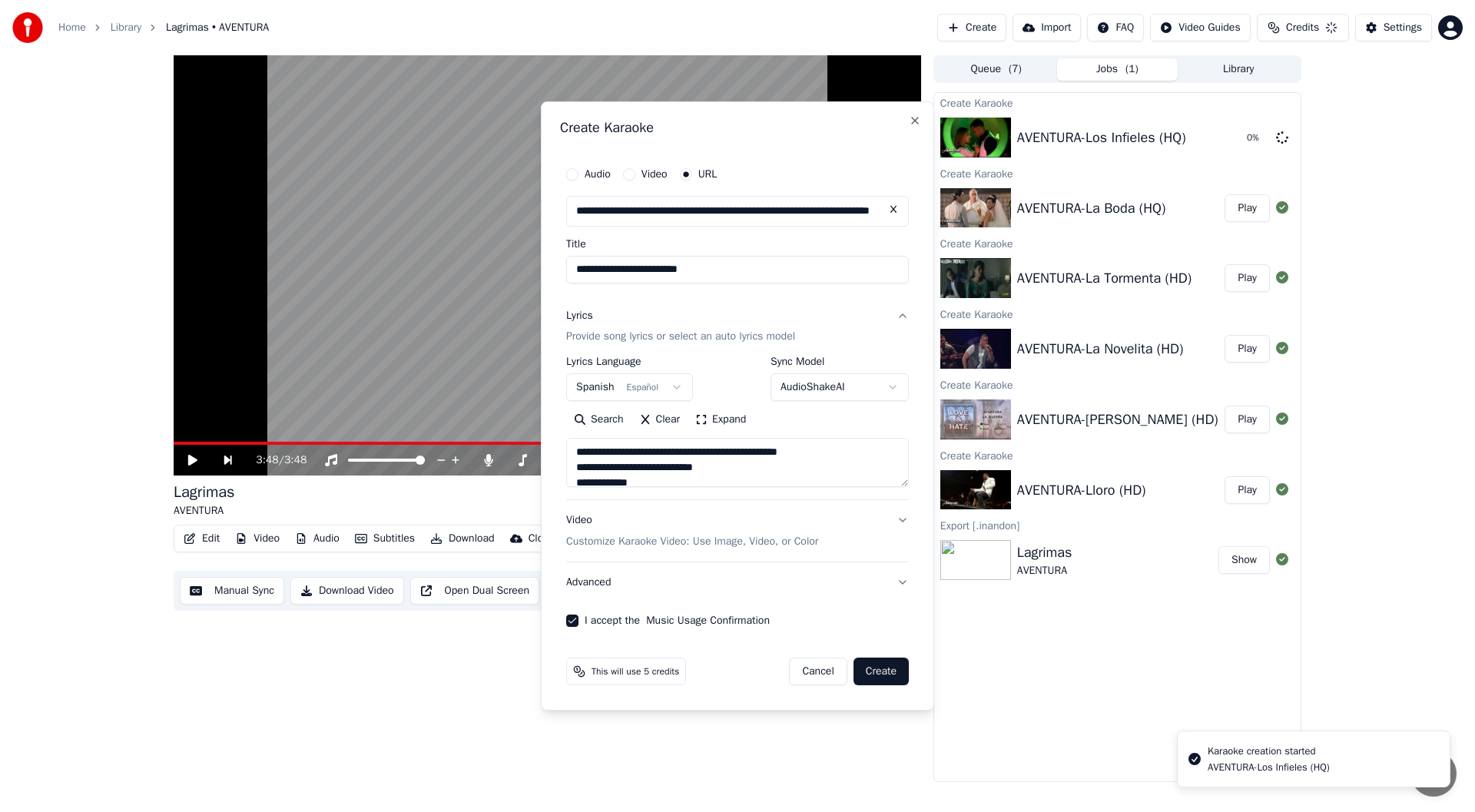 type 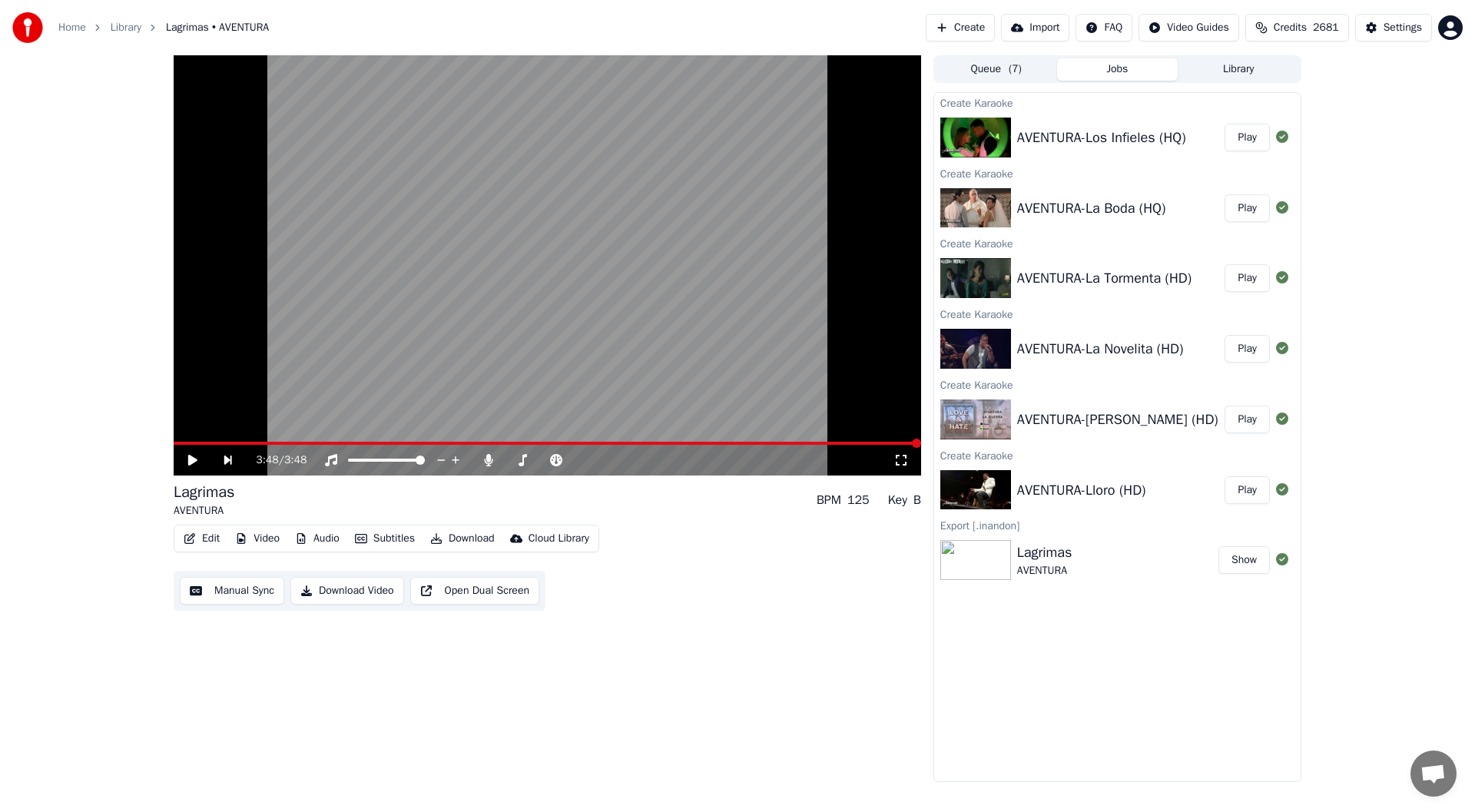 click on "Create" at bounding box center [960, 28] 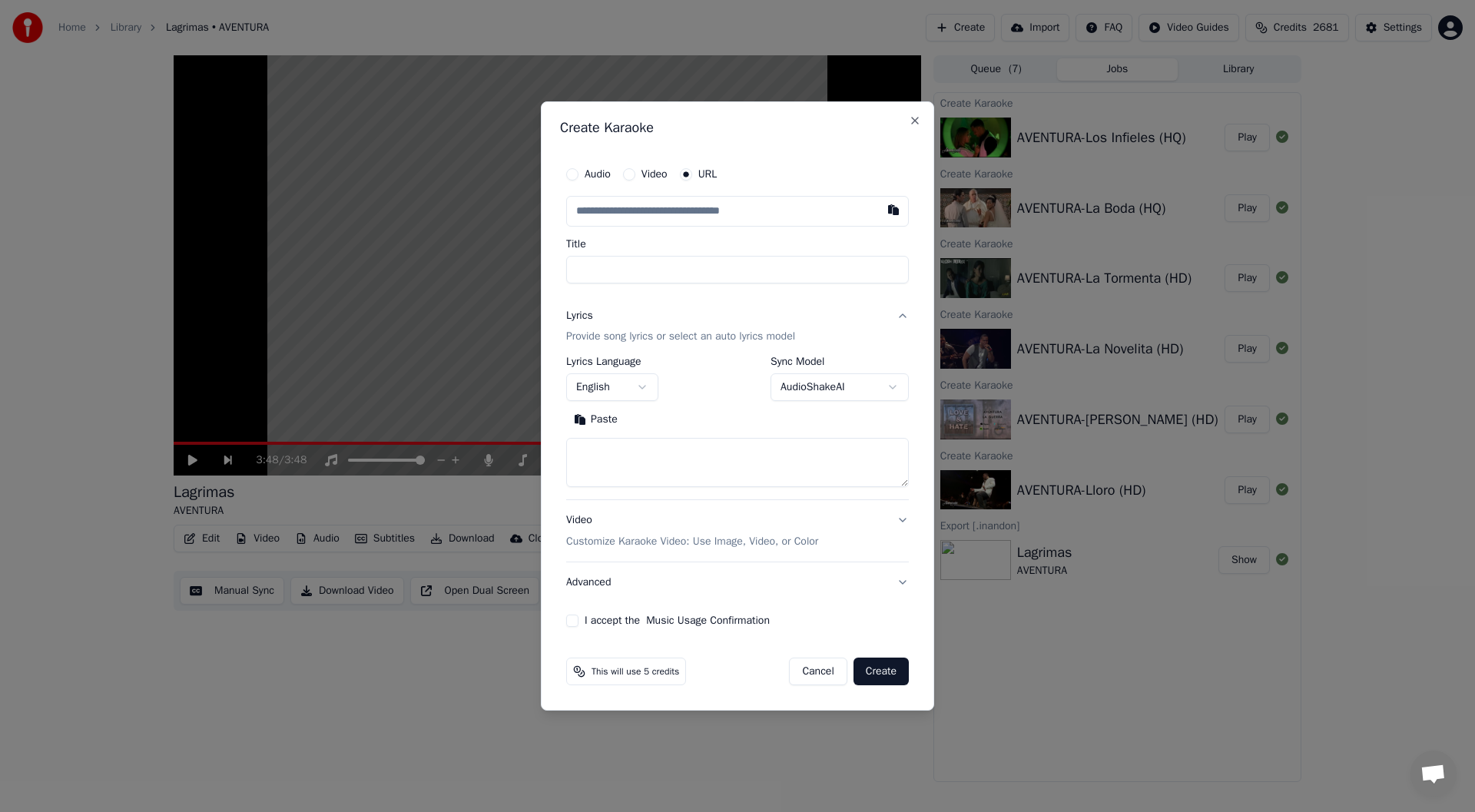 type on "**********" 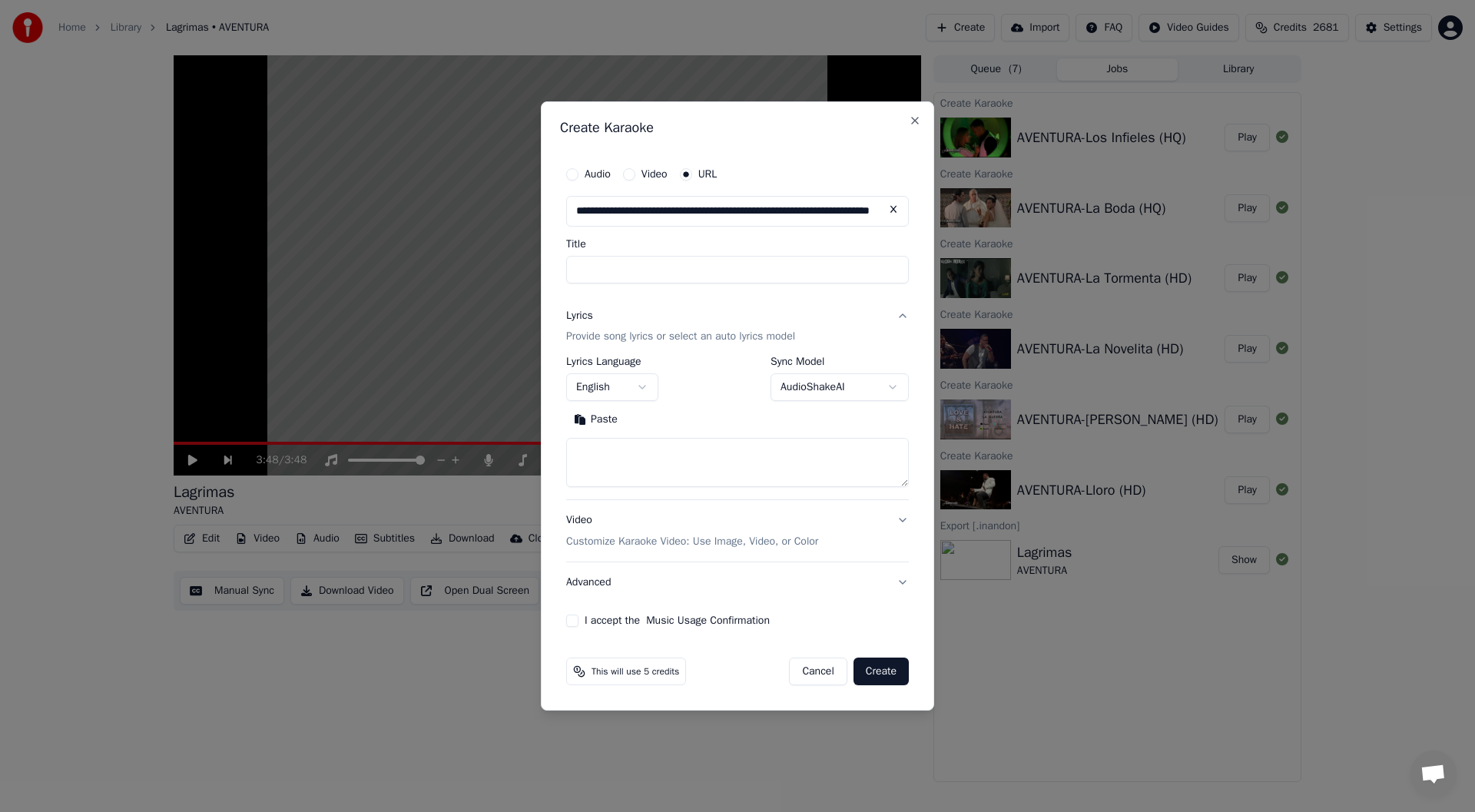 scroll, scrollTop: 0, scrollLeft: 104, axis: horizontal 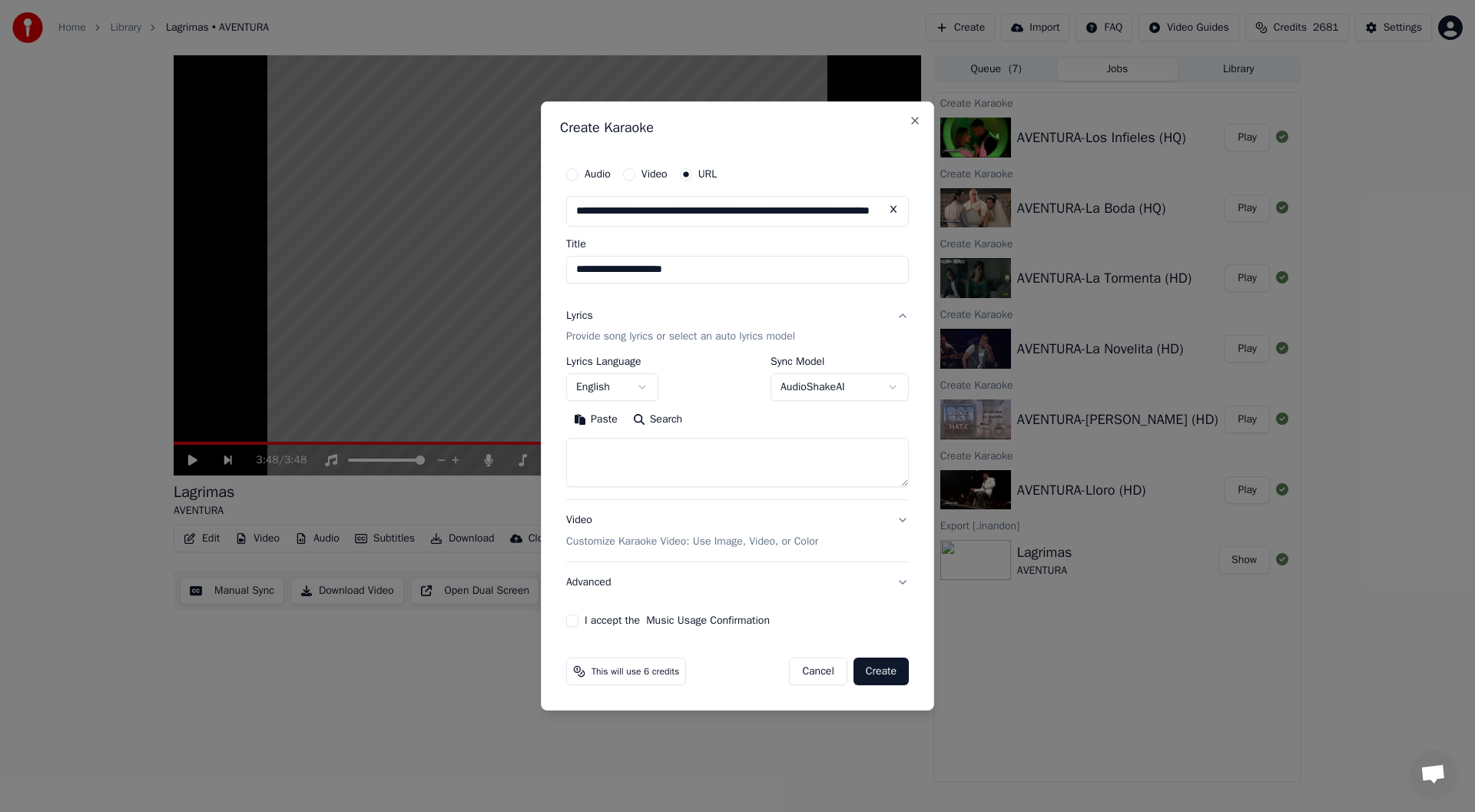 type on "**********" 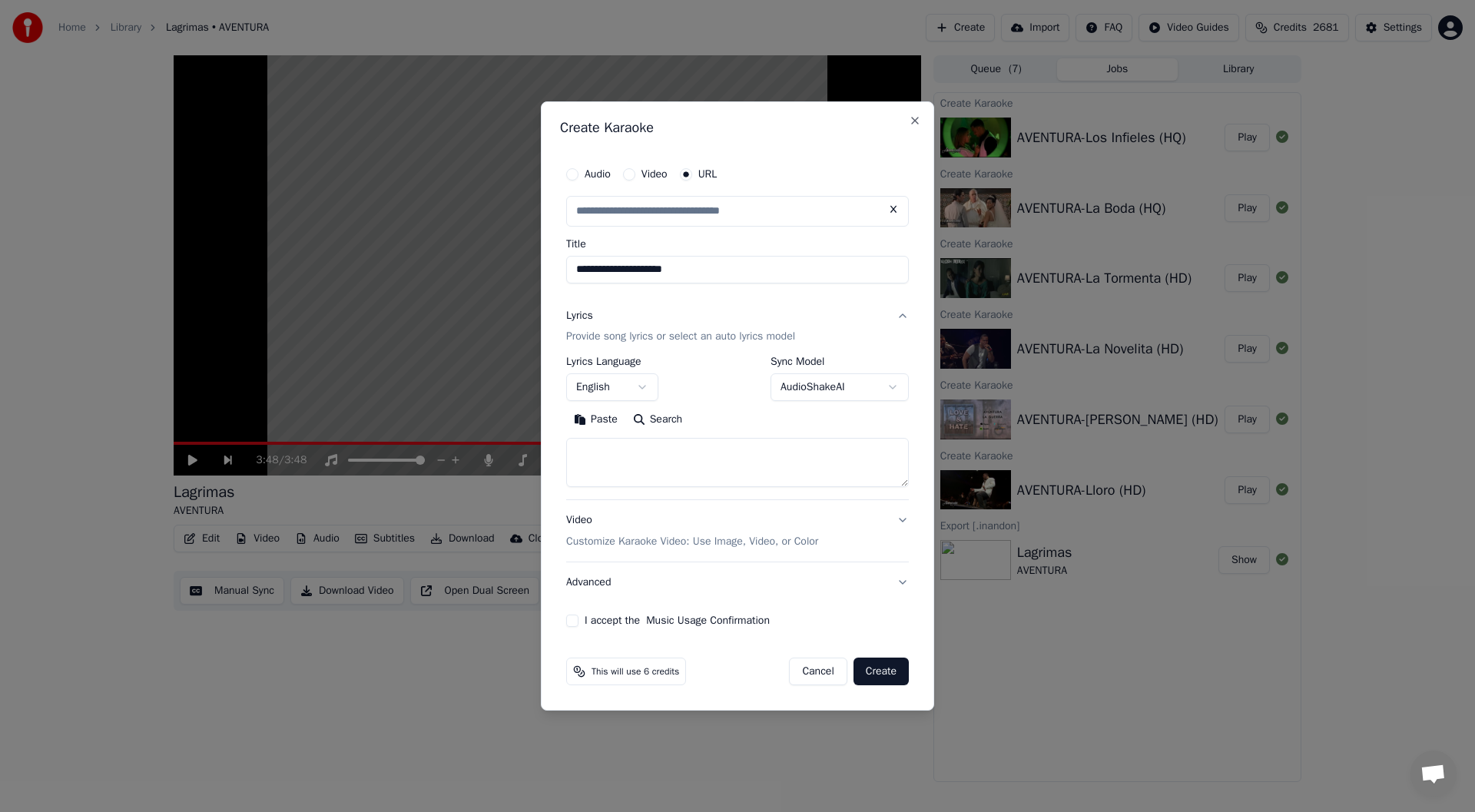click on "Search" at bounding box center [658, 420] 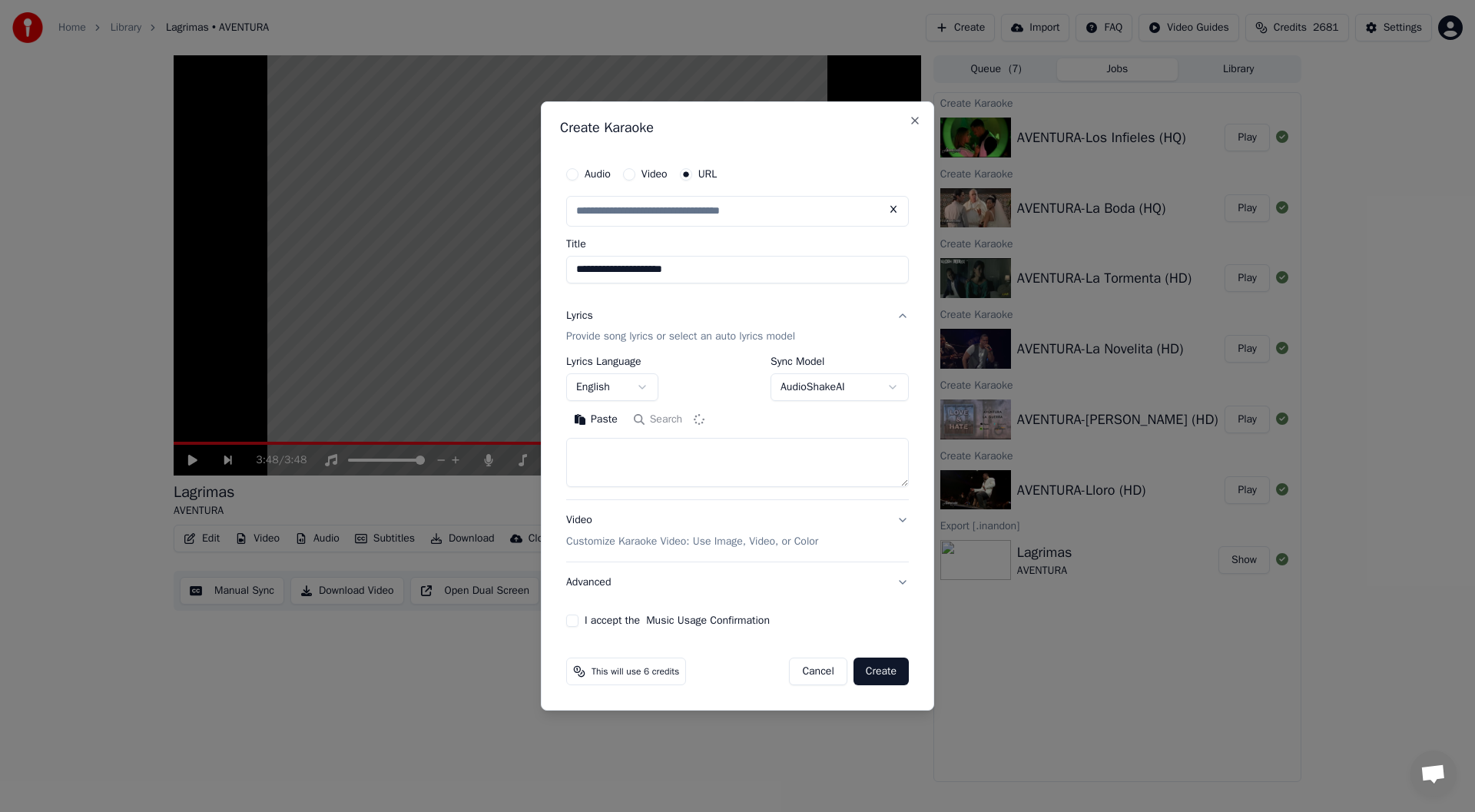 type on "**********" 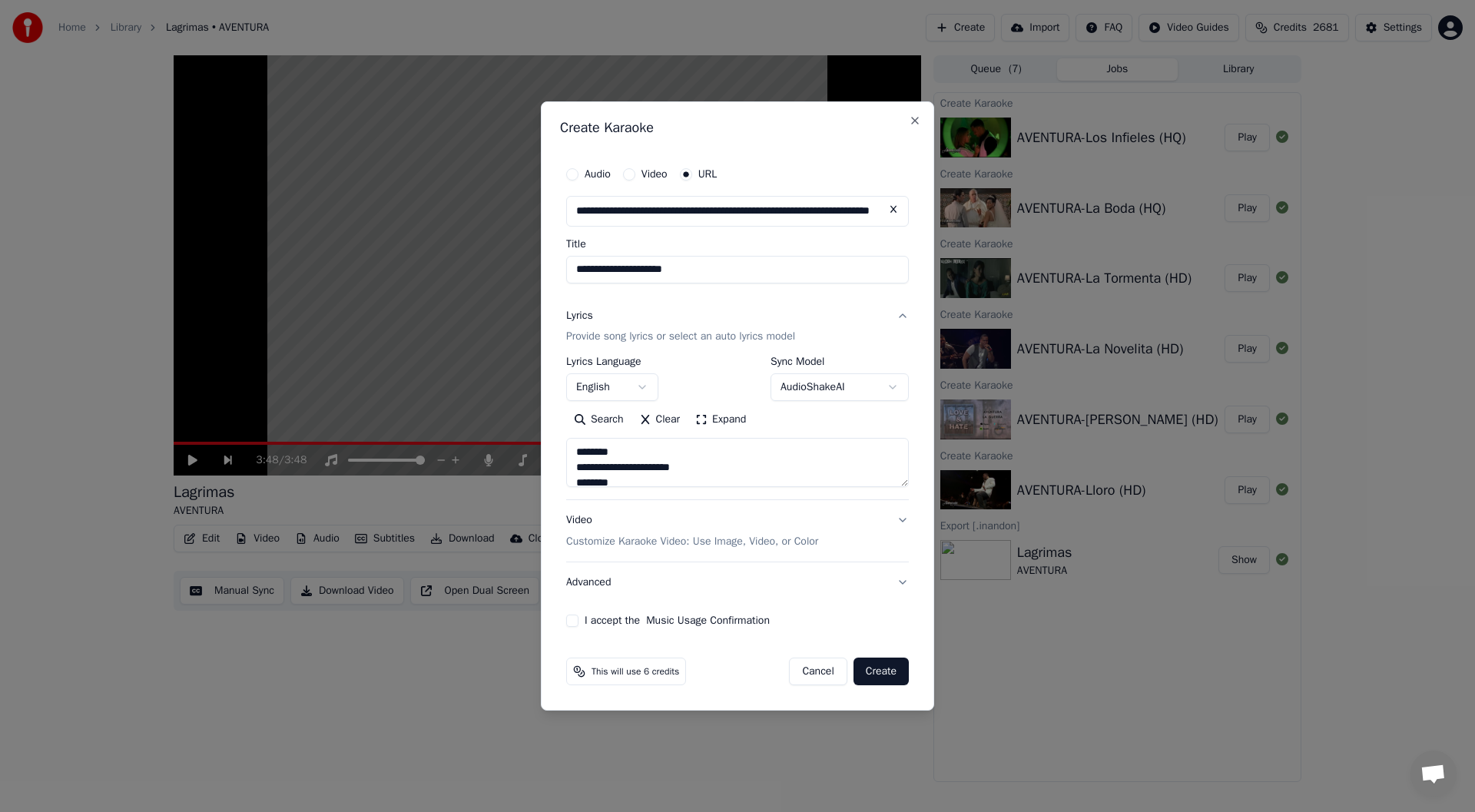 click on "I accept the   Music Usage Confirmation" at bounding box center (572, 621) 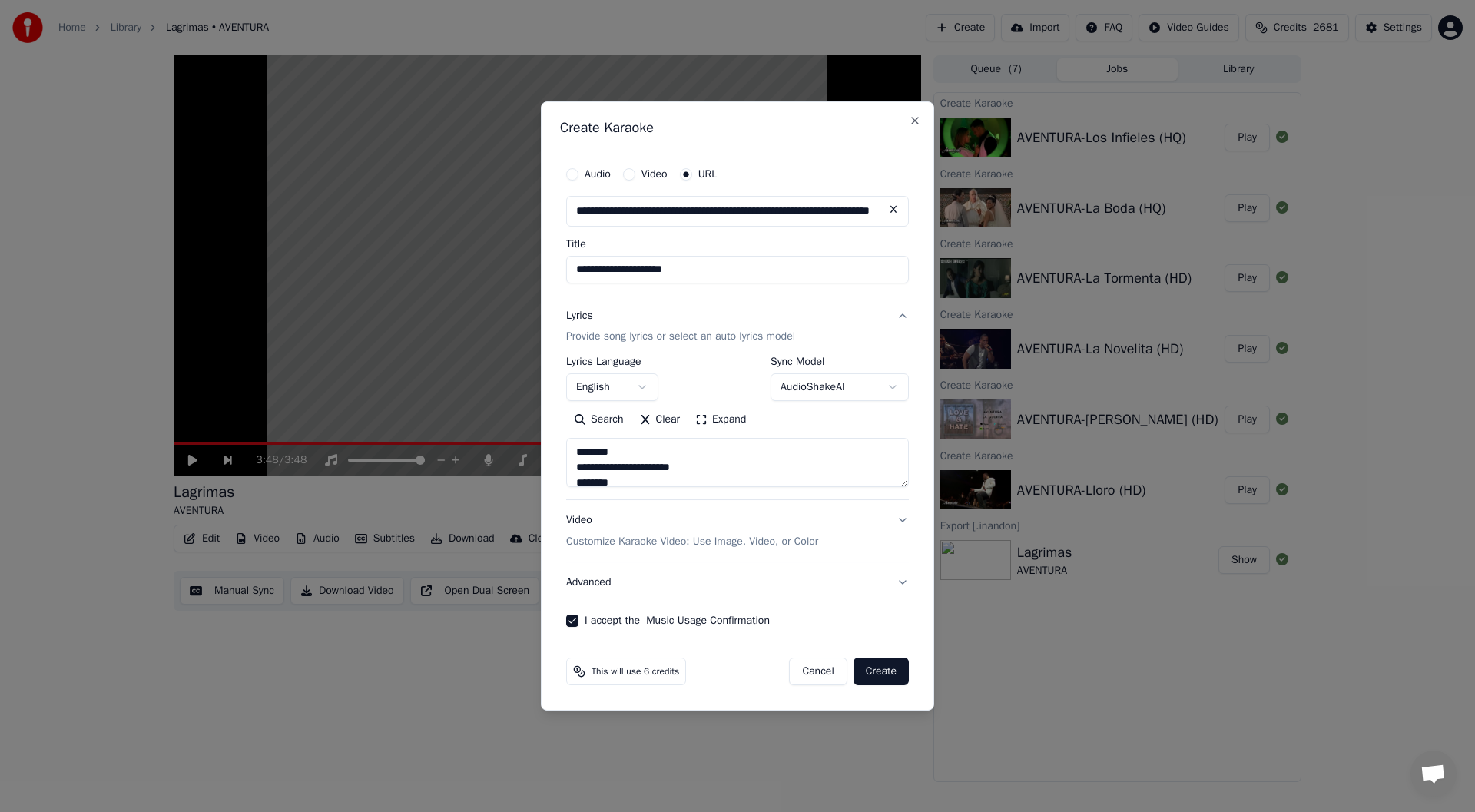 drag, startPoint x: 703, startPoint y: 271, endPoint x: 722, endPoint y: 276, distance: 19.64688 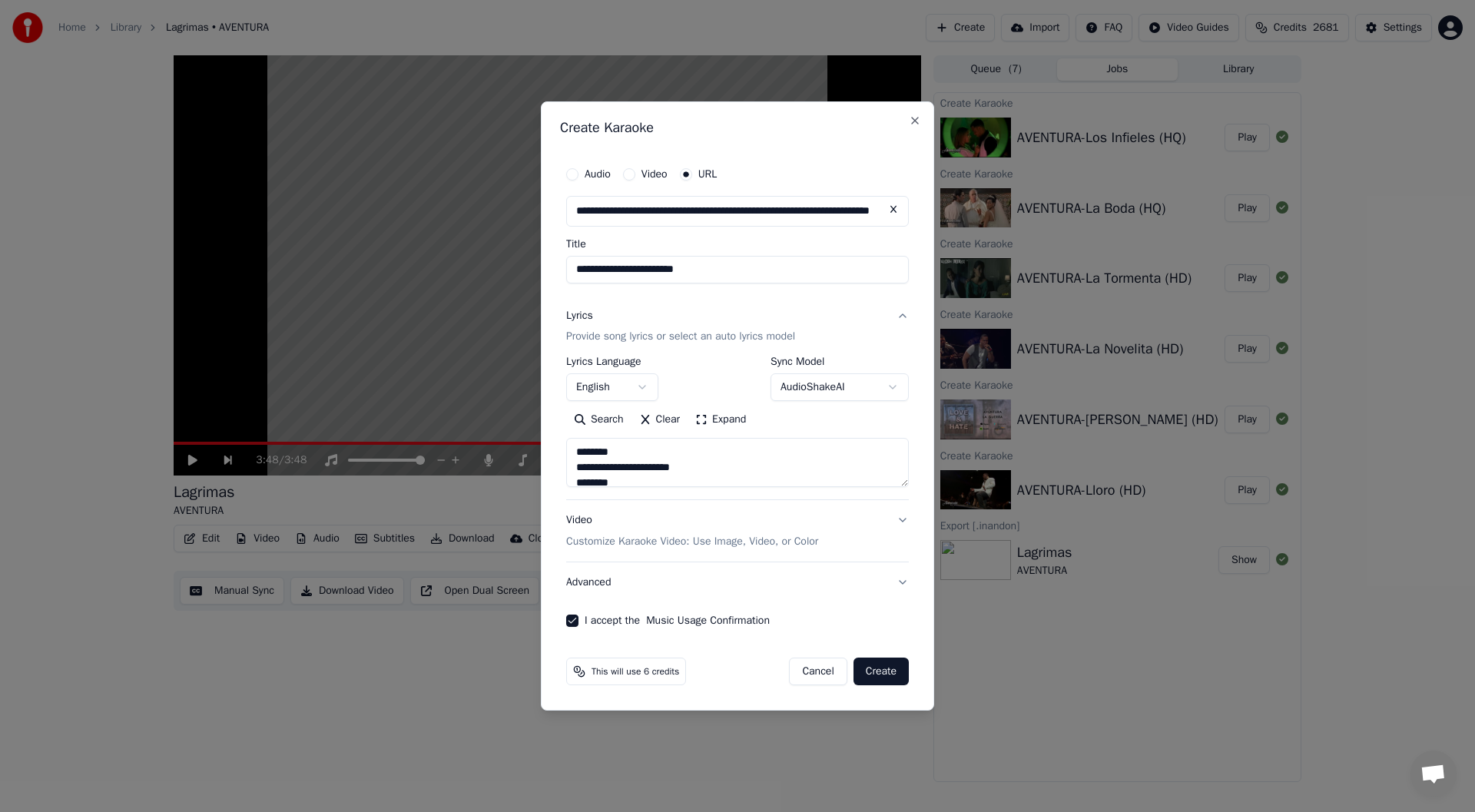 type on "**********" 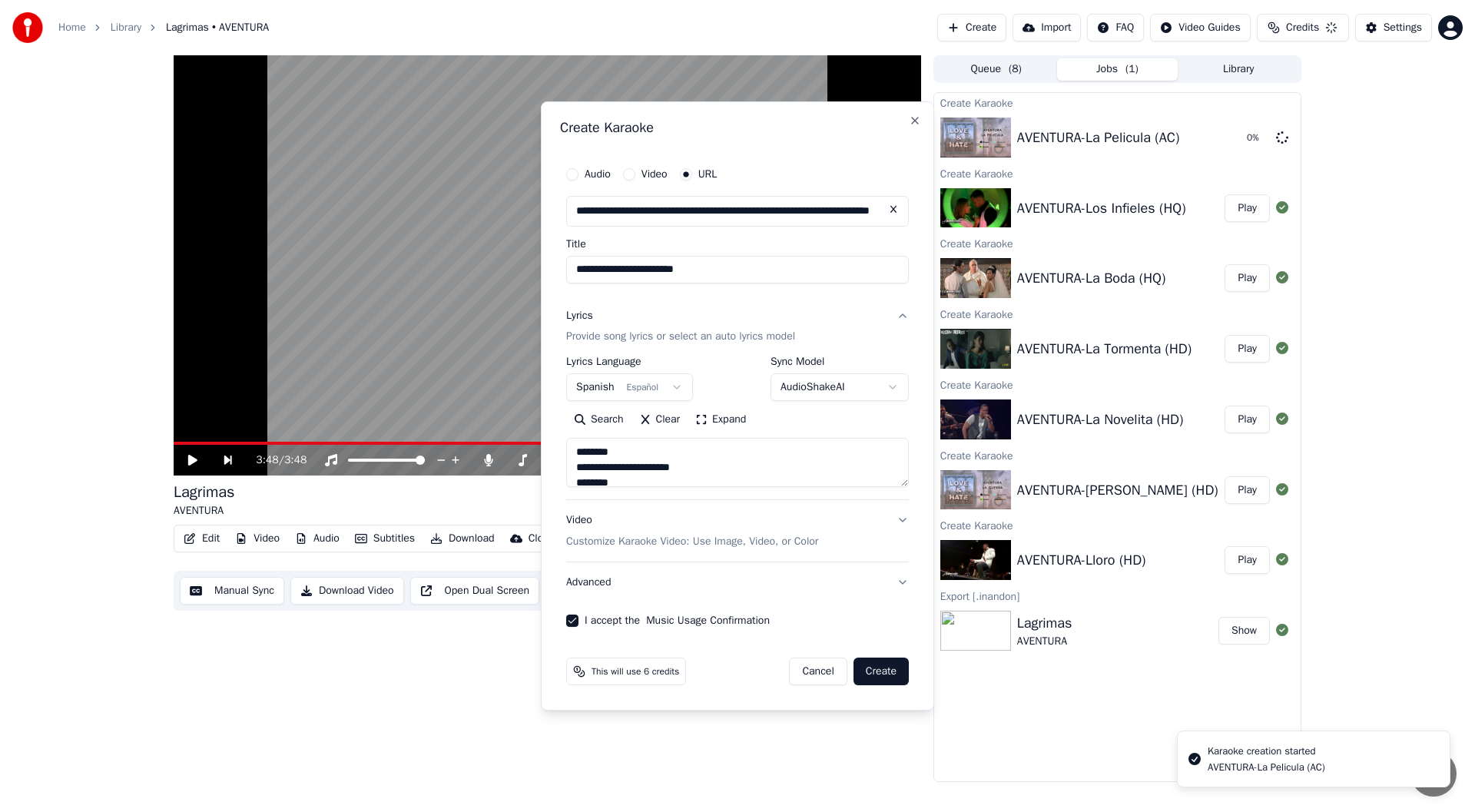 type 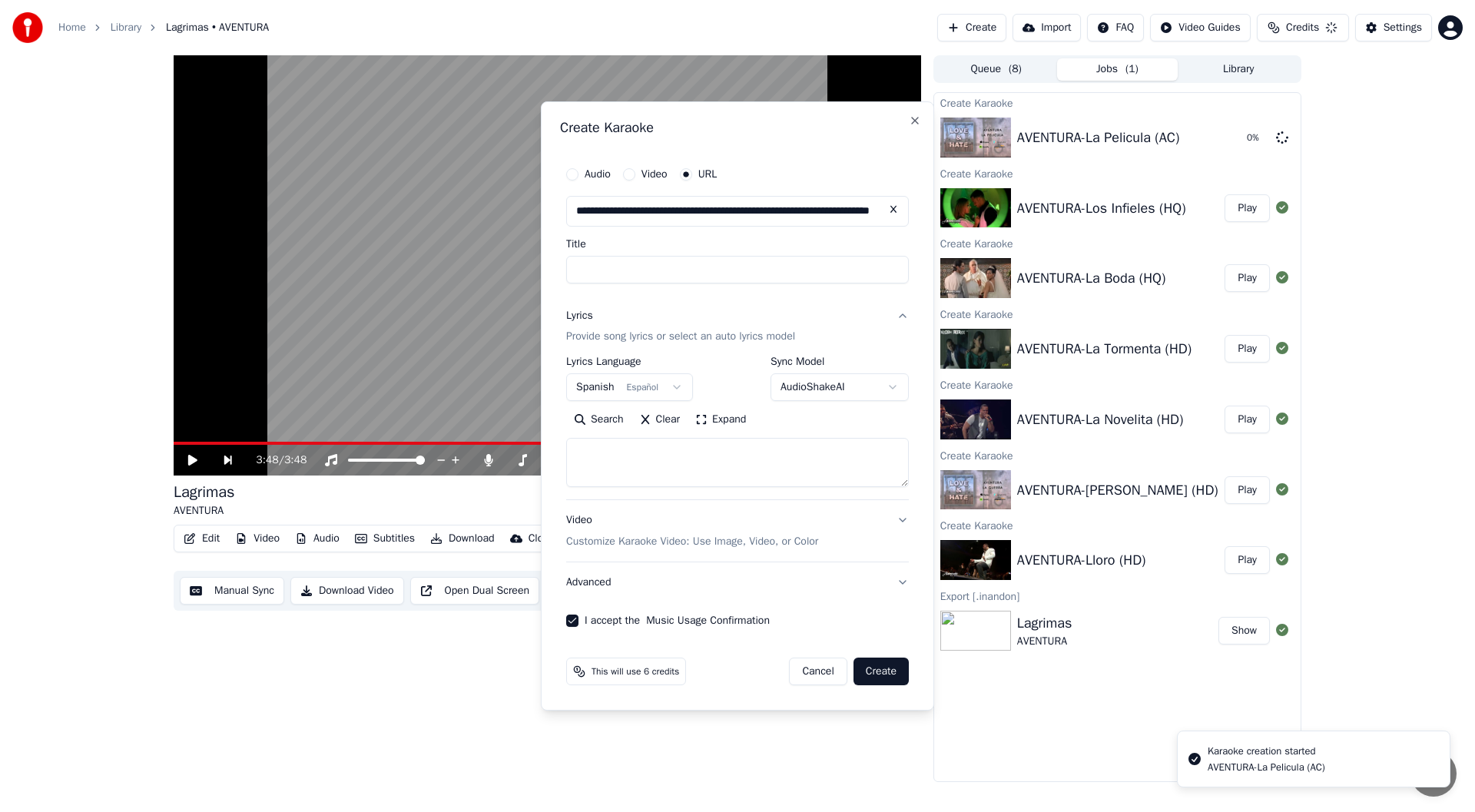 select 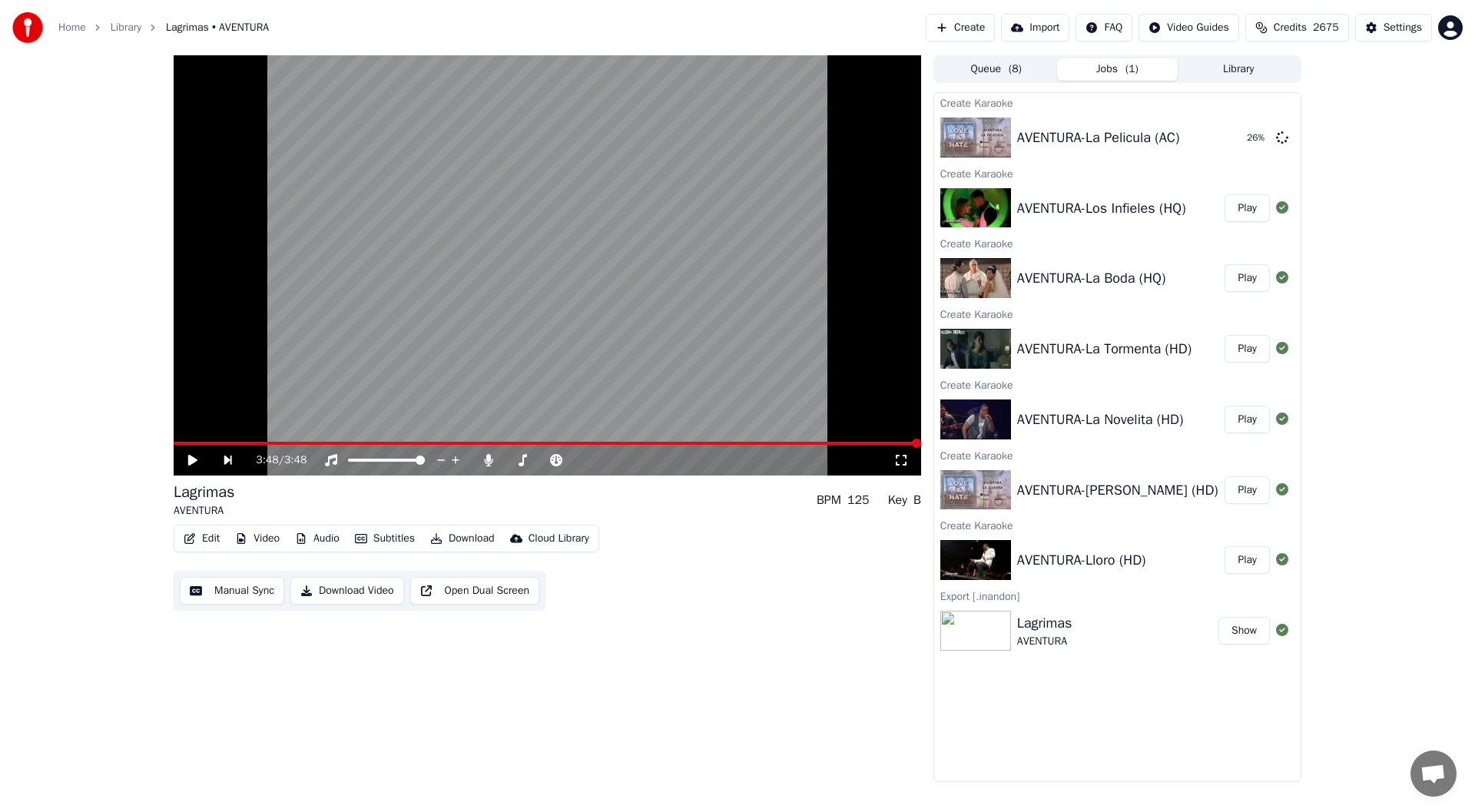 click on "Create" at bounding box center (960, 28) 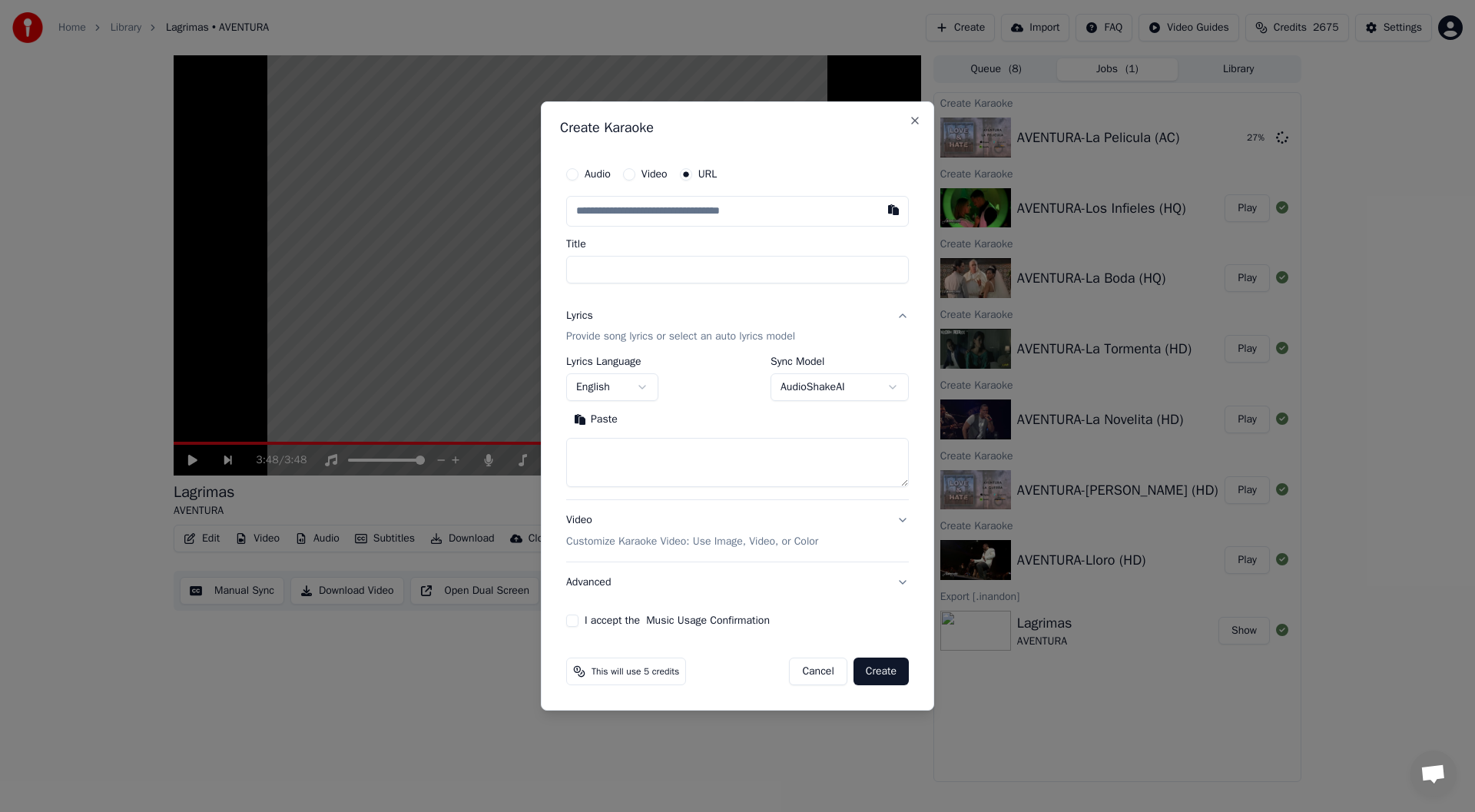 type on "**********" 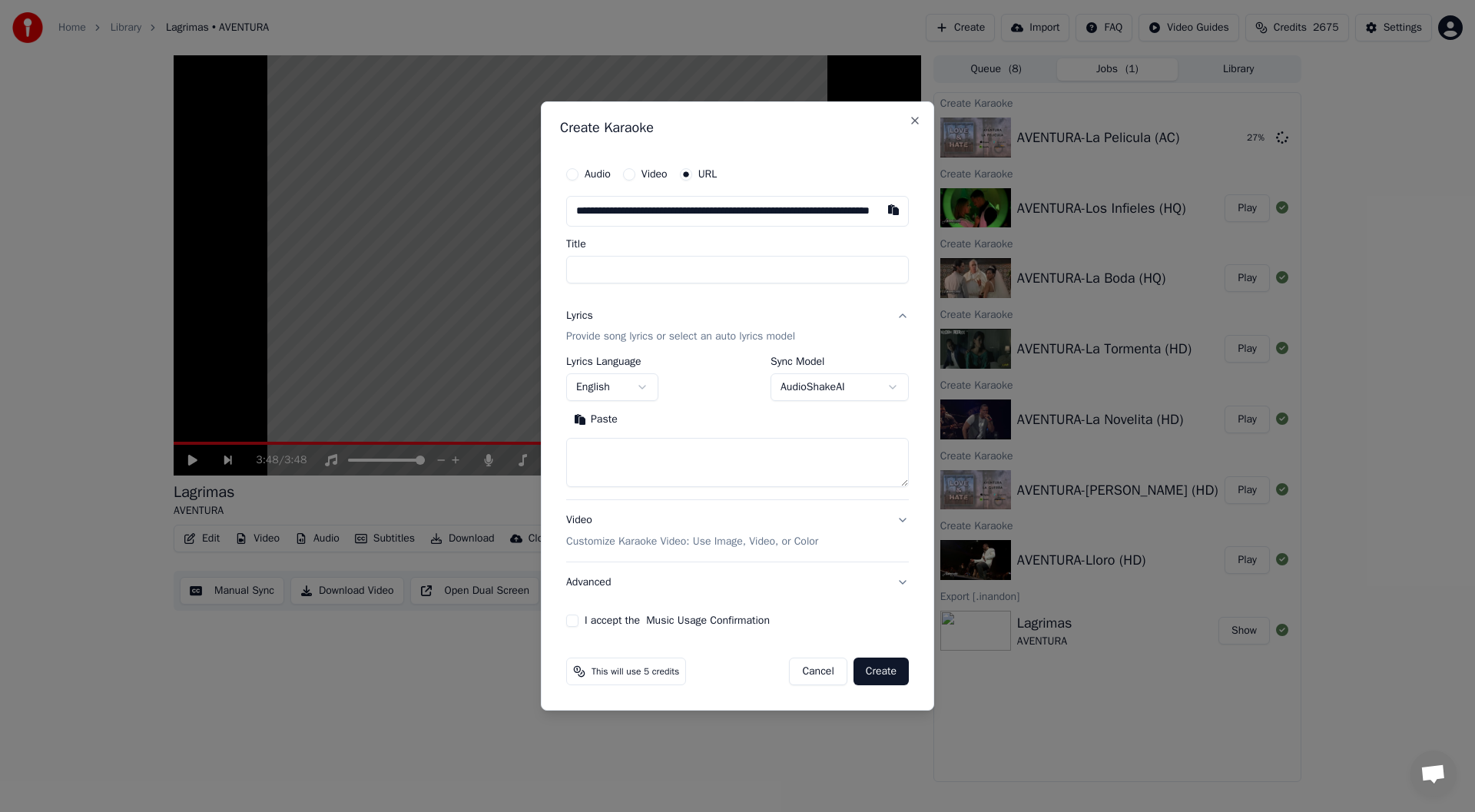 scroll, scrollTop: 0, scrollLeft: 88, axis: horizontal 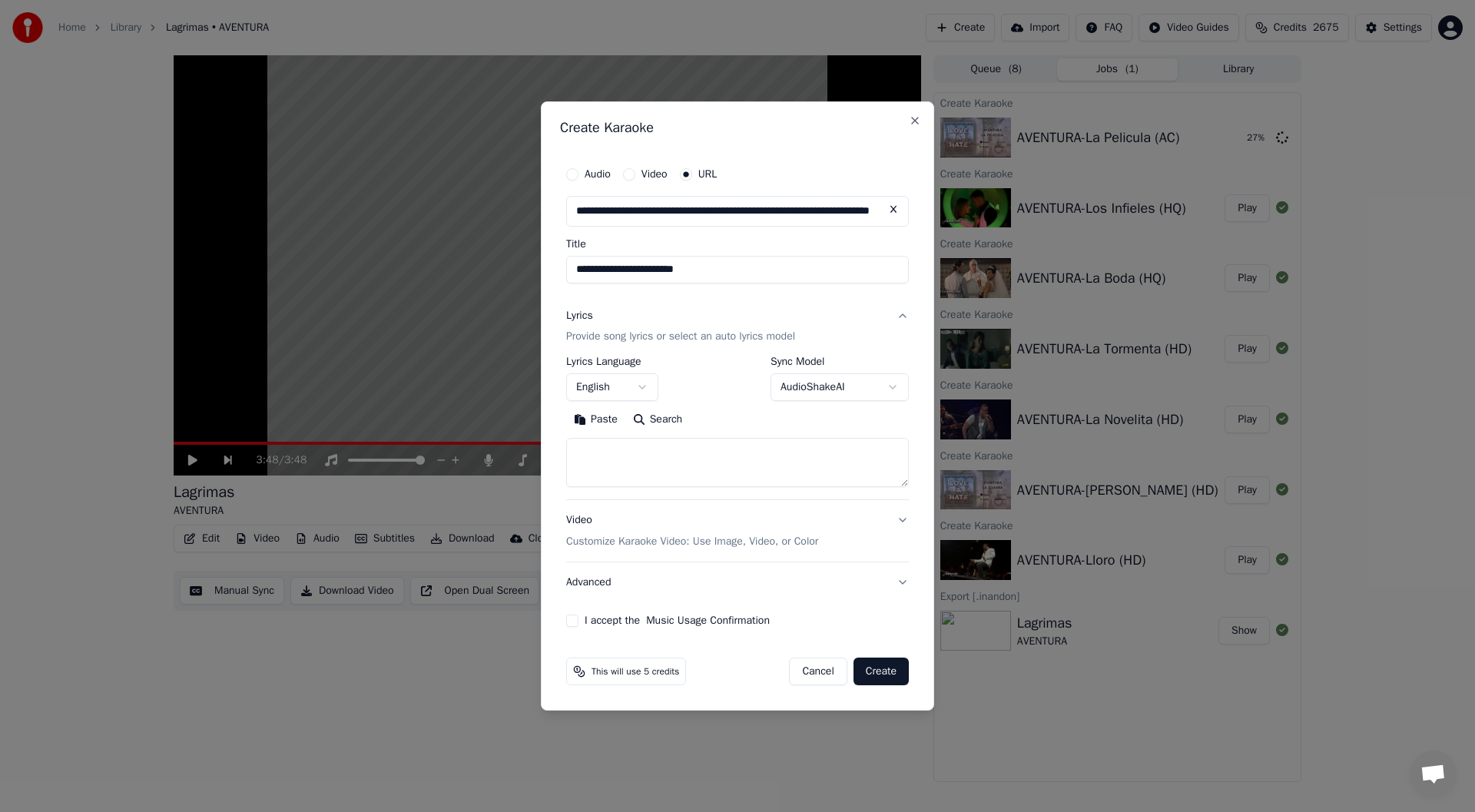 type on "**********" 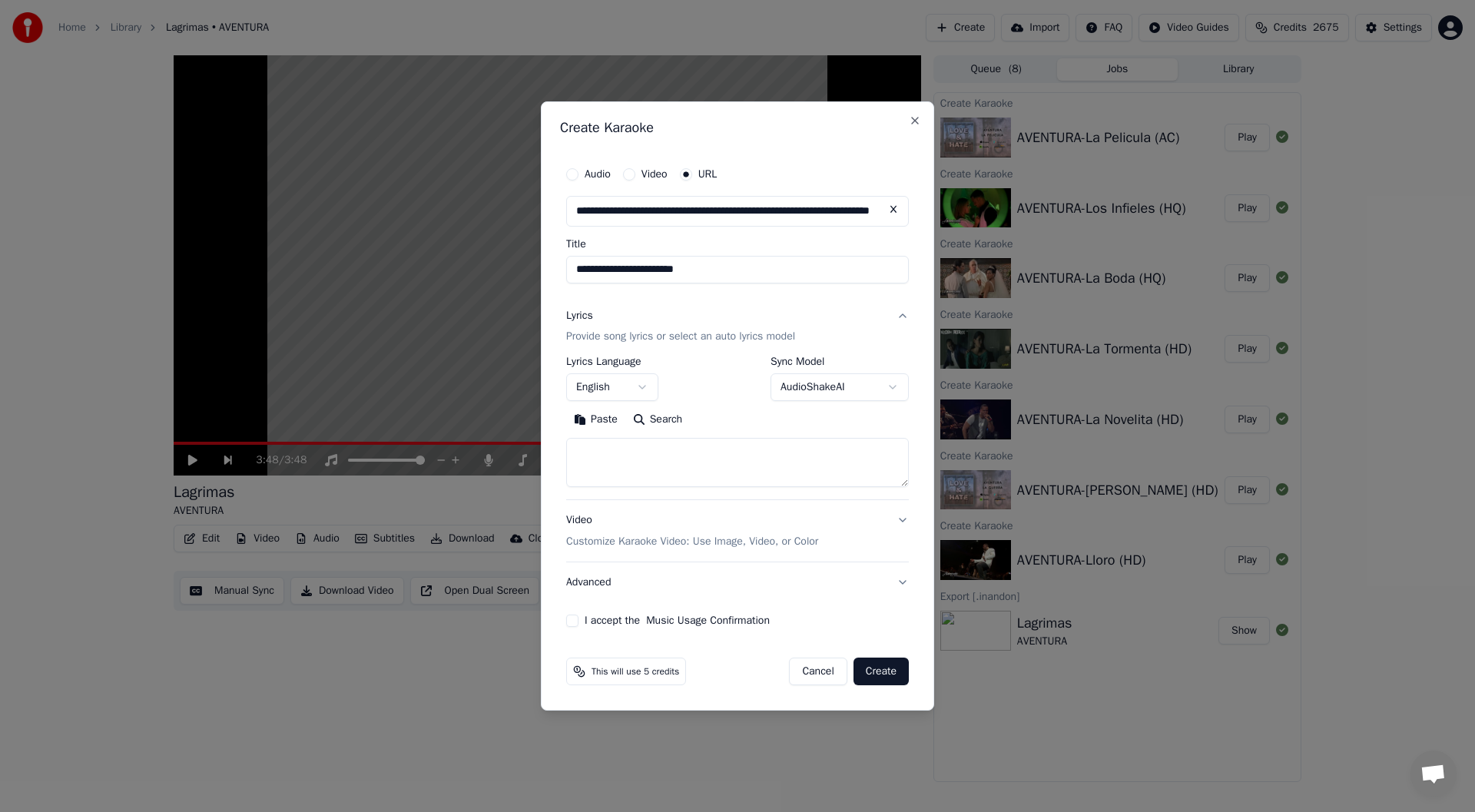 type on "**********" 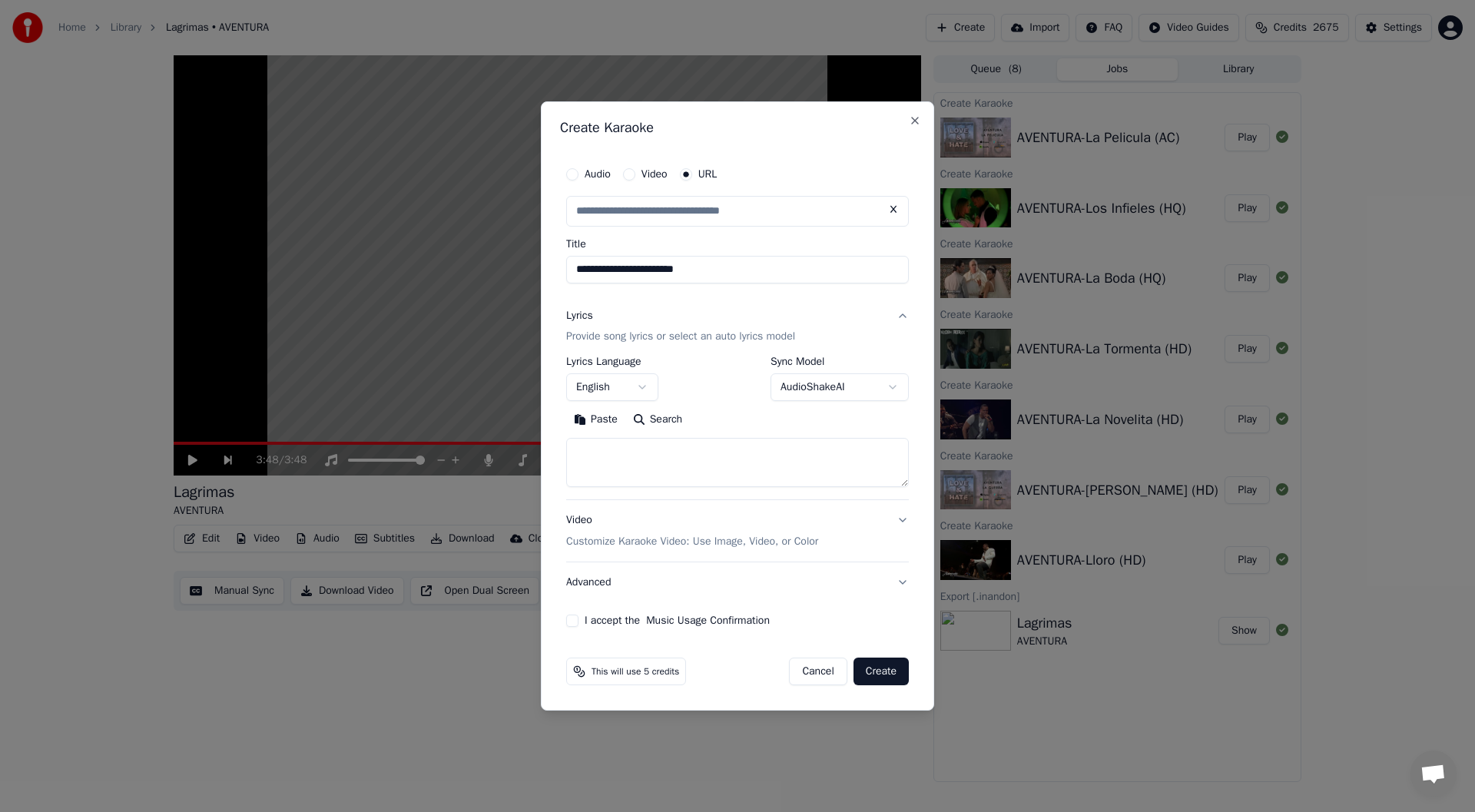 scroll, scrollTop: 0, scrollLeft: 0, axis: both 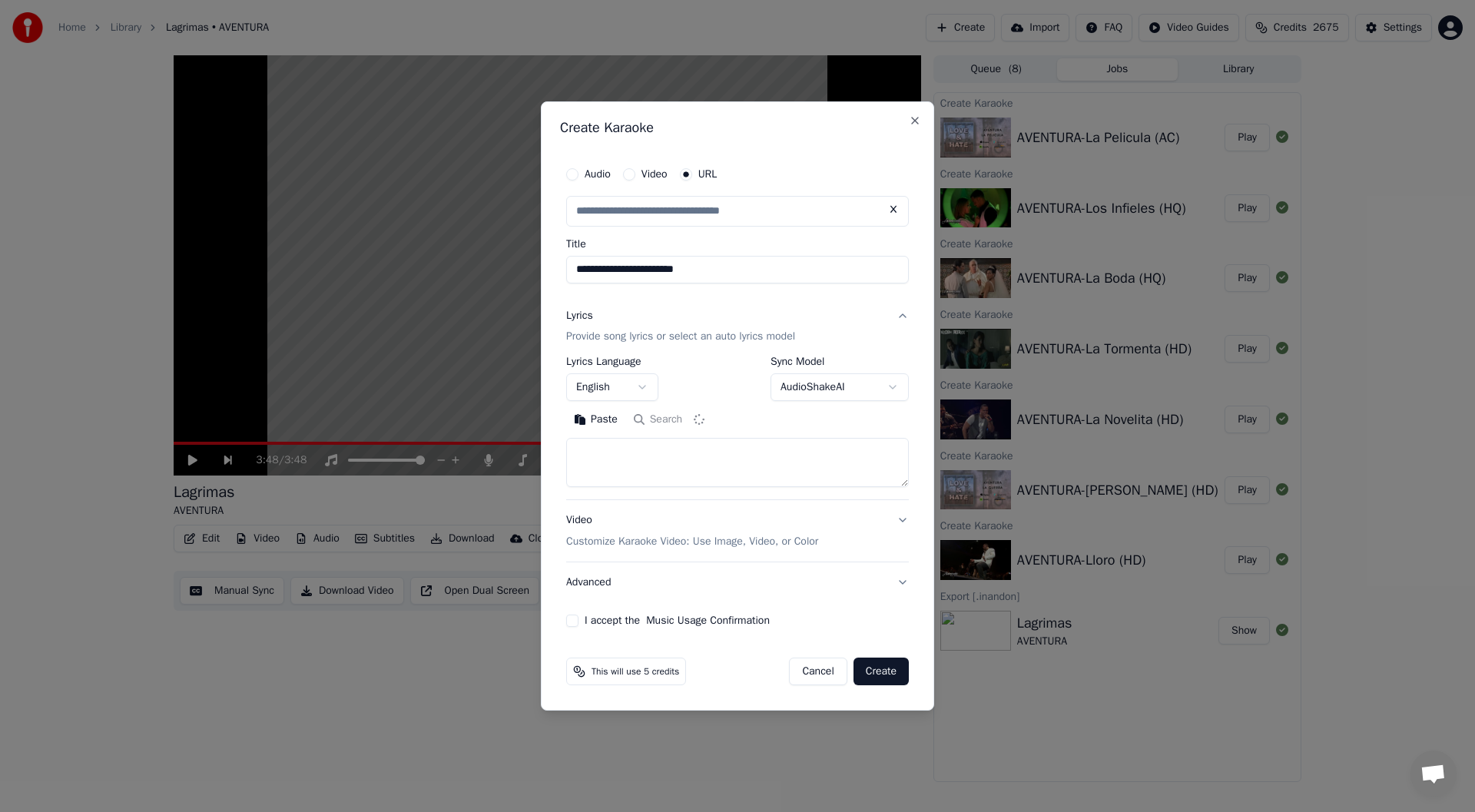 type on "**********" 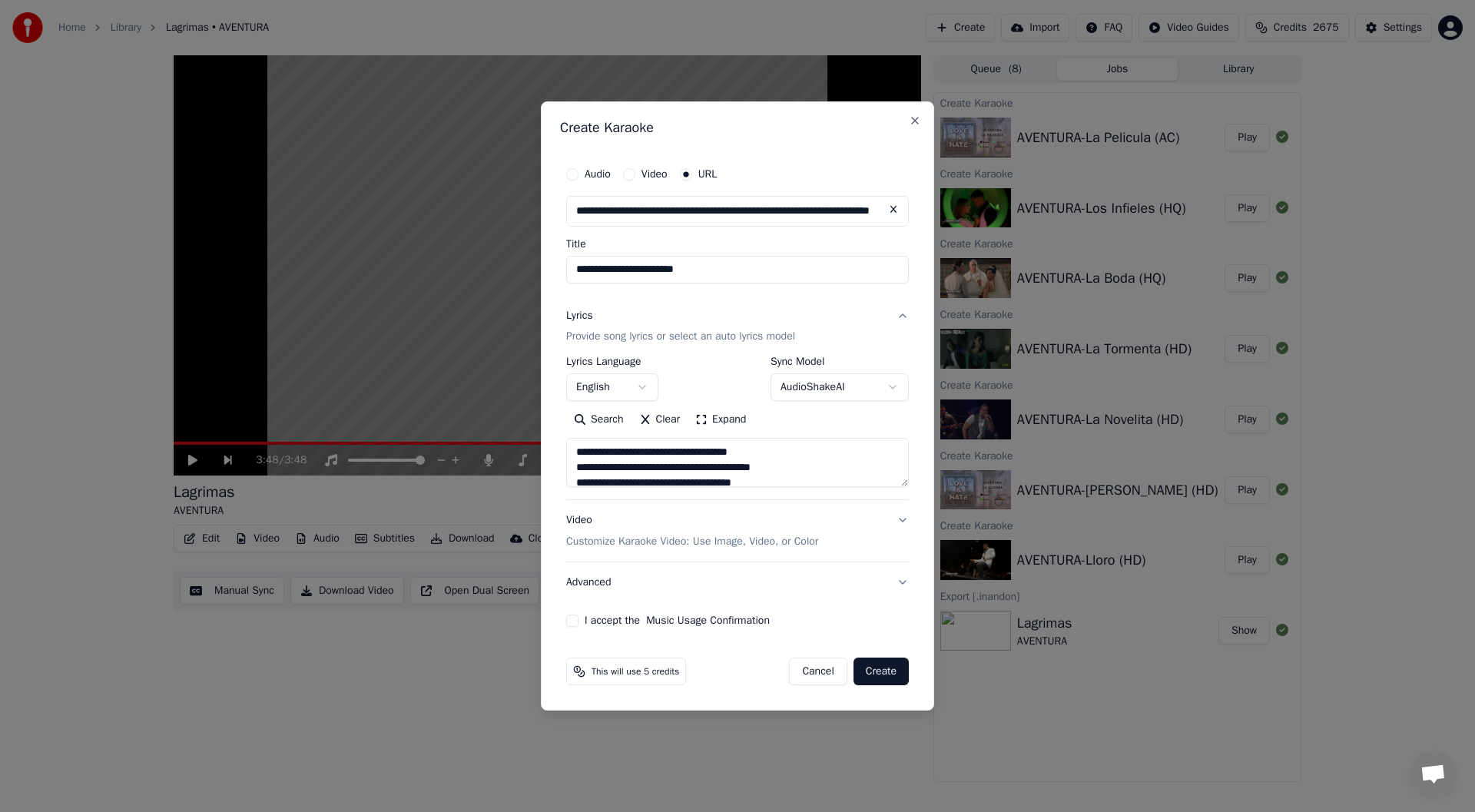 click on "I accept the   Music Usage Confirmation" at bounding box center [572, 621] 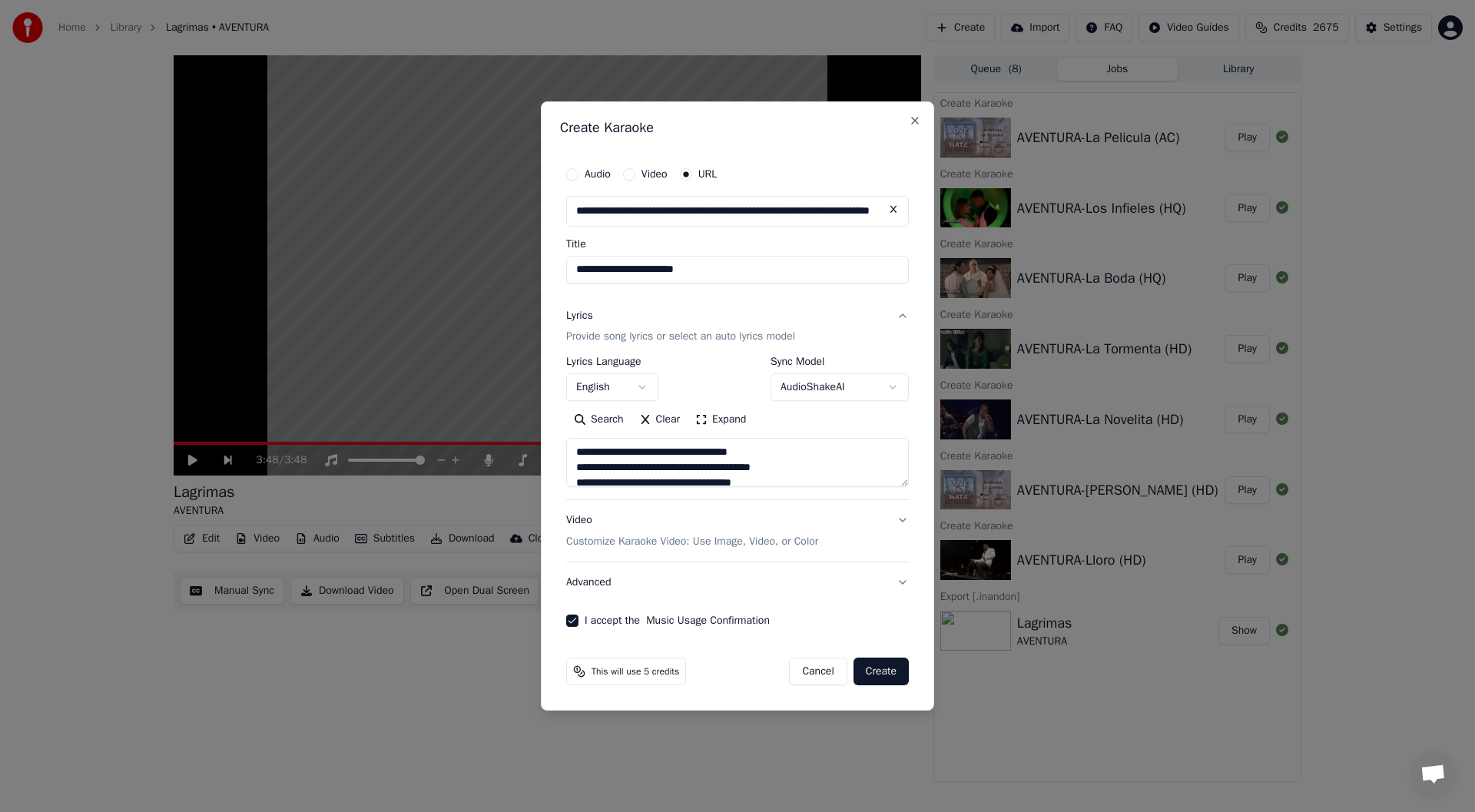 drag, startPoint x: 708, startPoint y: 269, endPoint x: 719, endPoint y: 269, distance: 11 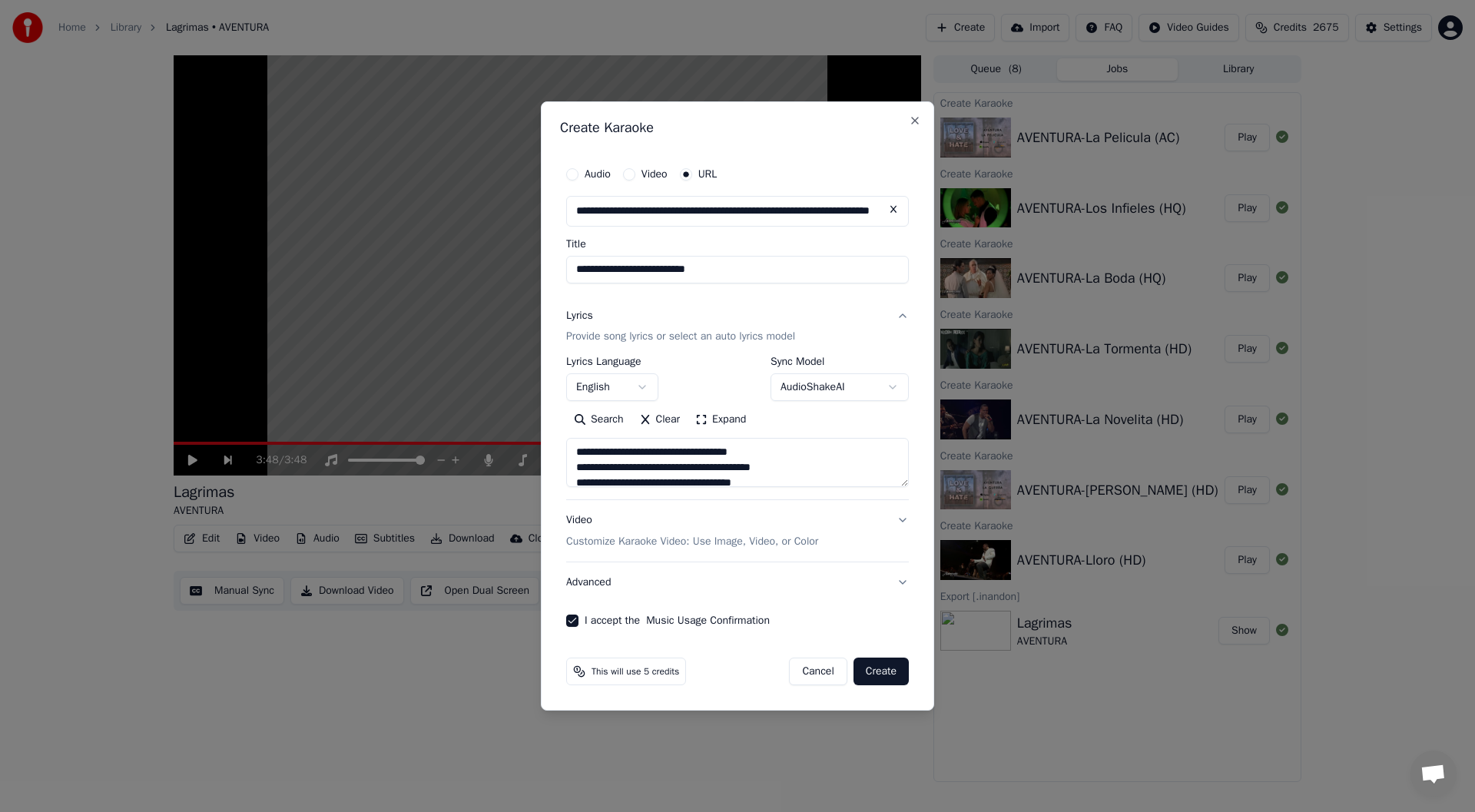 click on "**********" at bounding box center (738, 270) 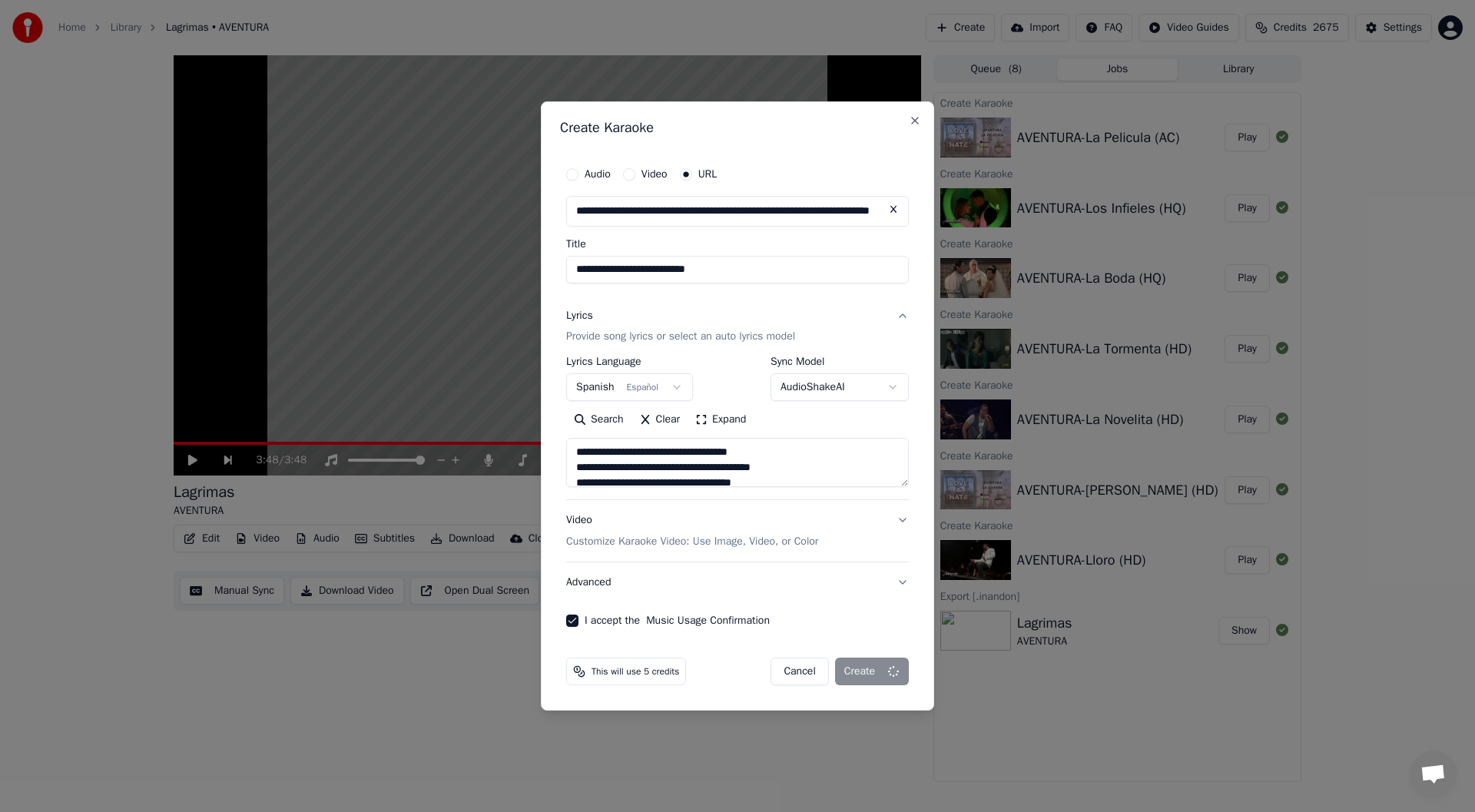 type 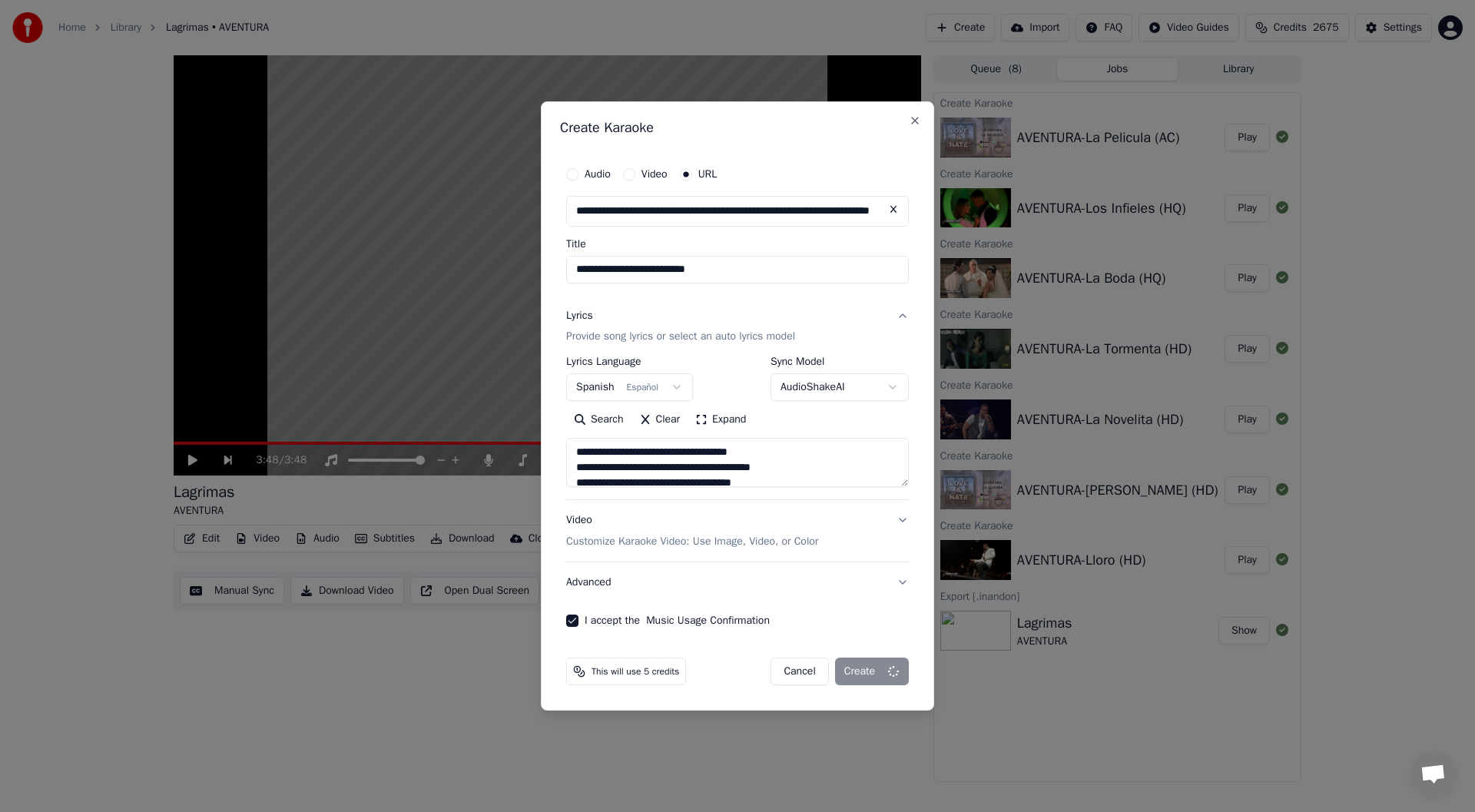 type 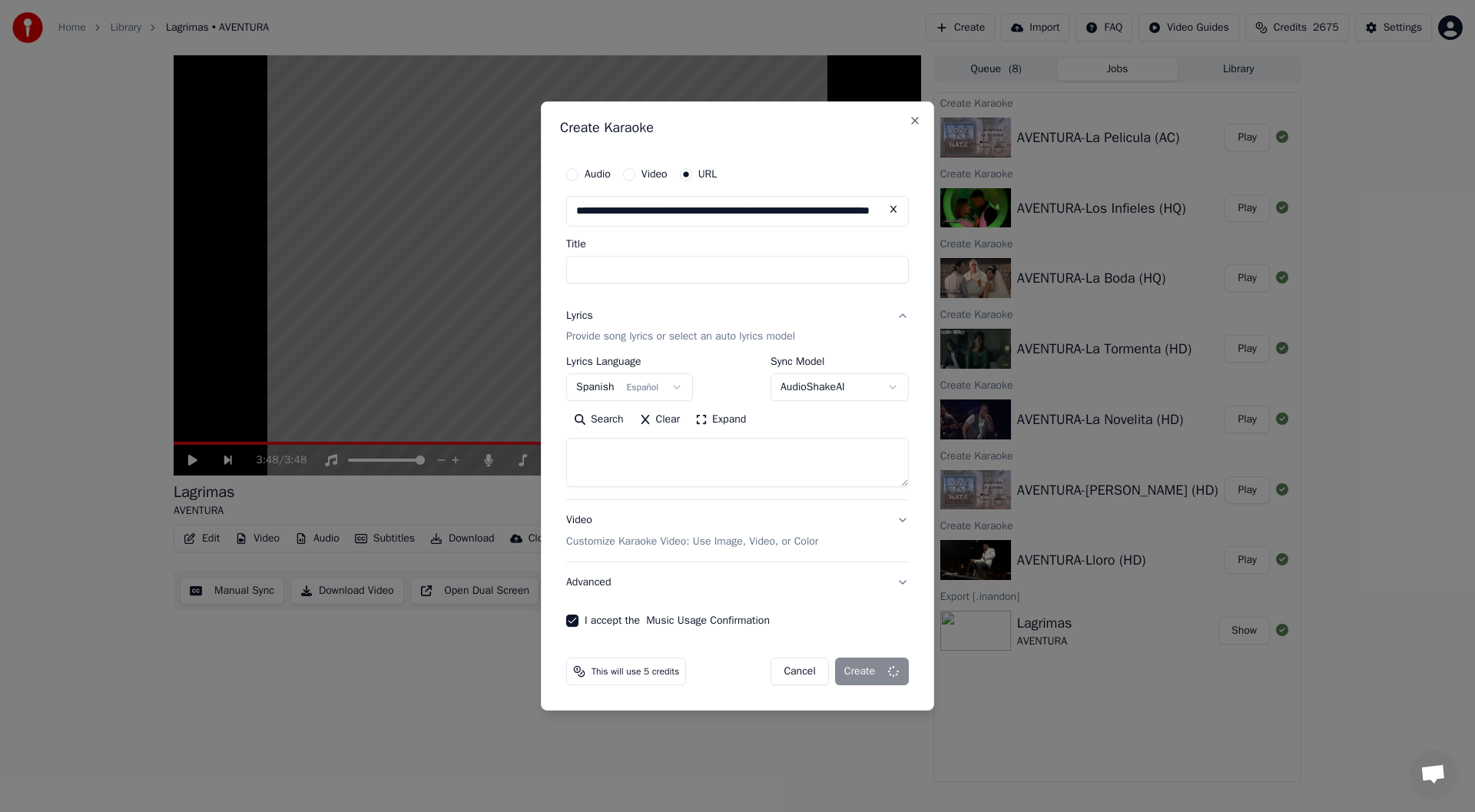 select 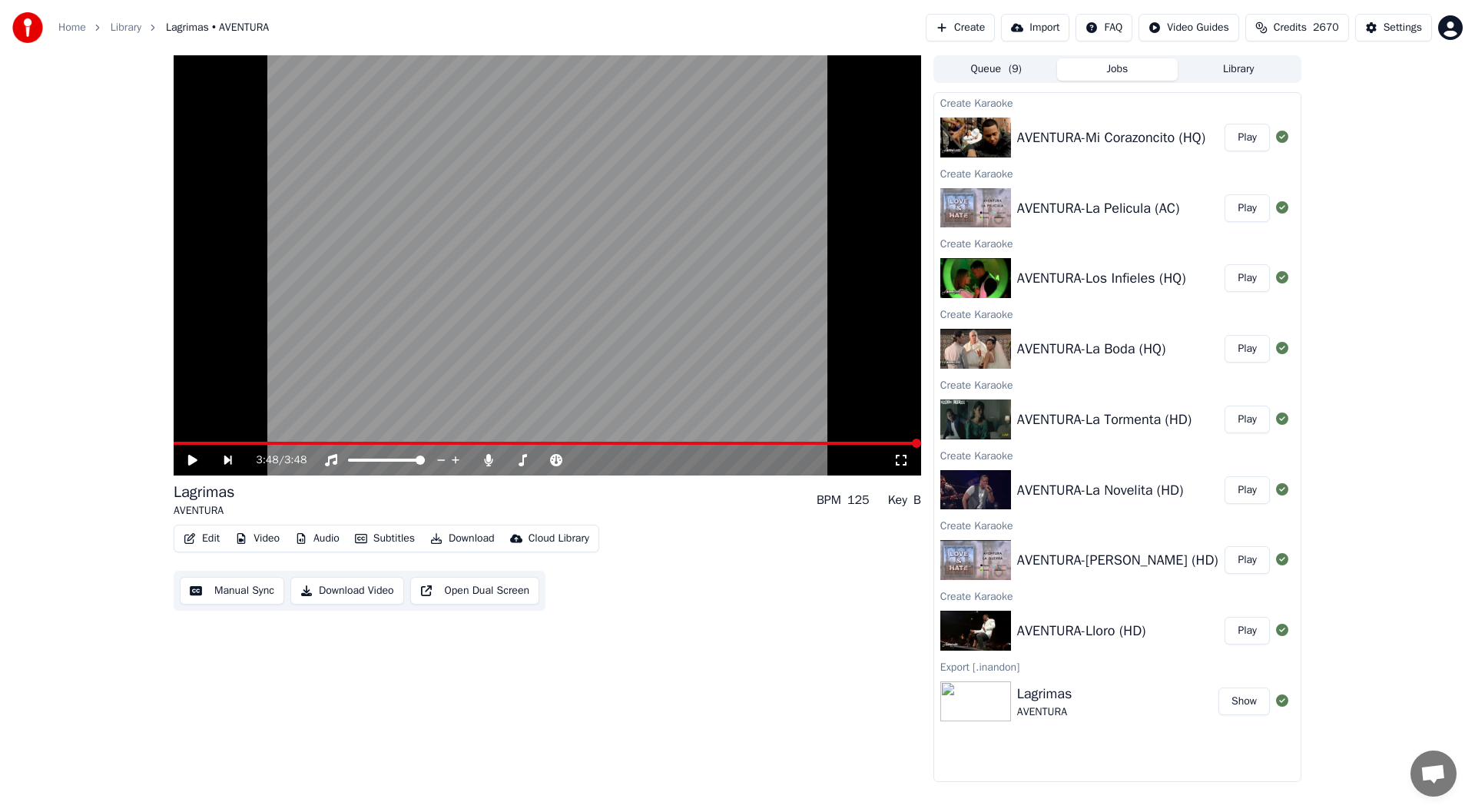 click on "Create" at bounding box center (960, 28) 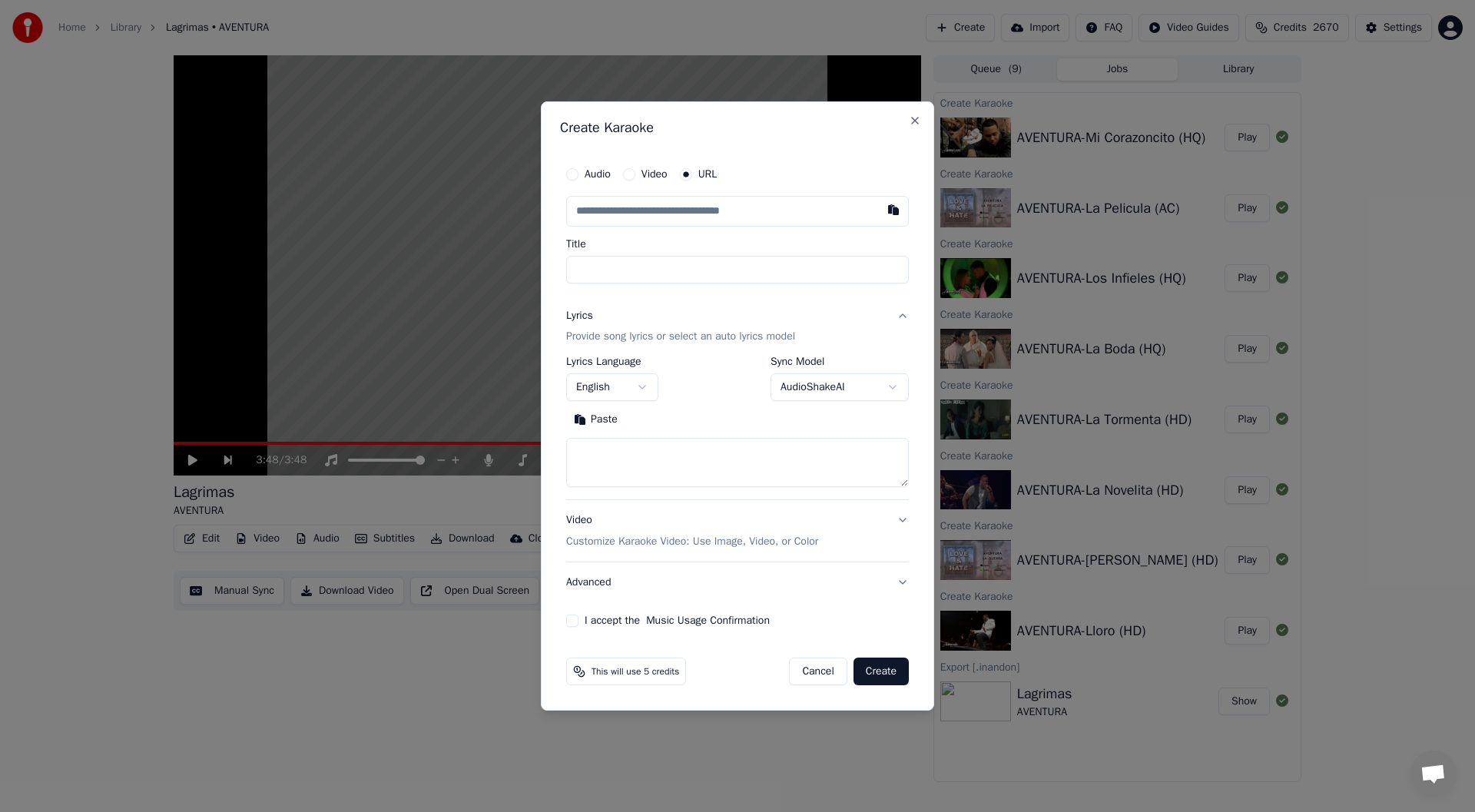 type on "**********" 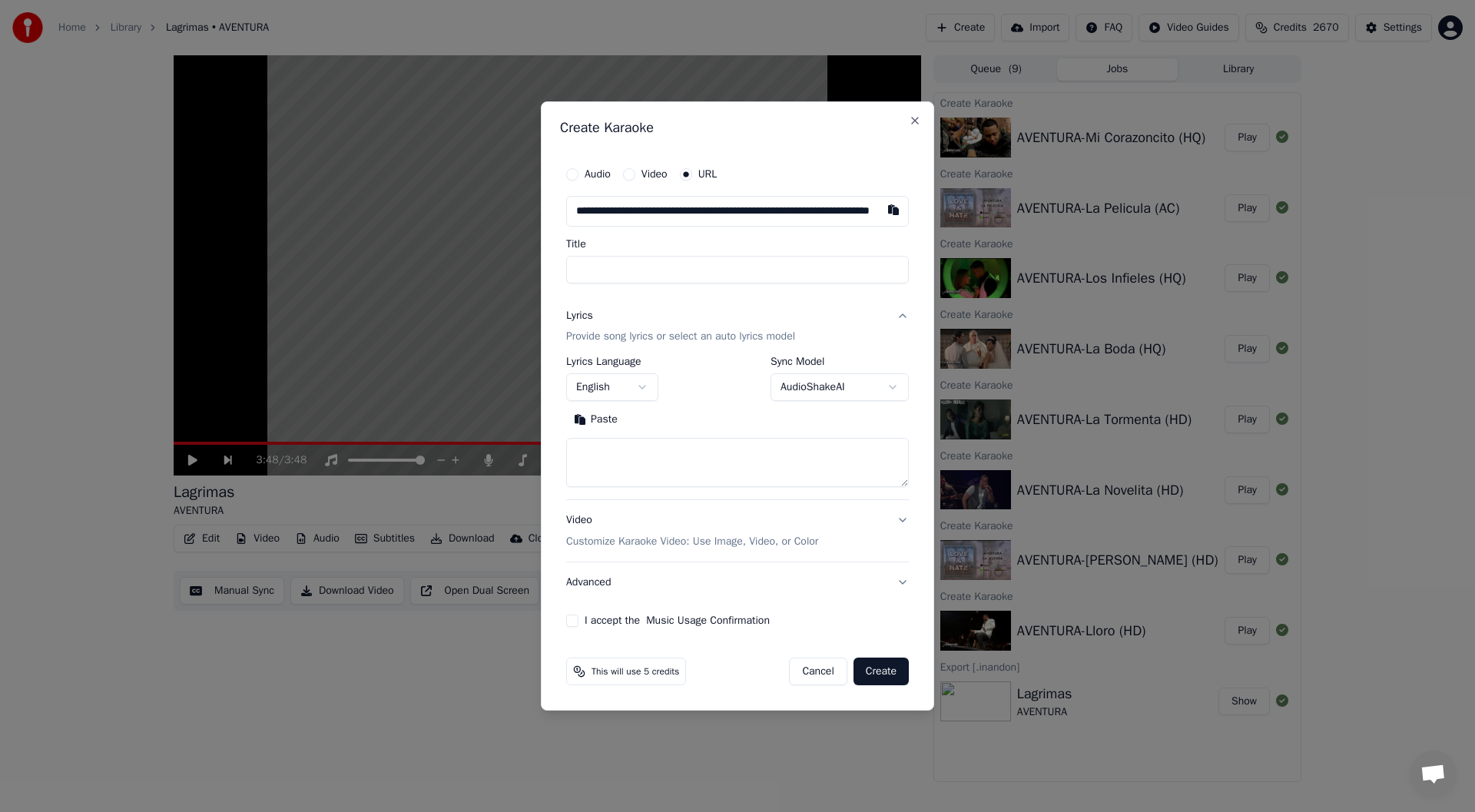 scroll, scrollTop: 0, scrollLeft: 88, axis: horizontal 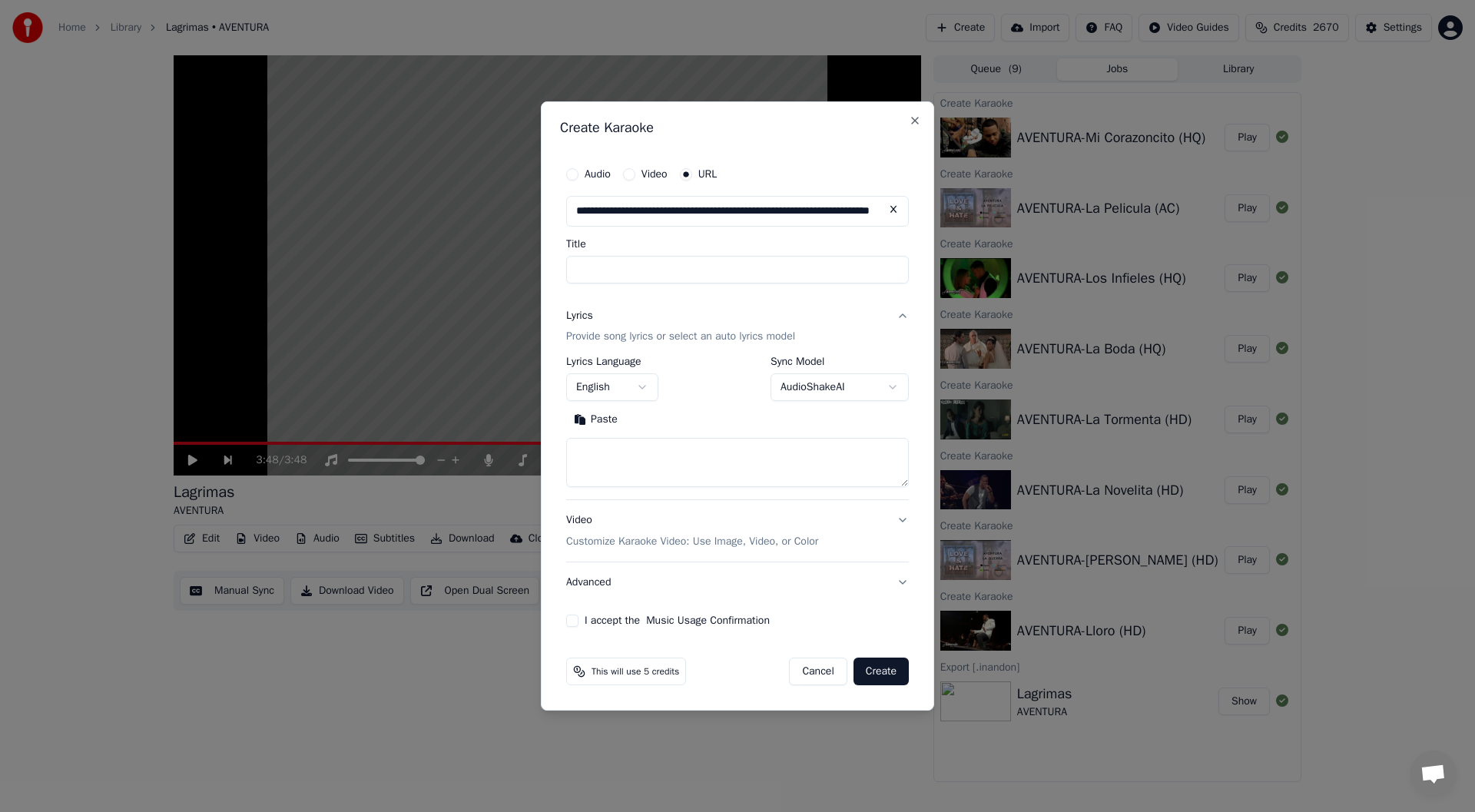 type on "**********" 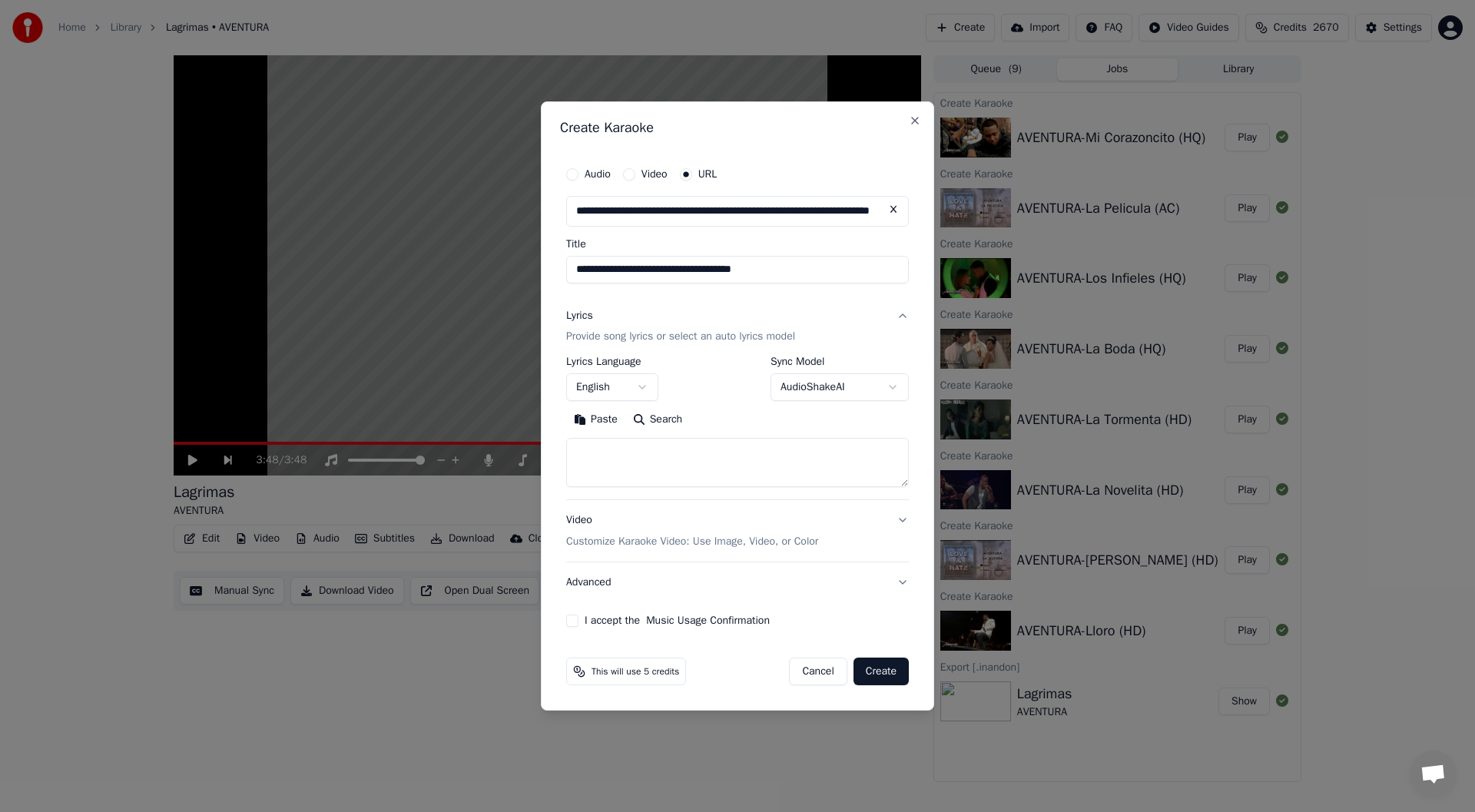 type on "**********" 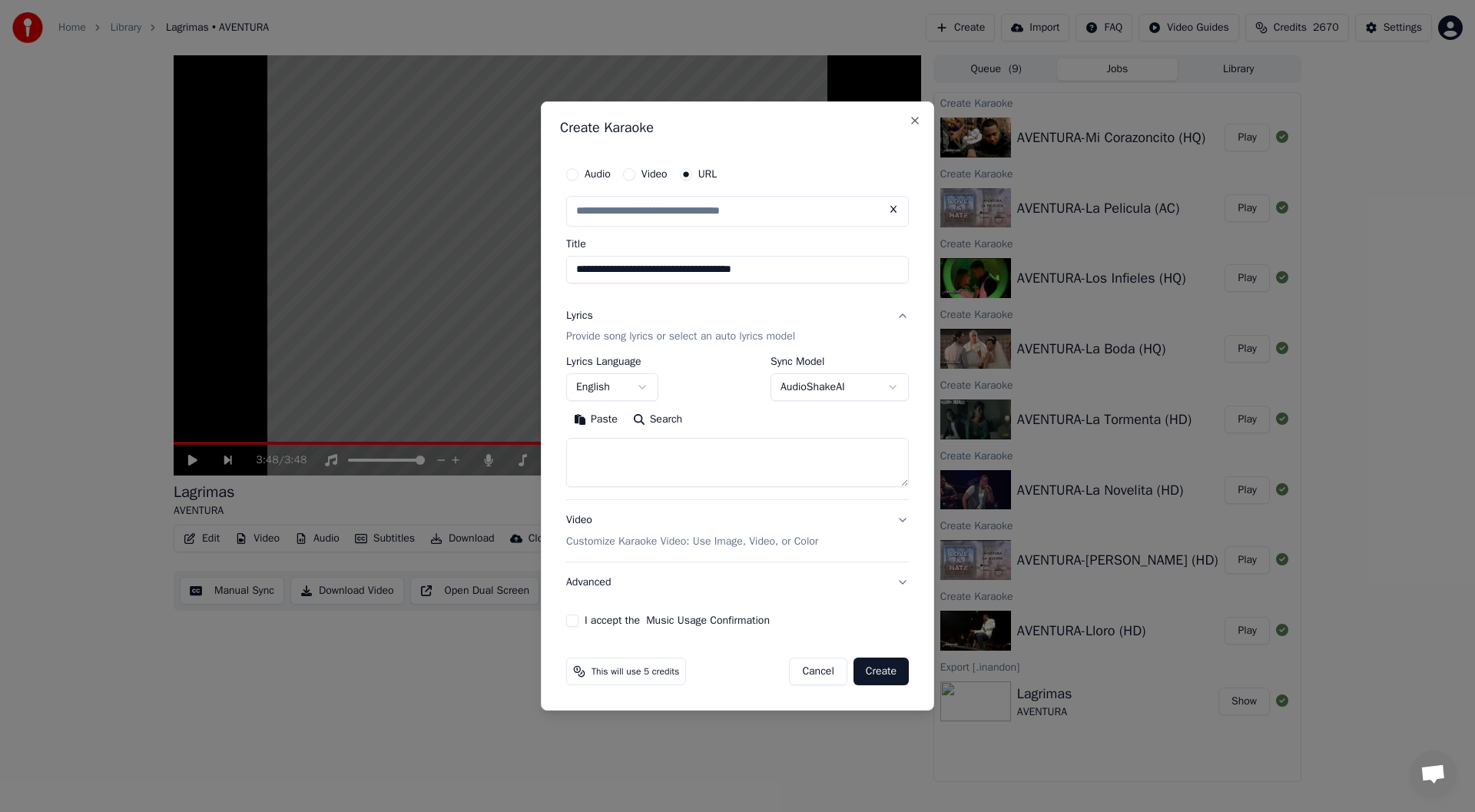 scroll, scrollTop: 0, scrollLeft: 0, axis: both 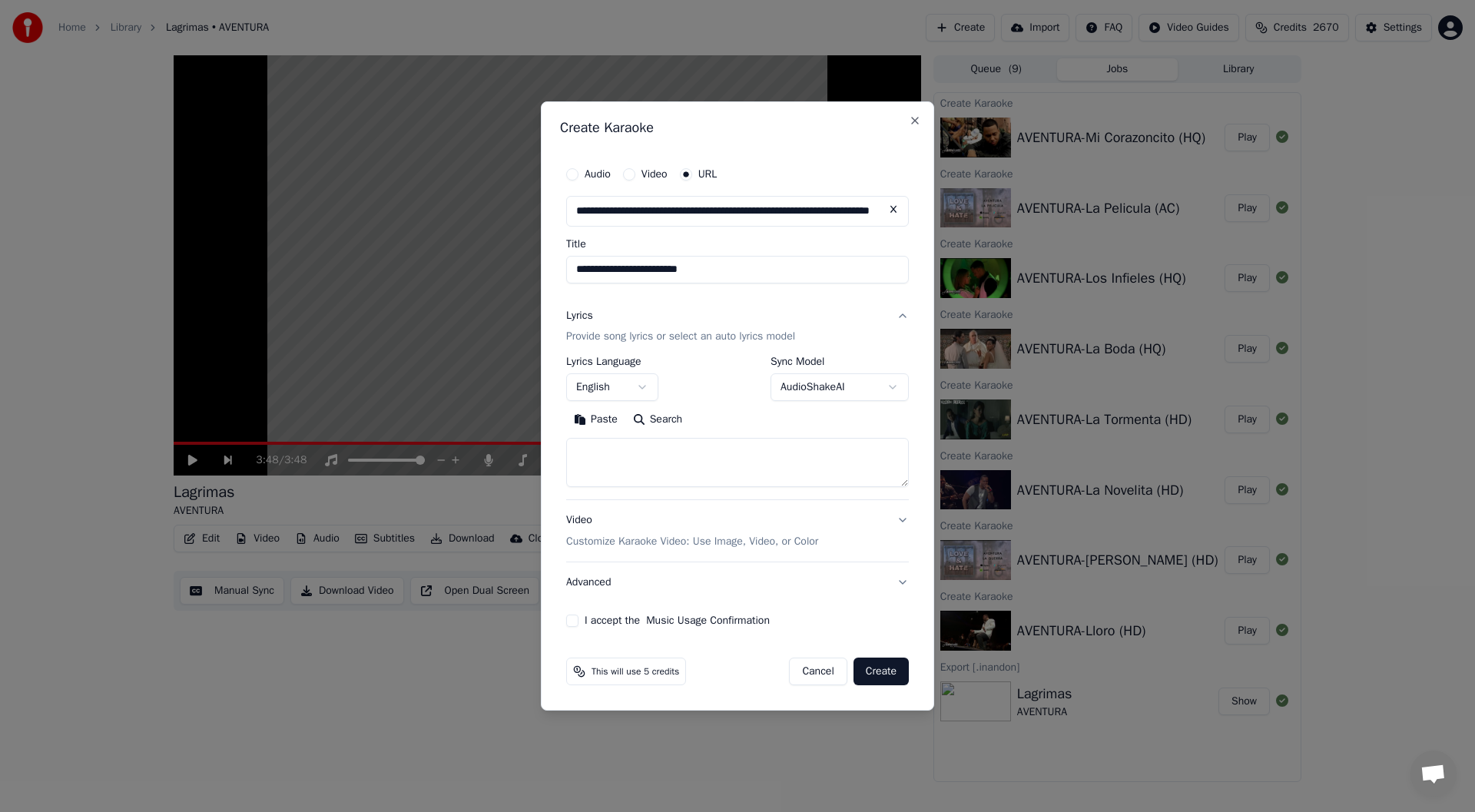 type on "**********" 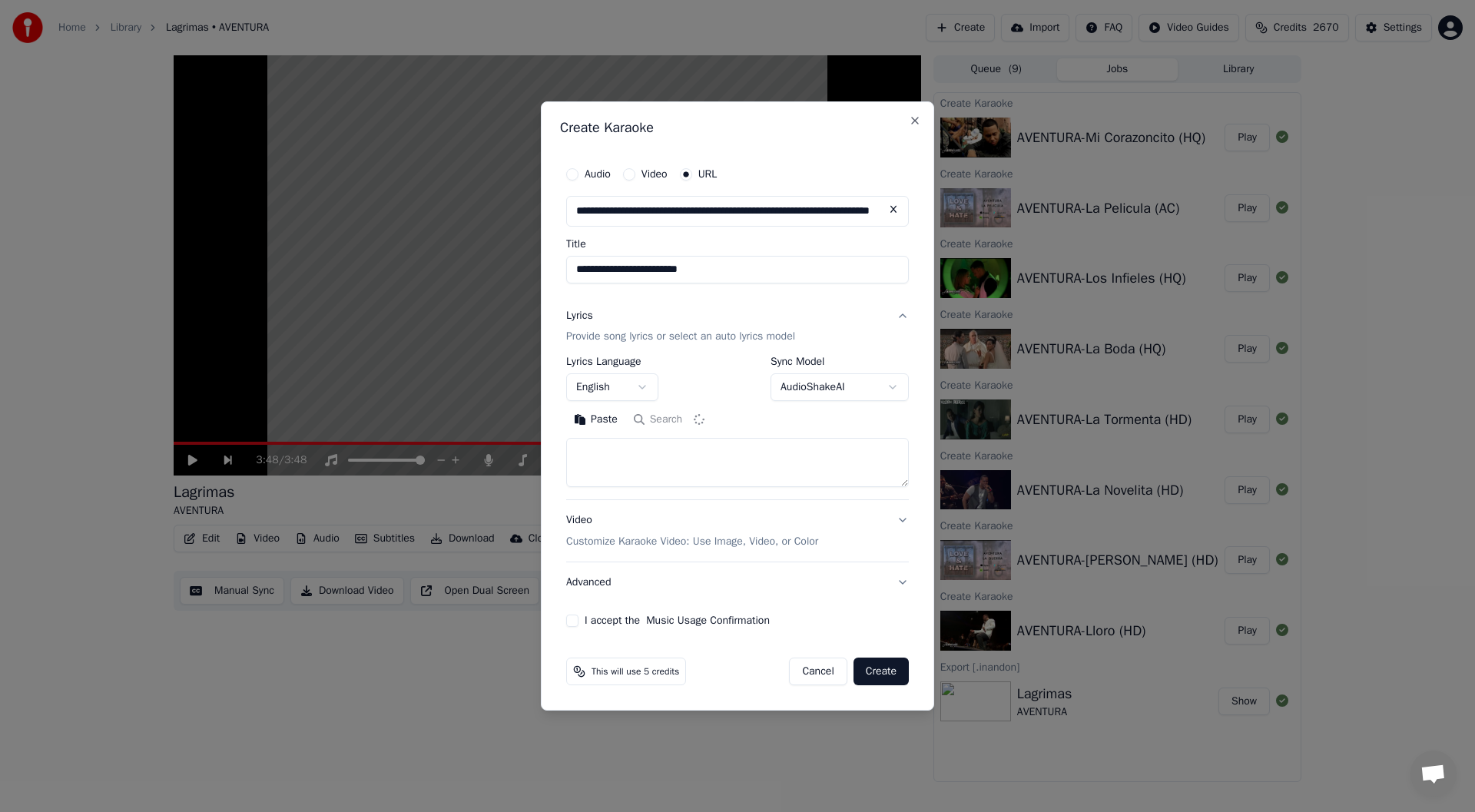 type on "**********" 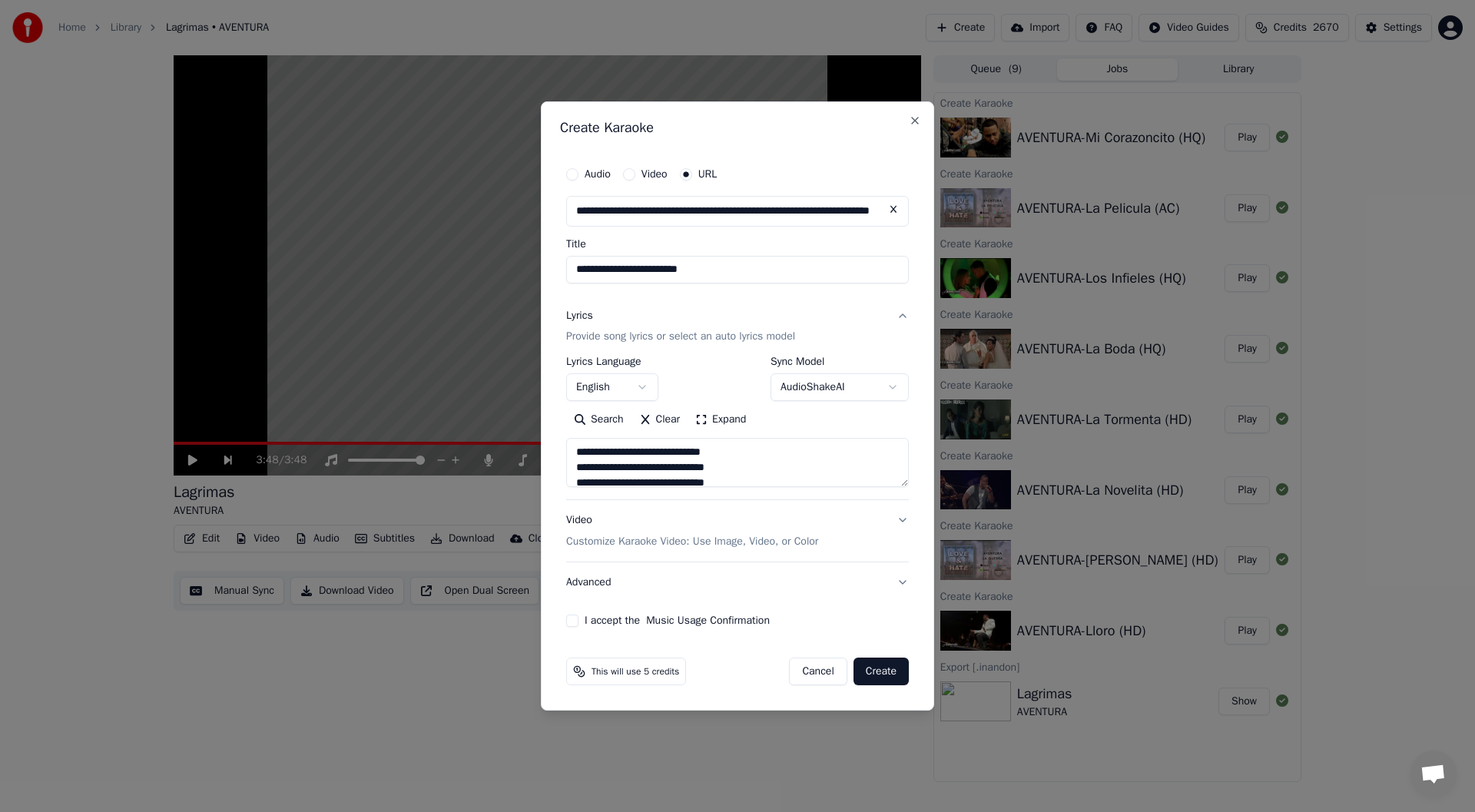 click on "I accept the   Music Usage Confirmation" at bounding box center [738, 621] 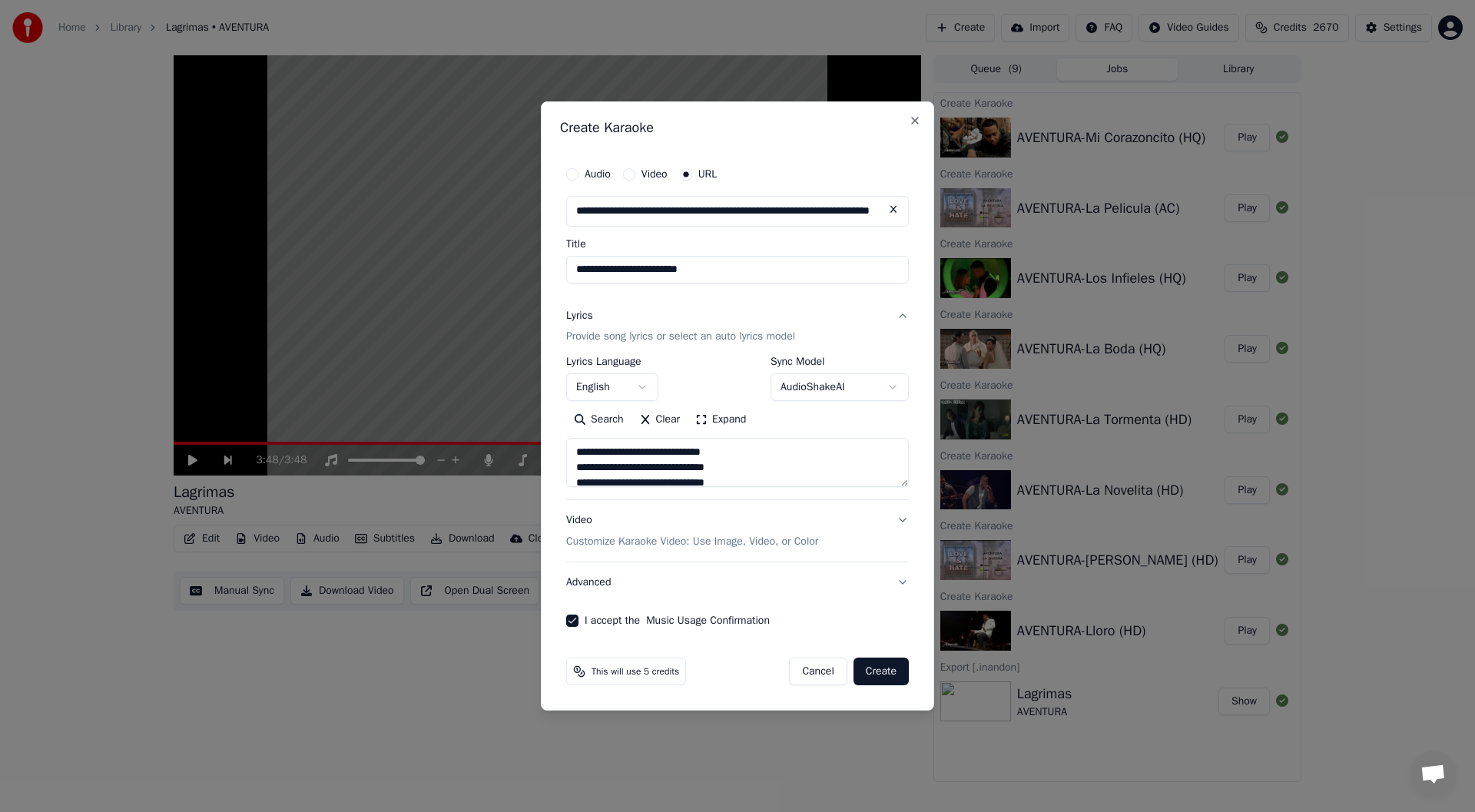 click on "**********" at bounding box center (738, 270) 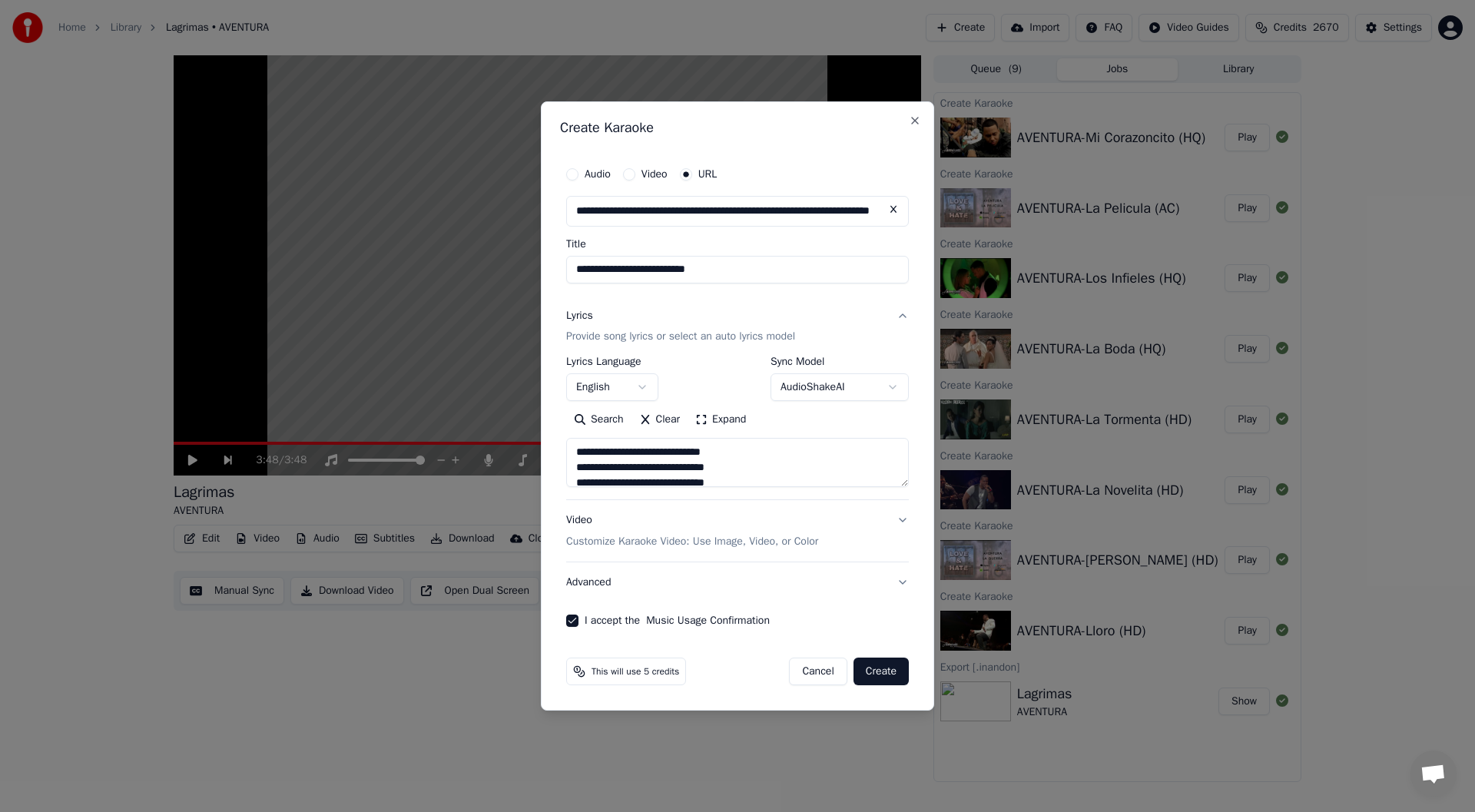 click on "**********" at bounding box center [738, 270] 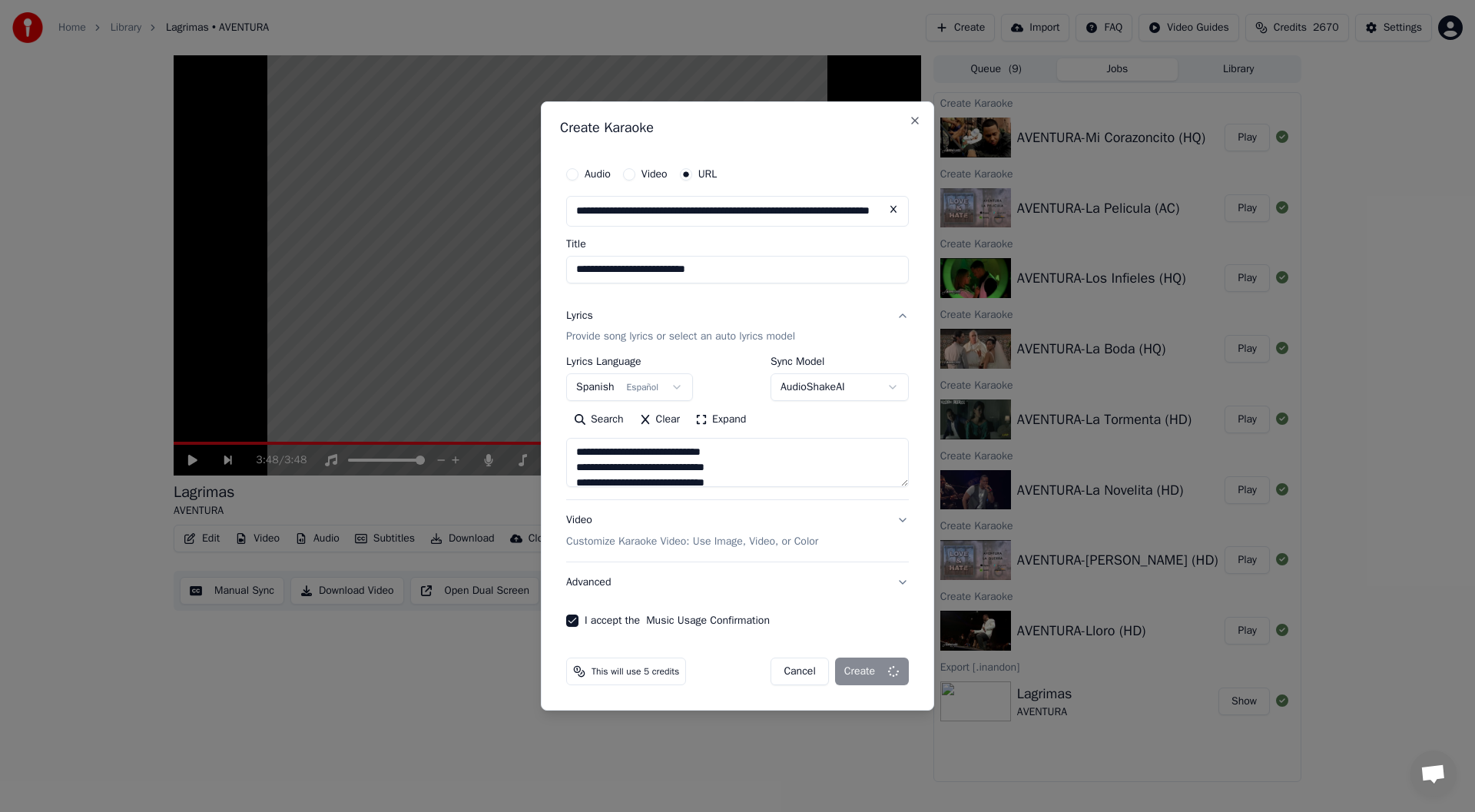 type 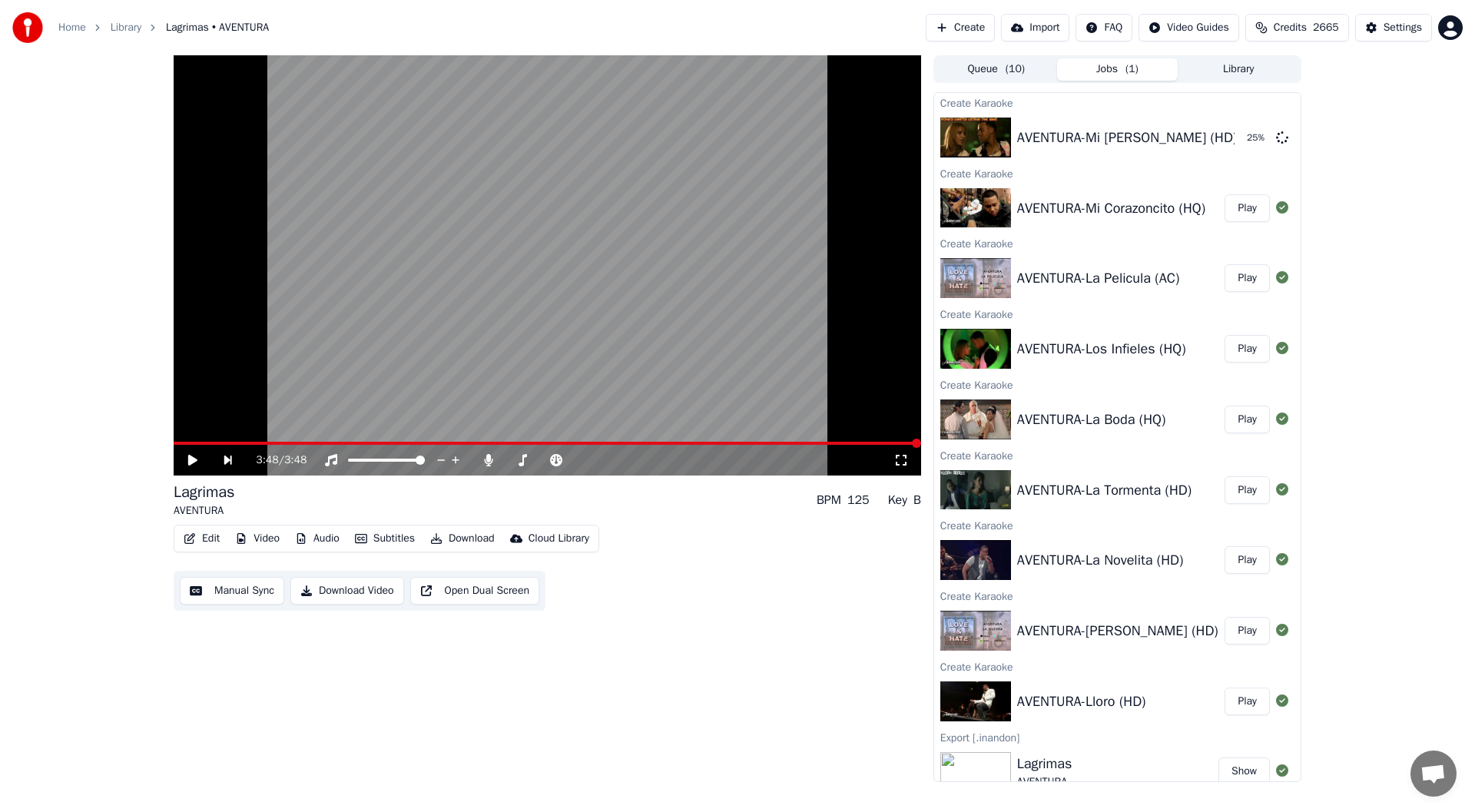 click on "Create" at bounding box center (960, 28) 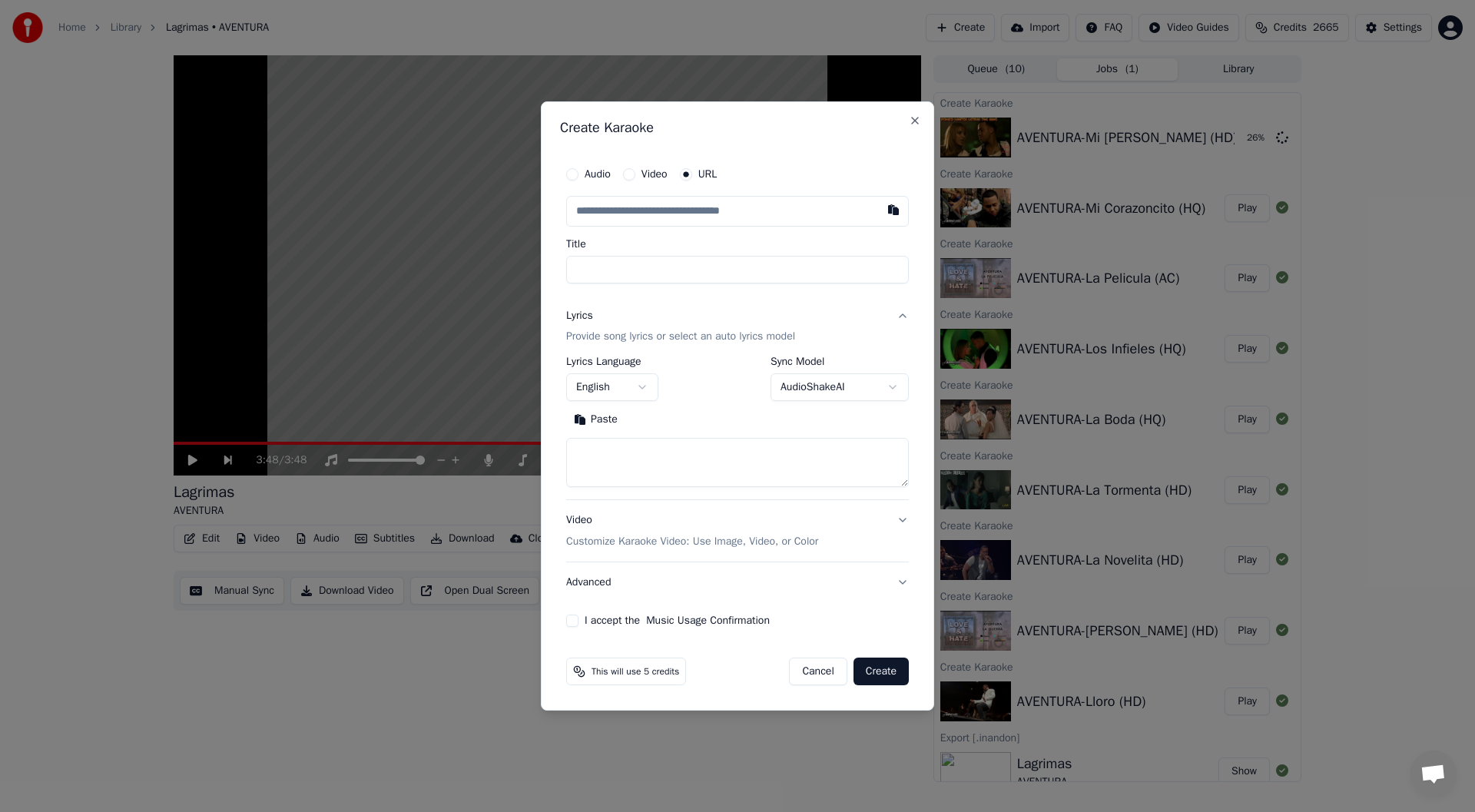 type on "**********" 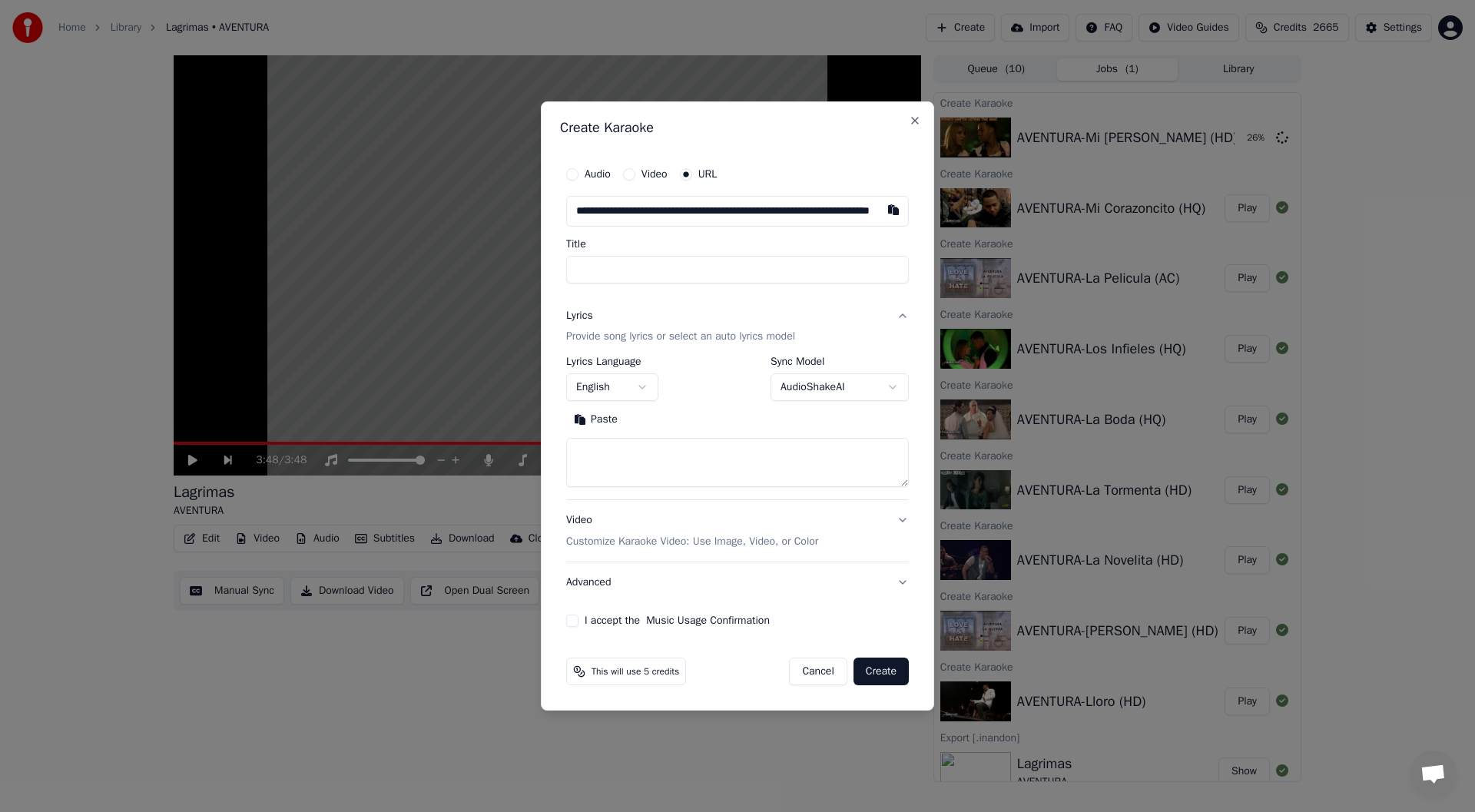 scroll, scrollTop: 0, scrollLeft: 89, axis: horizontal 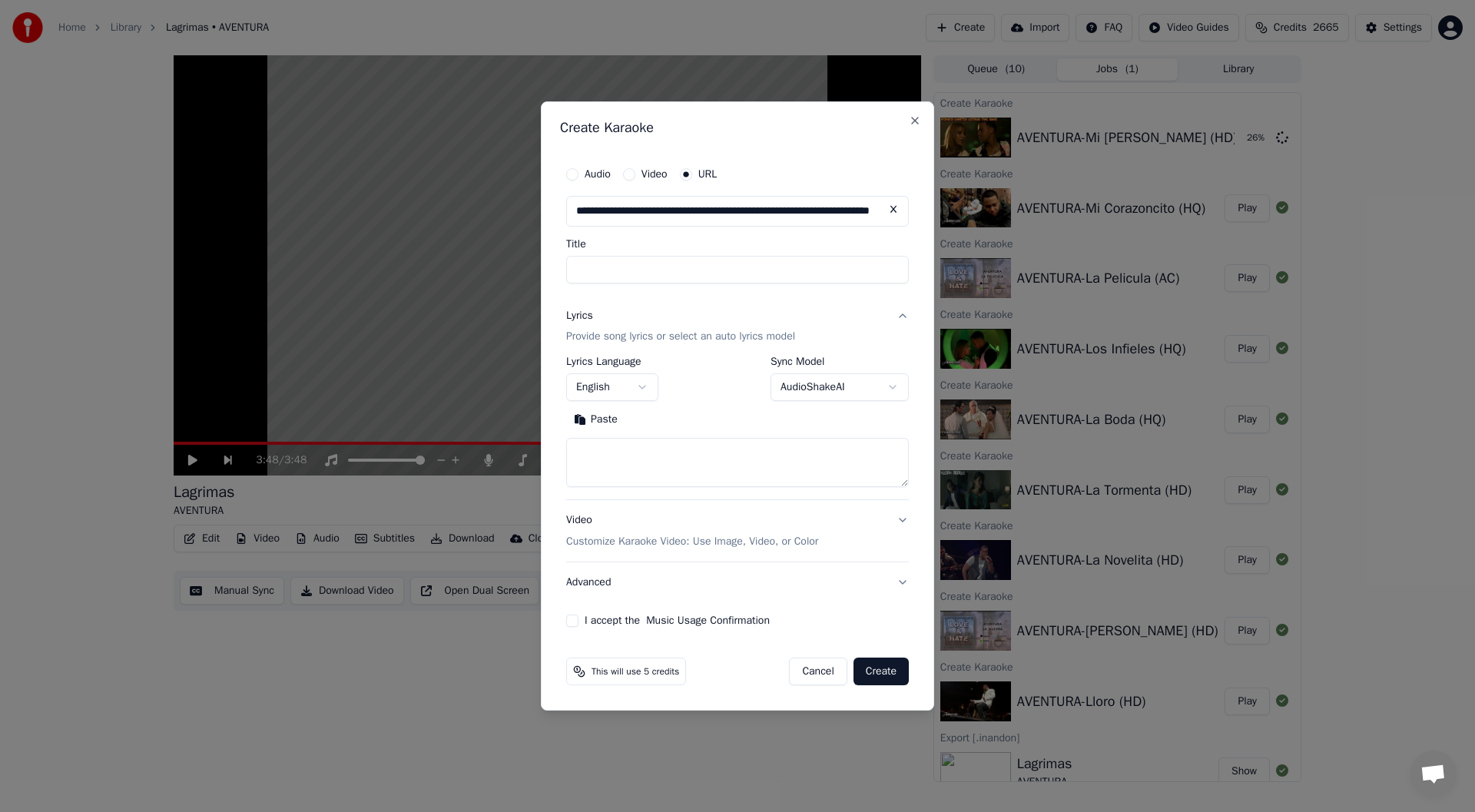 type on "**********" 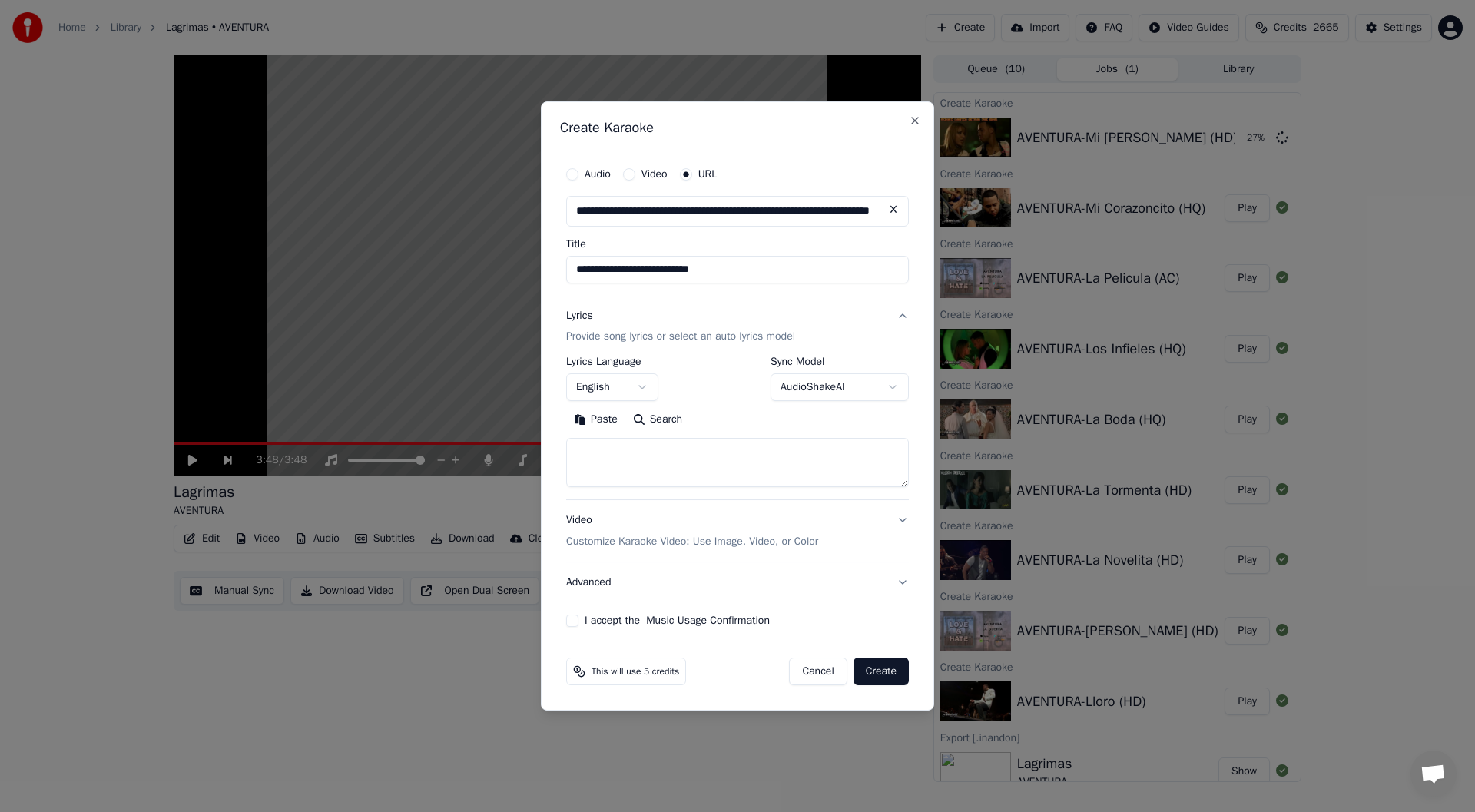 type on "**********" 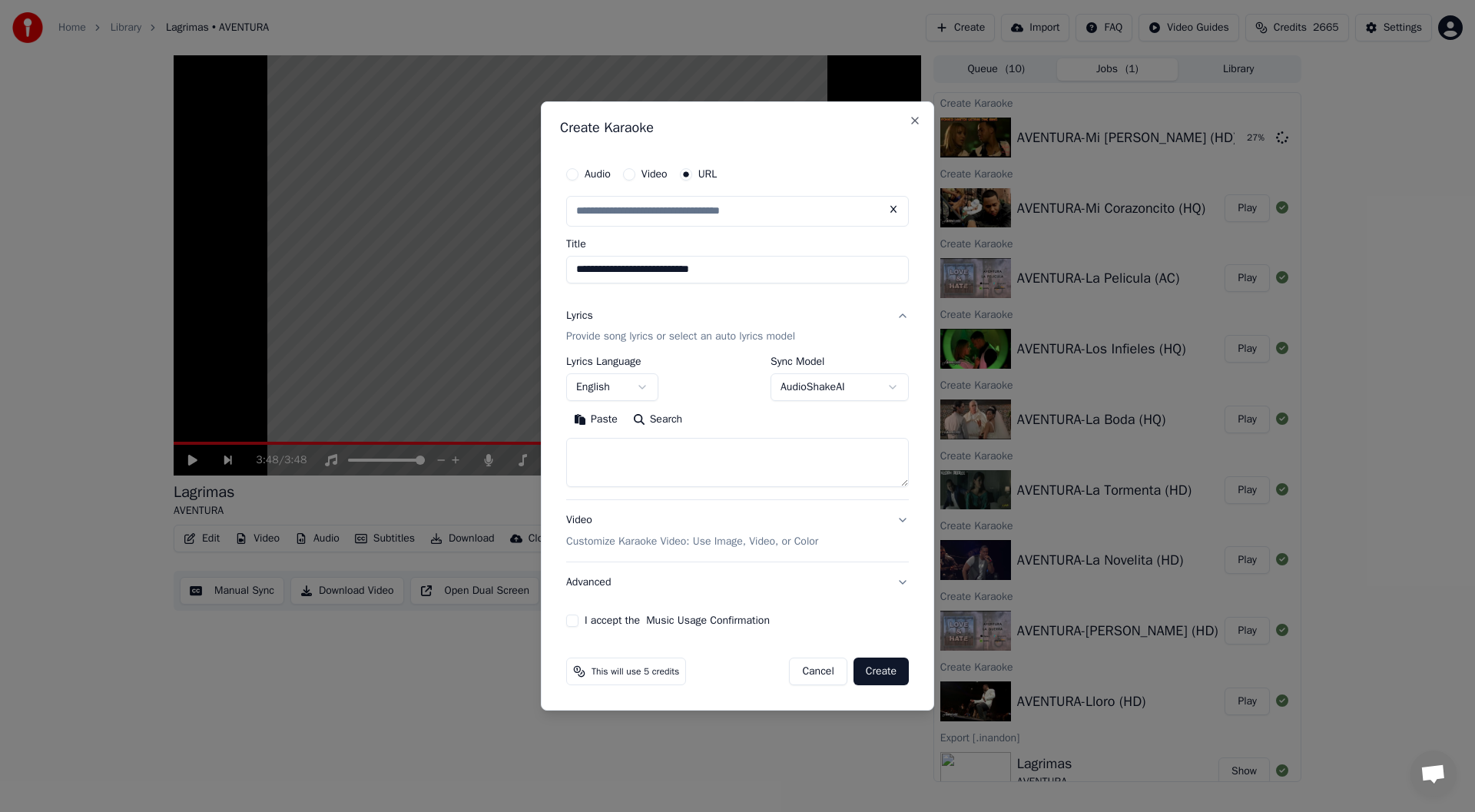 scroll, scrollTop: 0, scrollLeft: 0, axis: both 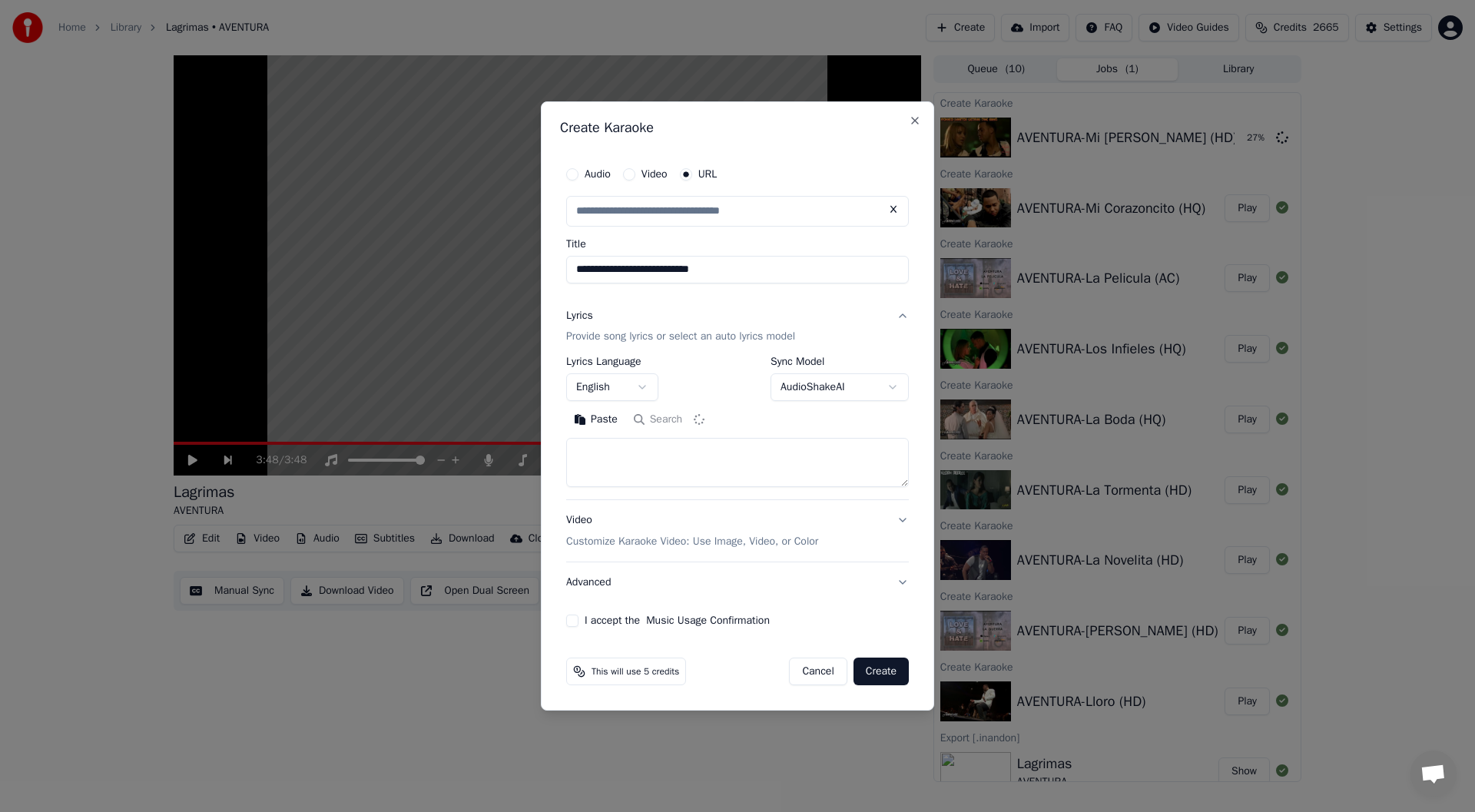 type on "**********" 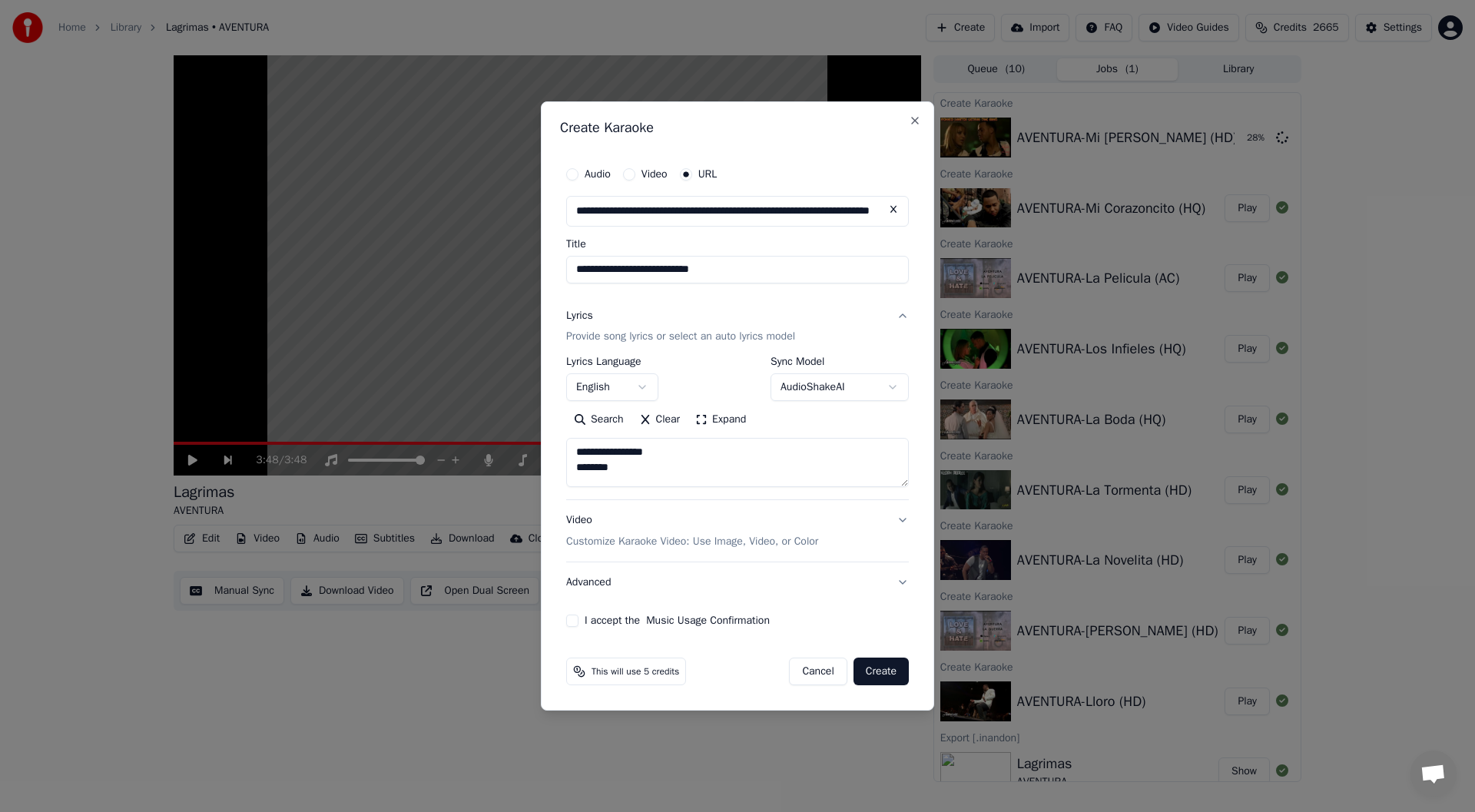 click on "I accept the   Music Usage Confirmation" at bounding box center (572, 621) 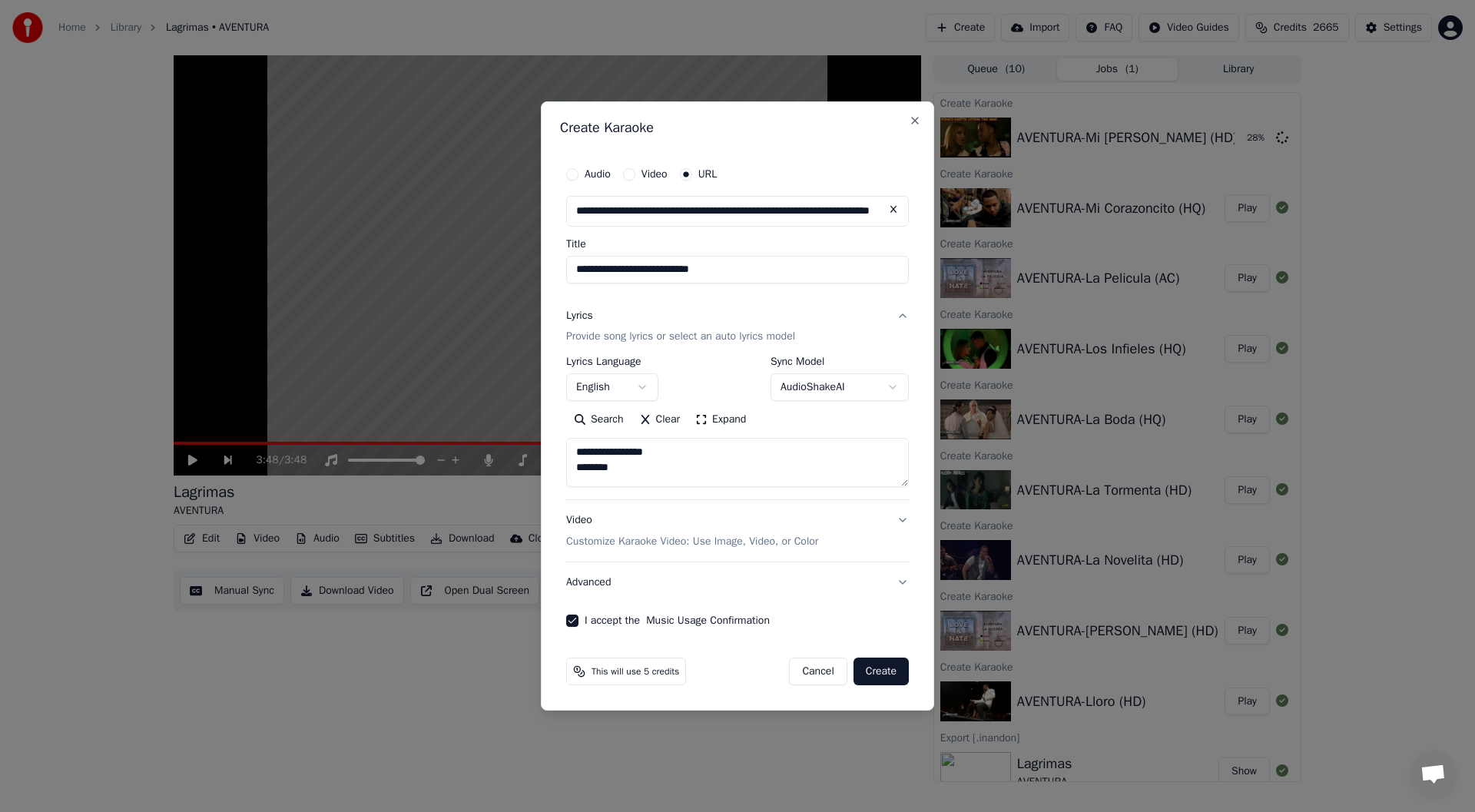 click on "**********" at bounding box center [738, 270] 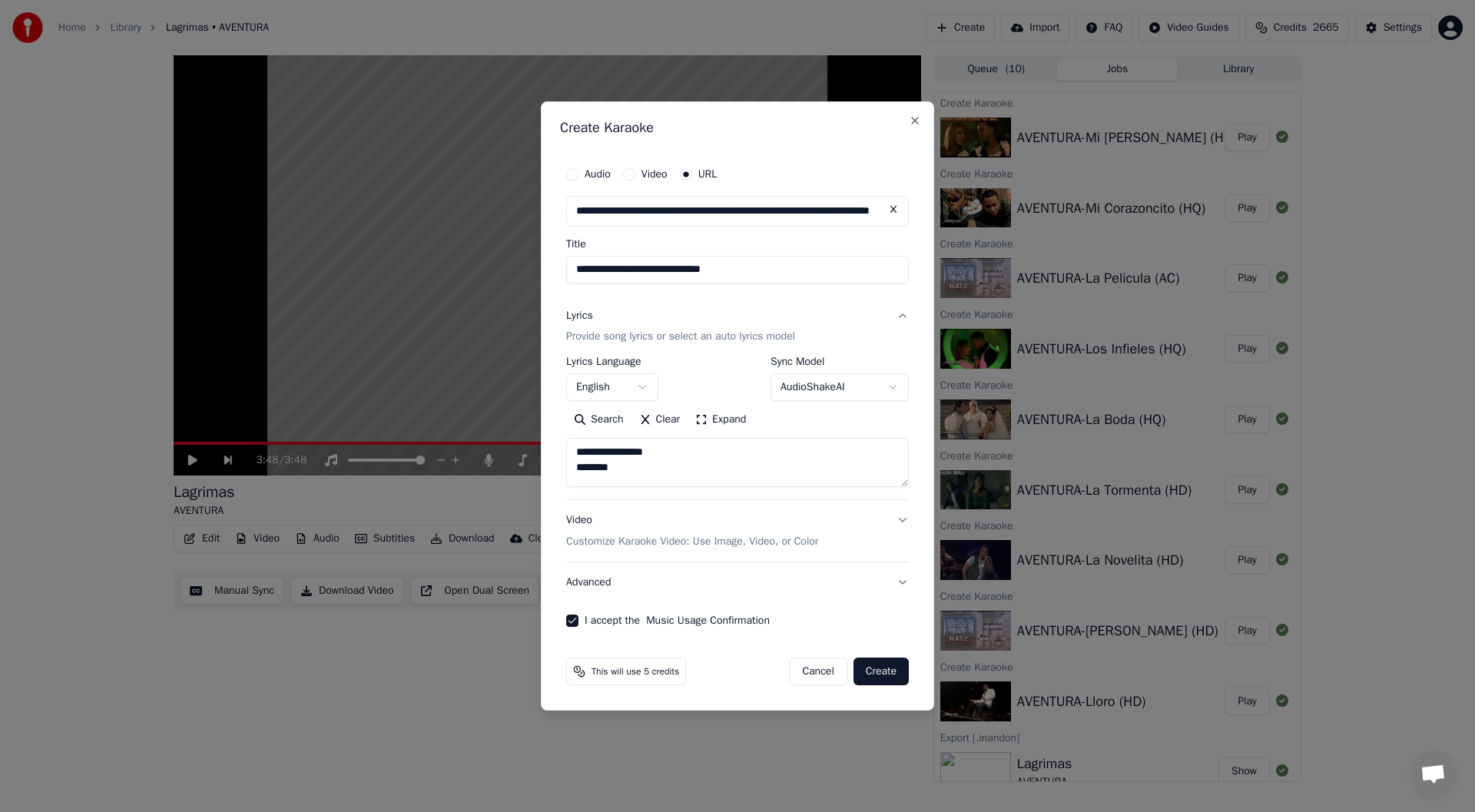 click on "**********" at bounding box center [738, 270] 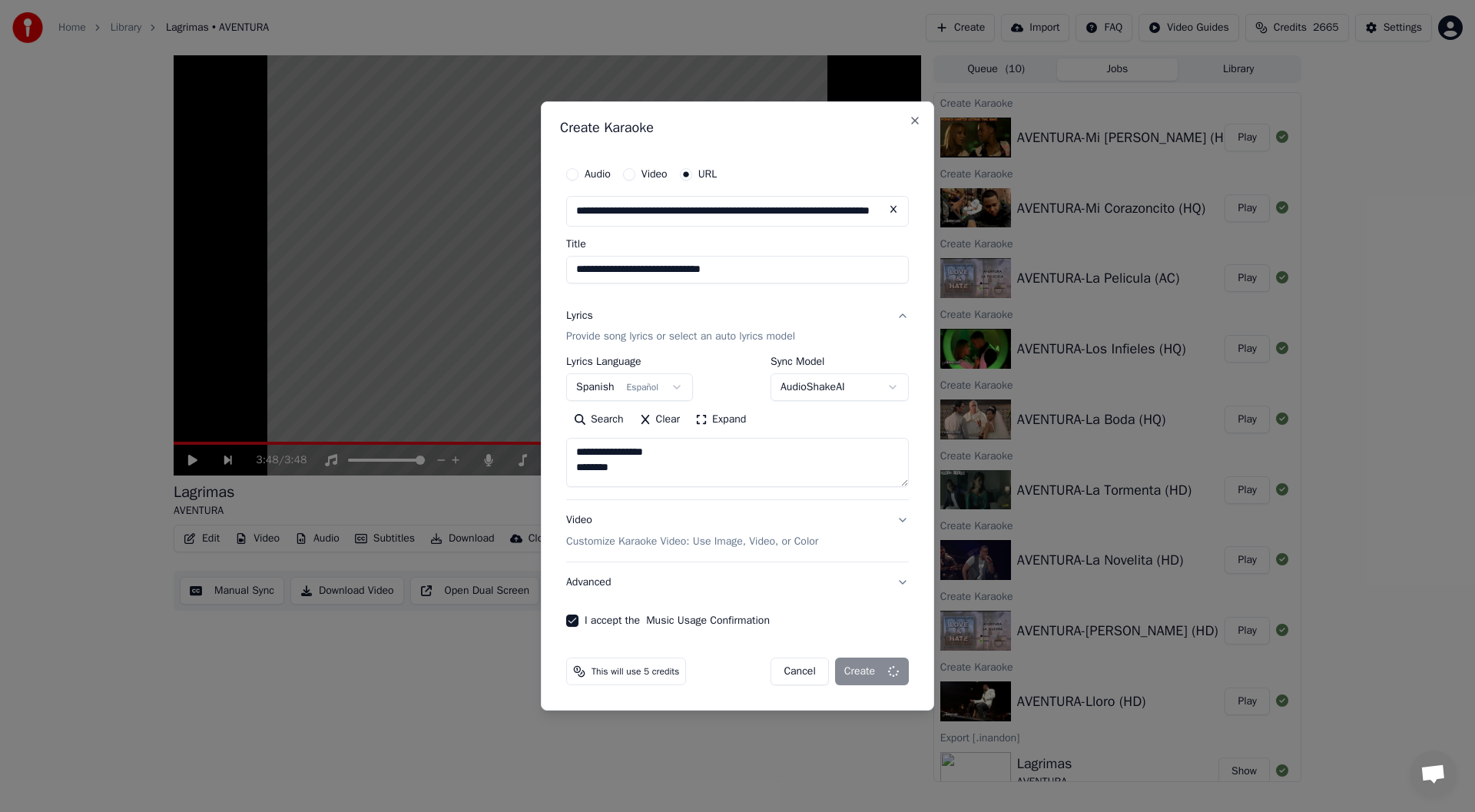 type 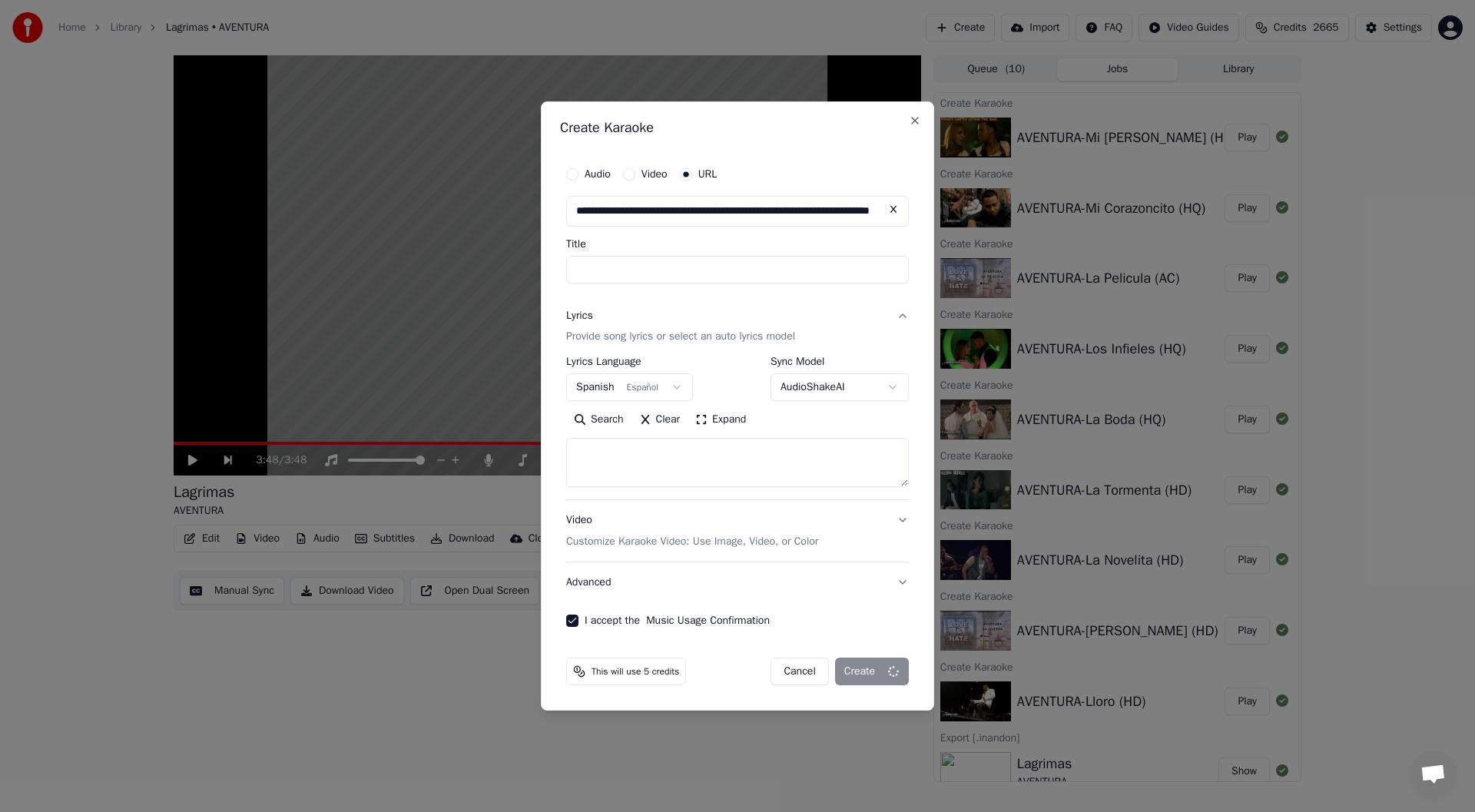 select 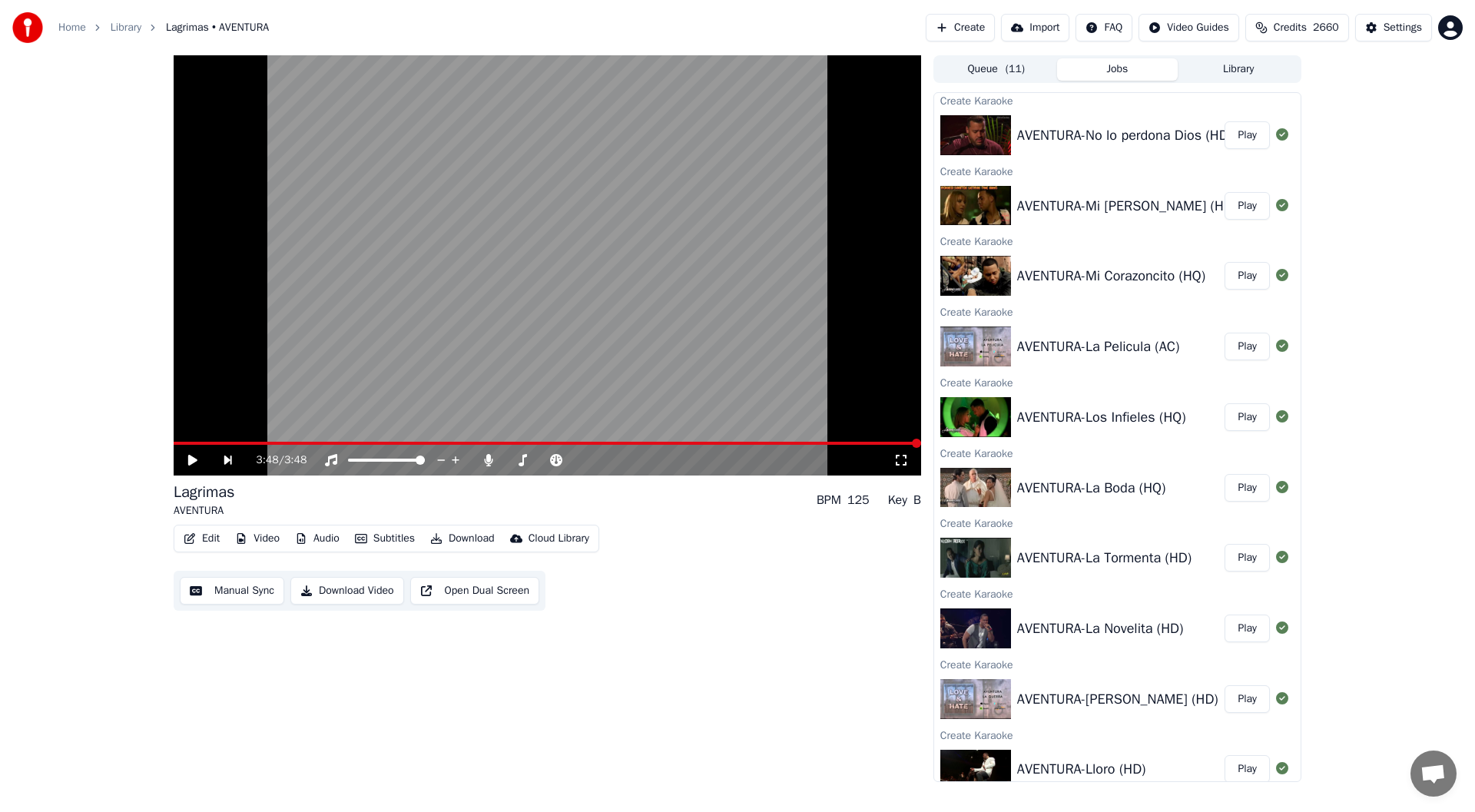 scroll, scrollTop: 0, scrollLeft: 0, axis: both 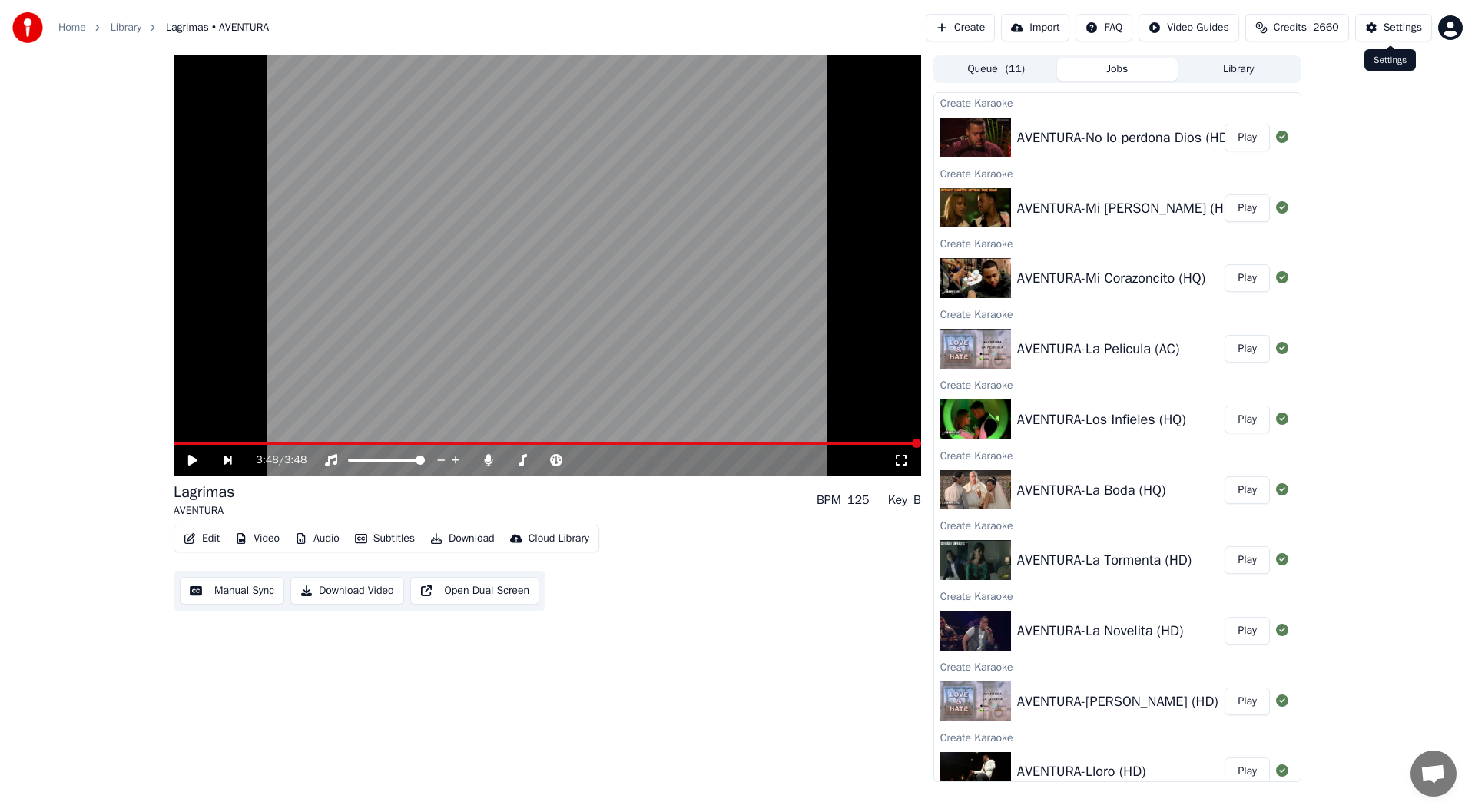 click on "Settings" at bounding box center (1403, 28) 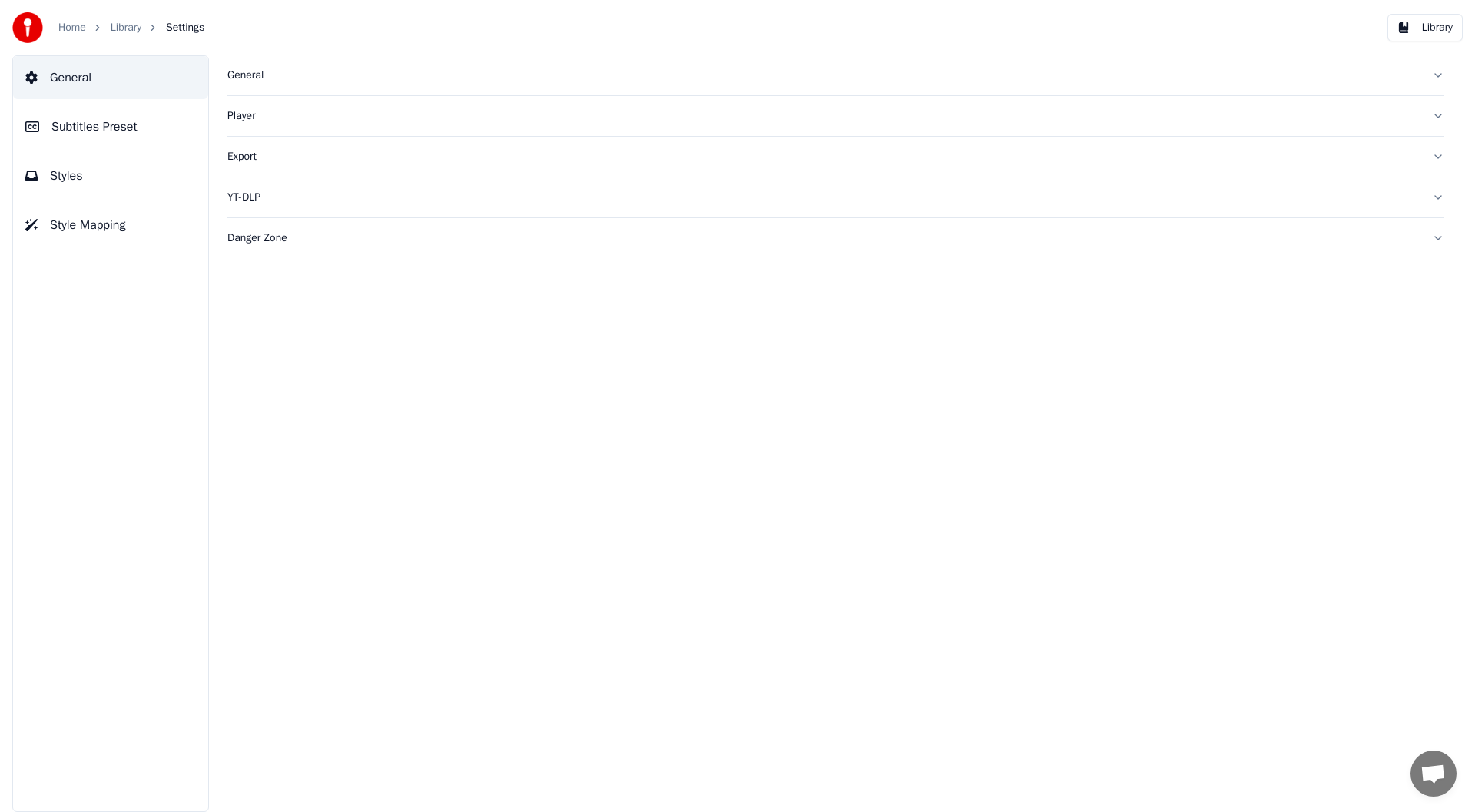 click on "General" at bounding box center (824, 75) 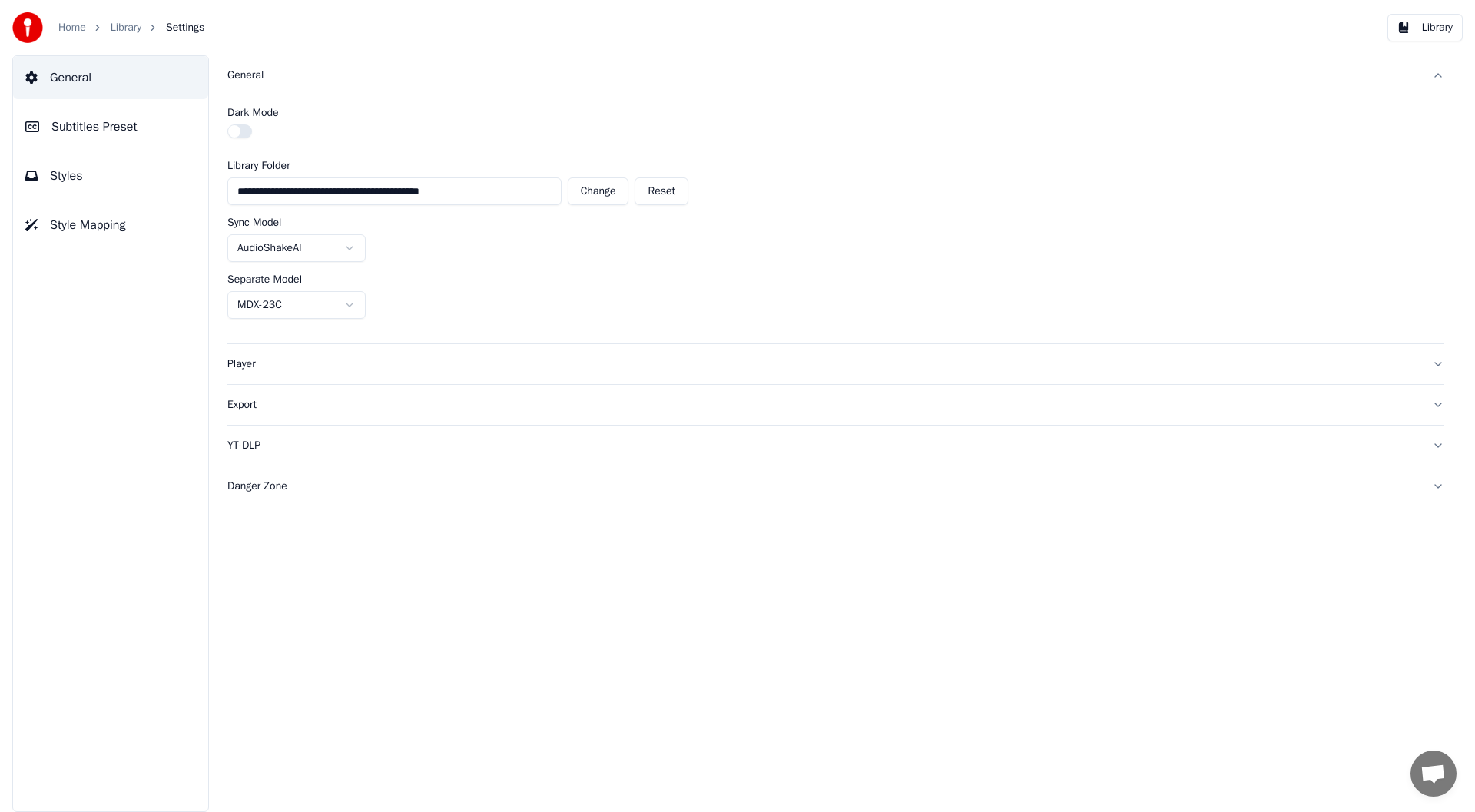 click on "Player" at bounding box center (824, 364) 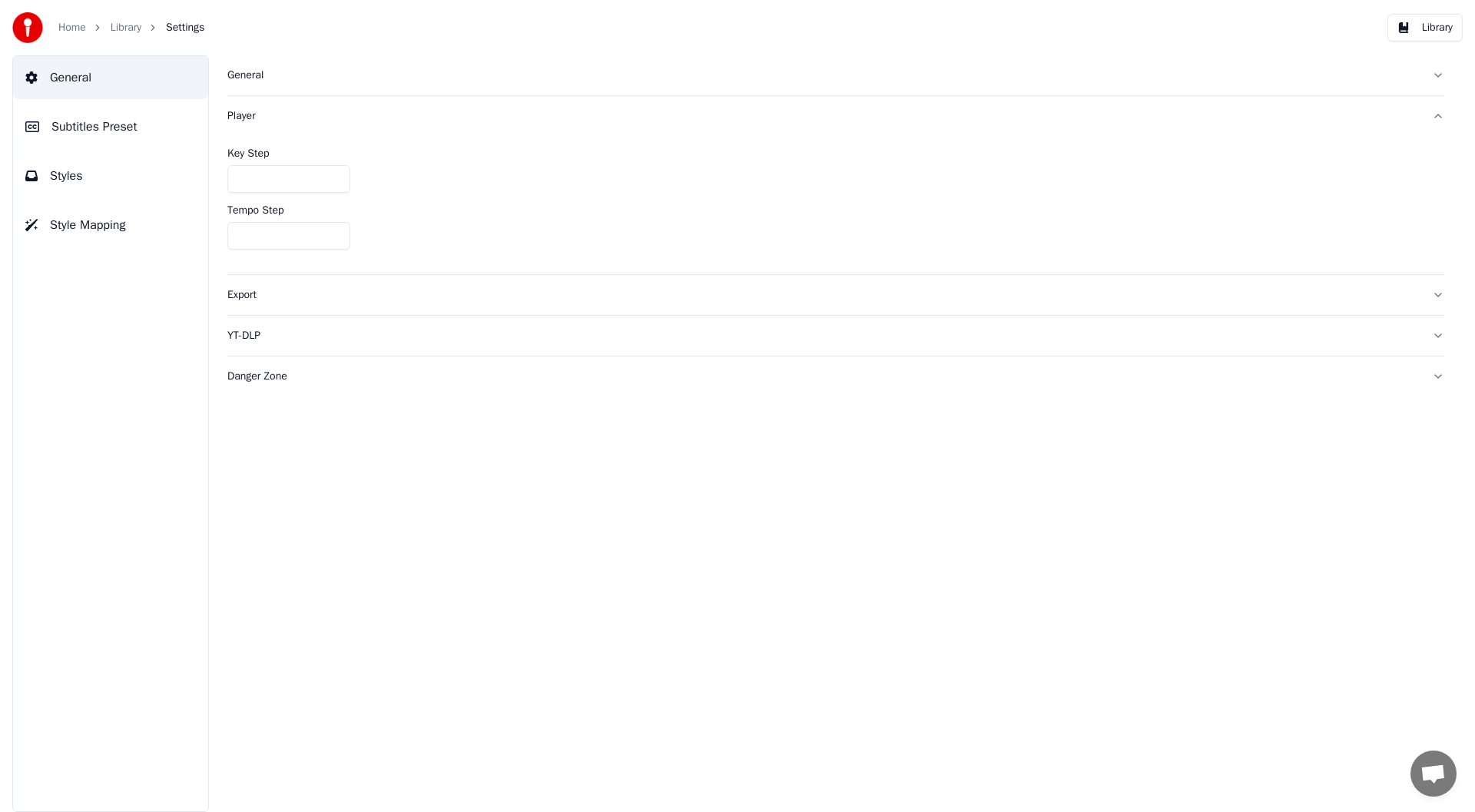 click on "General" at bounding box center [71, 78] 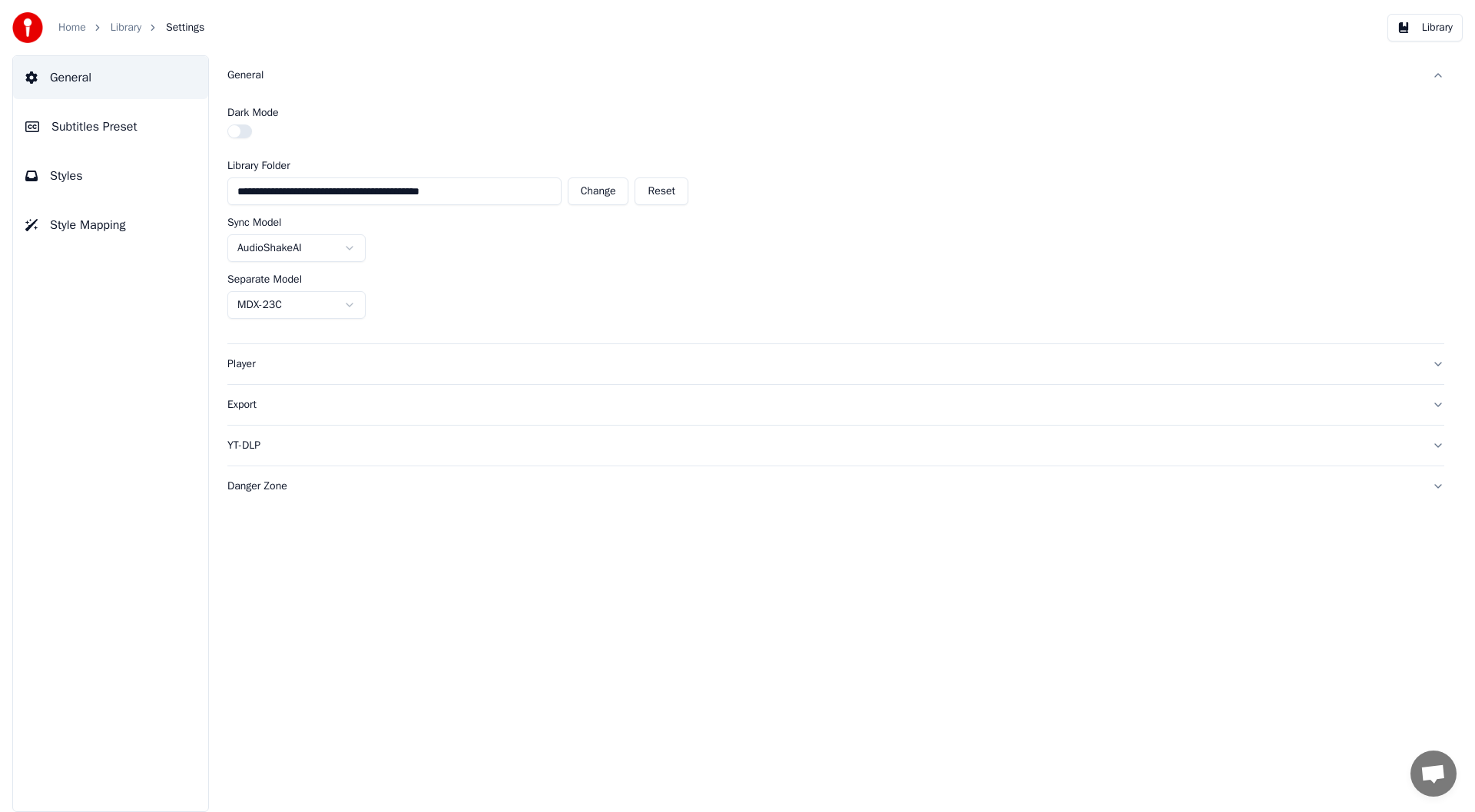 click on "Export" at bounding box center (824, 405) 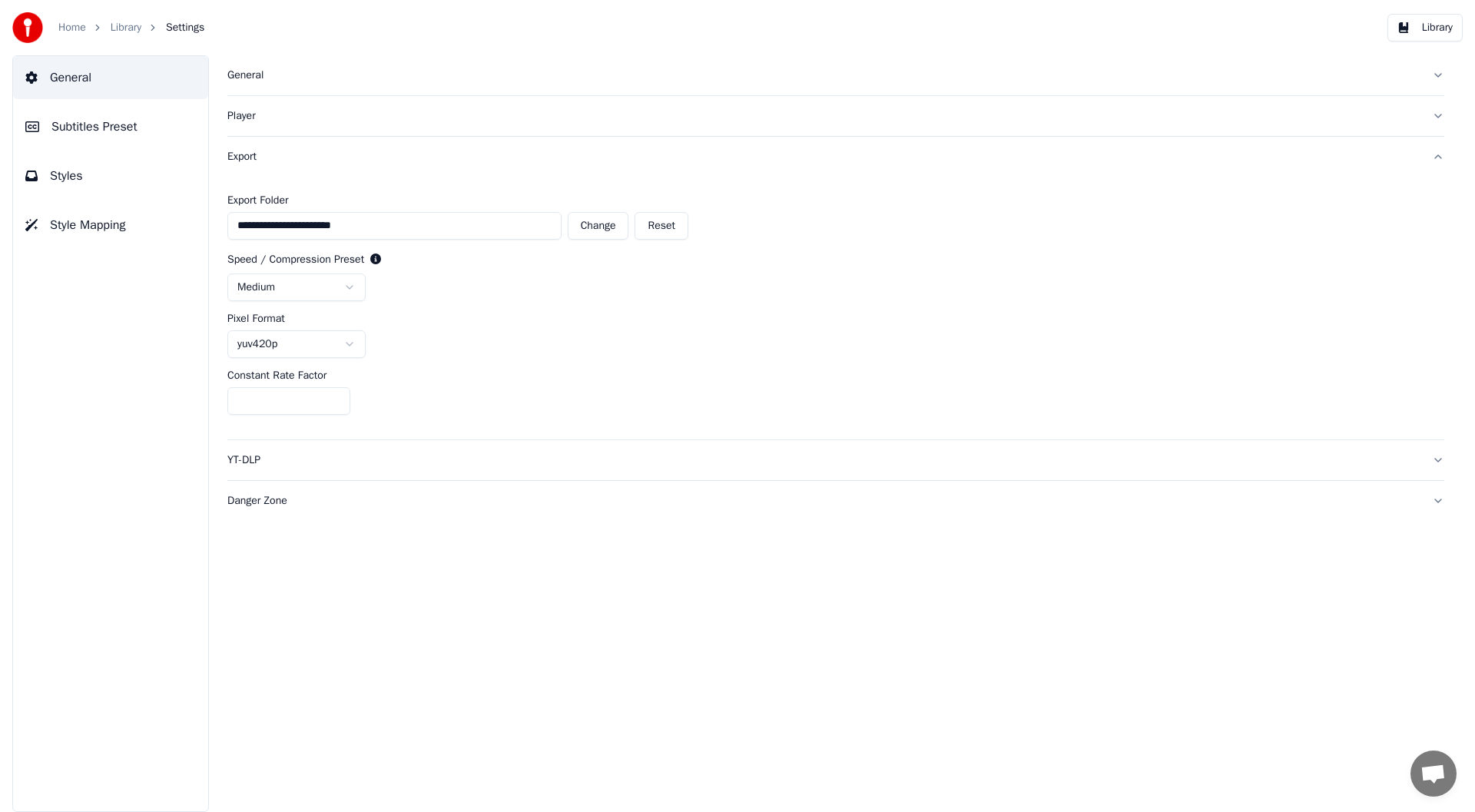 click on "Player" at bounding box center (824, 116) 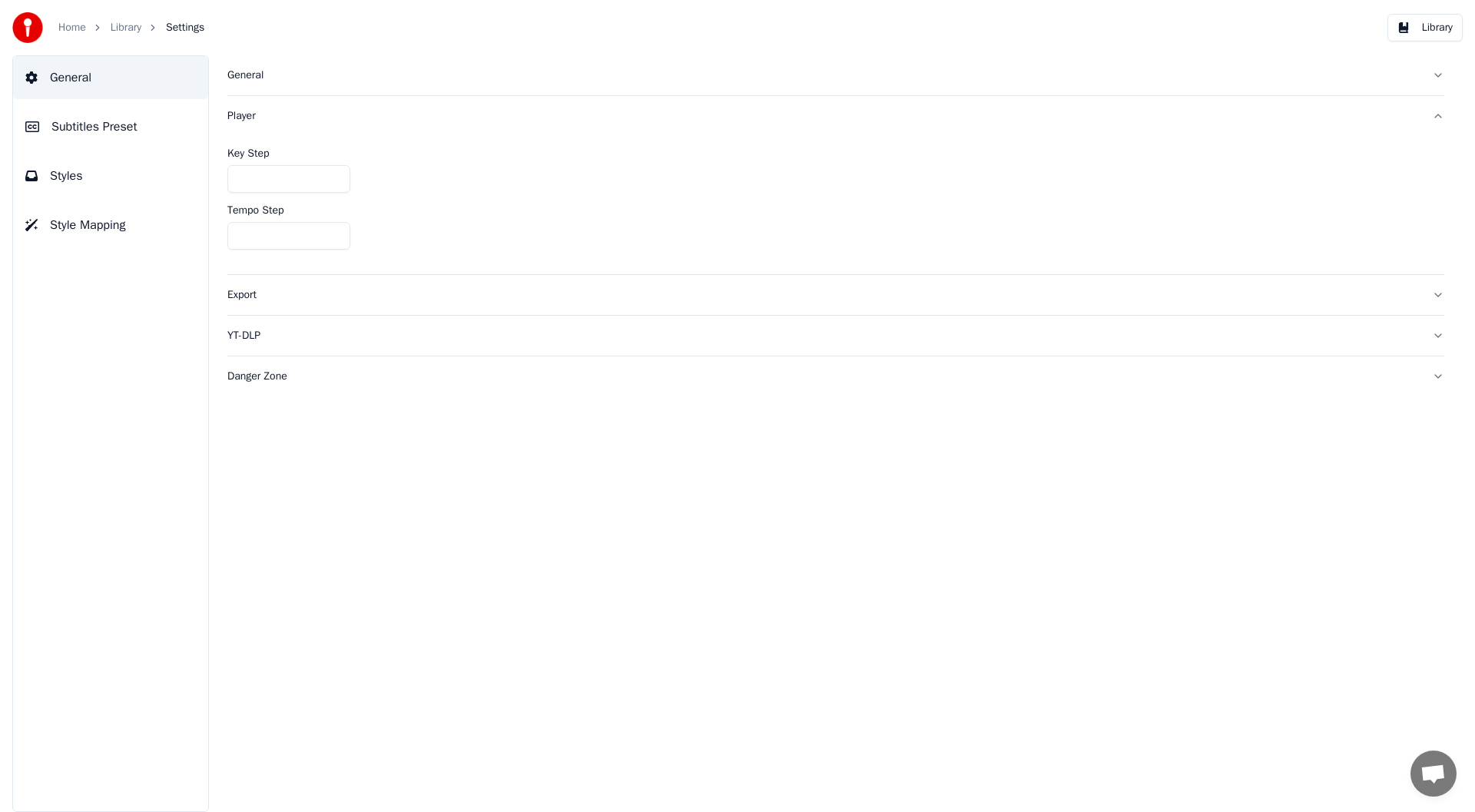 click on "General" at bounding box center [824, 75] 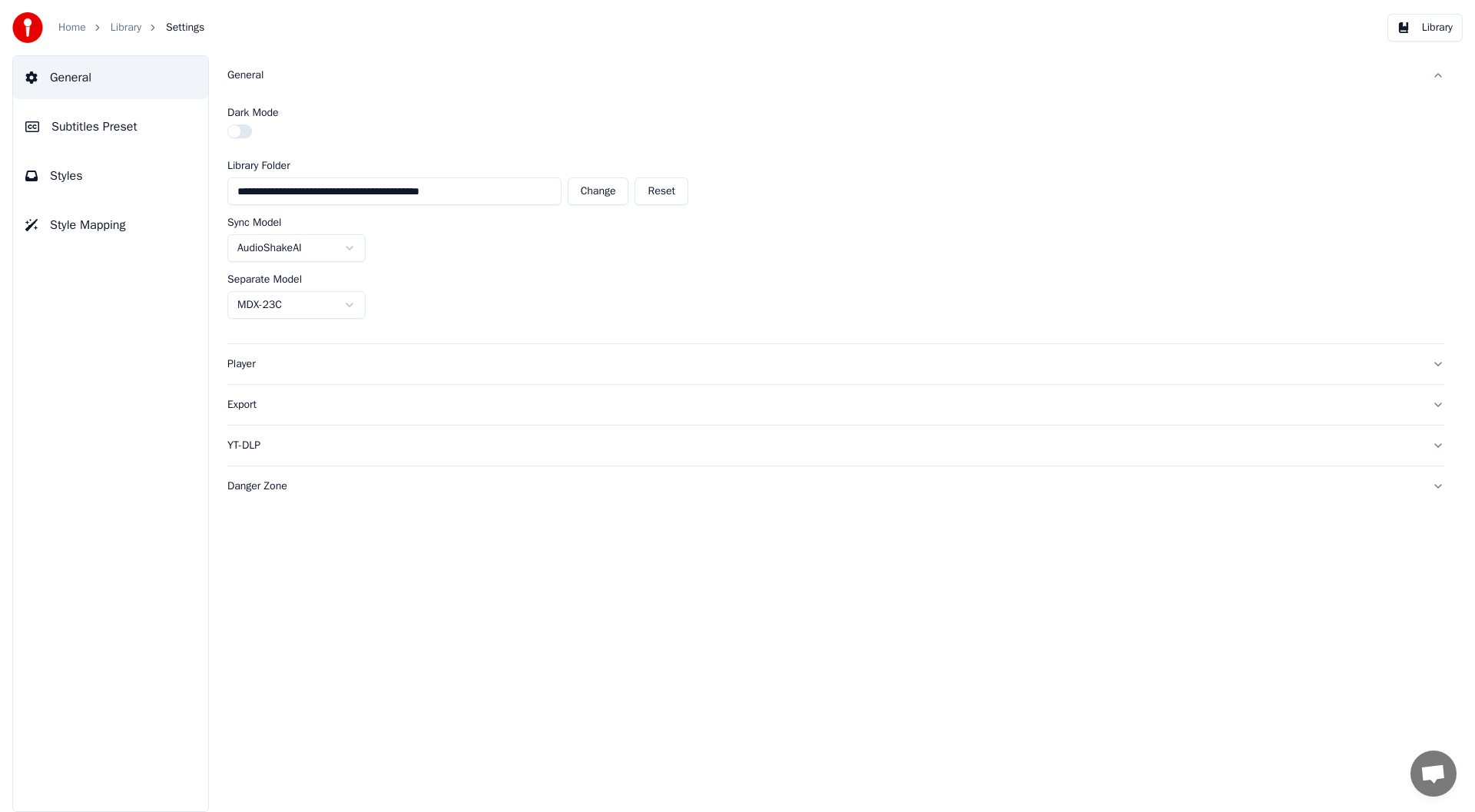 click on "**********" at bounding box center (836, 433) 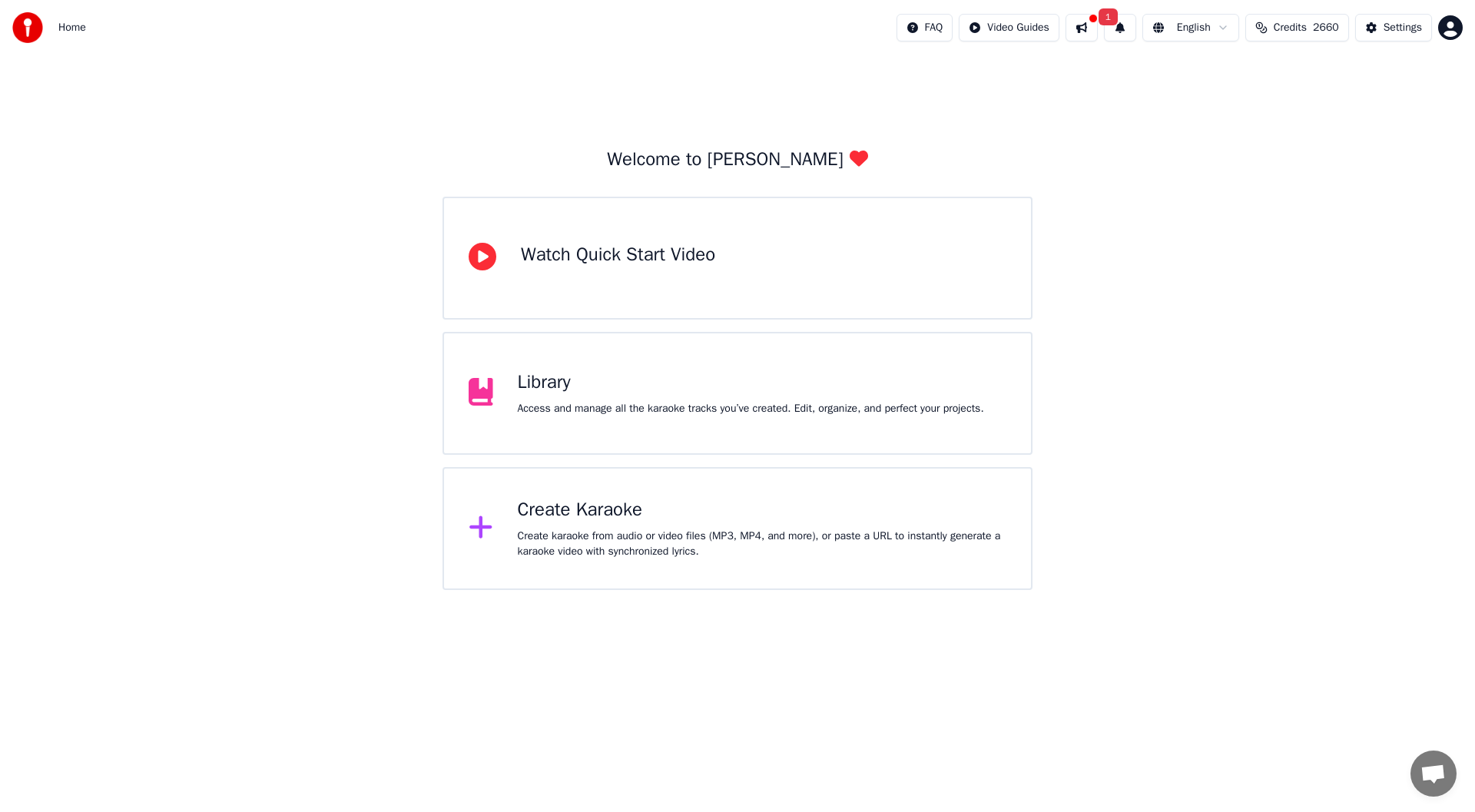 click on "Library Access and manage all the karaoke tracks you’ve created. Edit, organize, and perfect your projects." at bounding box center [751, 393] 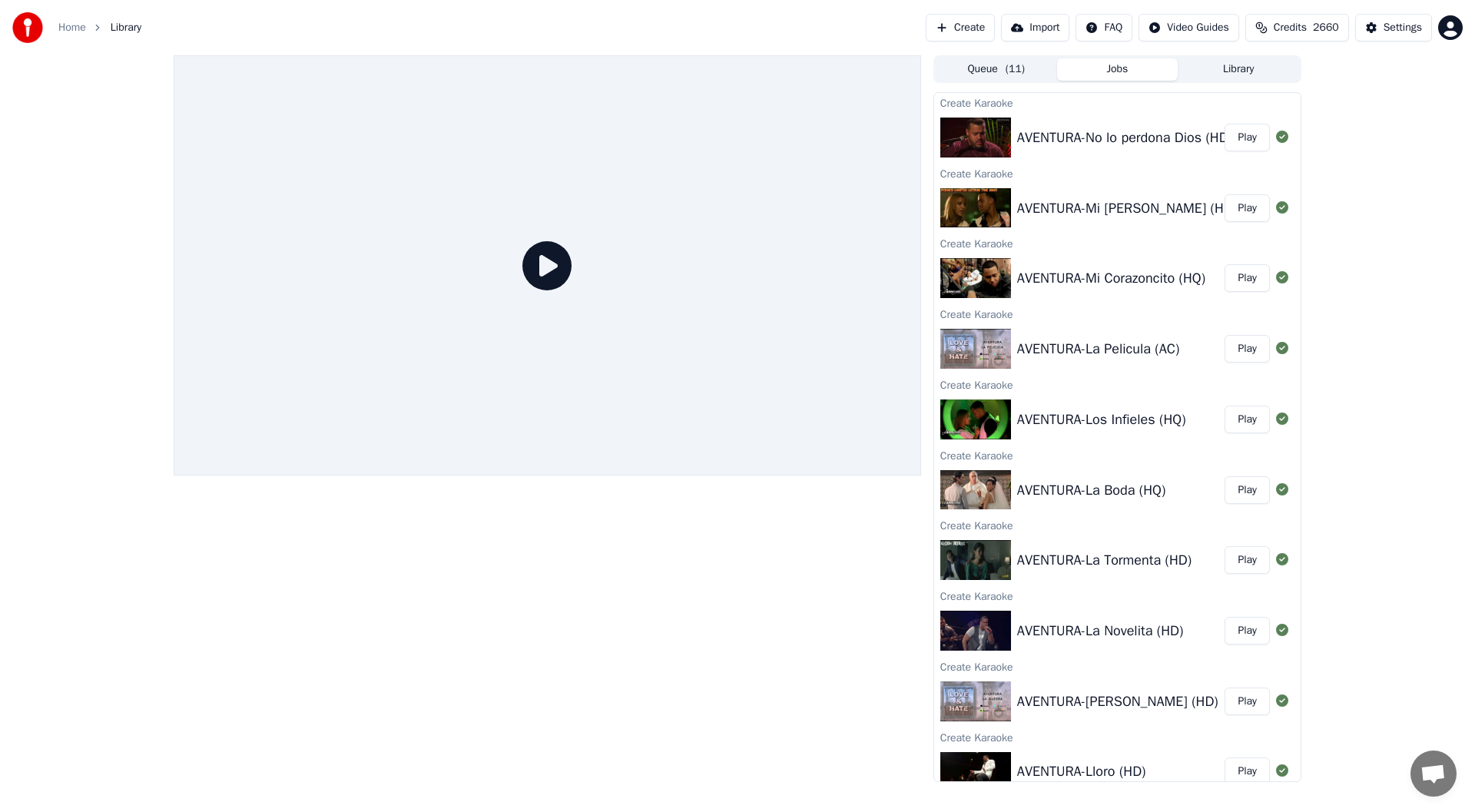 click on "Create" at bounding box center [960, 28] 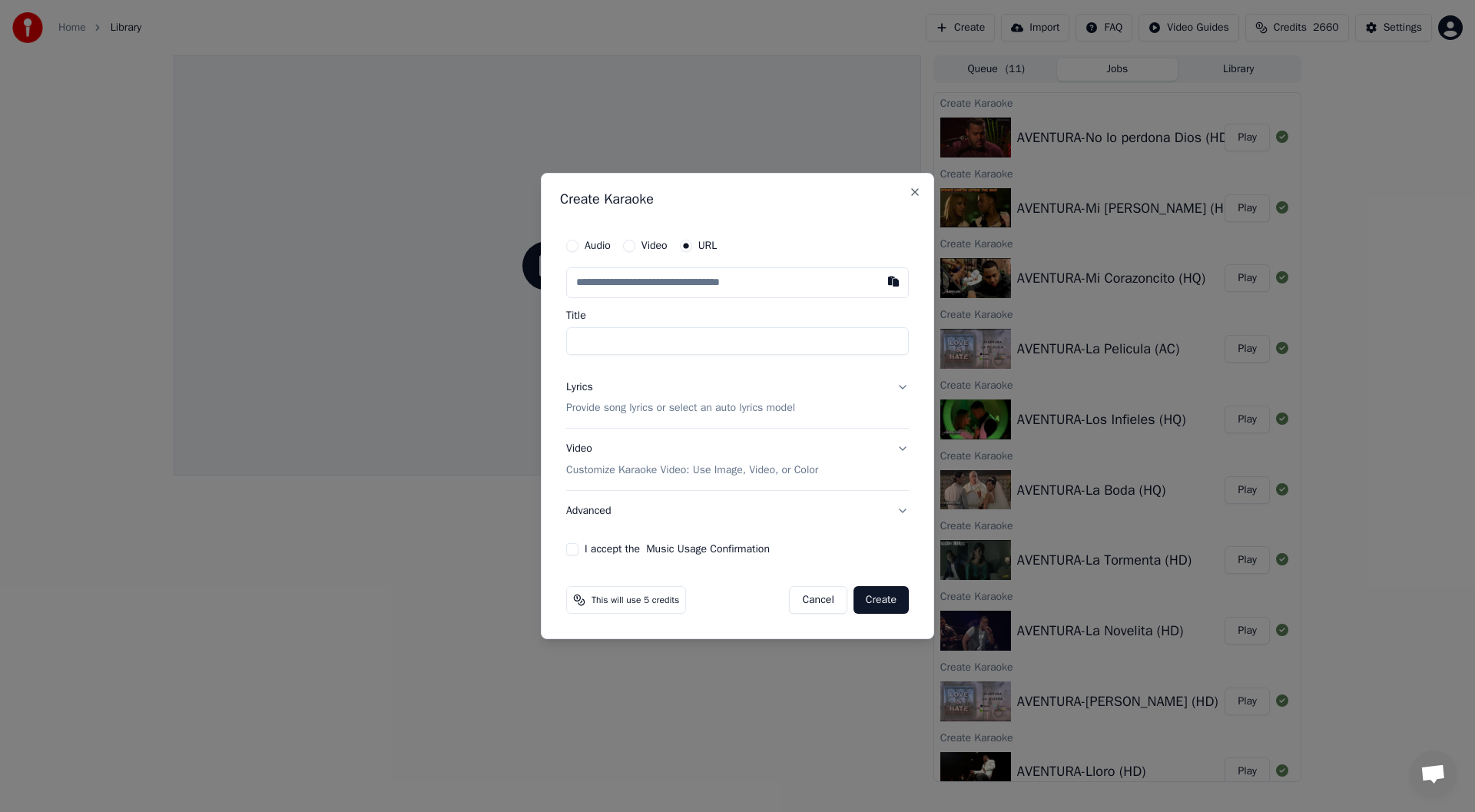 type on "**********" 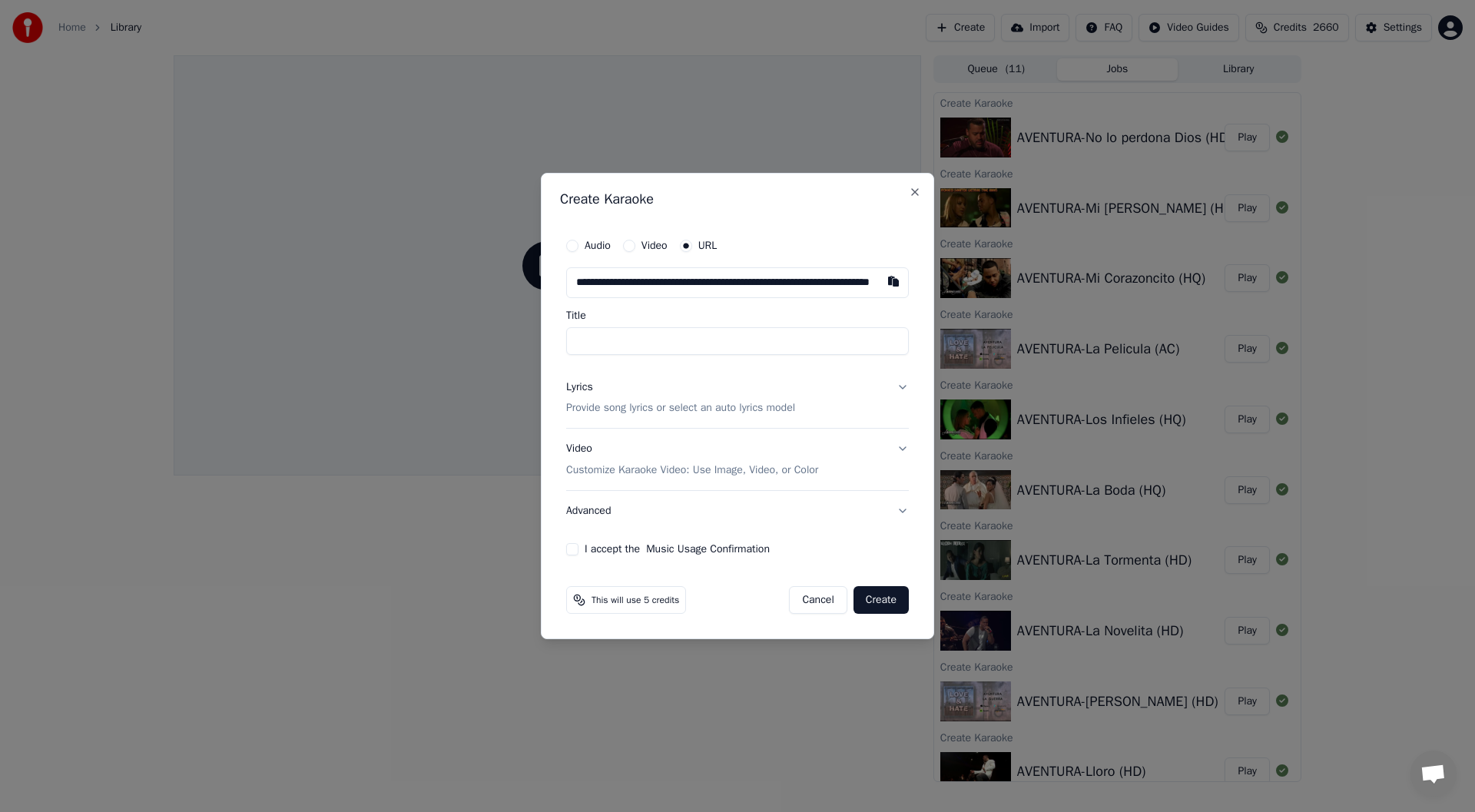 scroll, scrollTop: 0, scrollLeft: 92, axis: horizontal 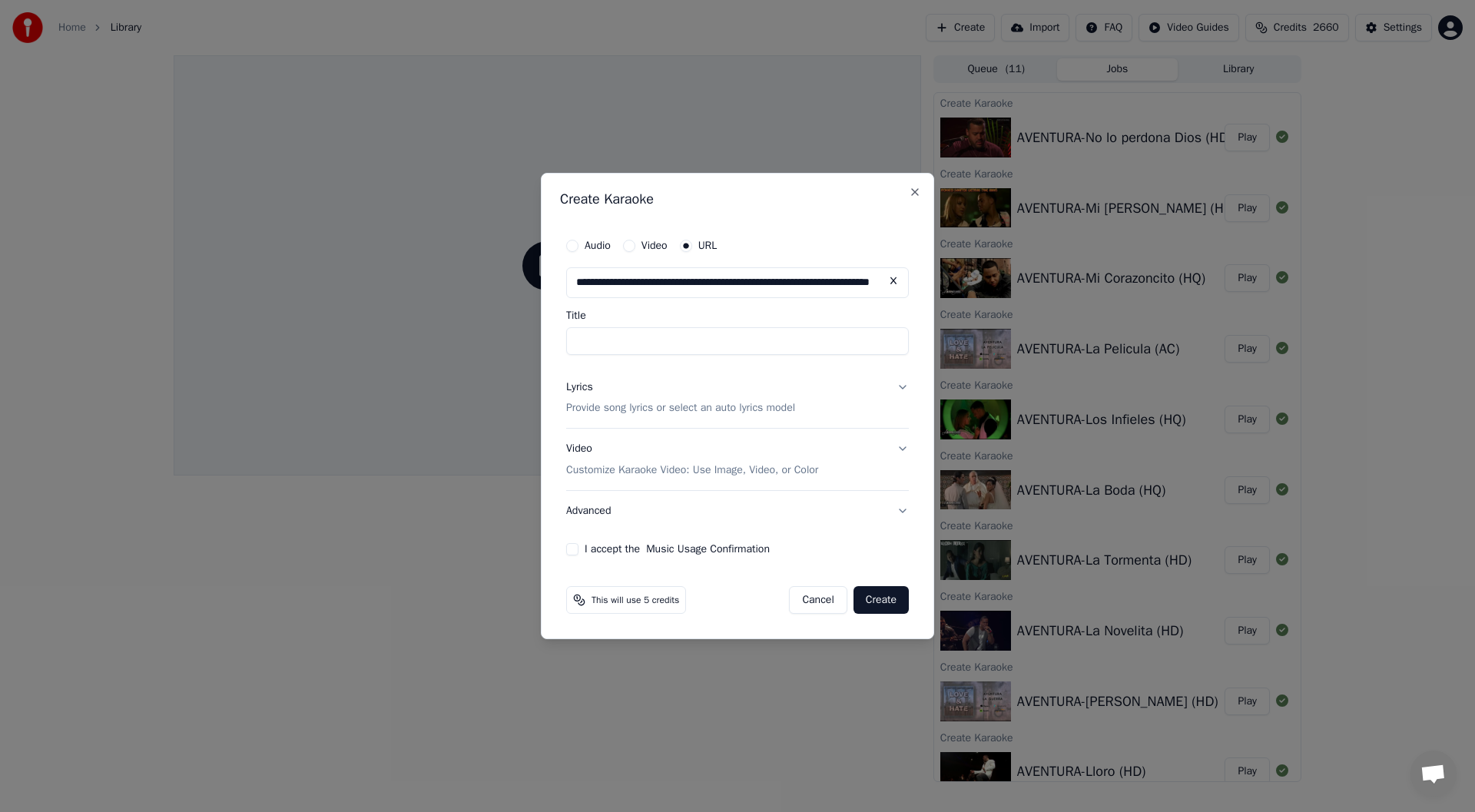 type on "**********" 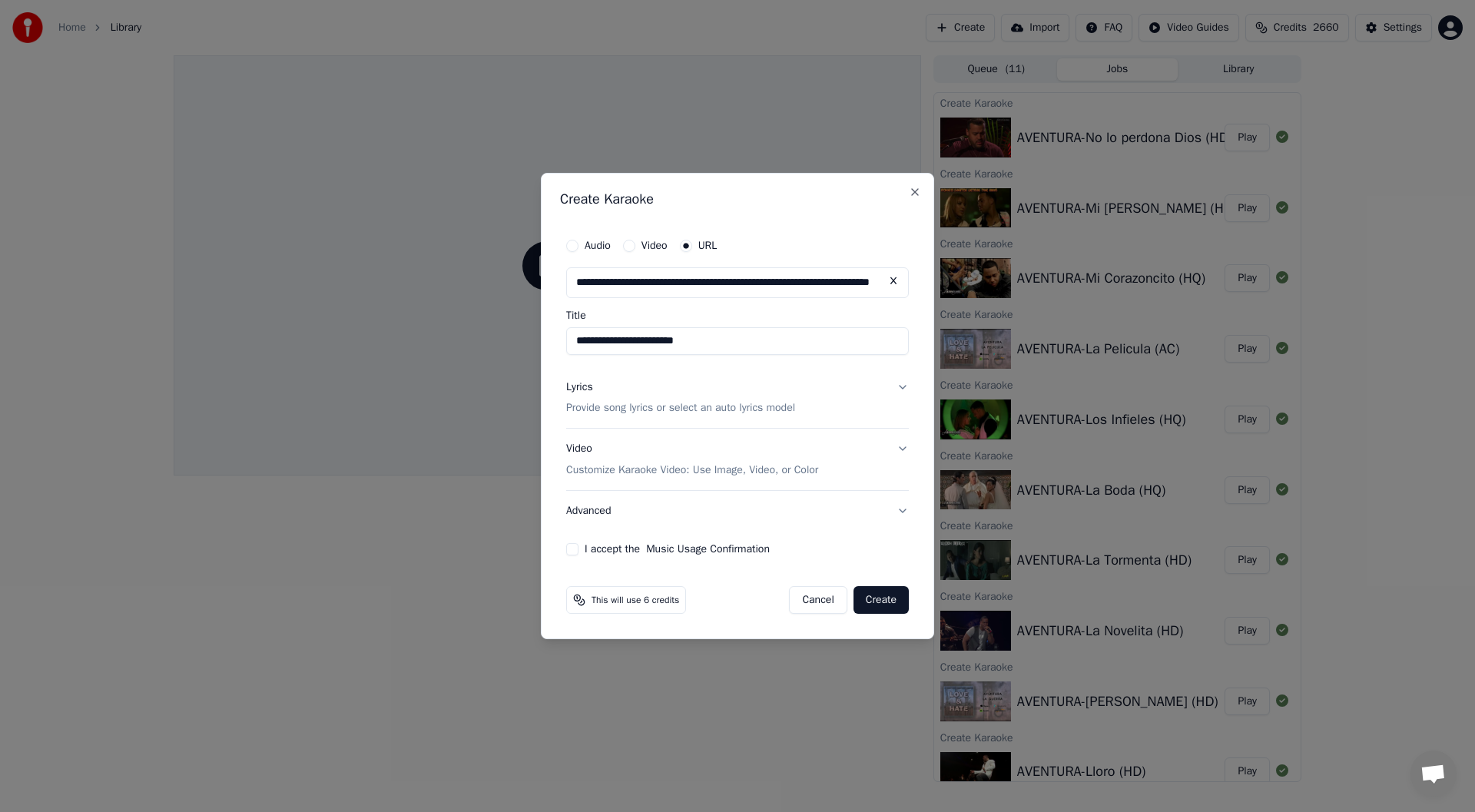 type on "**********" 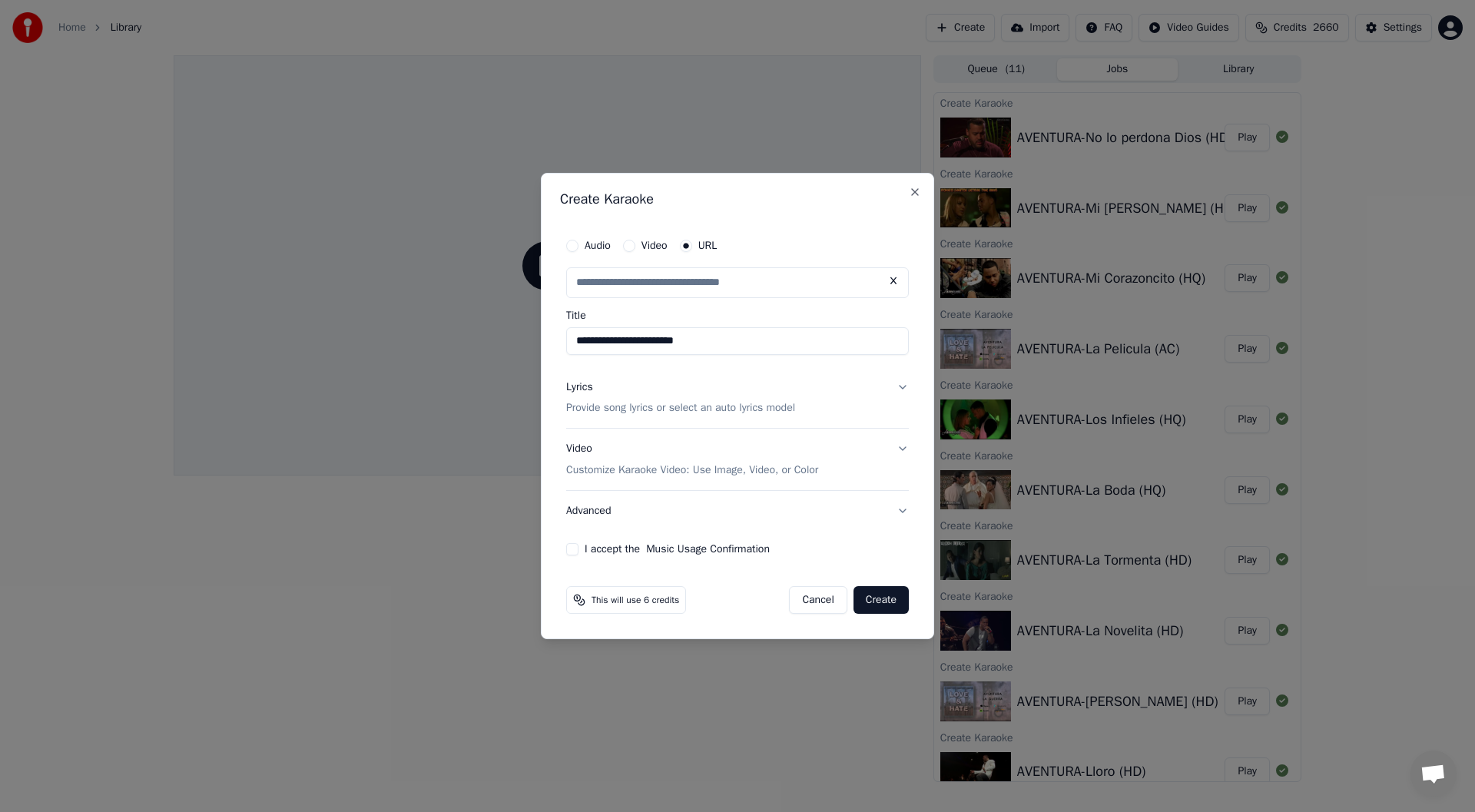 scroll, scrollTop: 0, scrollLeft: 0, axis: both 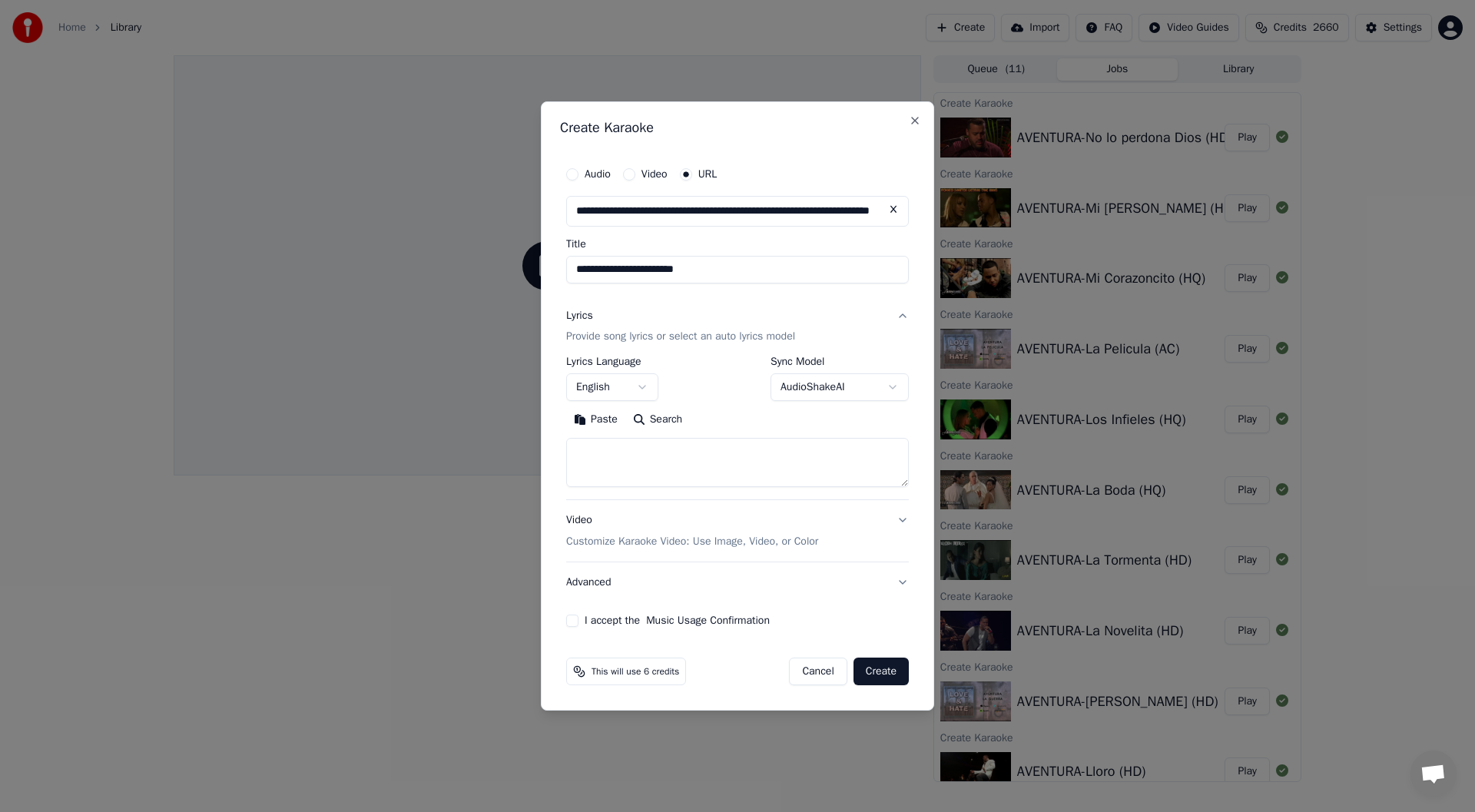 click on "Search" at bounding box center (658, 420) 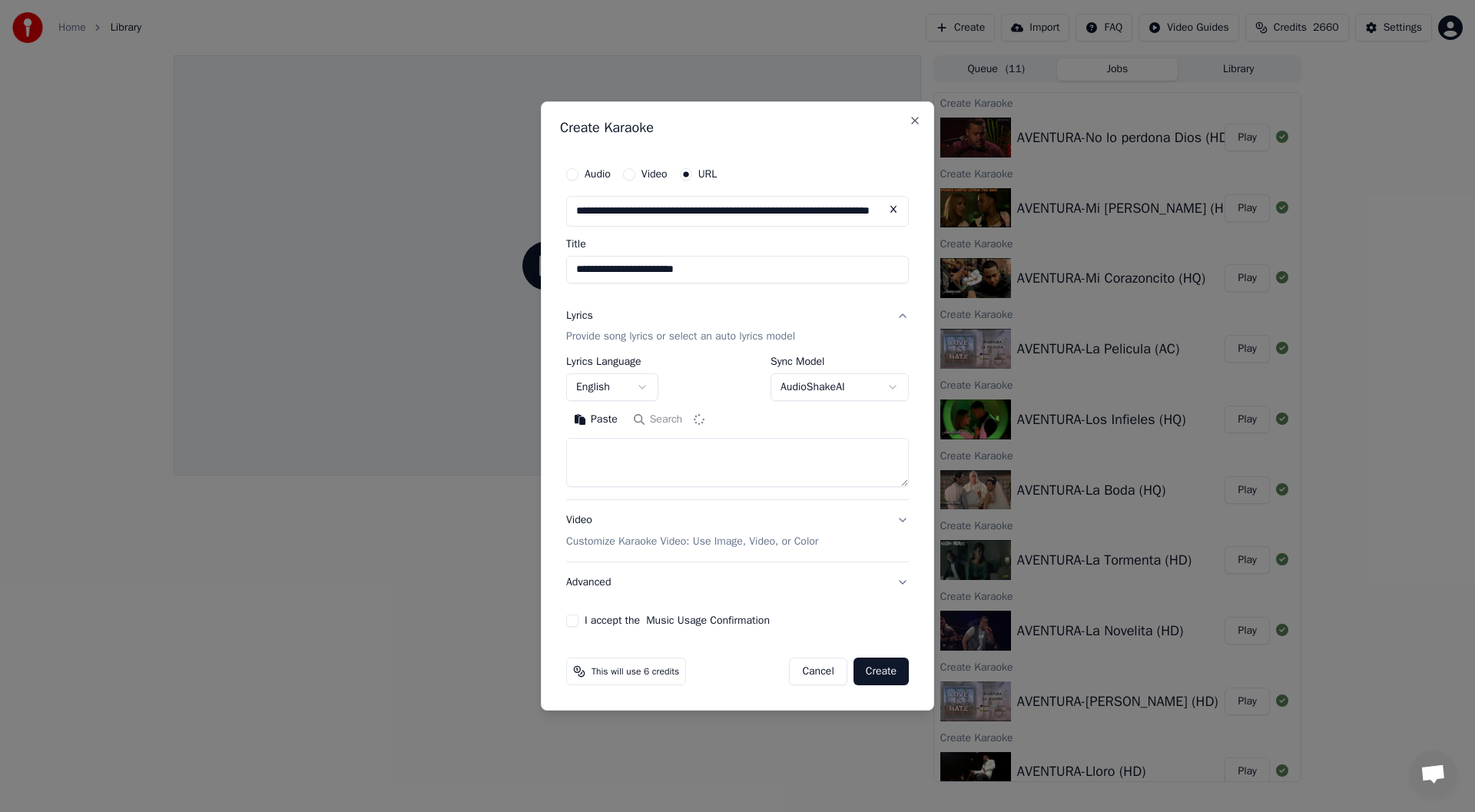 type on "**********" 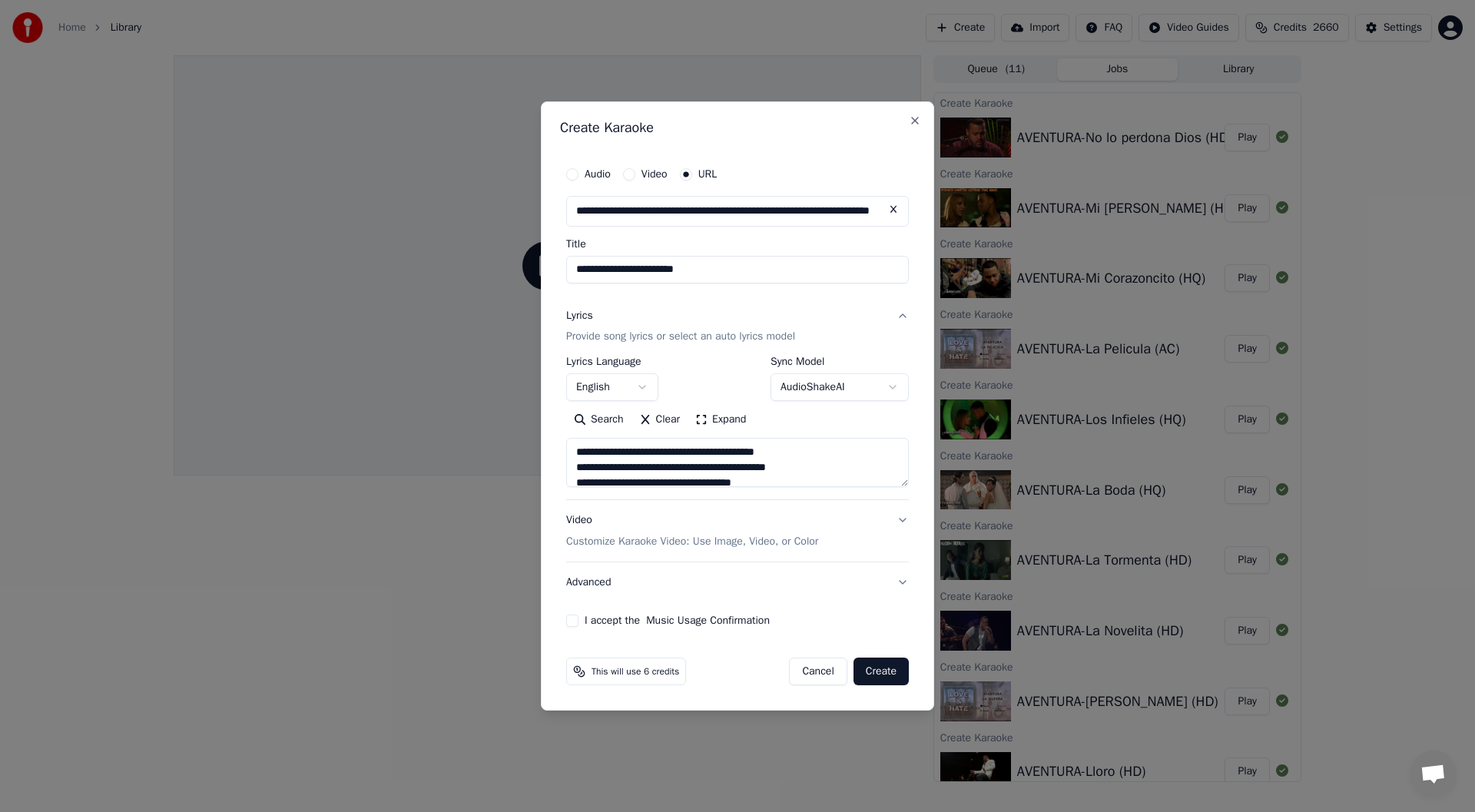 click on "Customize Karaoke Video: Use Image, Video, or Color" at bounding box center (692, 542) 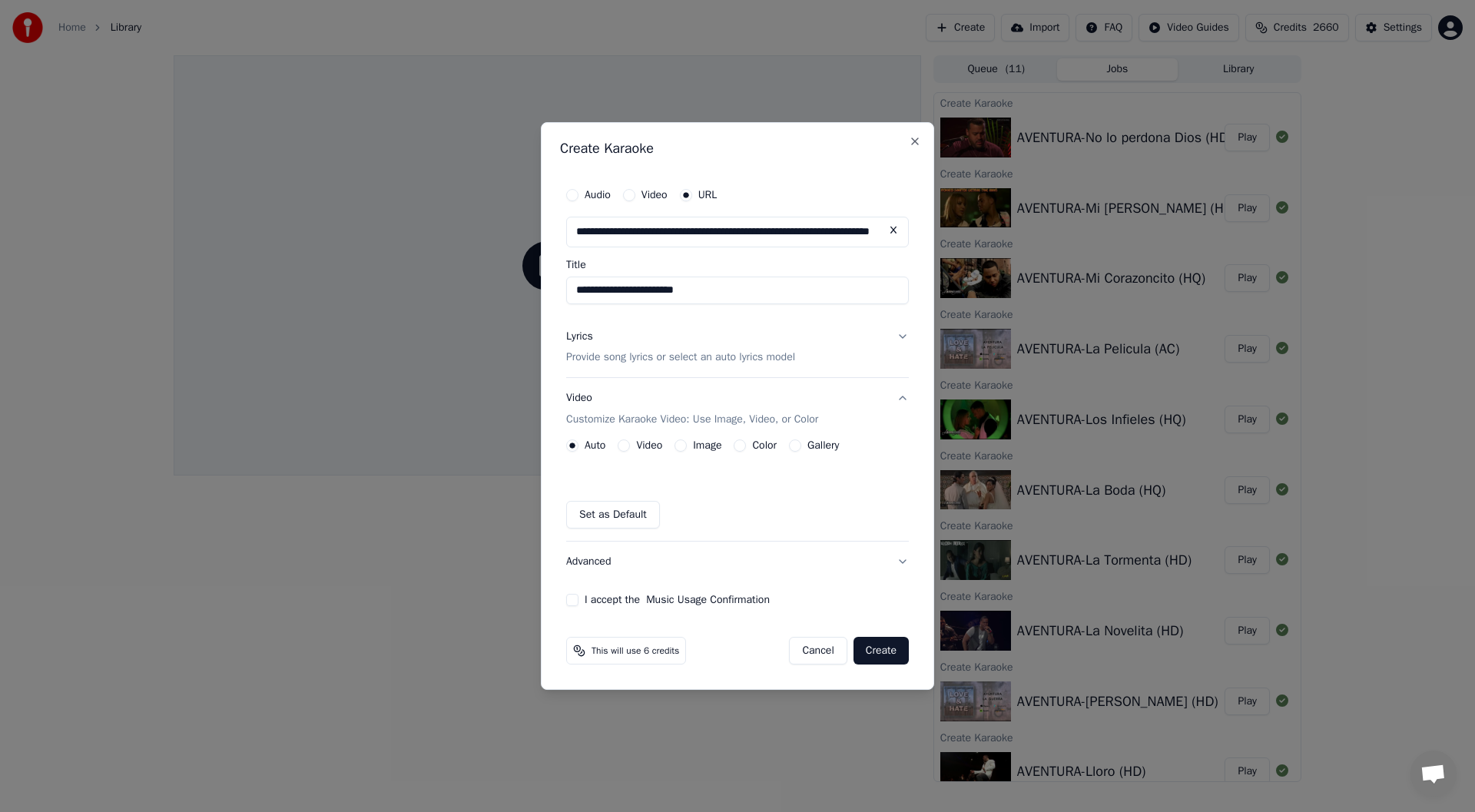 click on "Advanced" at bounding box center [738, 562] 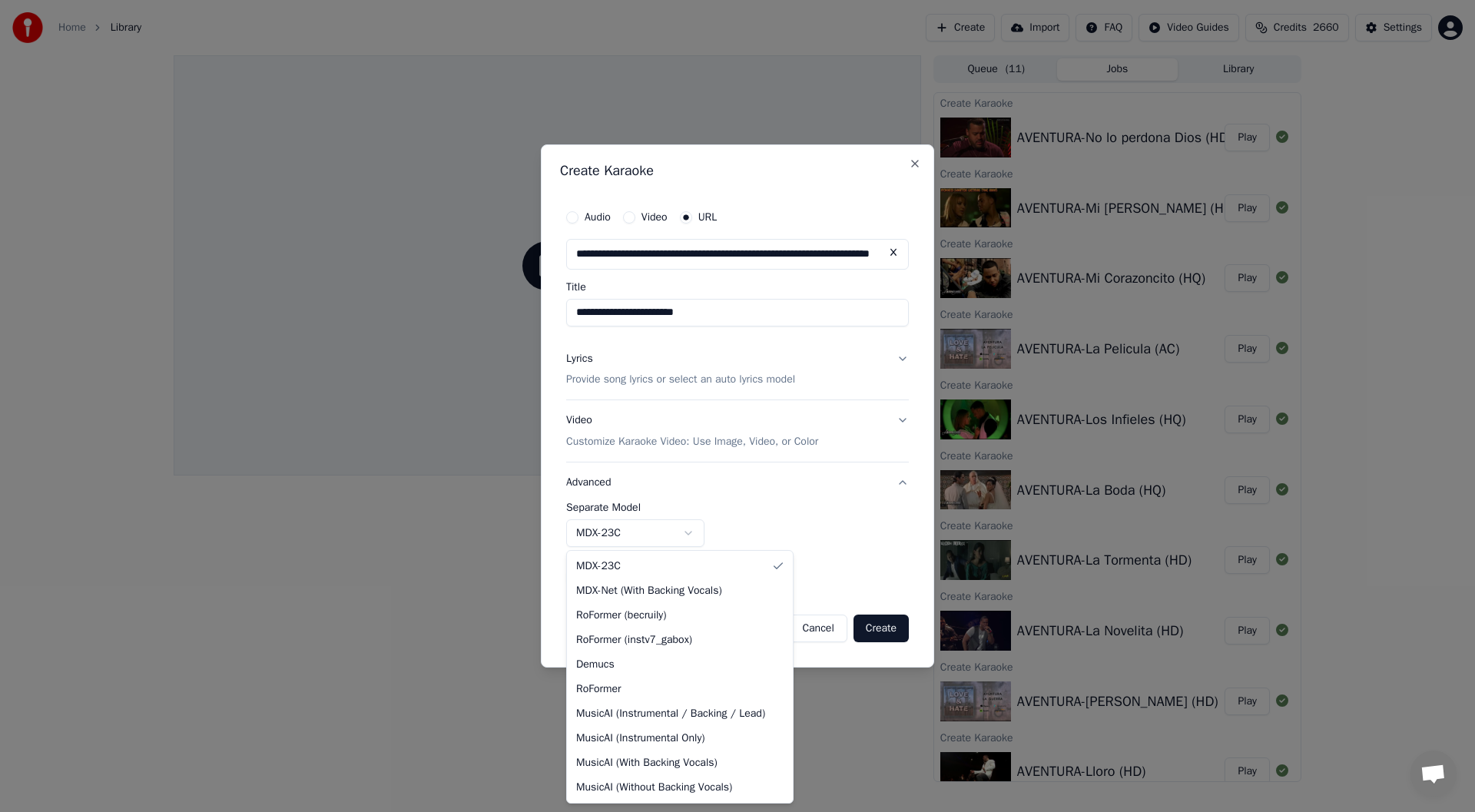 click on "**********" at bounding box center (738, 406) 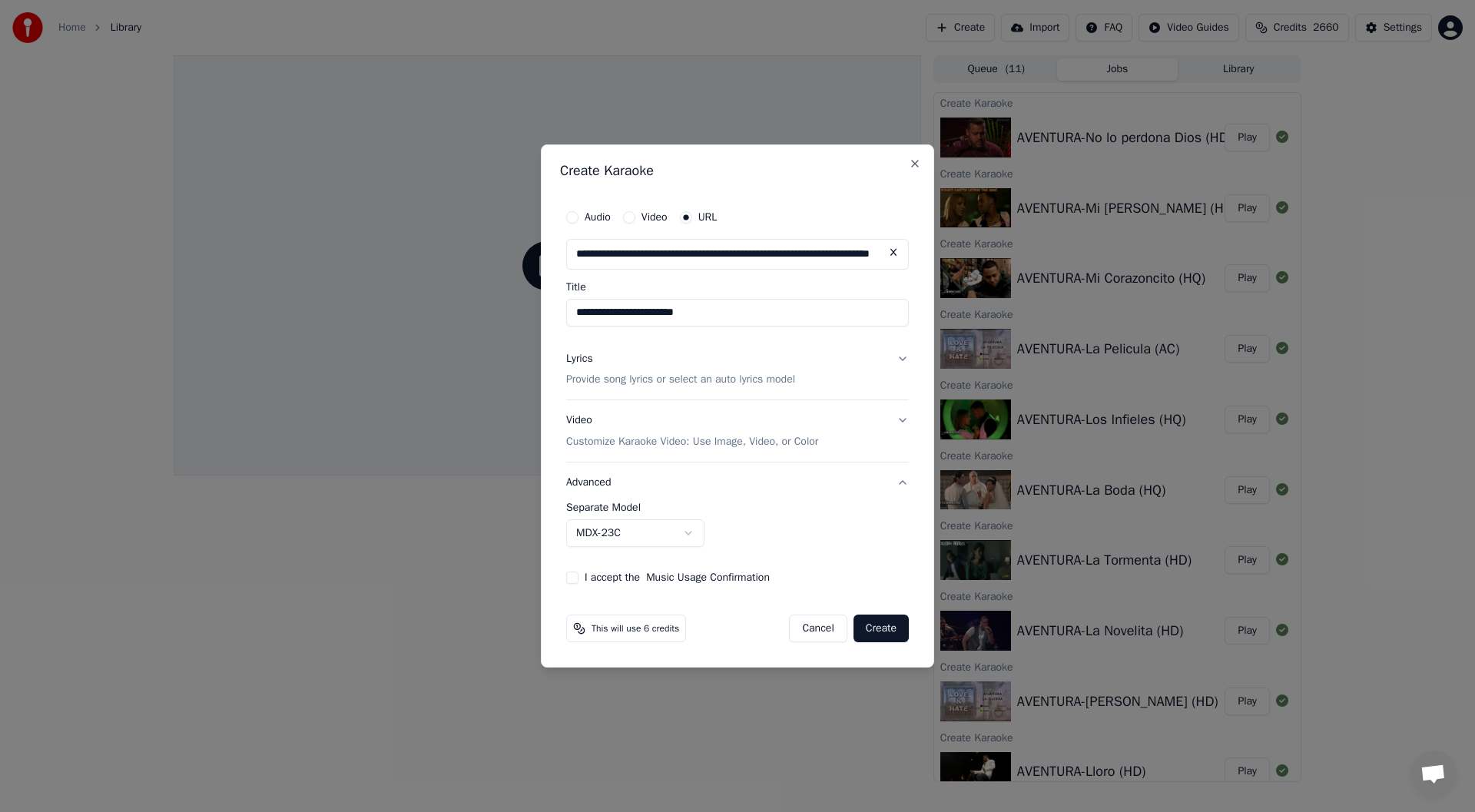 click on "**********" at bounding box center (738, 393) 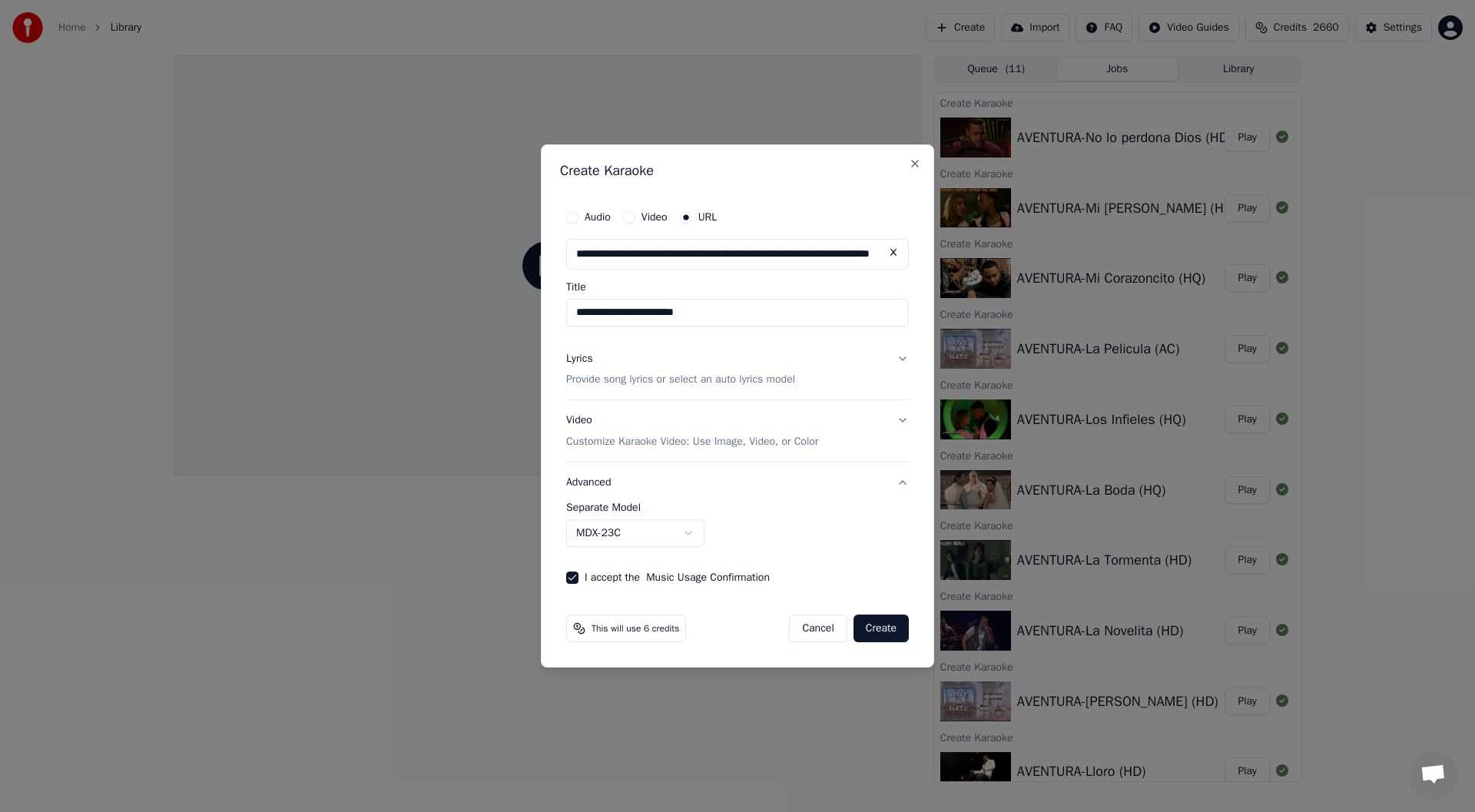 click on "Provide song lyrics or select an auto lyrics model" at bounding box center [681, 380] 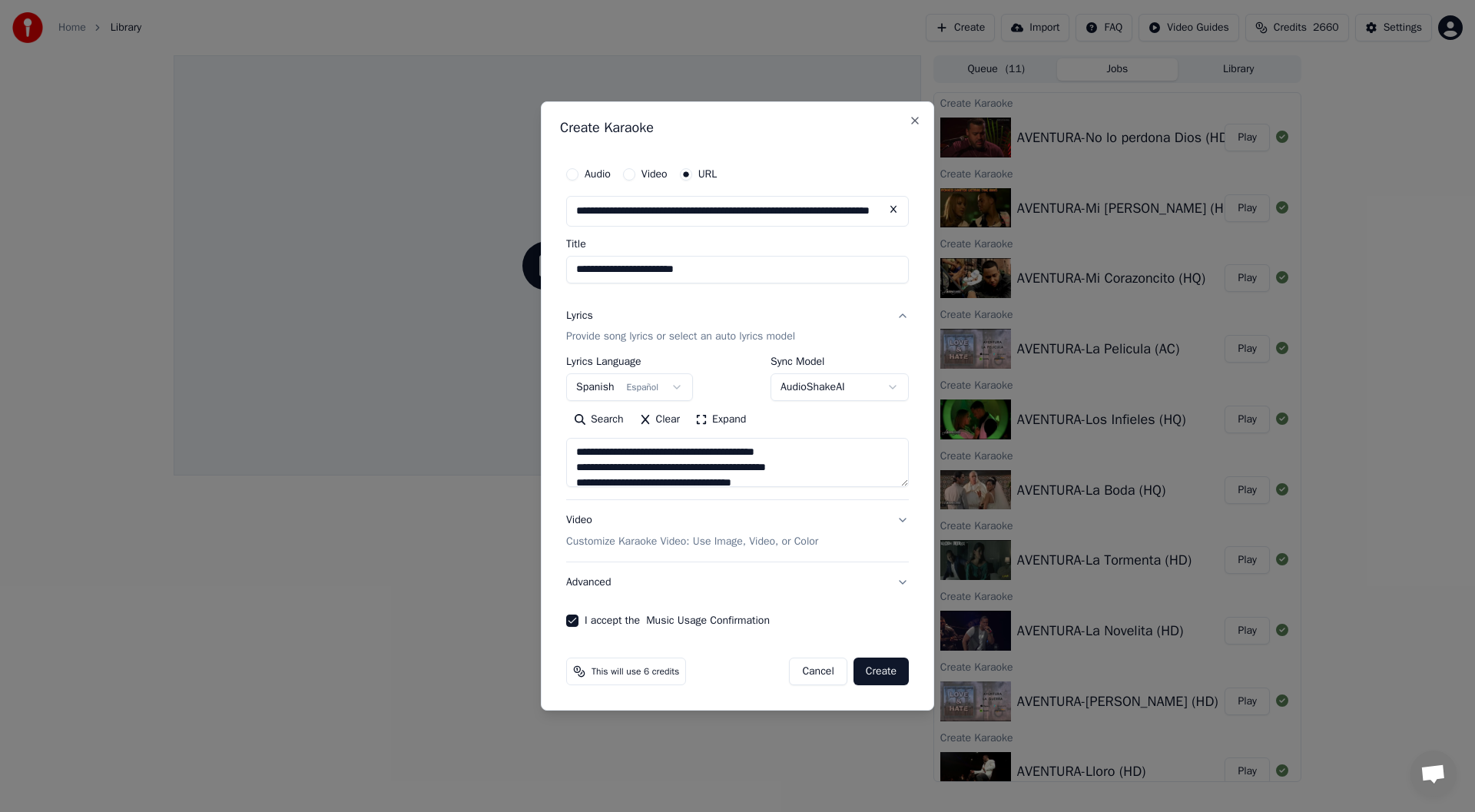 click on "**********" at bounding box center [738, 270] 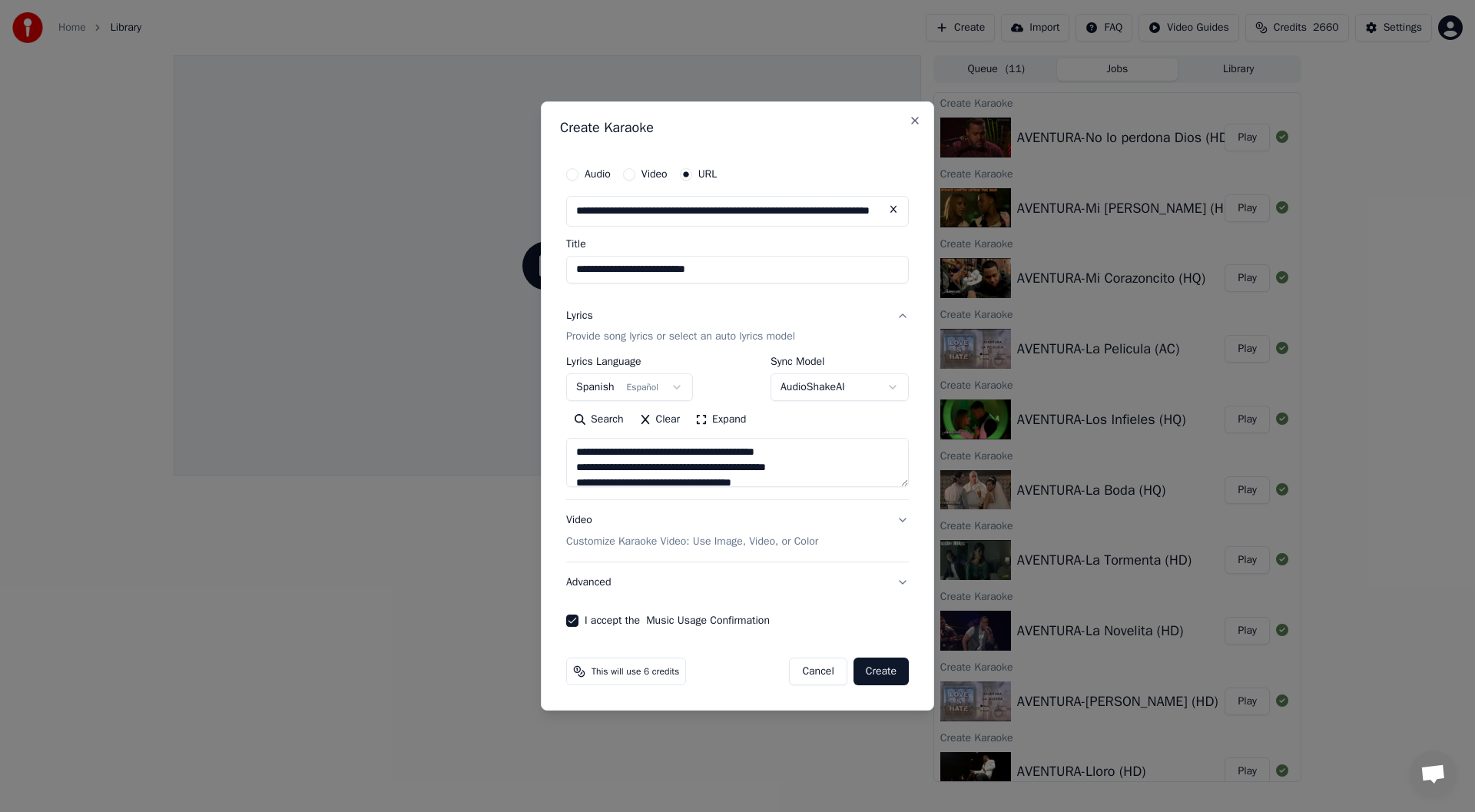type on "**********" 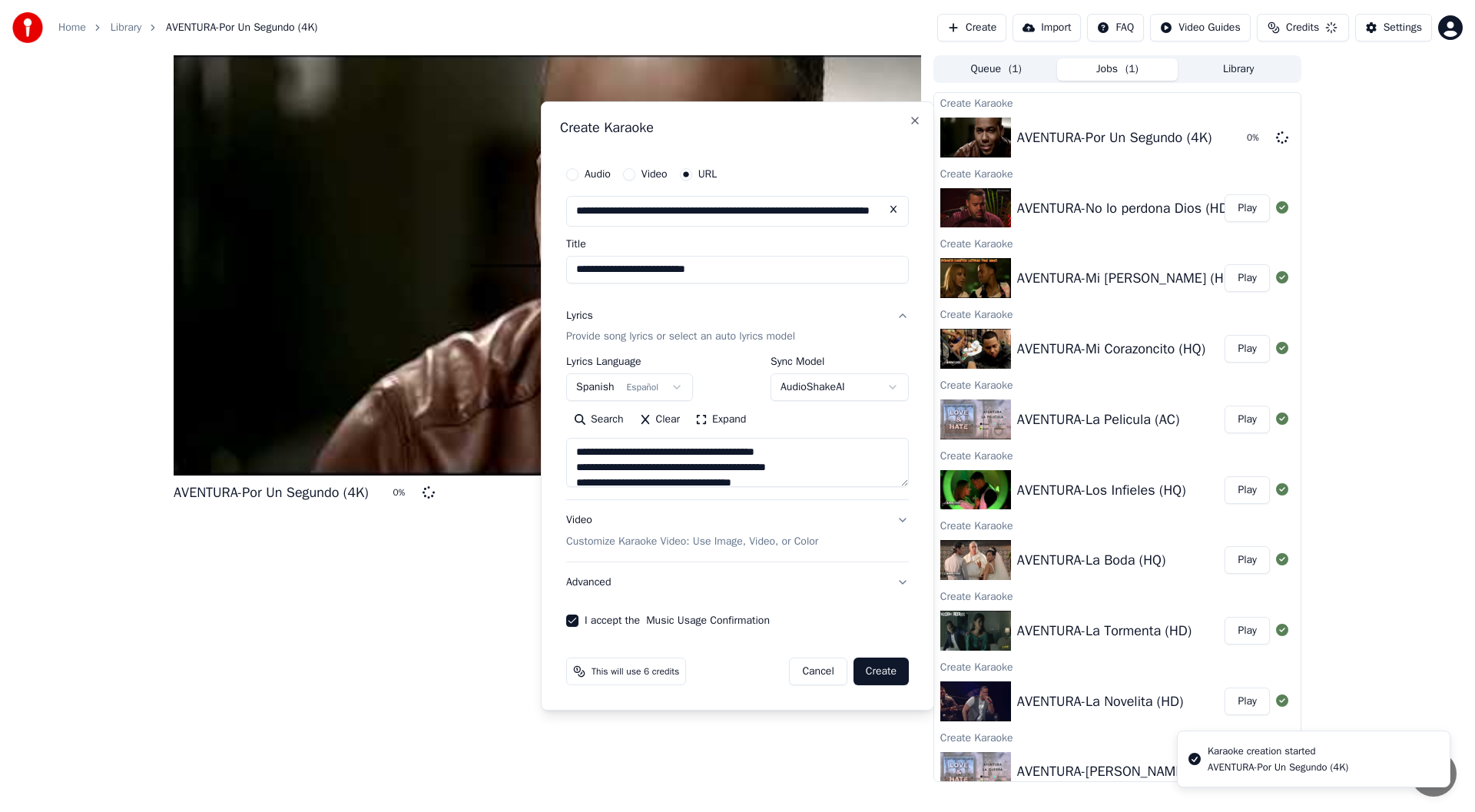 type 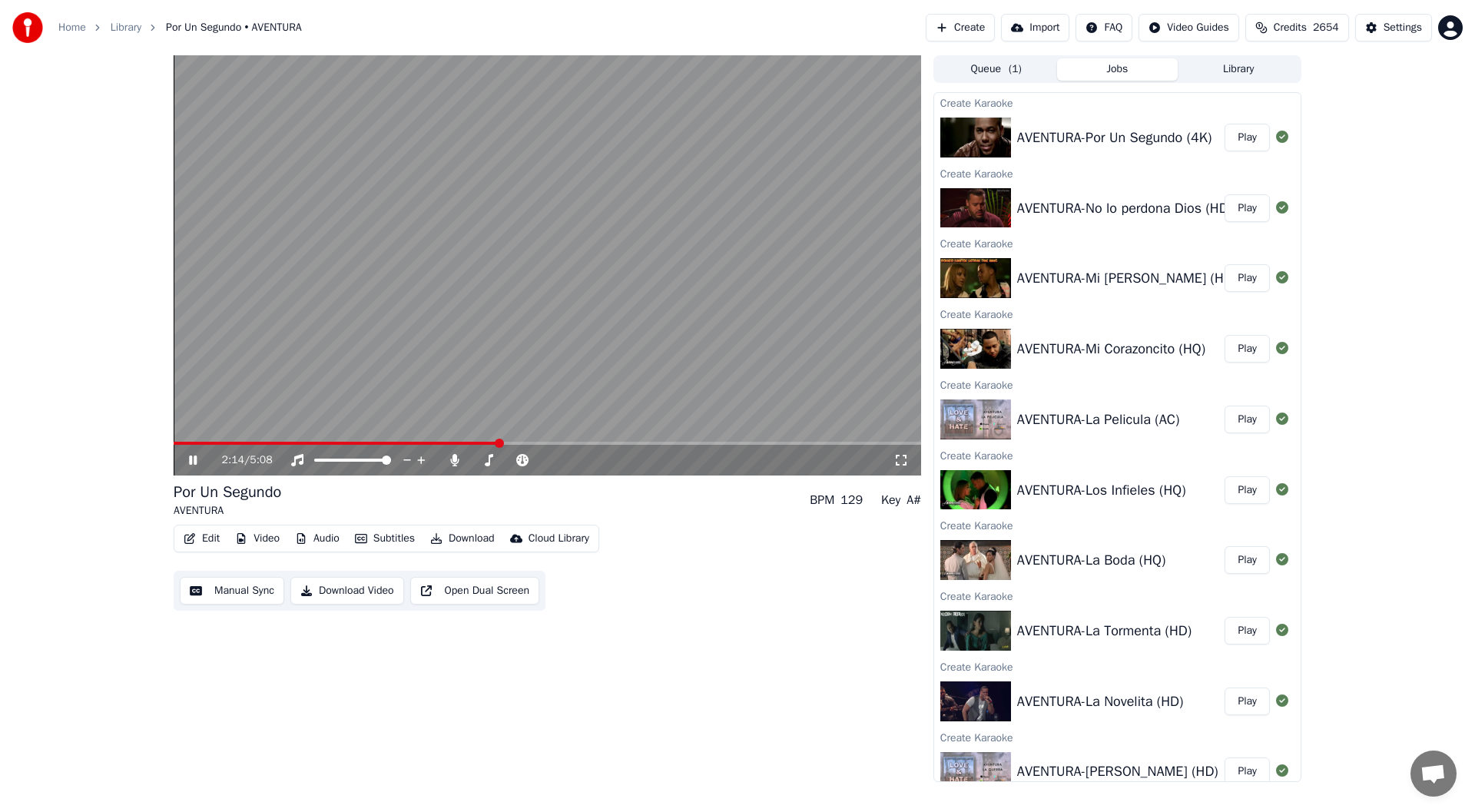 click 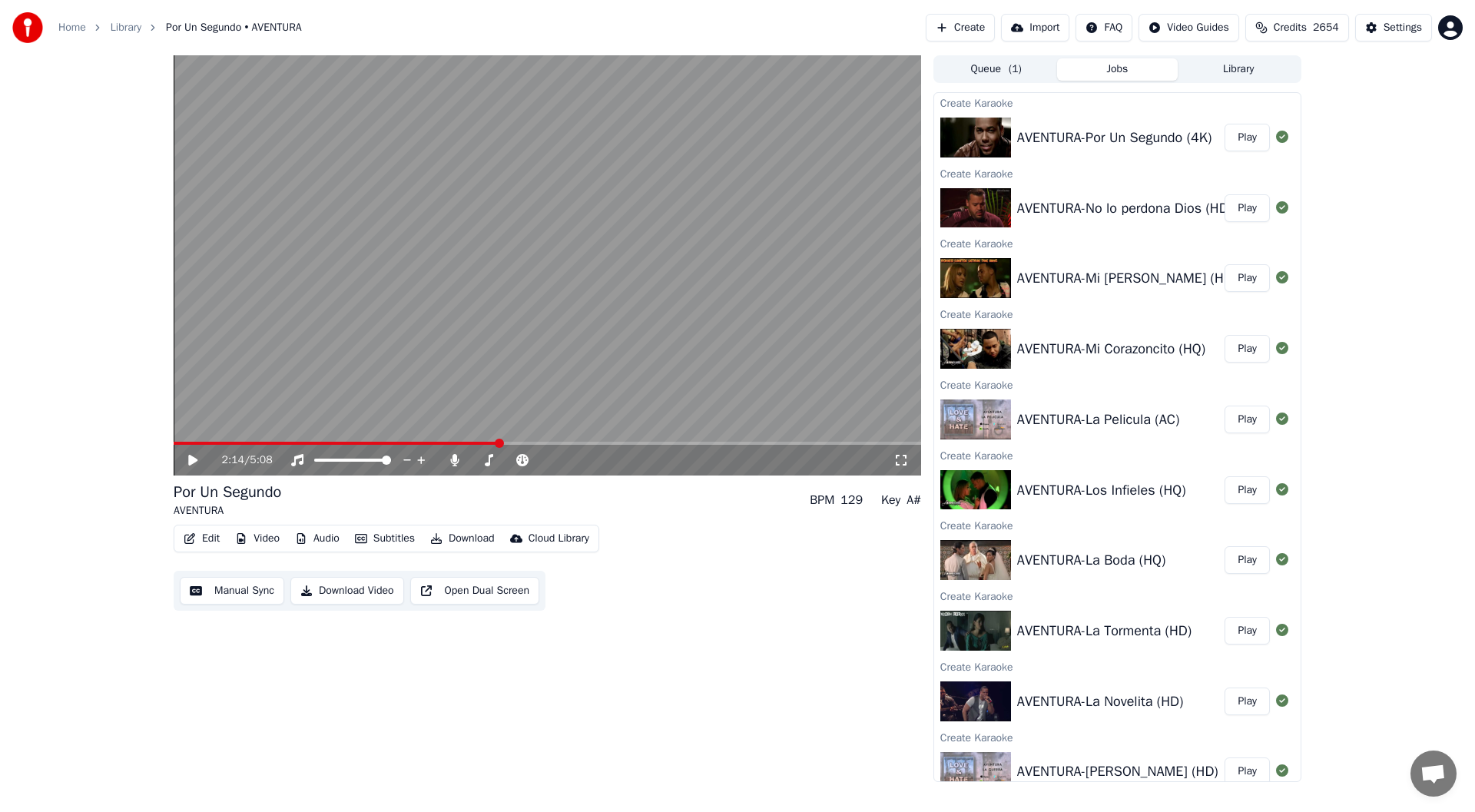 click on "Video" at bounding box center [257, 539] 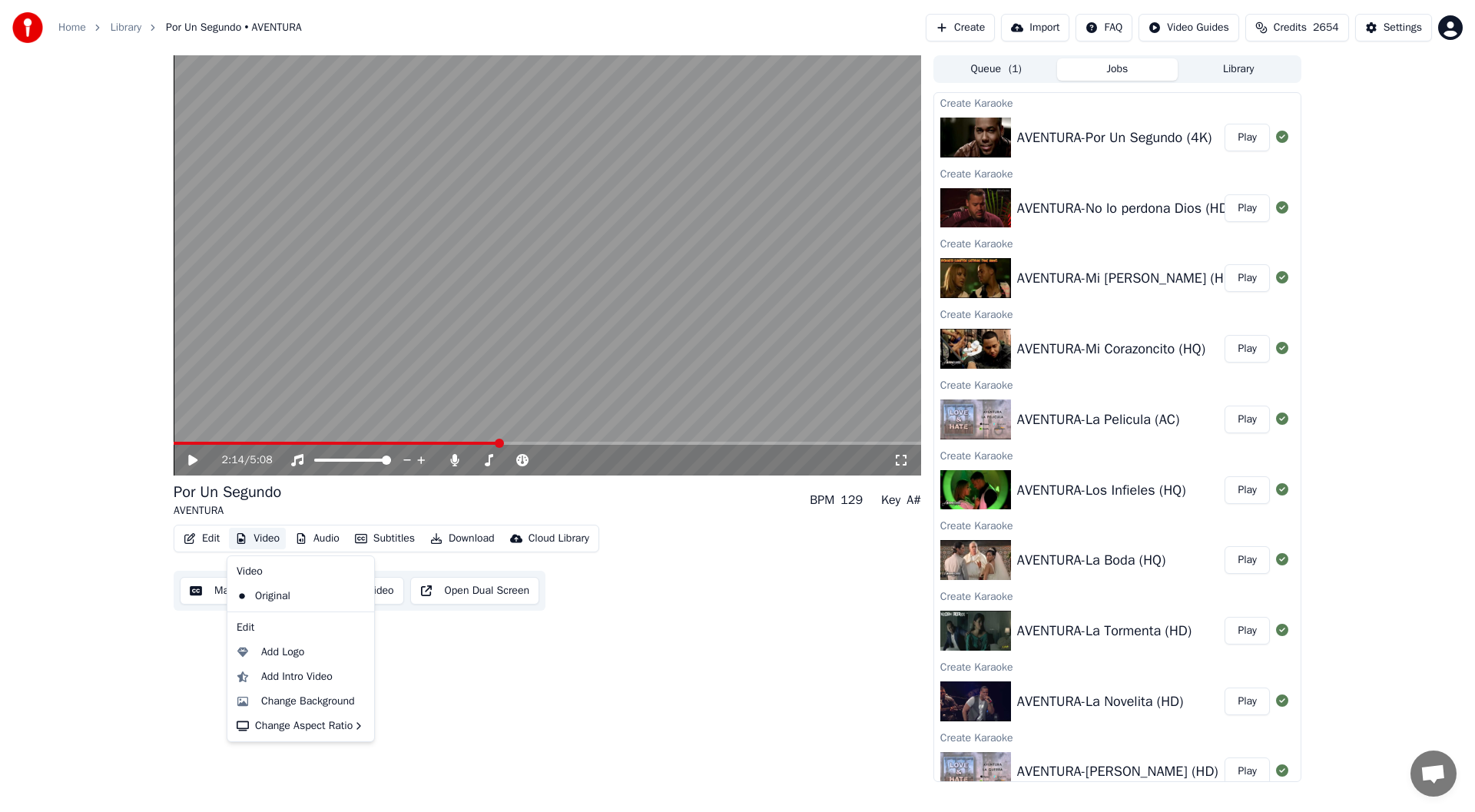 click on "Edit" at bounding box center [300, 628] 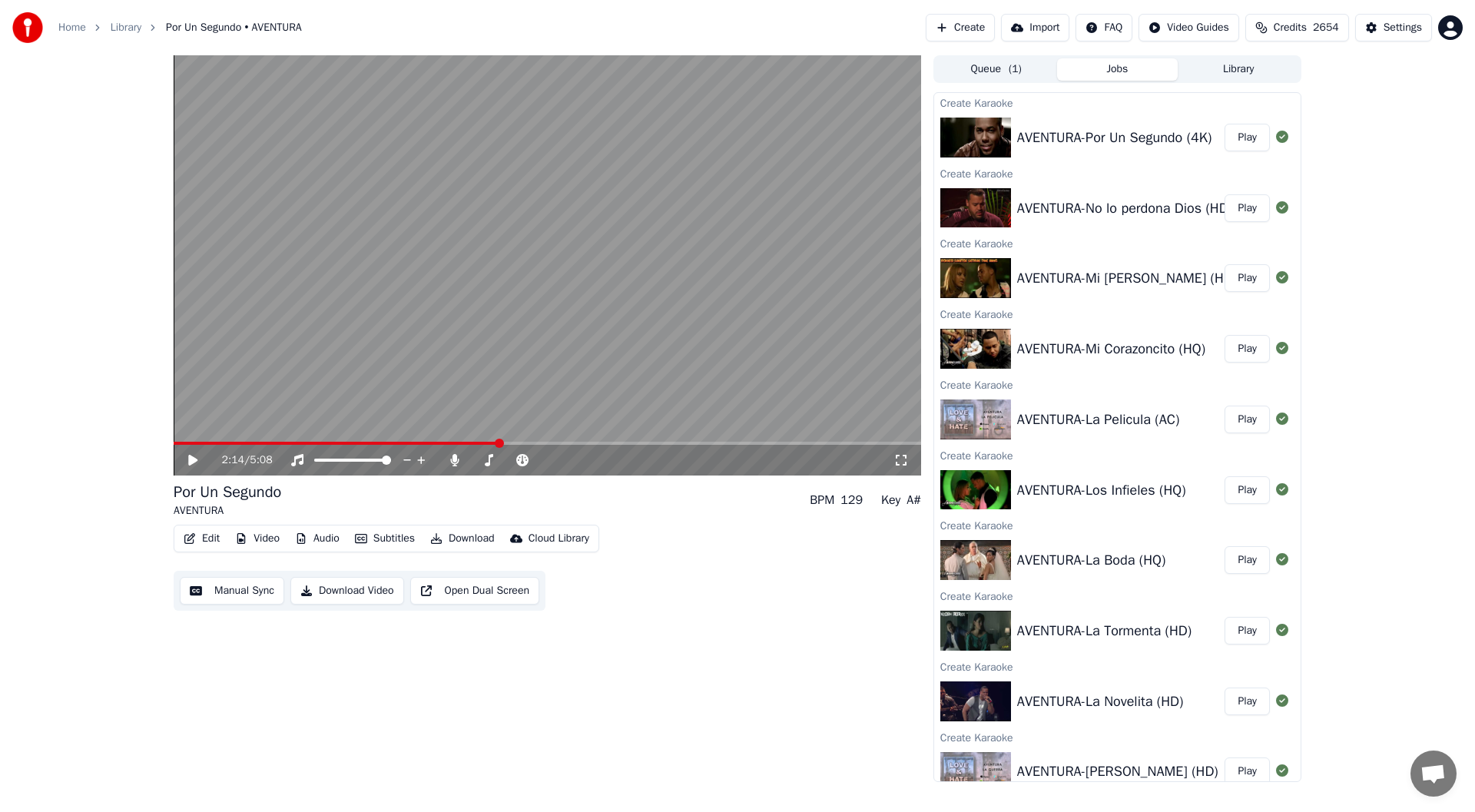 click on "2:14  /  5:08 Por Un Segundo AVENTURA BPM 129 Key A# Edit Video Audio Subtitles Download Cloud Library Manual Sync Download Video Open Dual Screen" at bounding box center [547, 419] 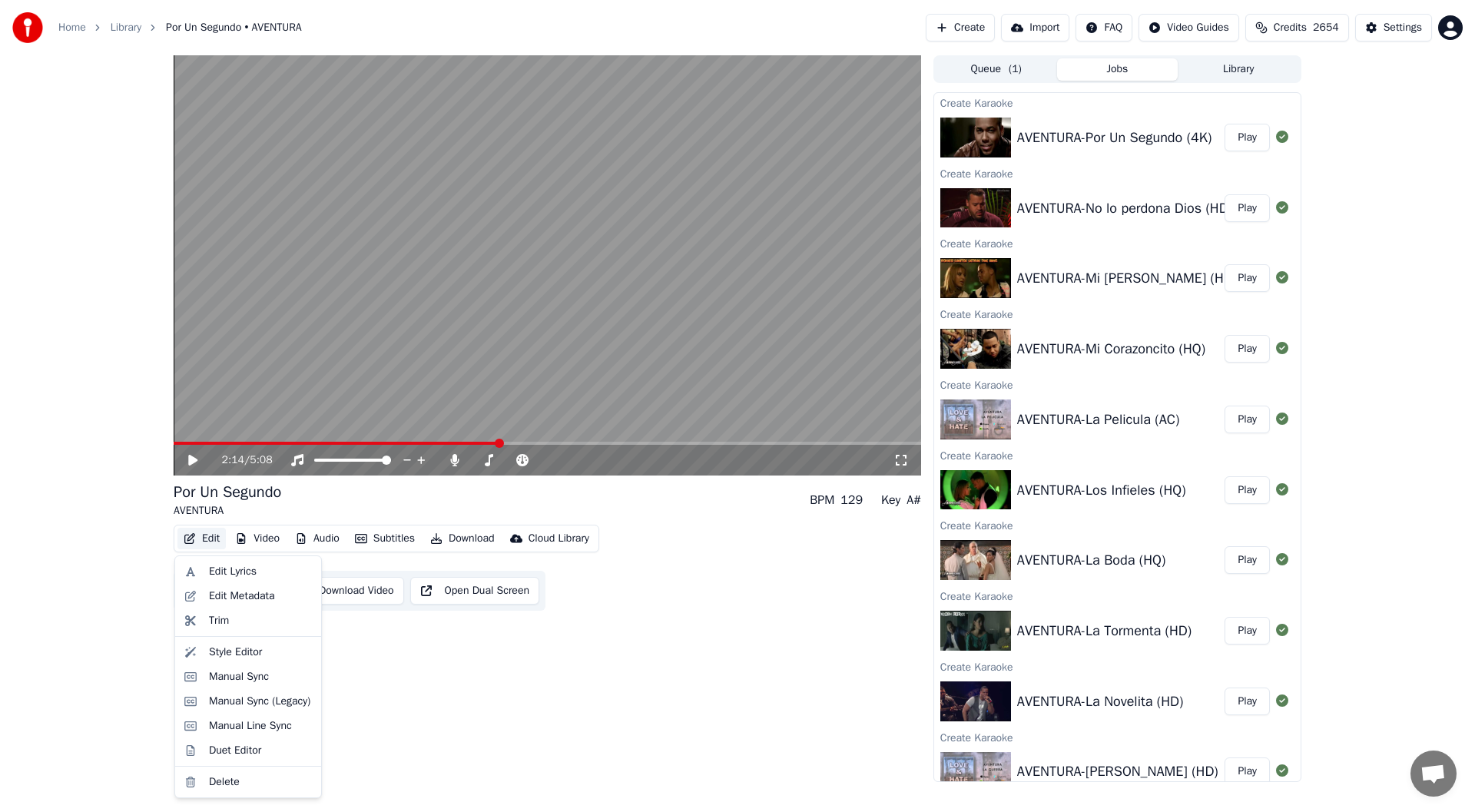 click on "Edit" at bounding box center [201, 539] 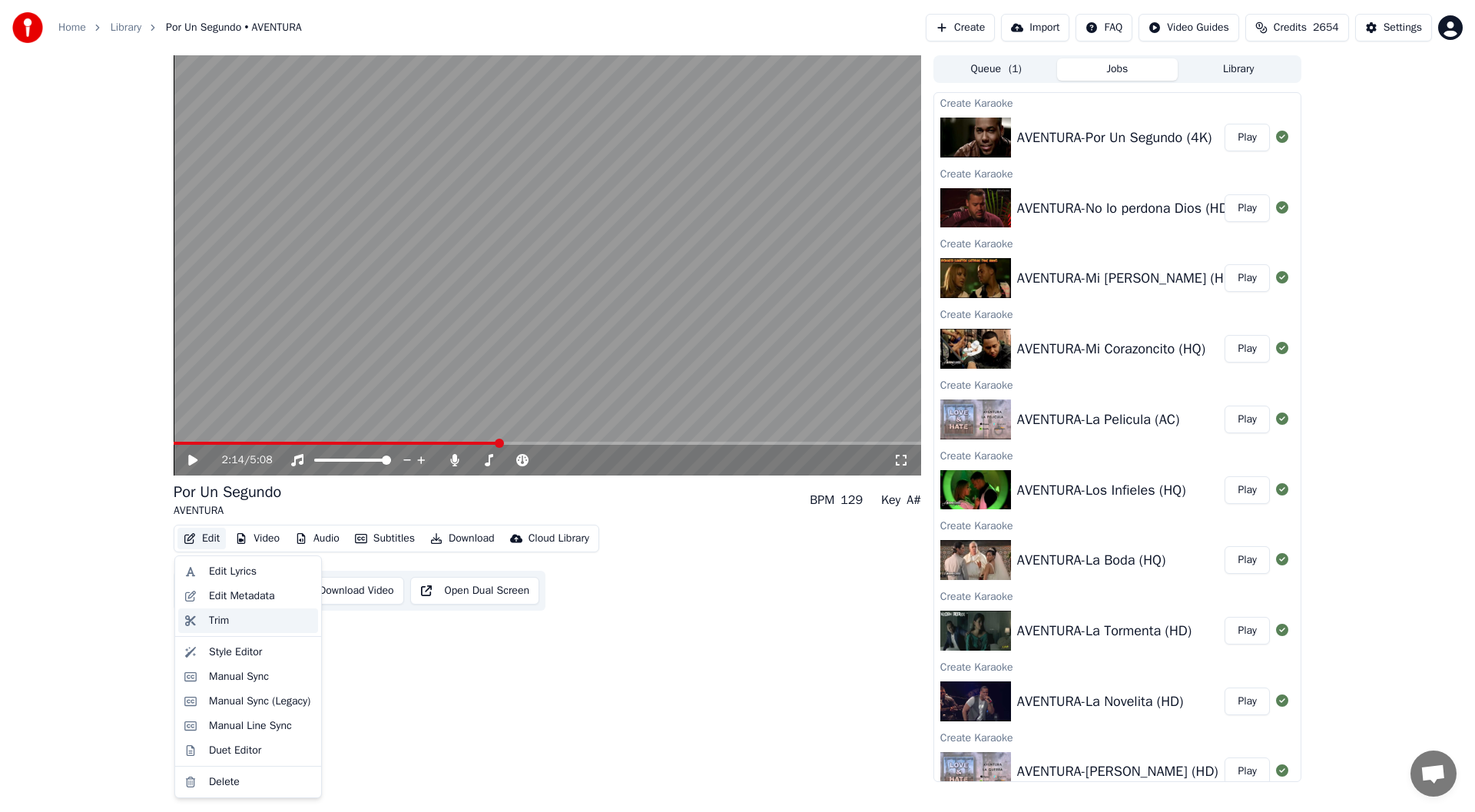 click on "Trim" at bounding box center (219, 621) 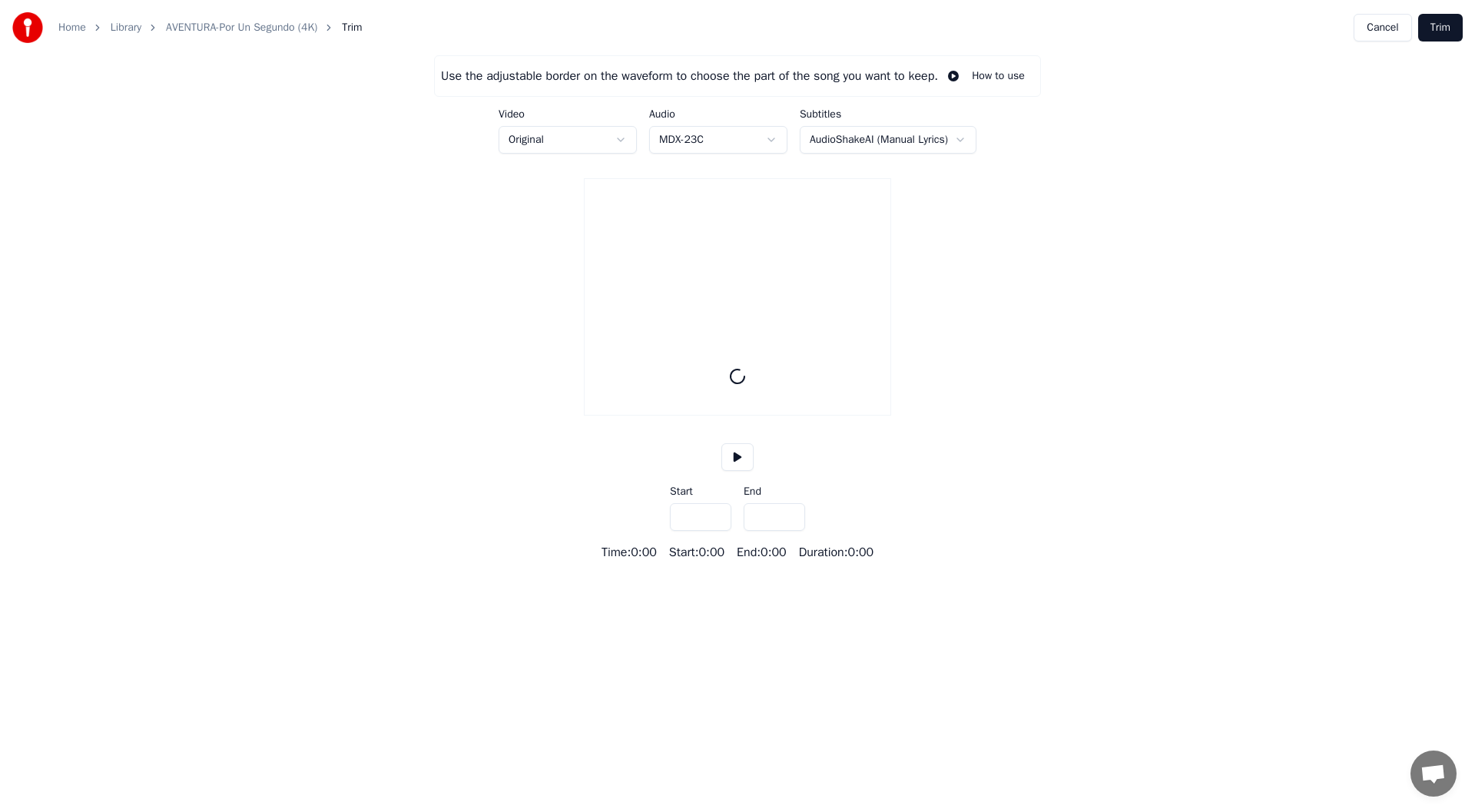 type on "*****" 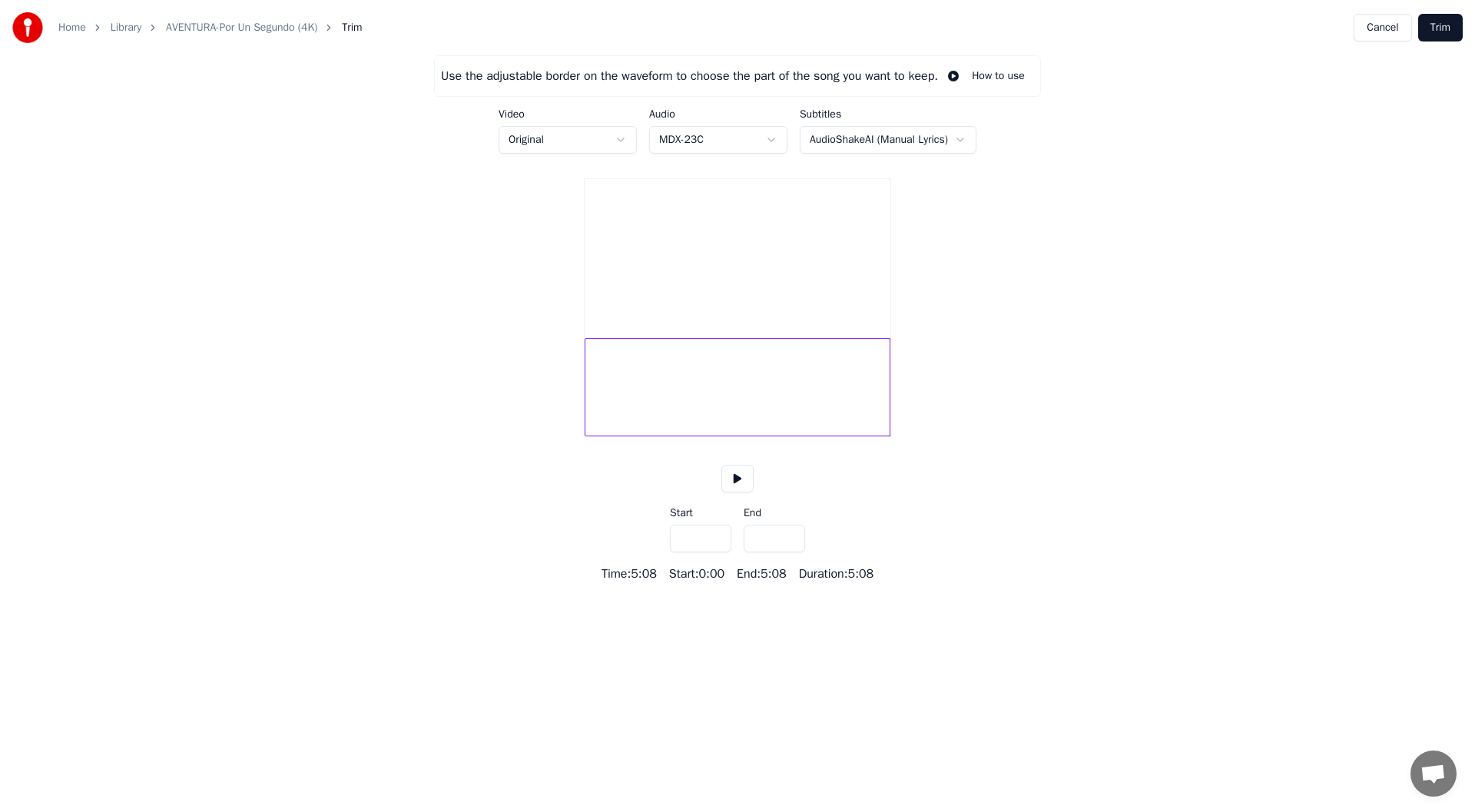 click at bounding box center (738, 479) 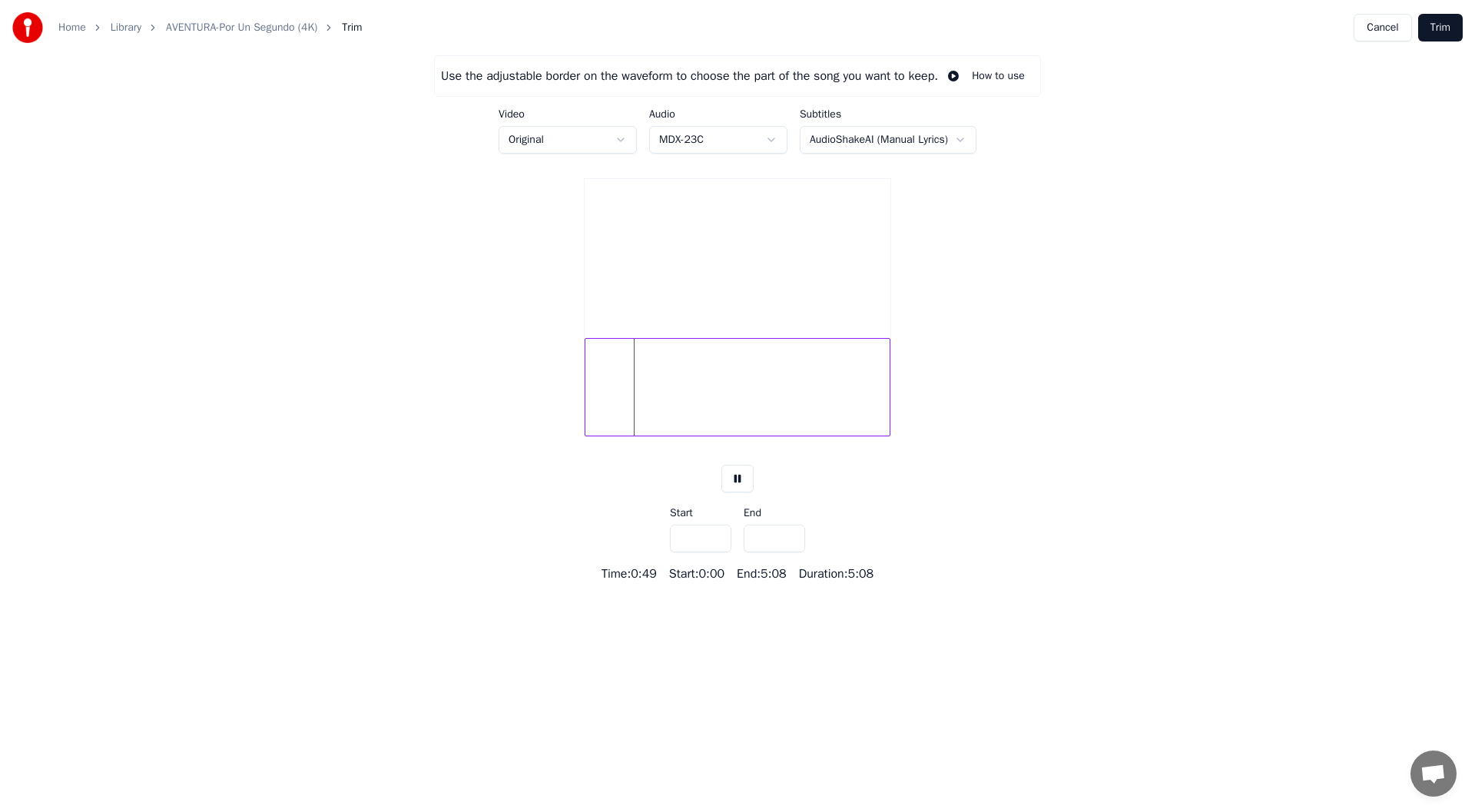 click at bounding box center (738, 387) 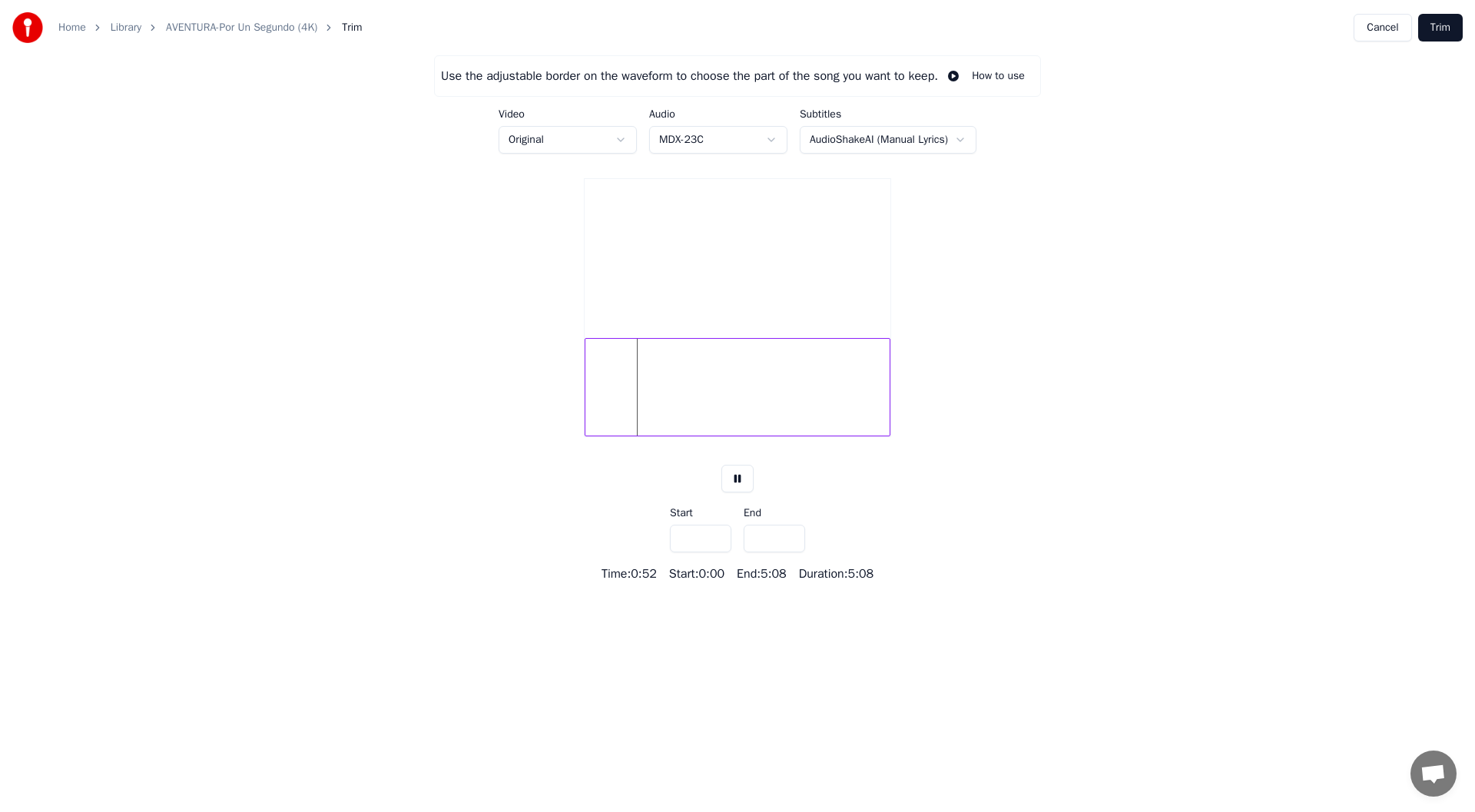 click at bounding box center (738, 387) 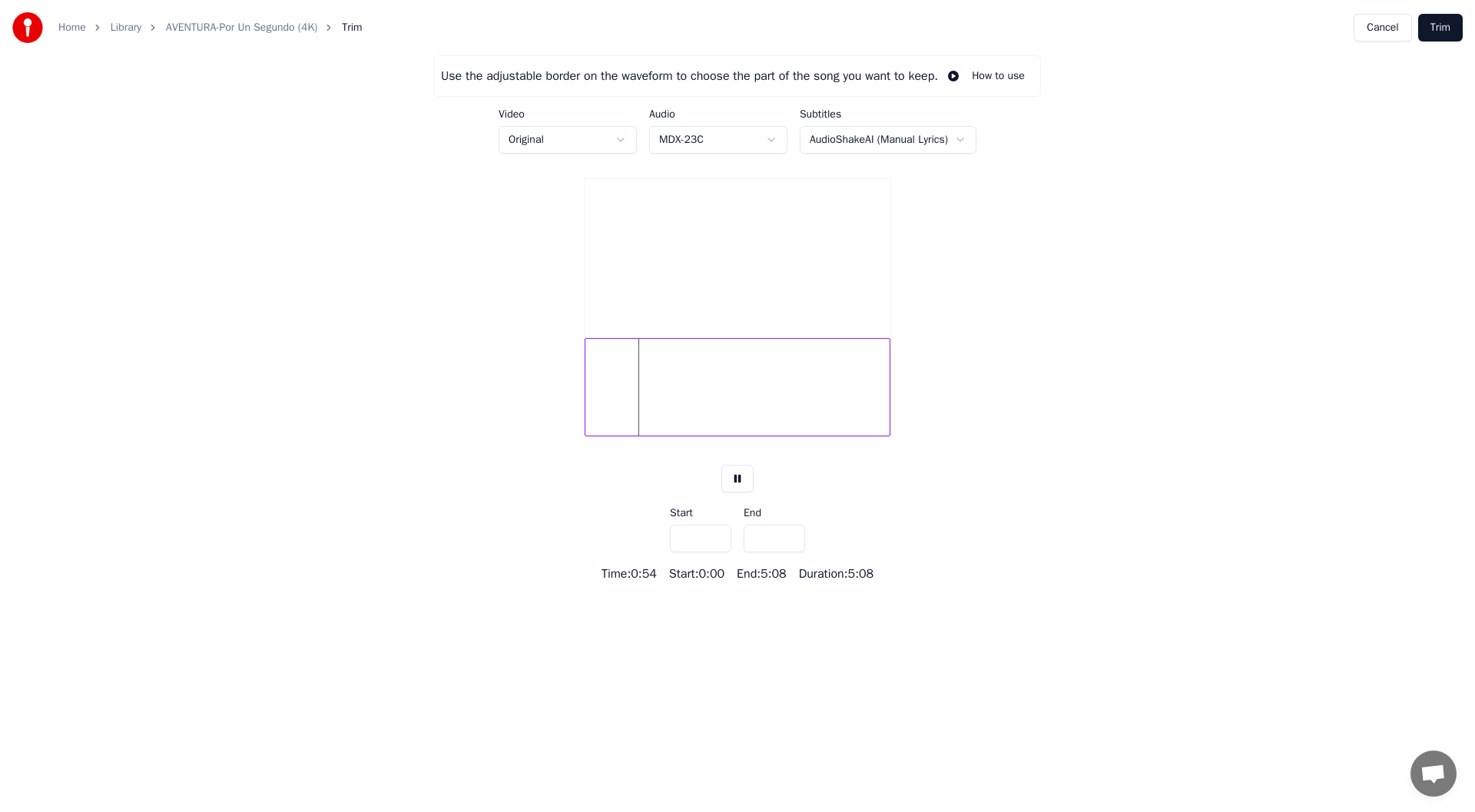 click at bounding box center (738, 387) 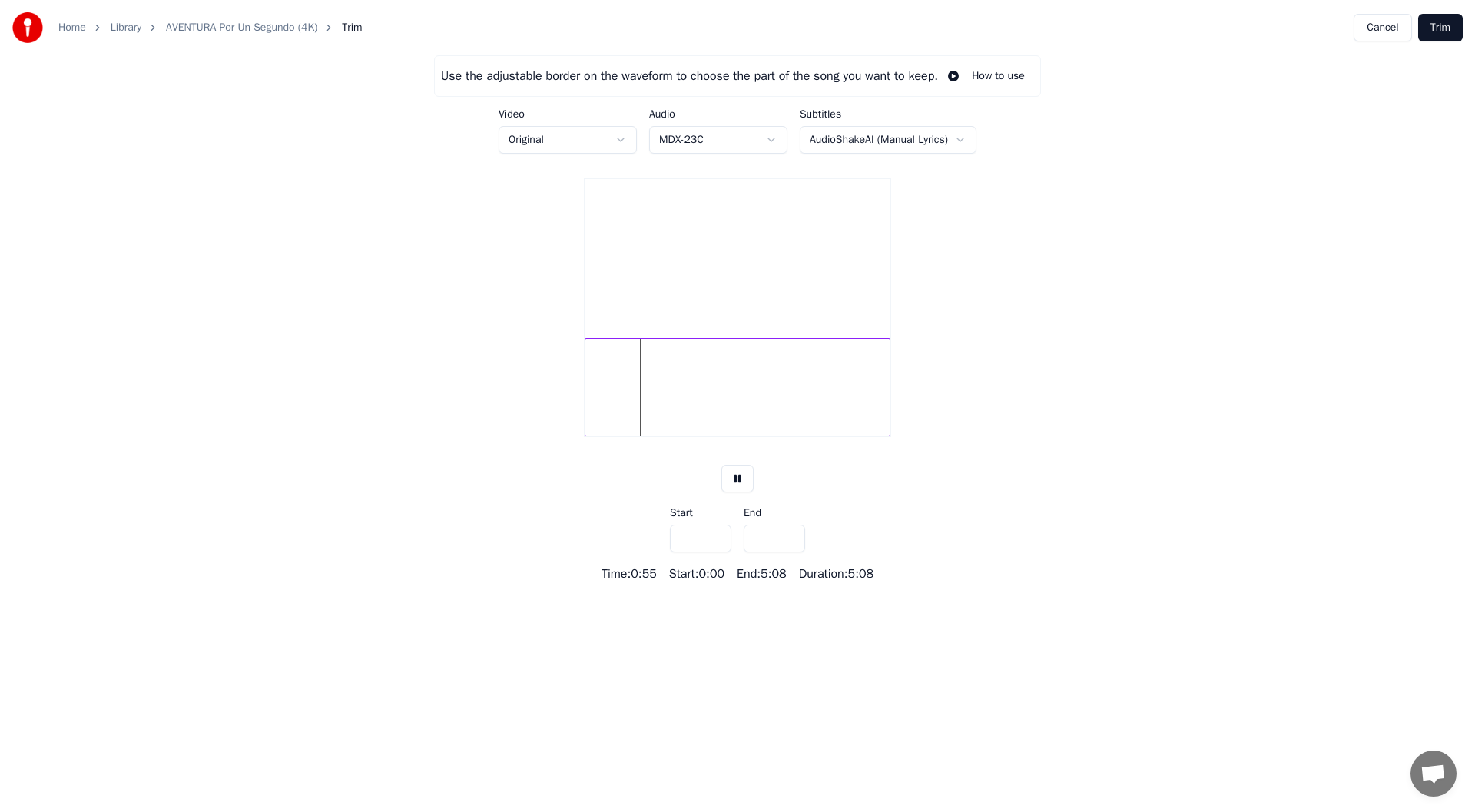 click at bounding box center (738, 387) 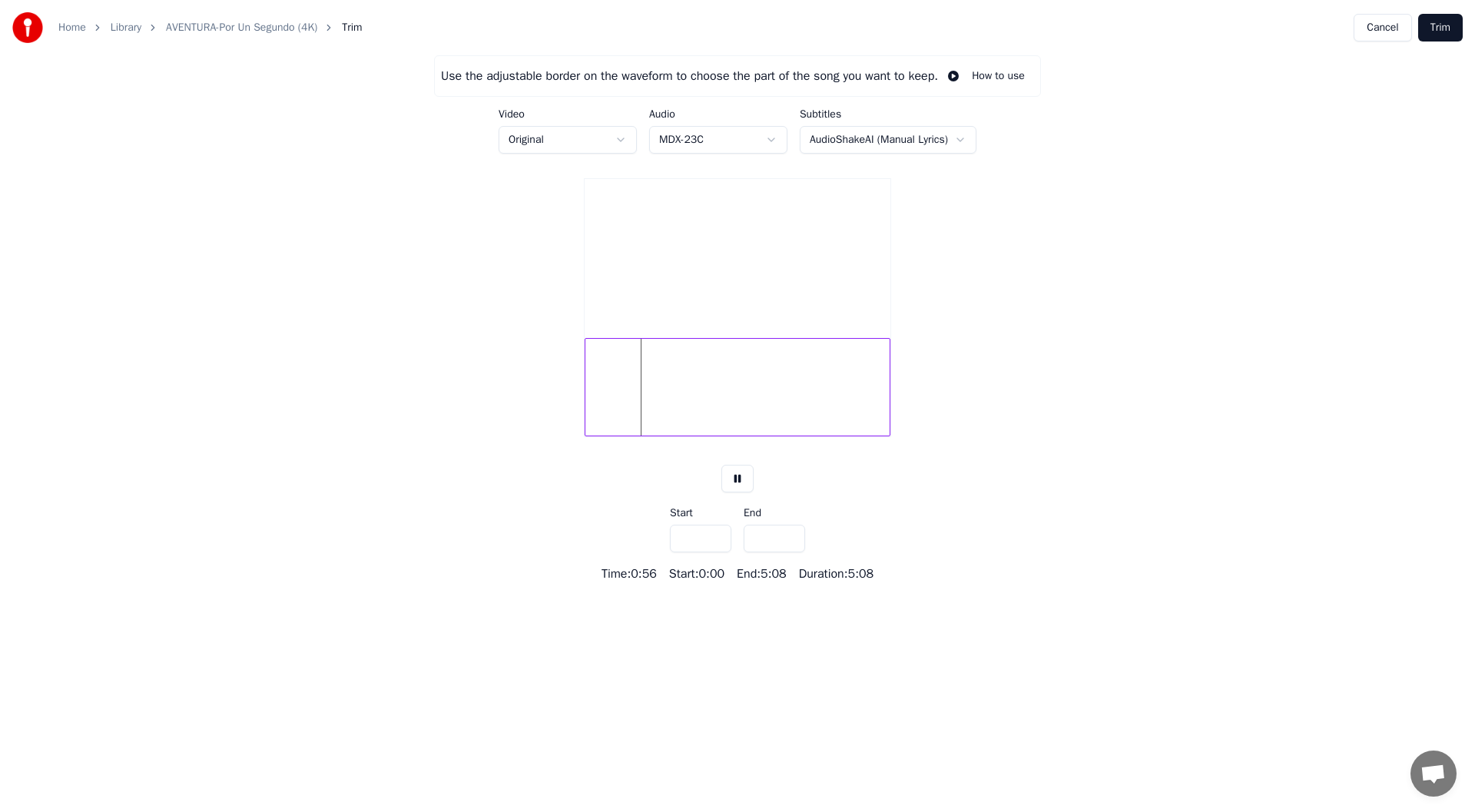 click at bounding box center [738, 387] 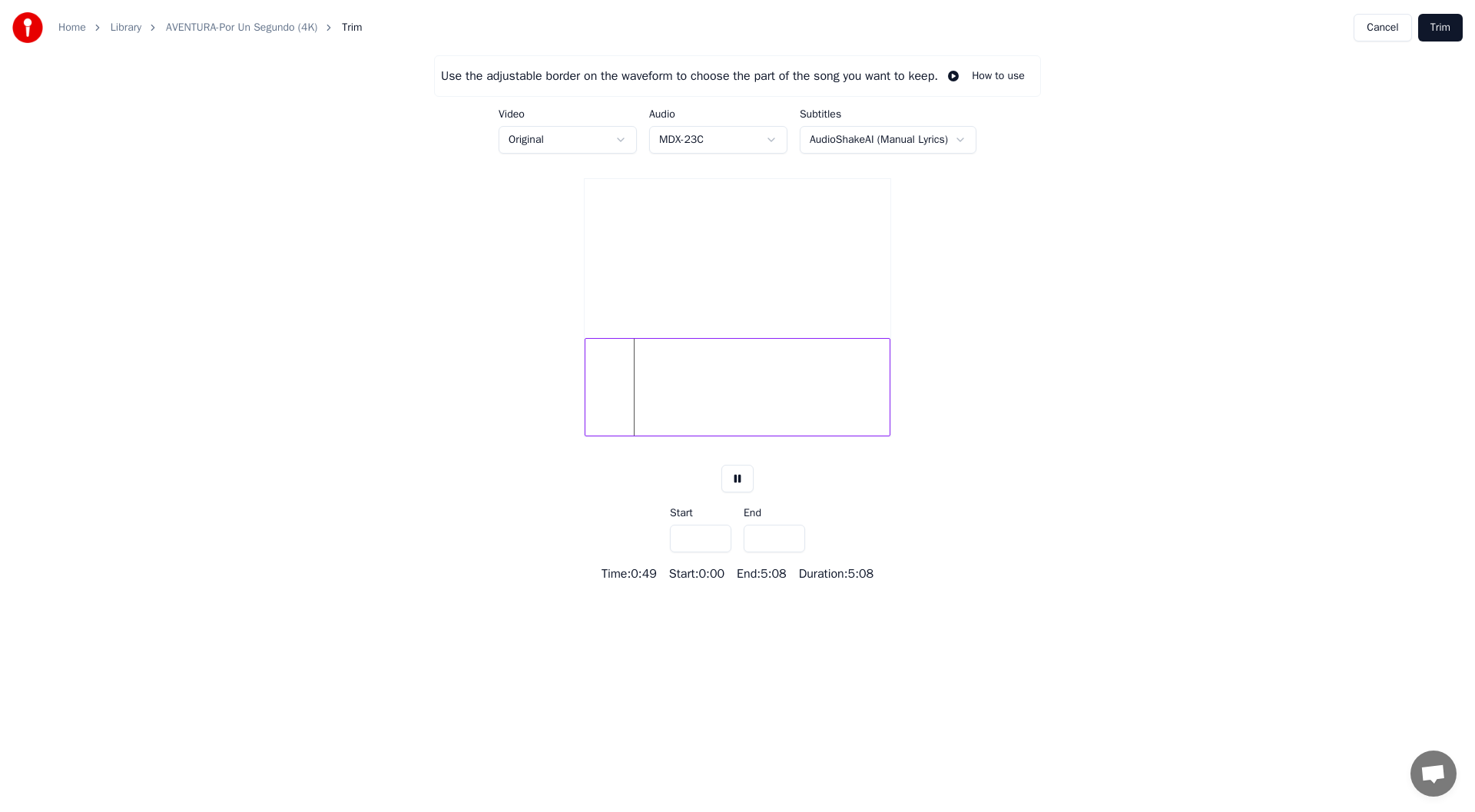 click at bounding box center [738, 387] 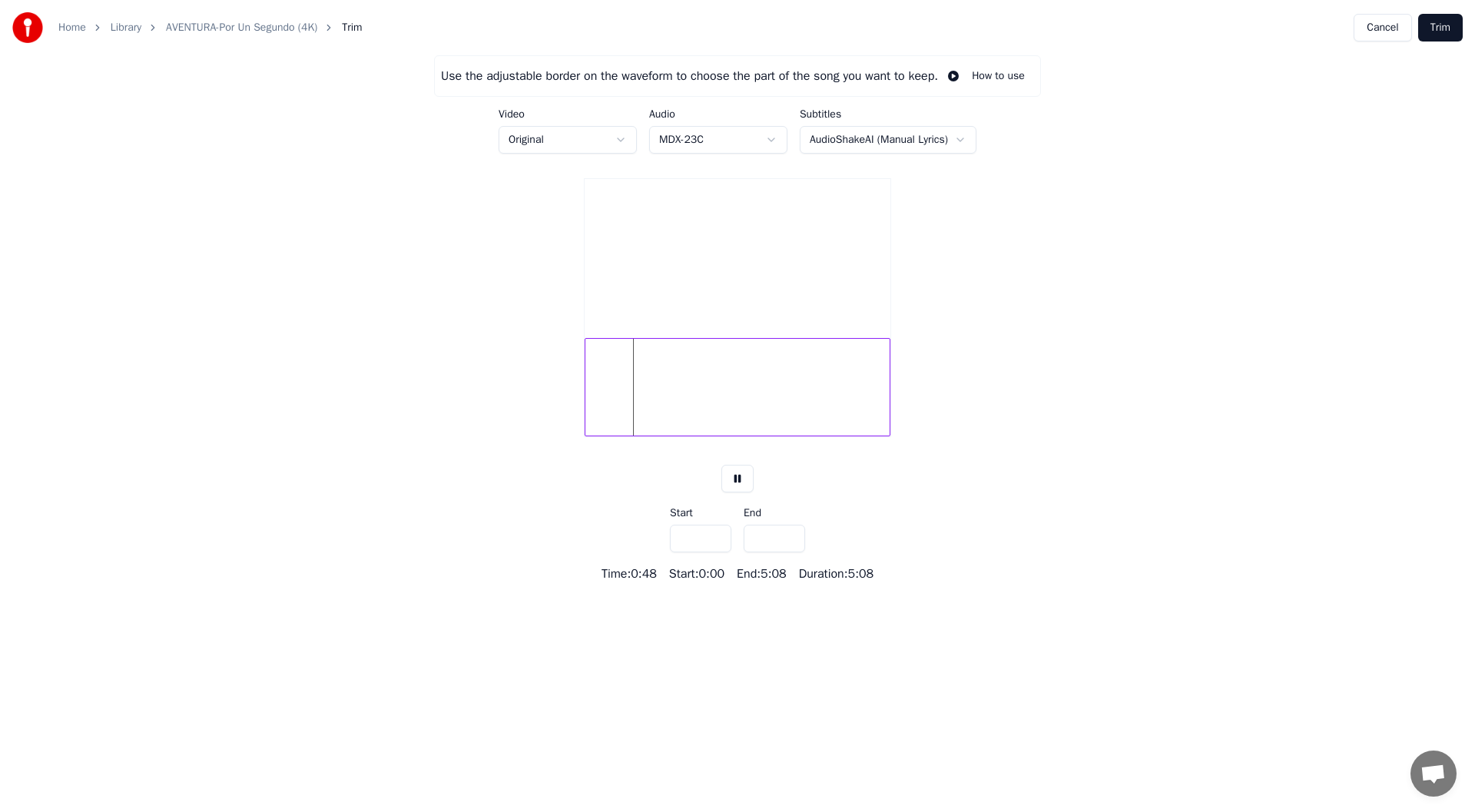 click at bounding box center [738, 387] 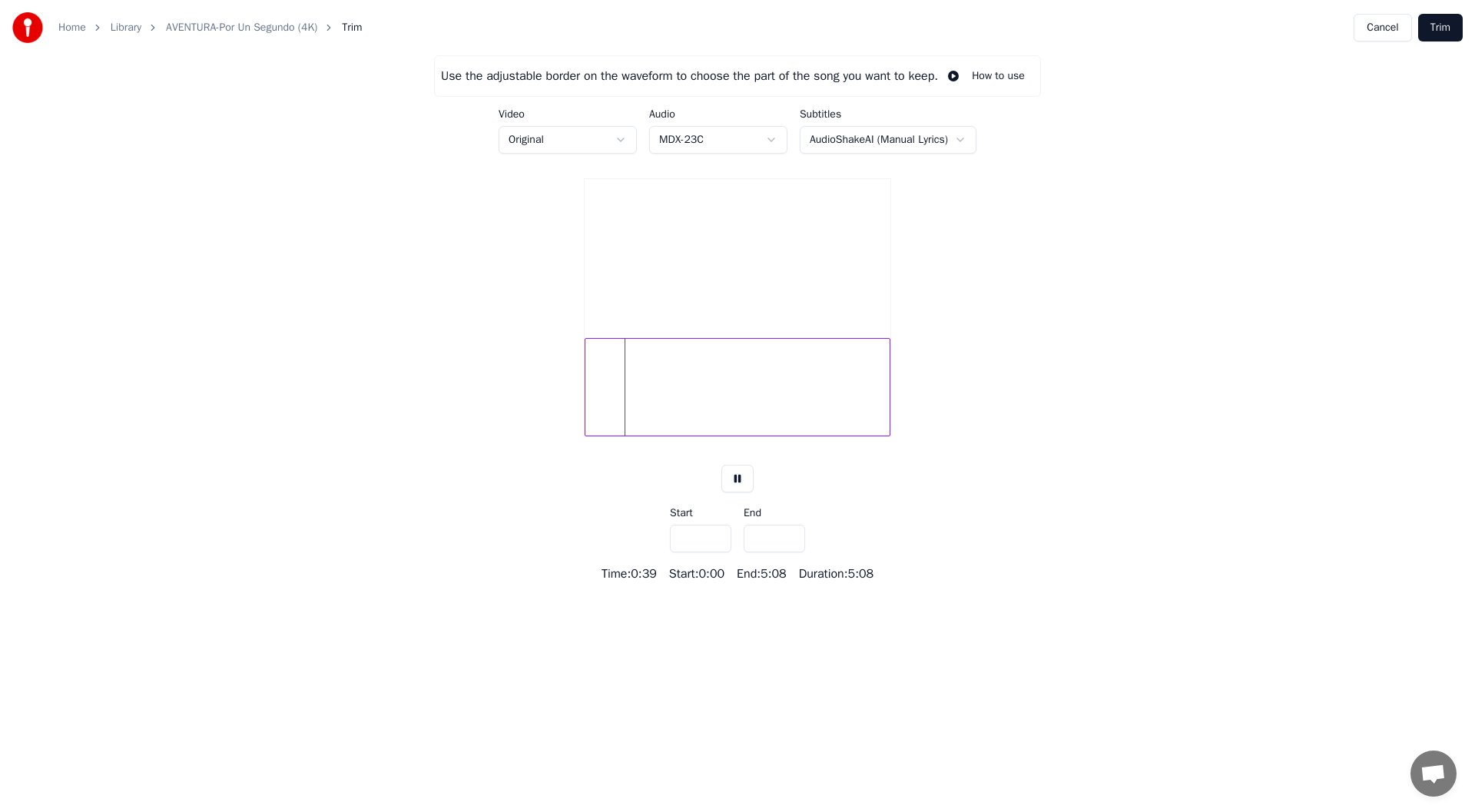 click on "***" at bounding box center [701, 539] 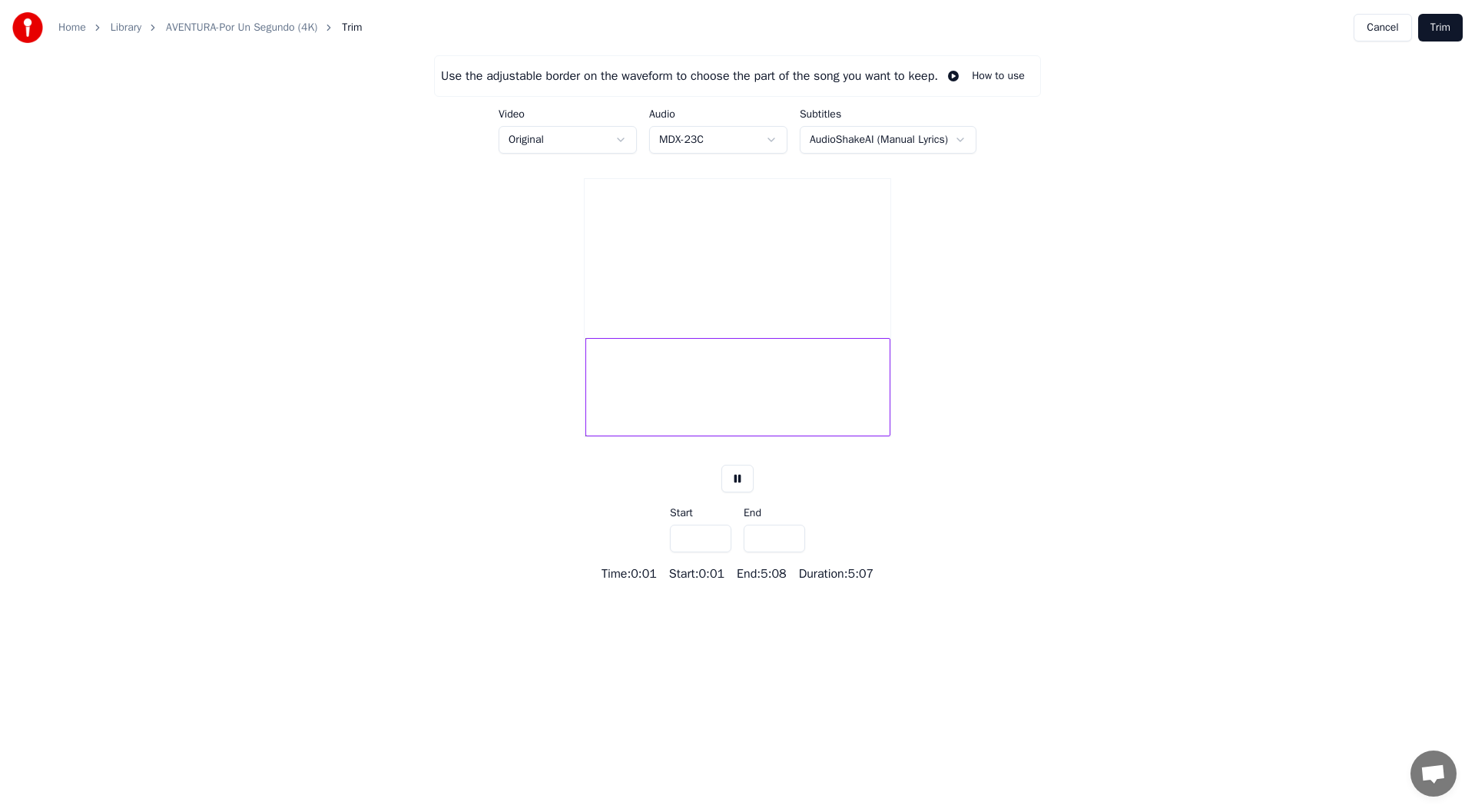 click on "***" at bounding box center (701, 539) 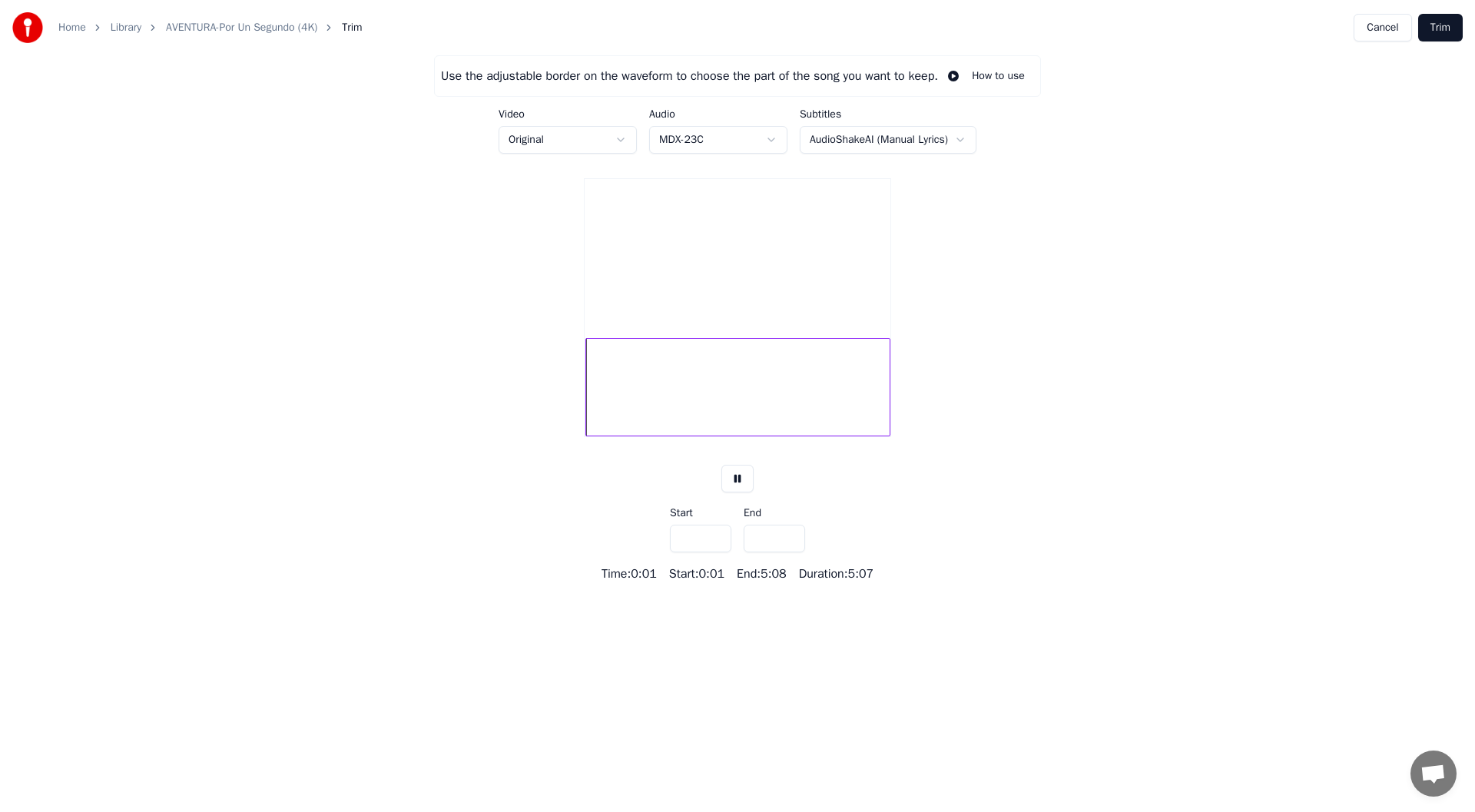 click on "***" at bounding box center (701, 539) 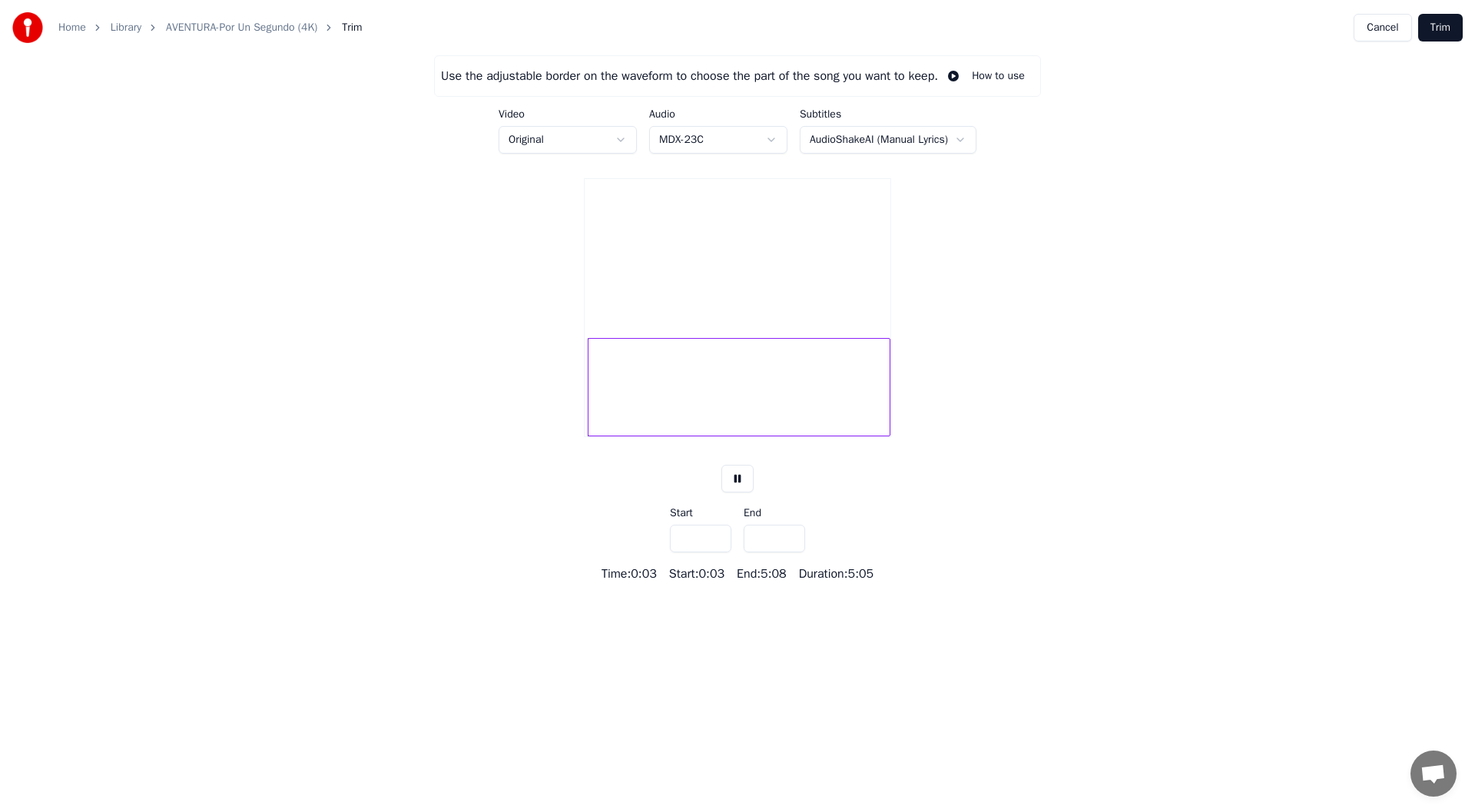 click on "***" at bounding box center [701, 539] 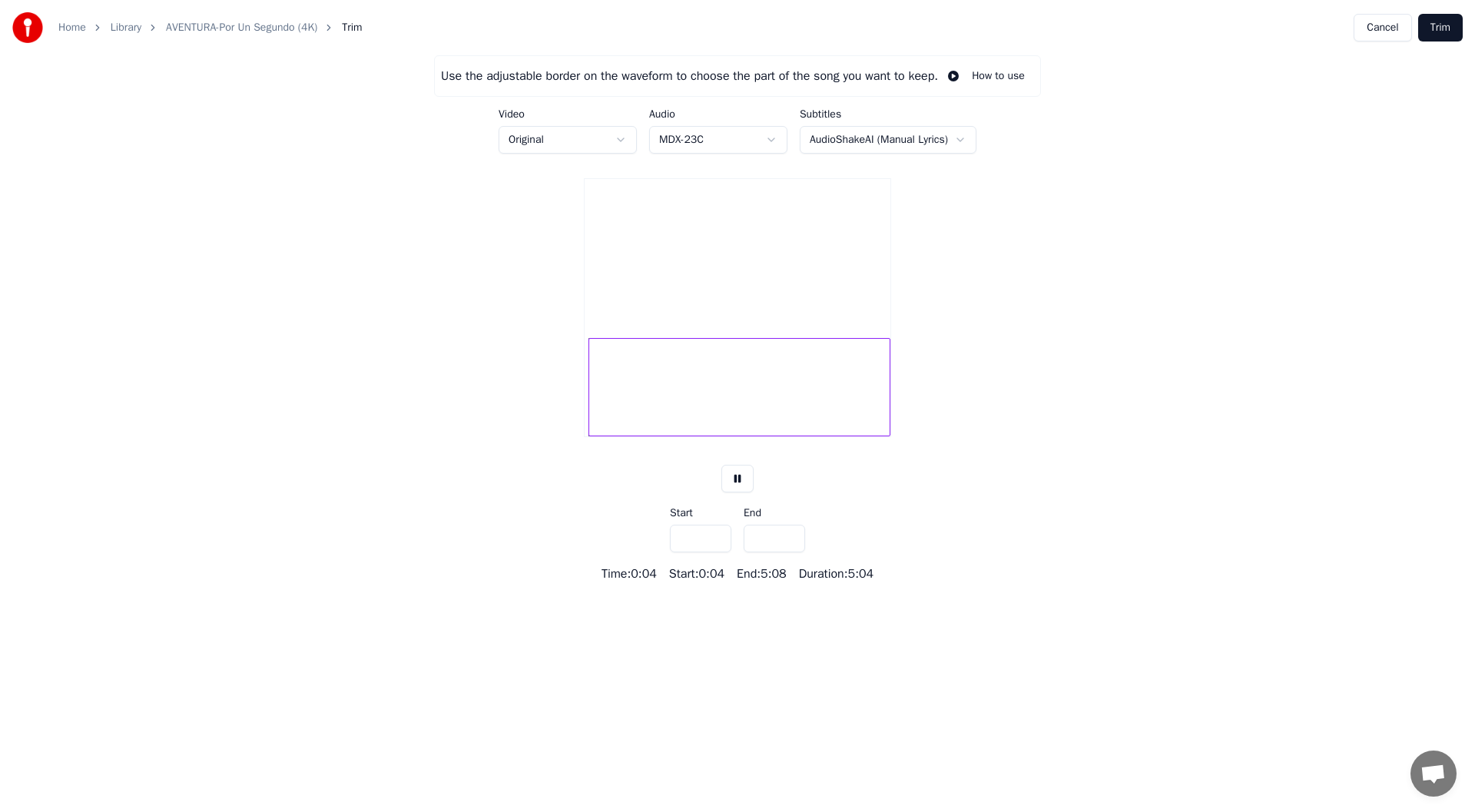 click on "***" at bounding box center [701, 539] 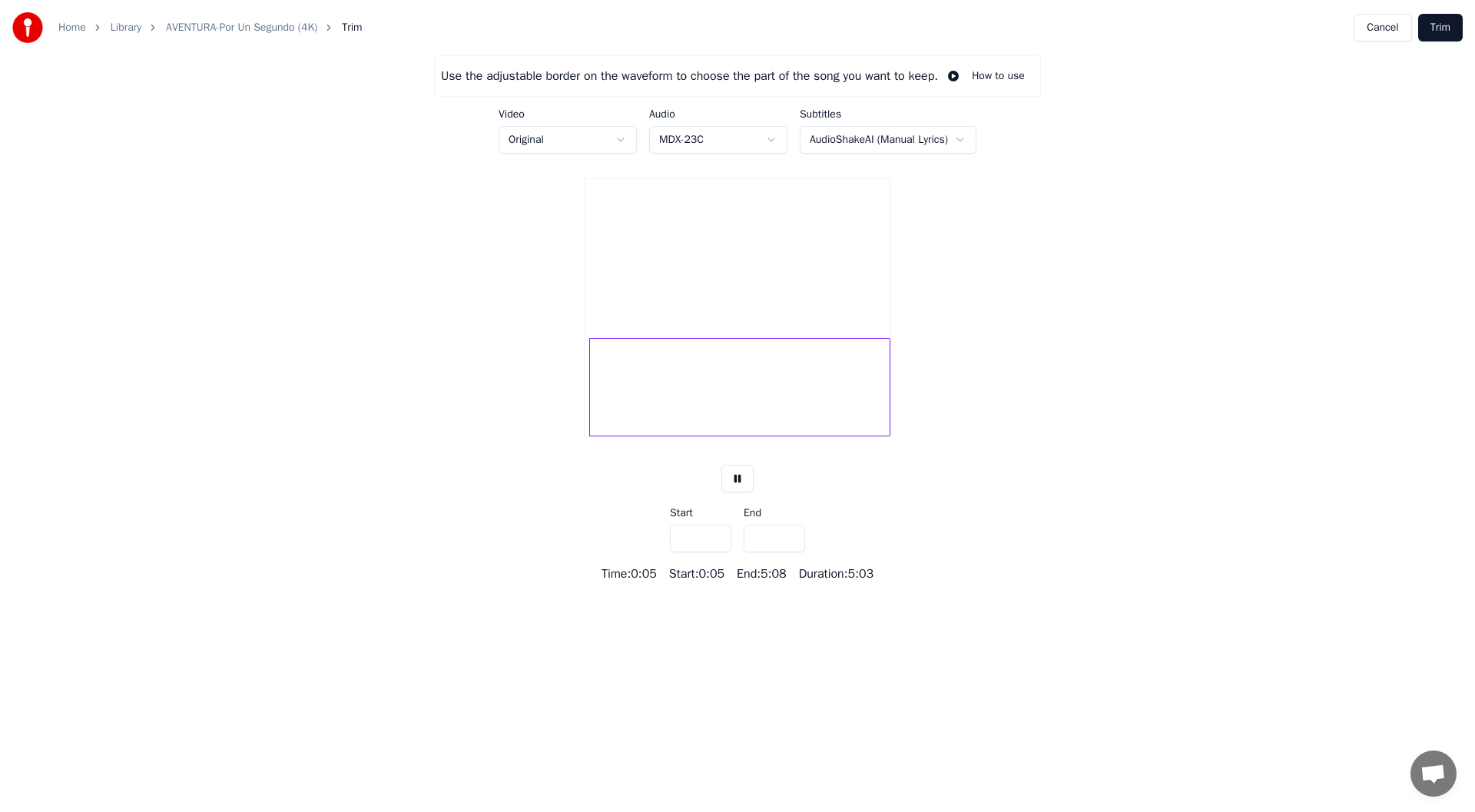 click on "***" at bounding box center (701, 539) 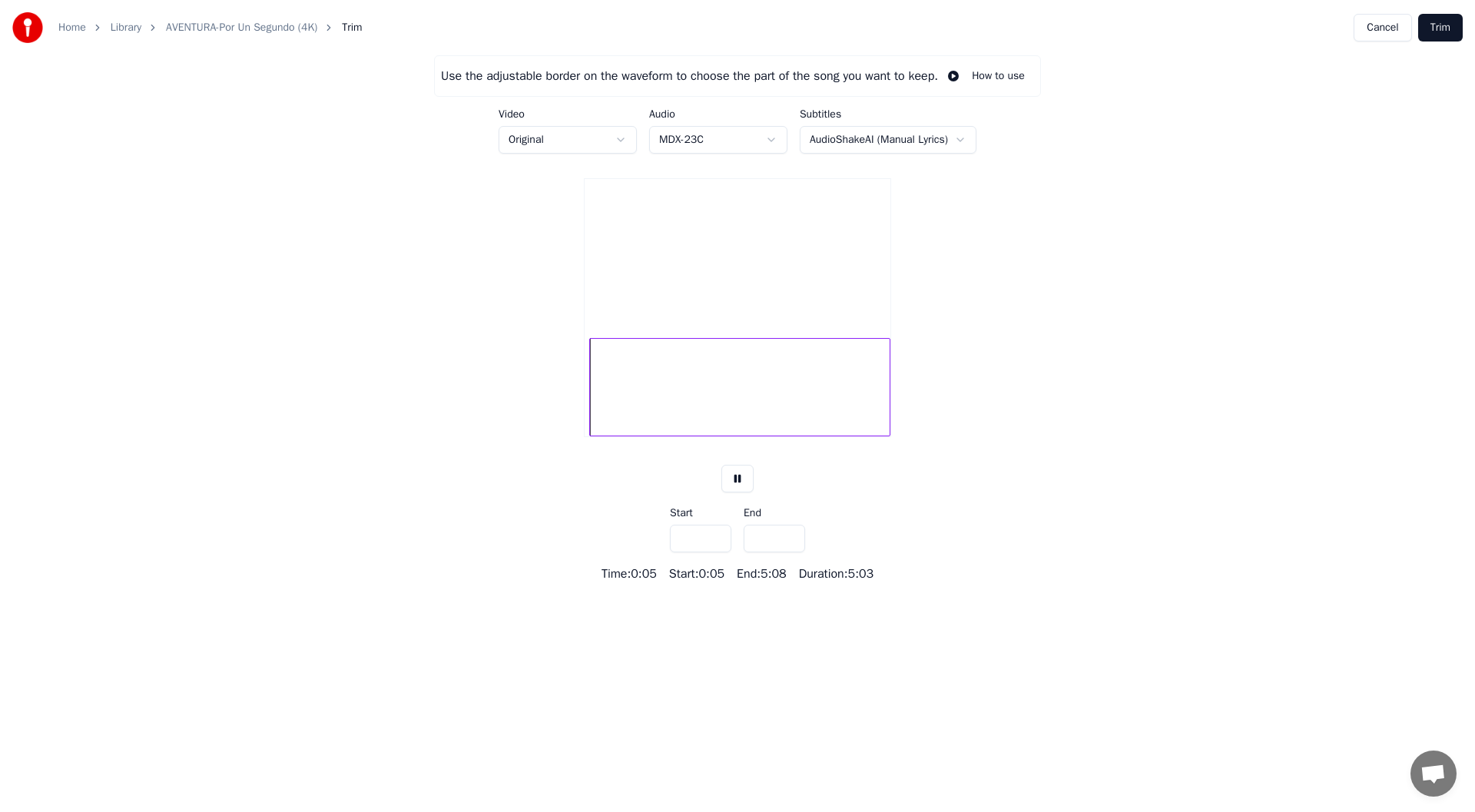 click on "***" at bounding box center [701, 539] 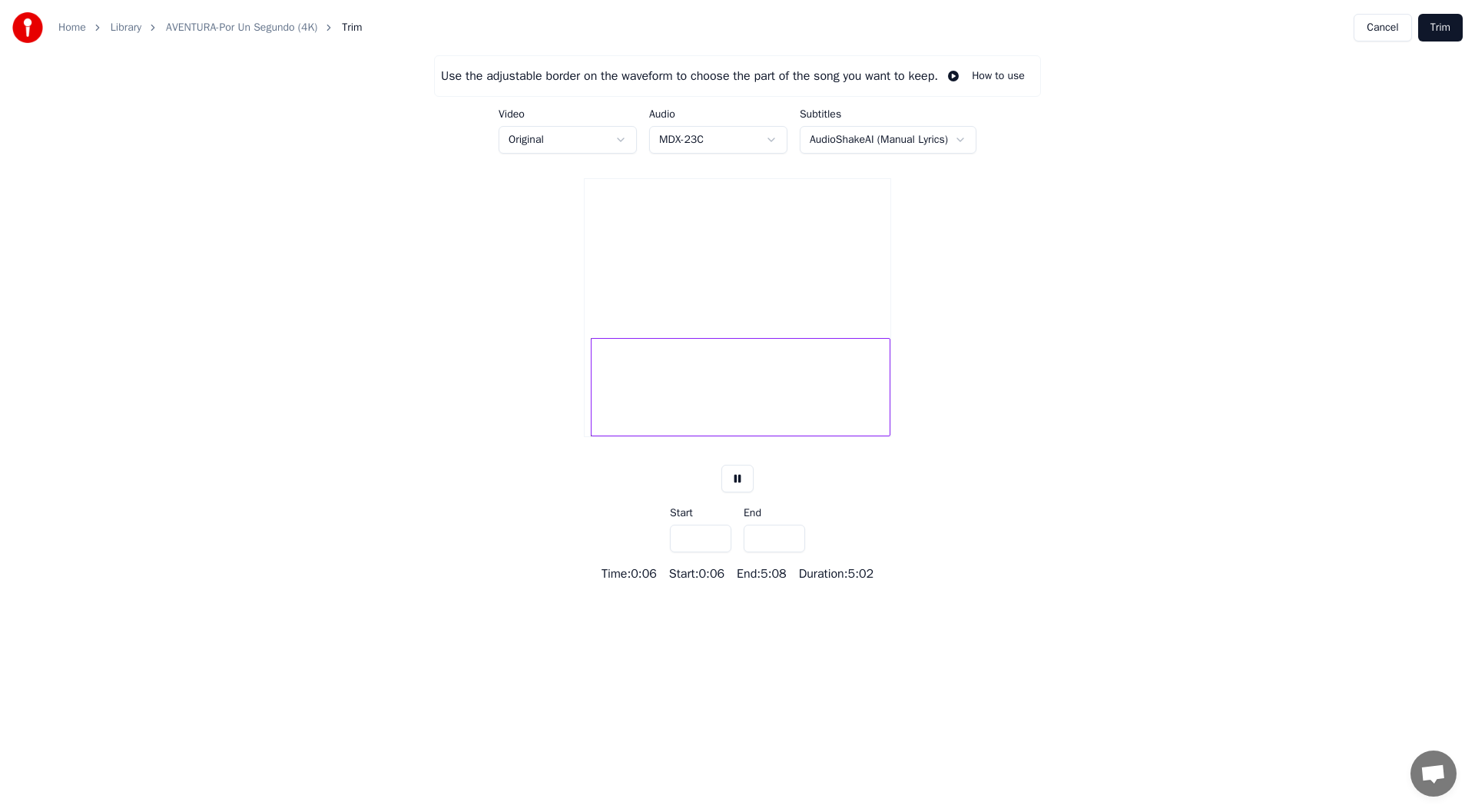 click on "***" at bounding box center (701, 539) 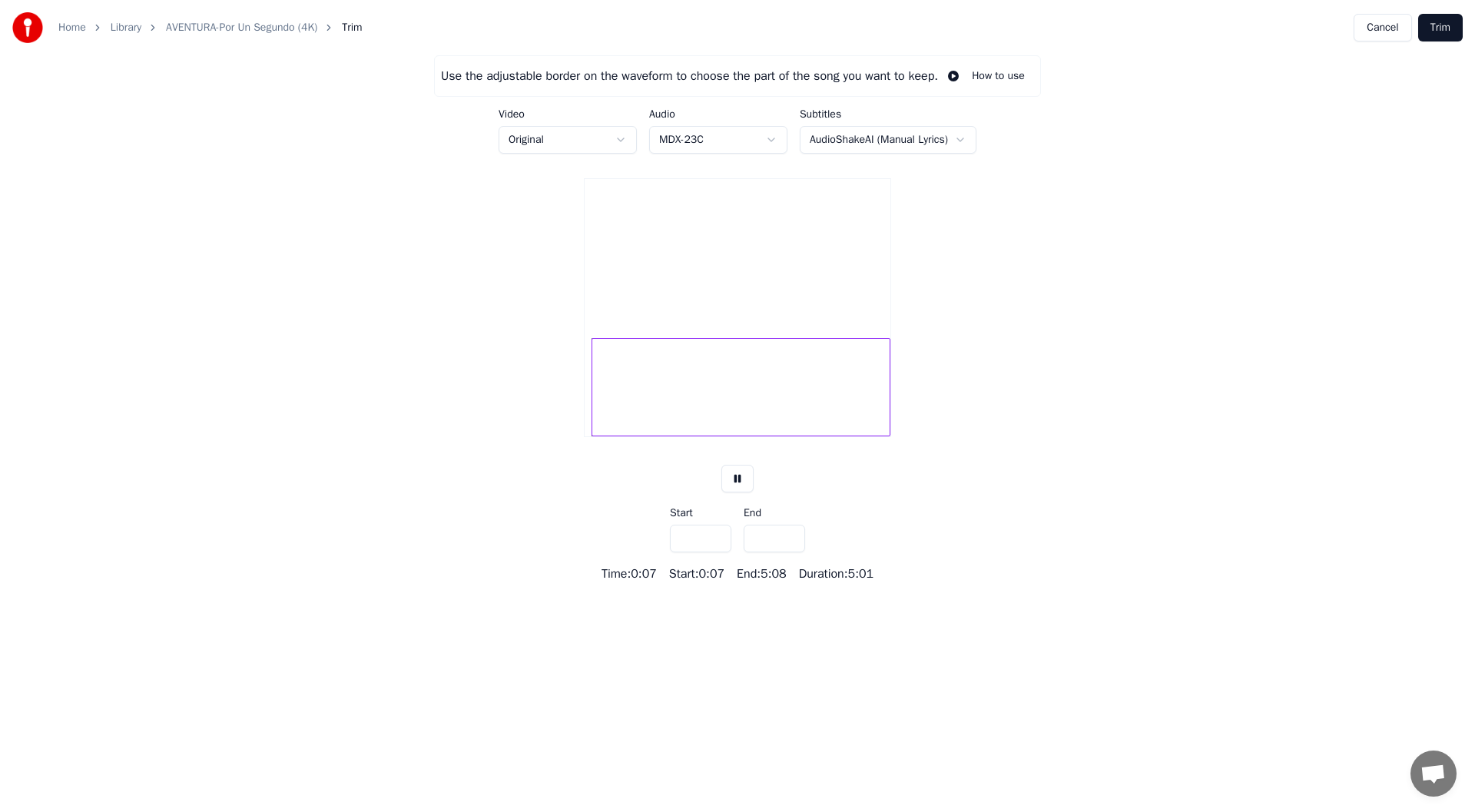click on "***" at bounding box center [701, 539] 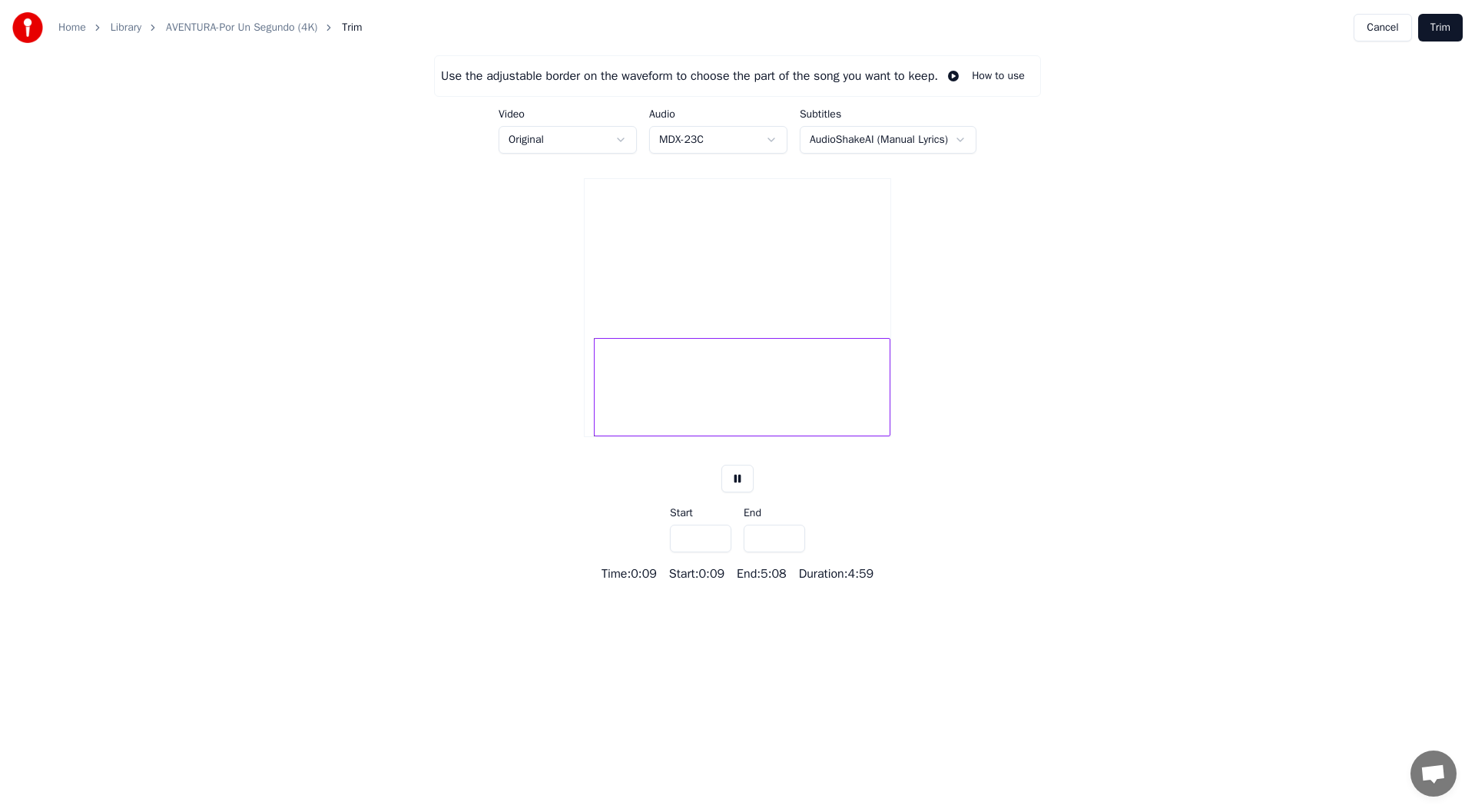 click on "***" at bounding box center [701, 539] 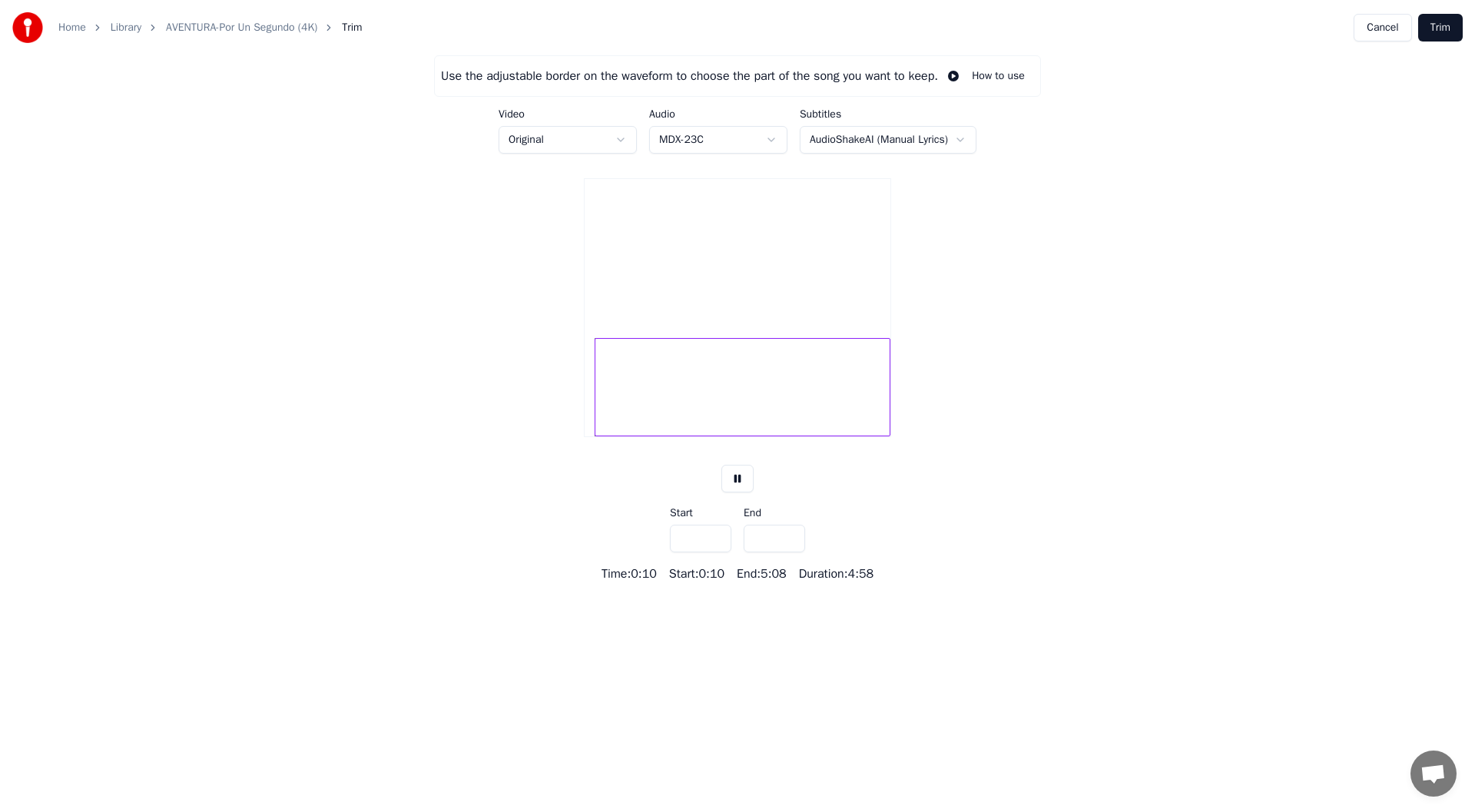 click on "****" at bounding box center (701, 539) 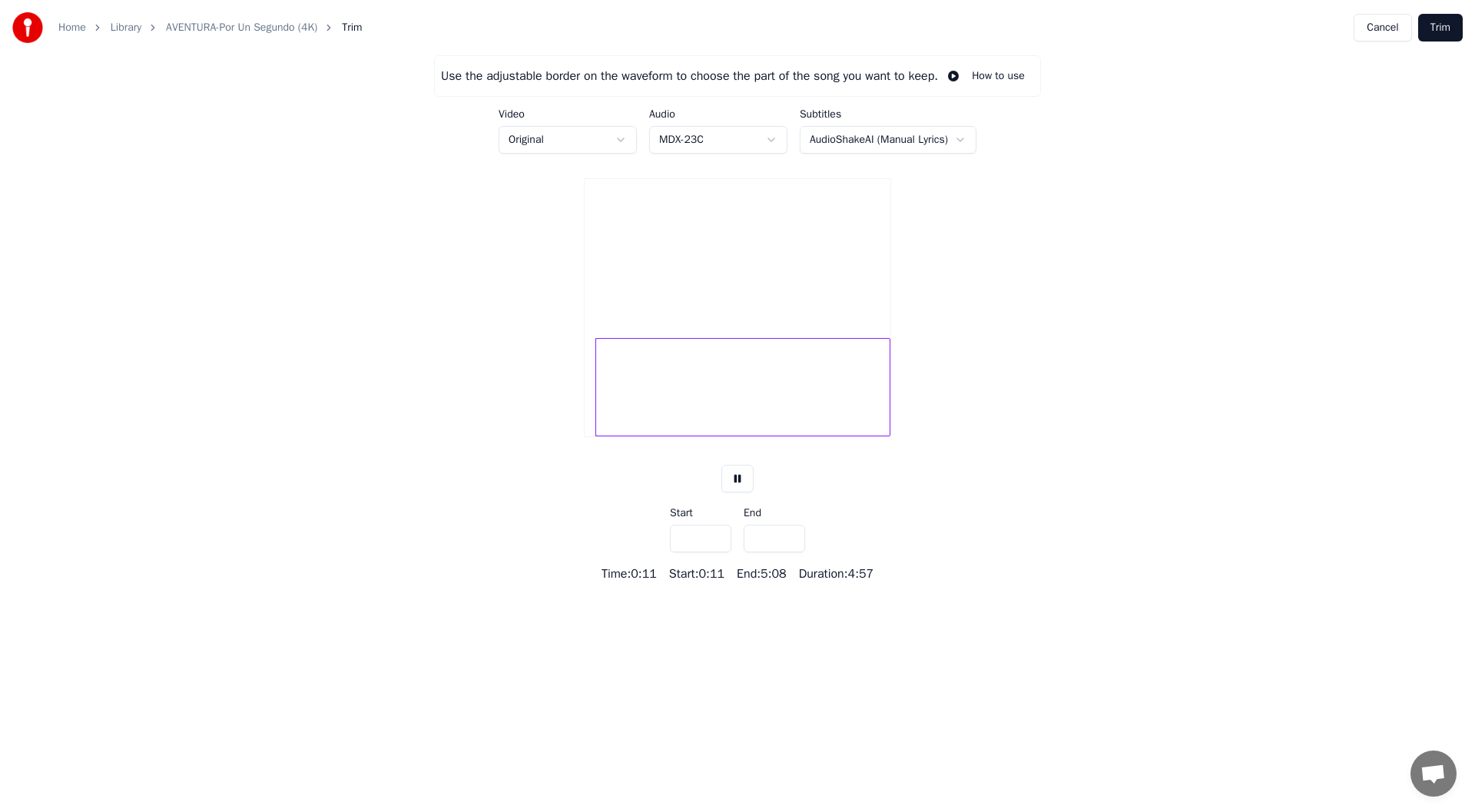 click on "****" at bounding box center (701, 539) 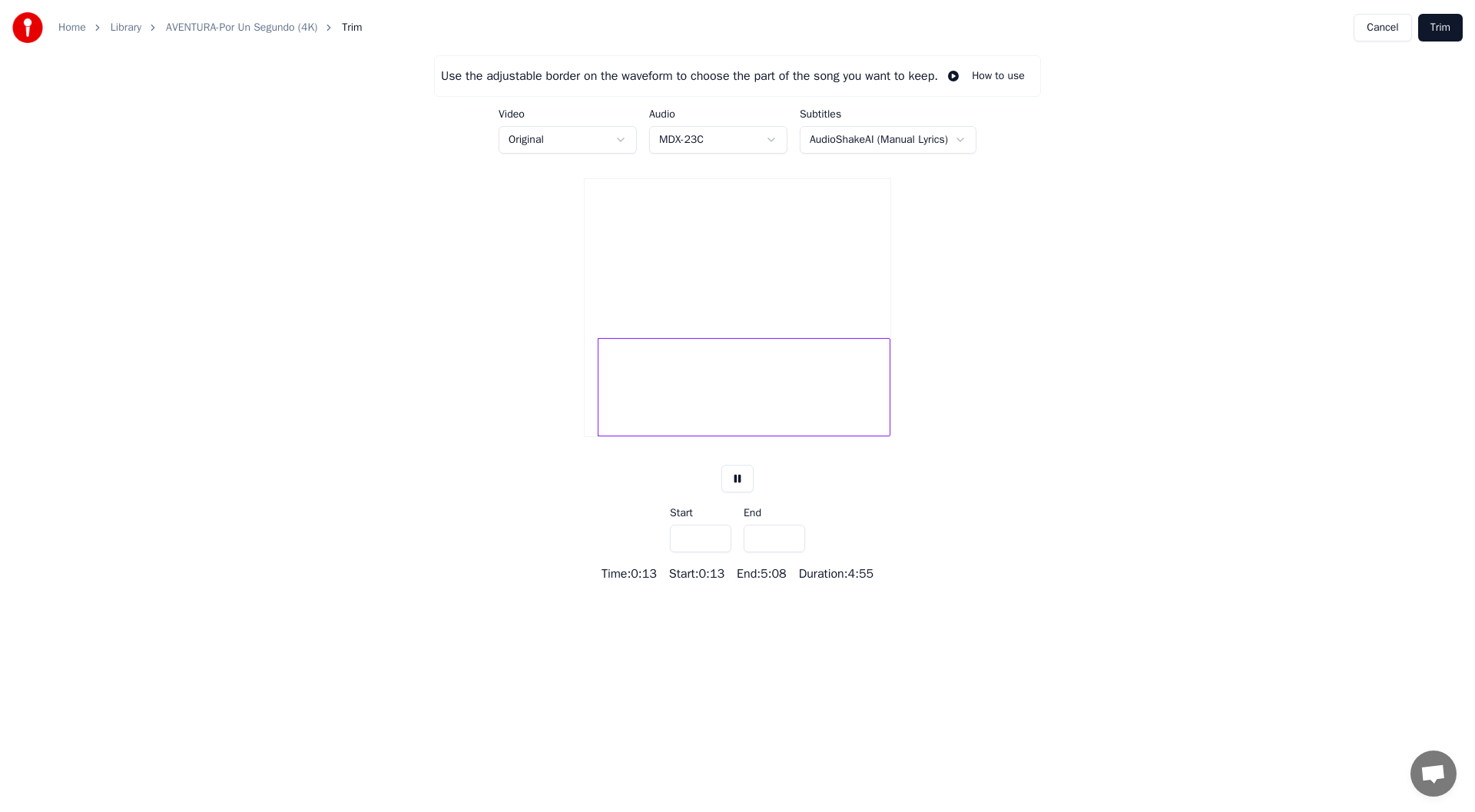 click on "****" at bounding box center [701, 539] 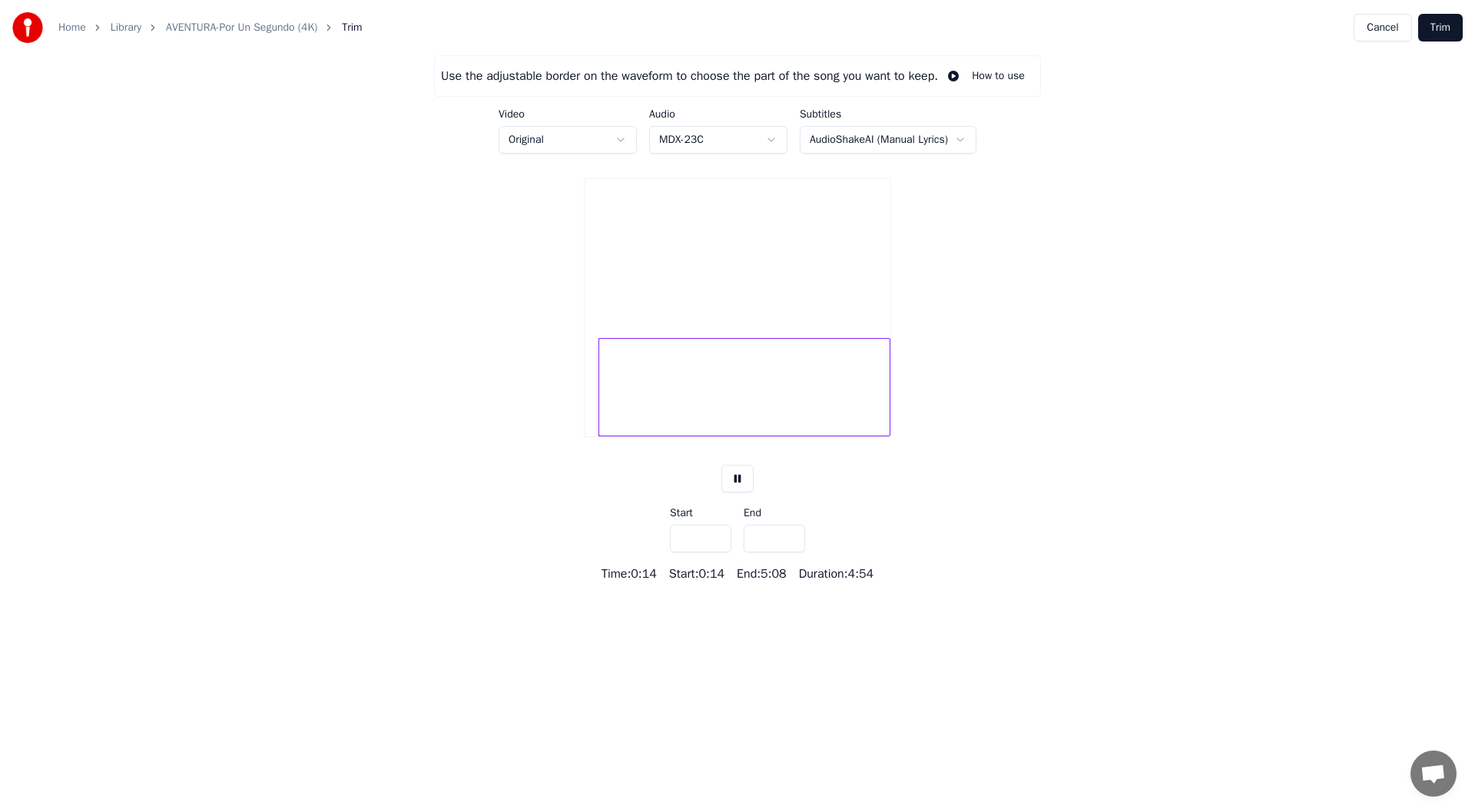 click on "****" at bounding box center [701, 539] 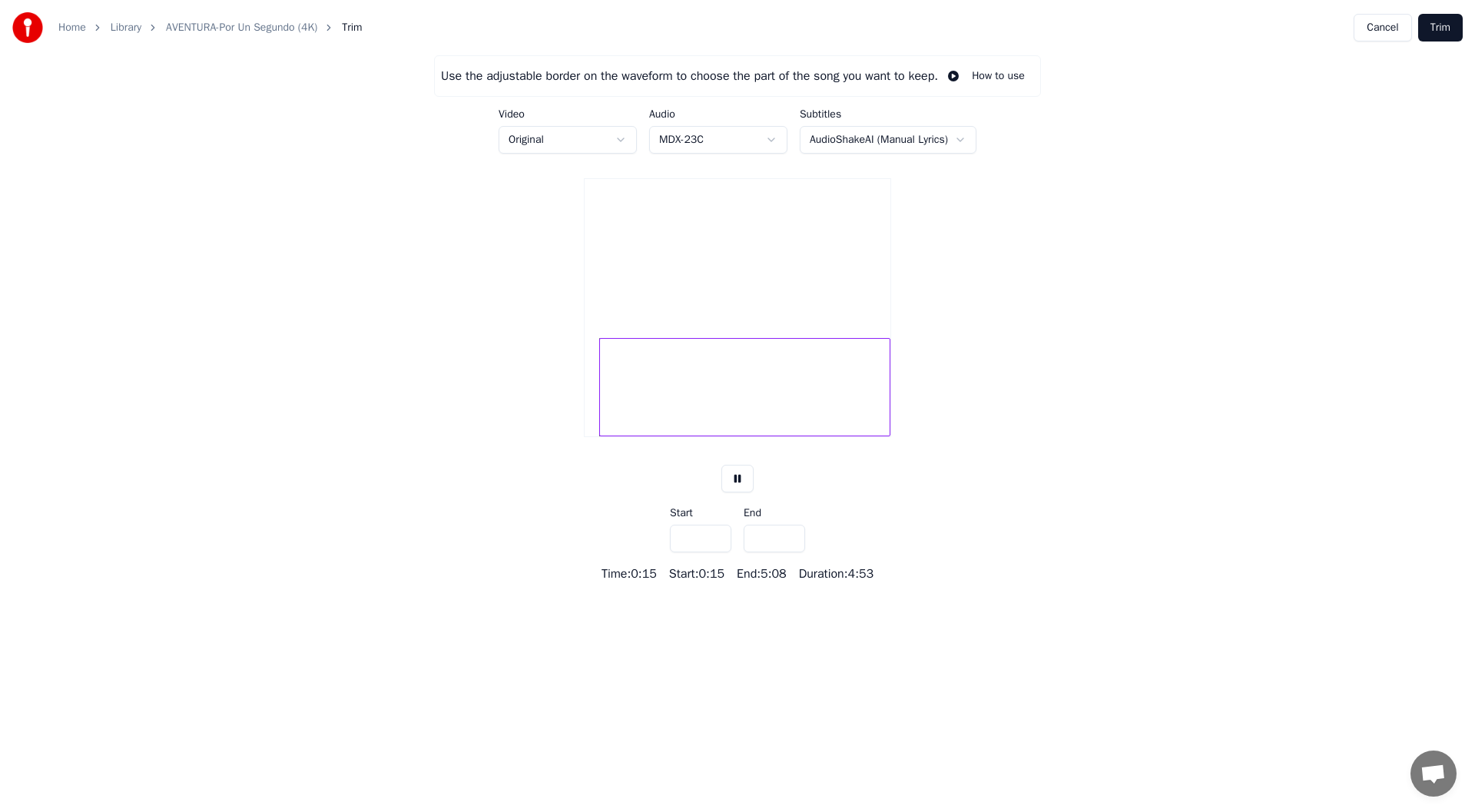 click on "****" at bounding box center (701, 539) 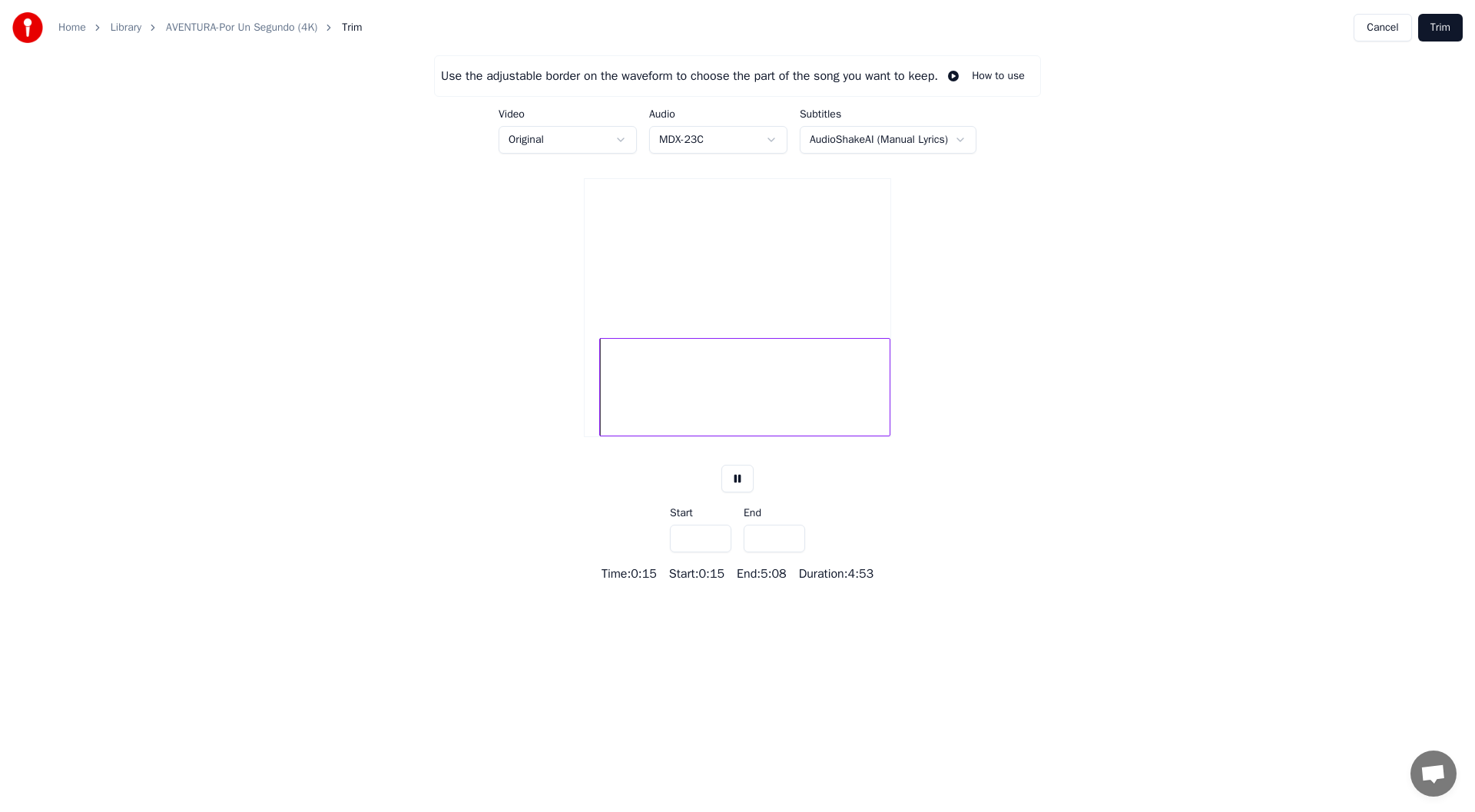 click on "****" at bounding box center [701, 539] 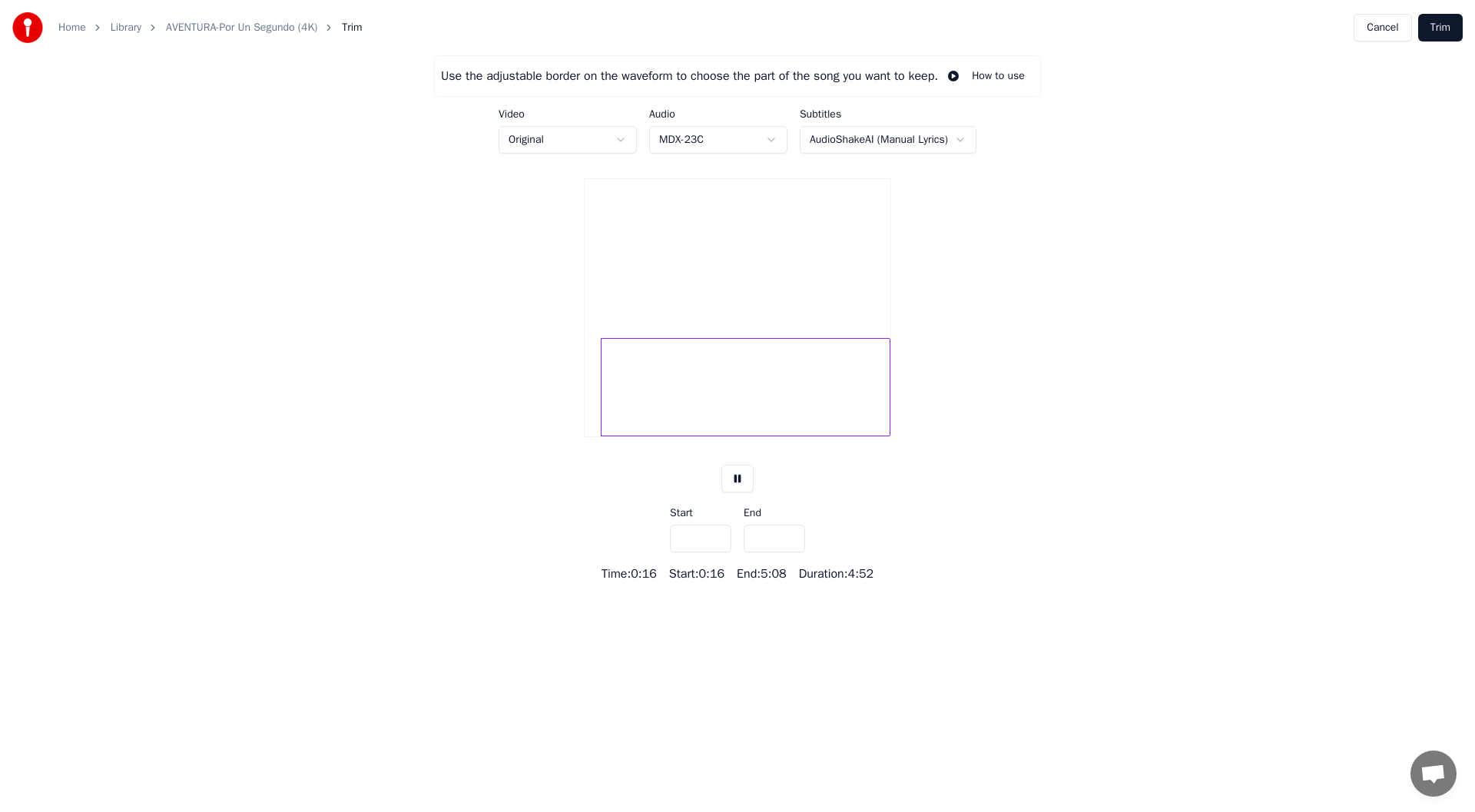 click on "****" at bounding box center (701, 539) 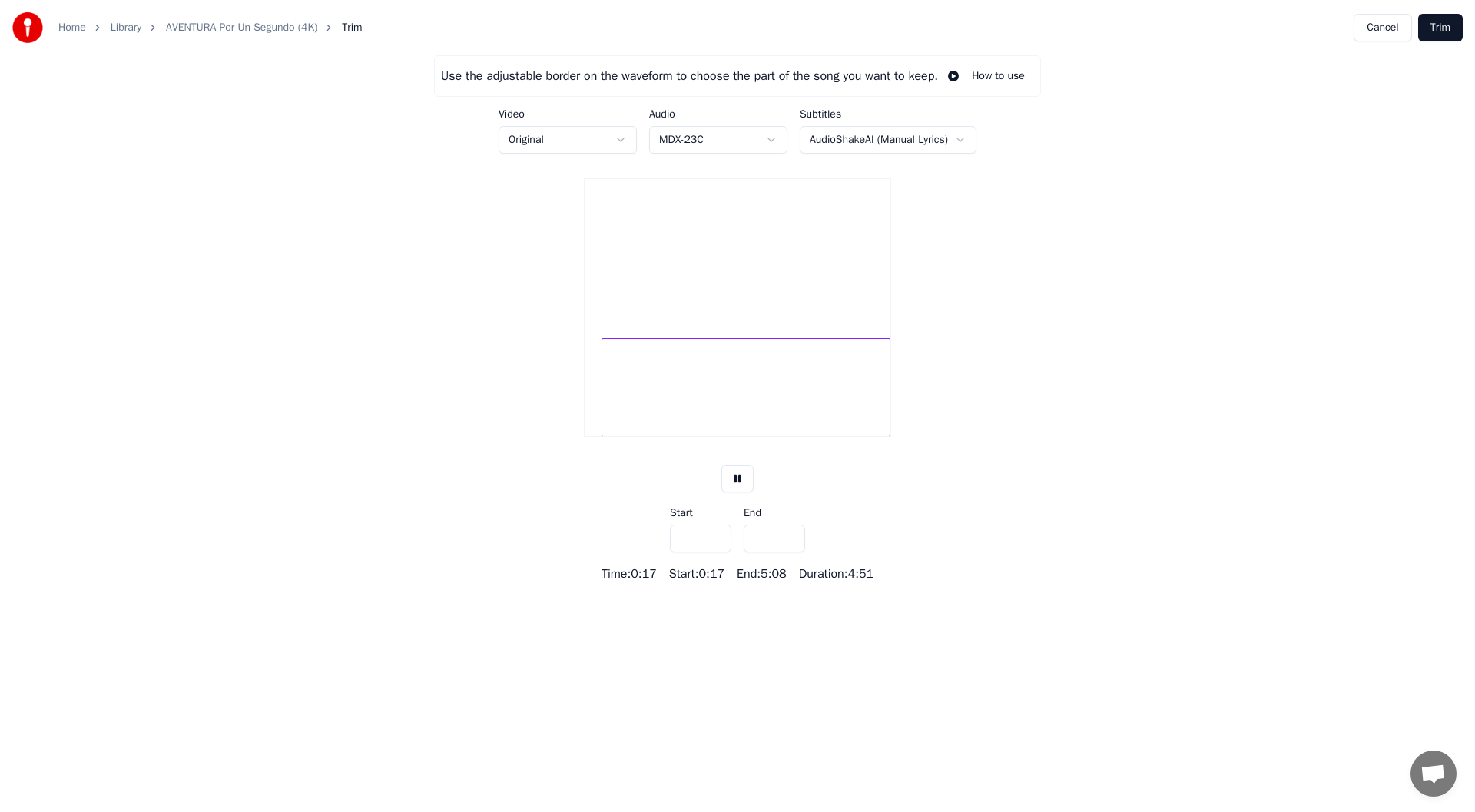 click on "****" at bounding box center (701, 539) 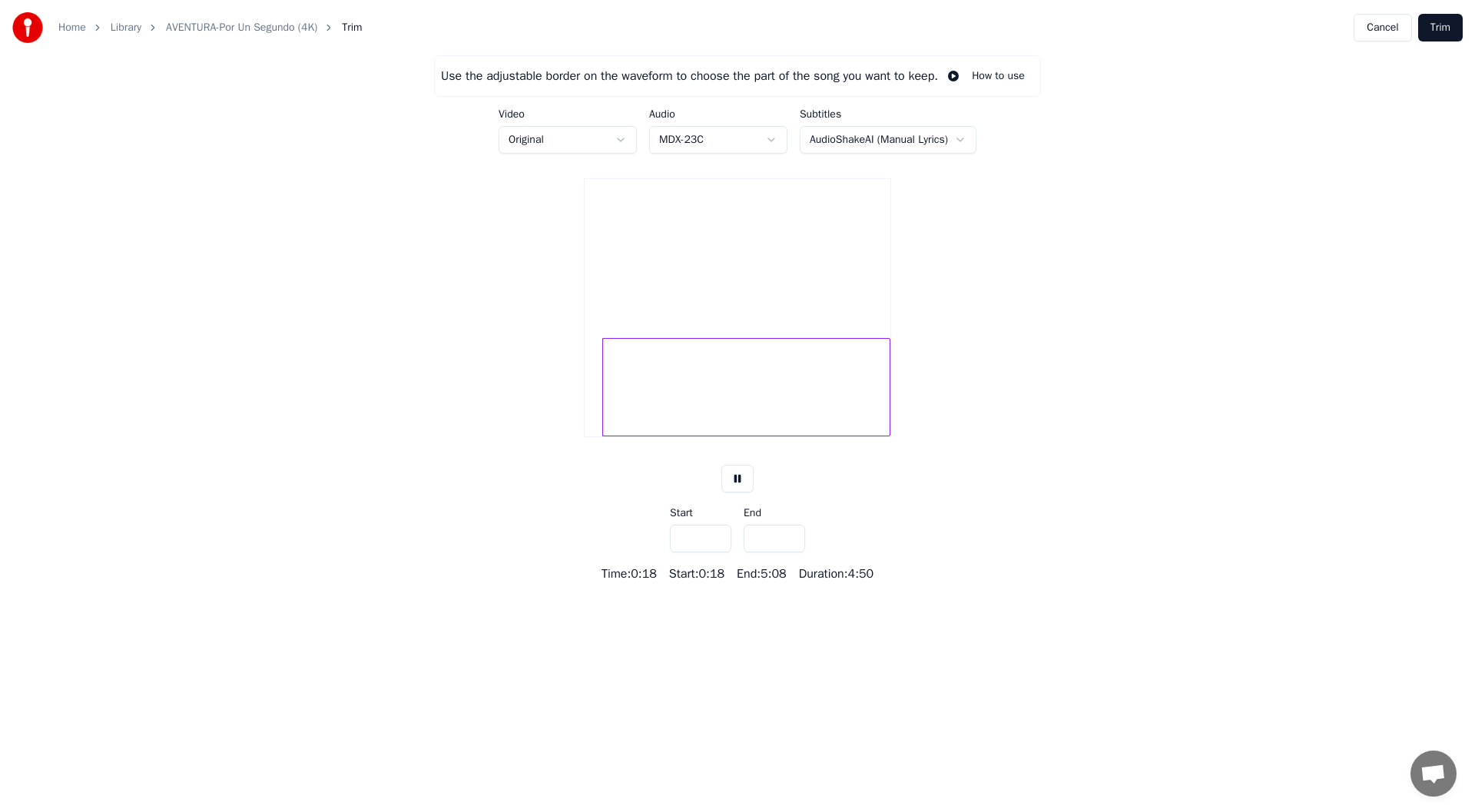 click on "****" at bounding box center [701, 539] 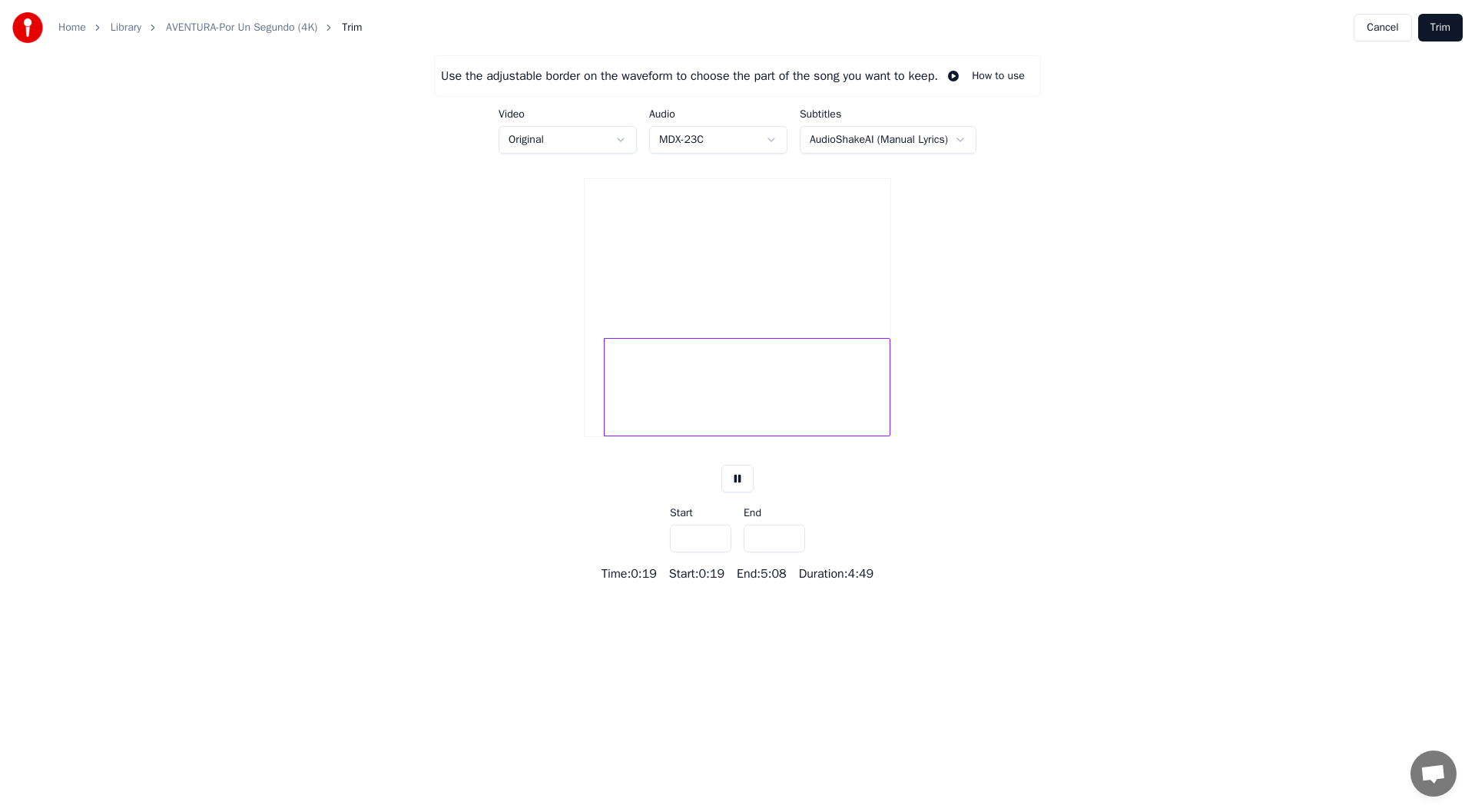 click on "****" at bounding box center [701, 539] 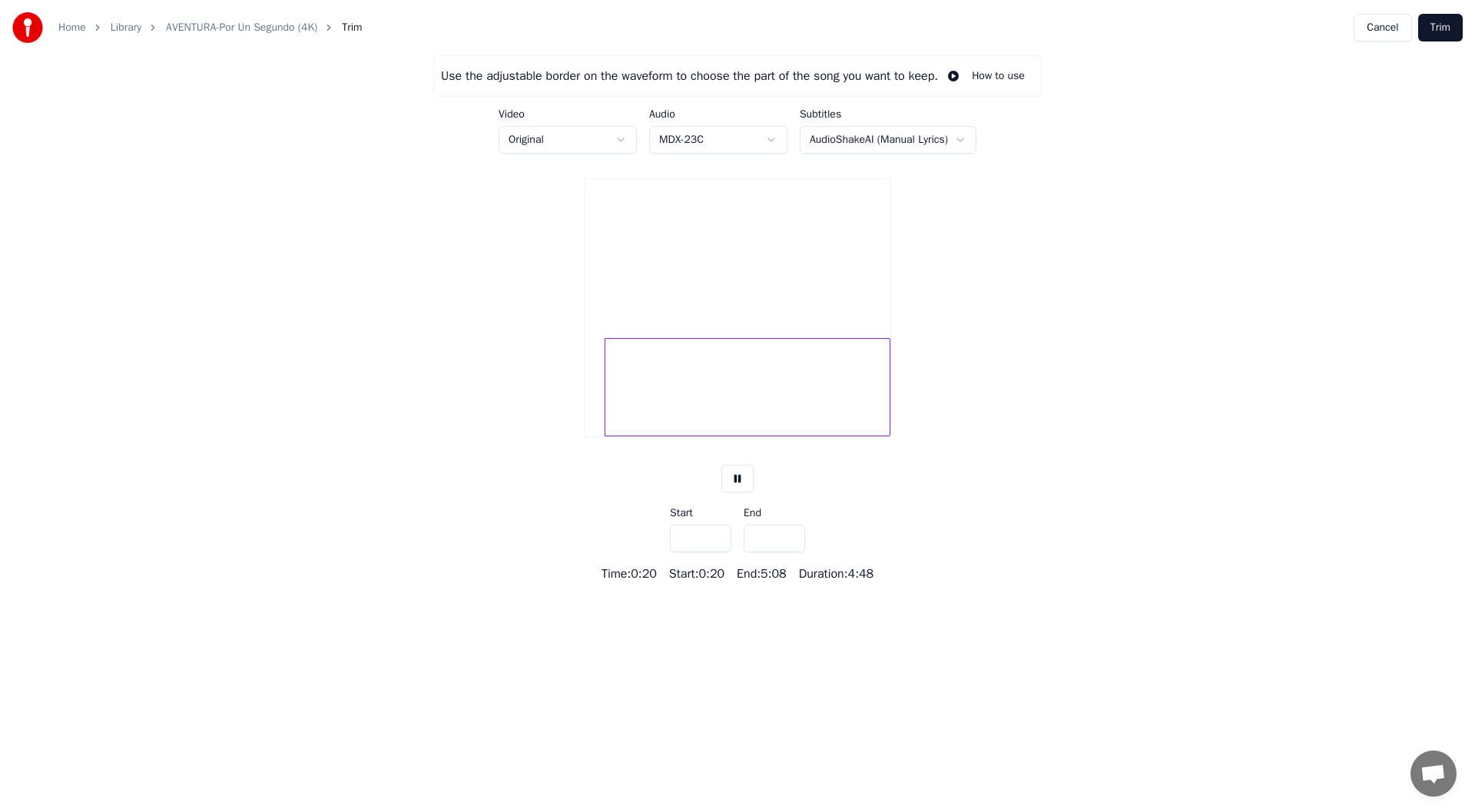click on "****" at bounding box center (701, 539) 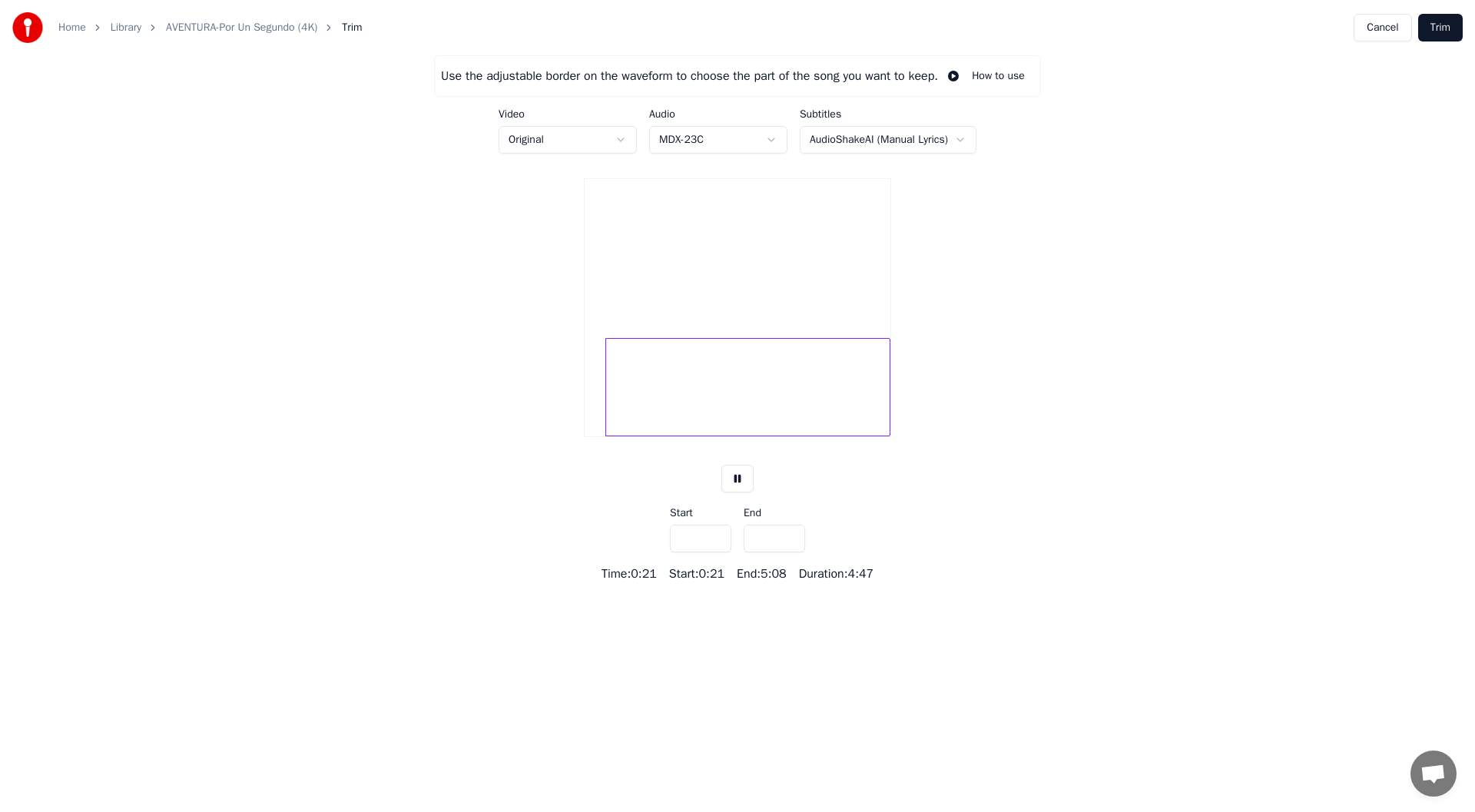 click on "****" at bounding box center (701, 539) 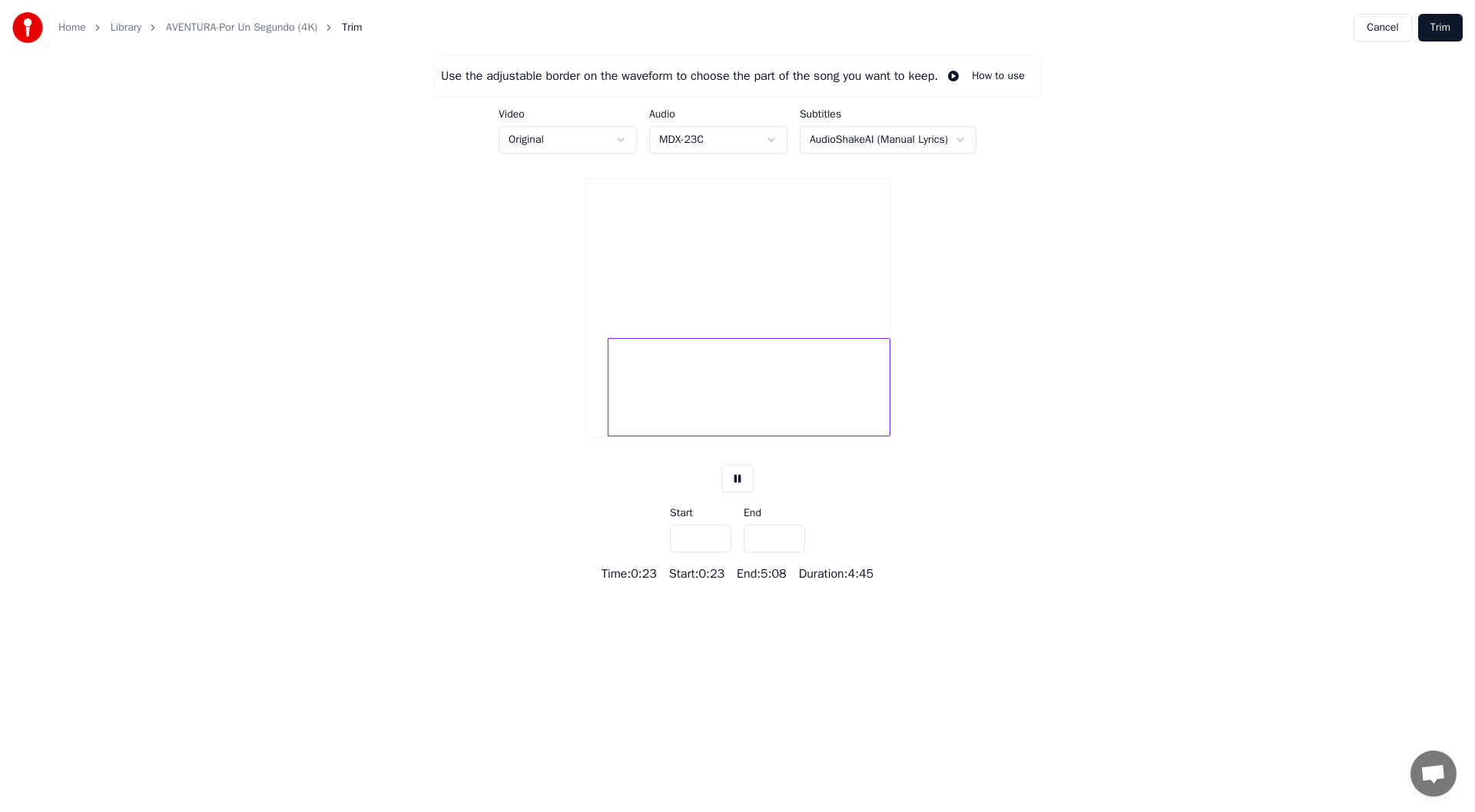 click on "****" at bounding box center (701, 539) 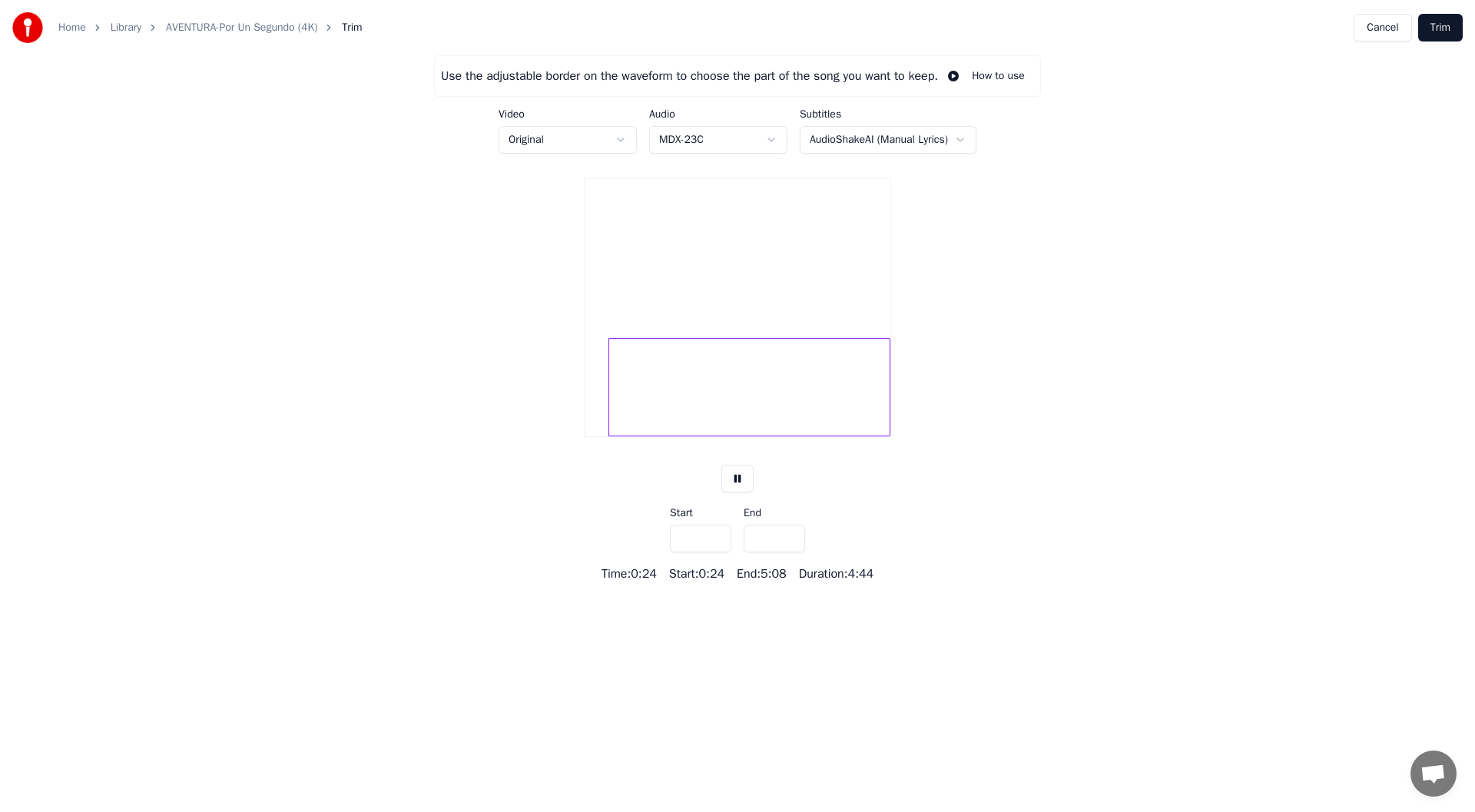 click on "****" at bounding box center [701, 539] 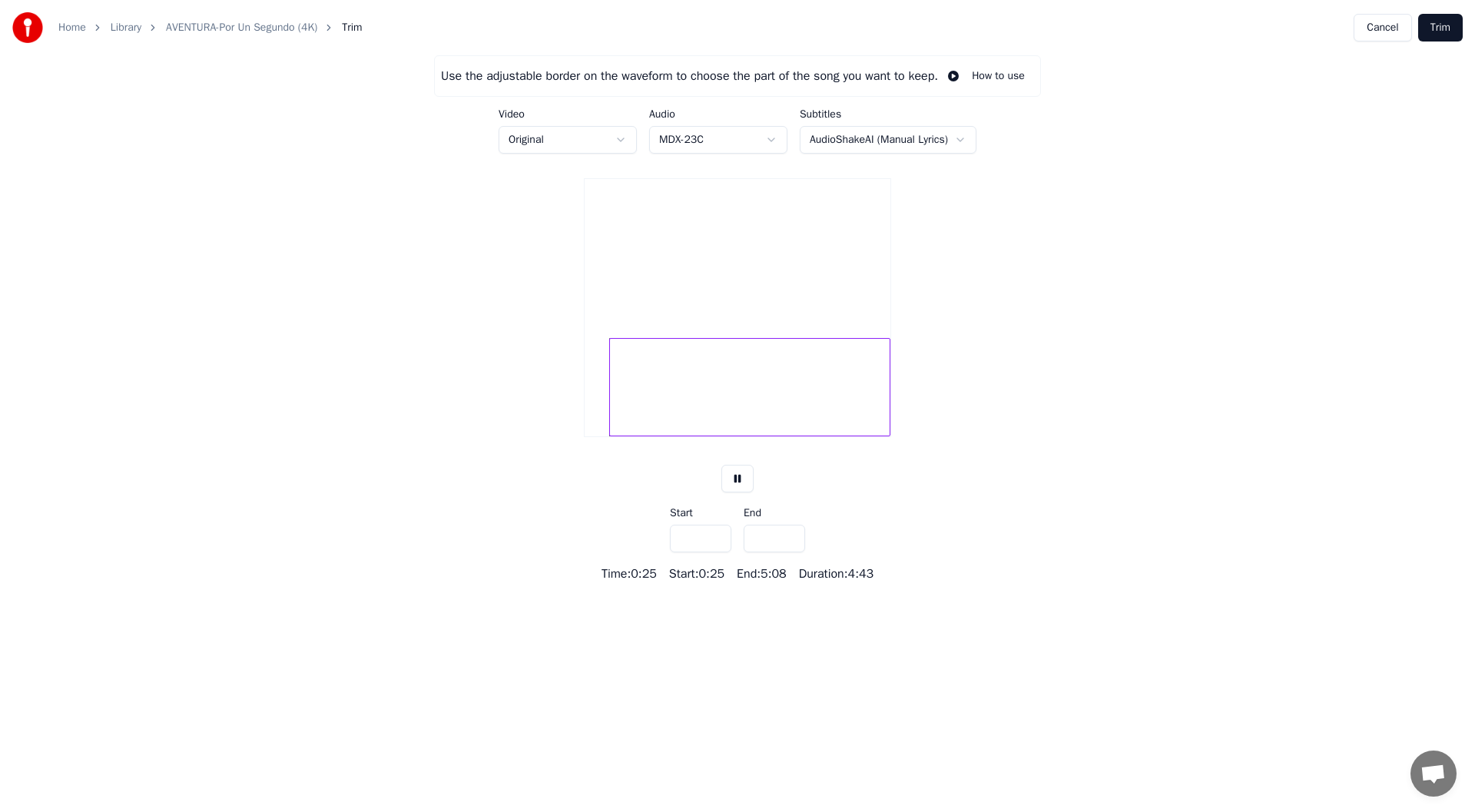 click on "****" at bounding box center (701, 539) 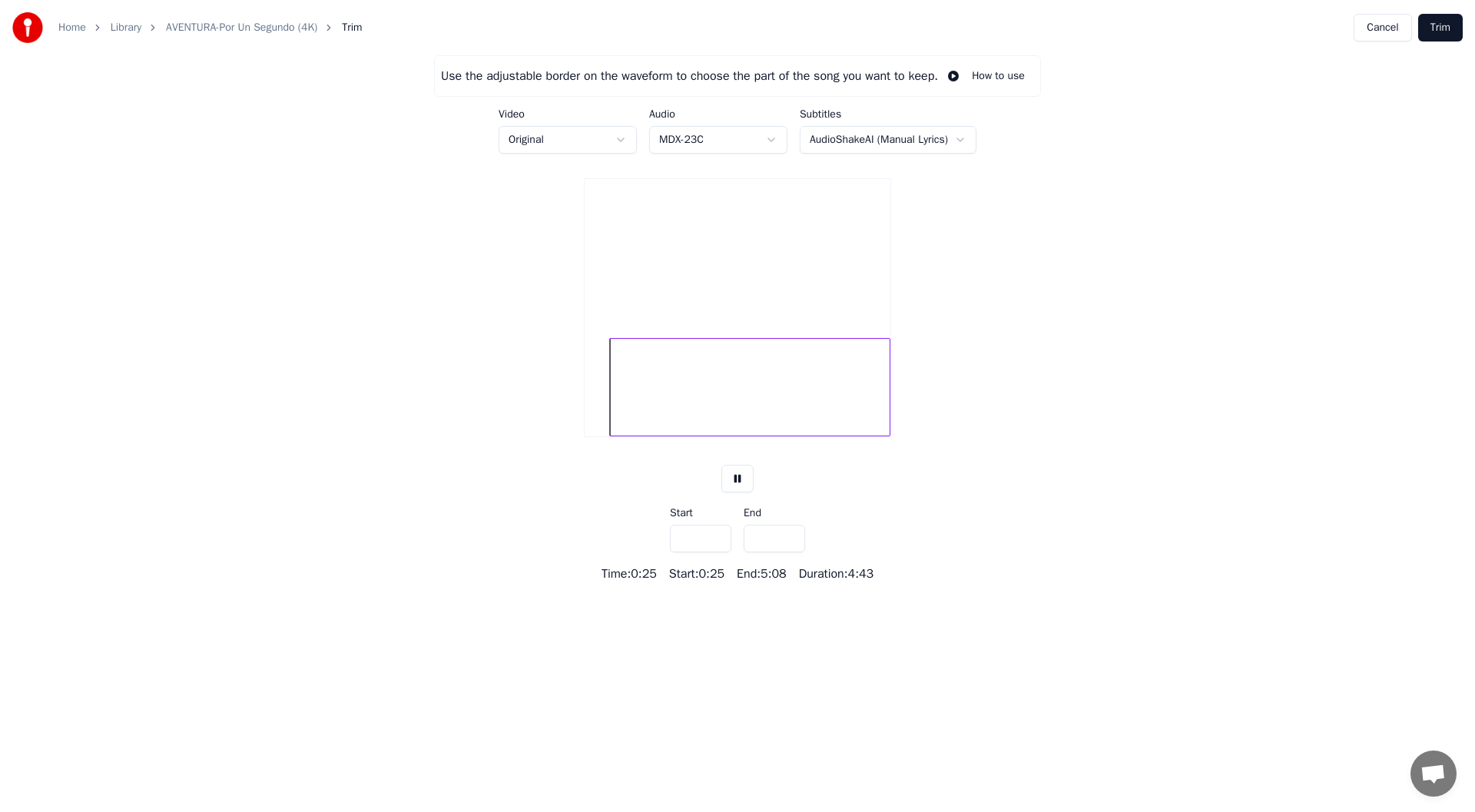 click on "****" at bounding box center (701, 539) 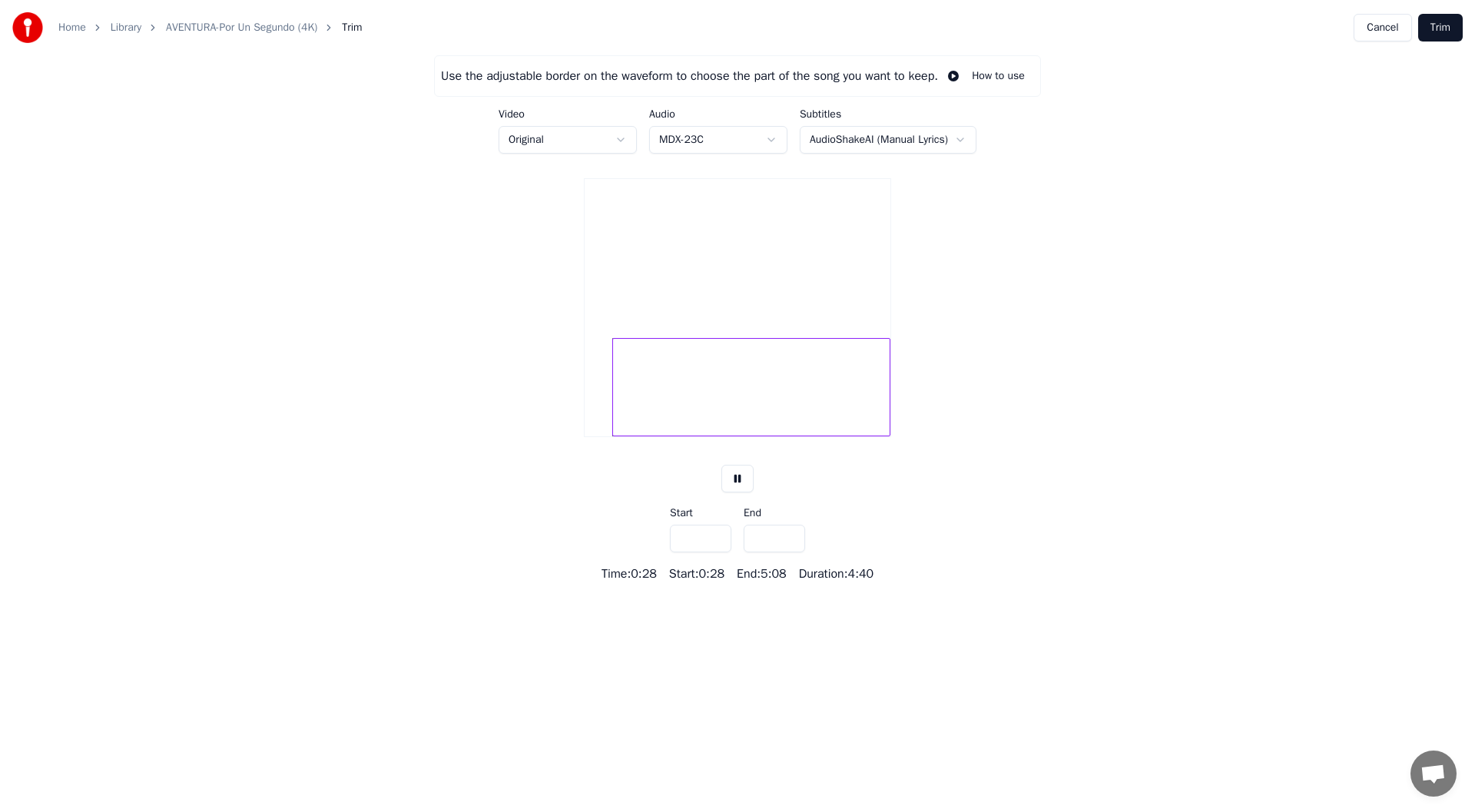 click on "****" at bounding box center (701, 539) 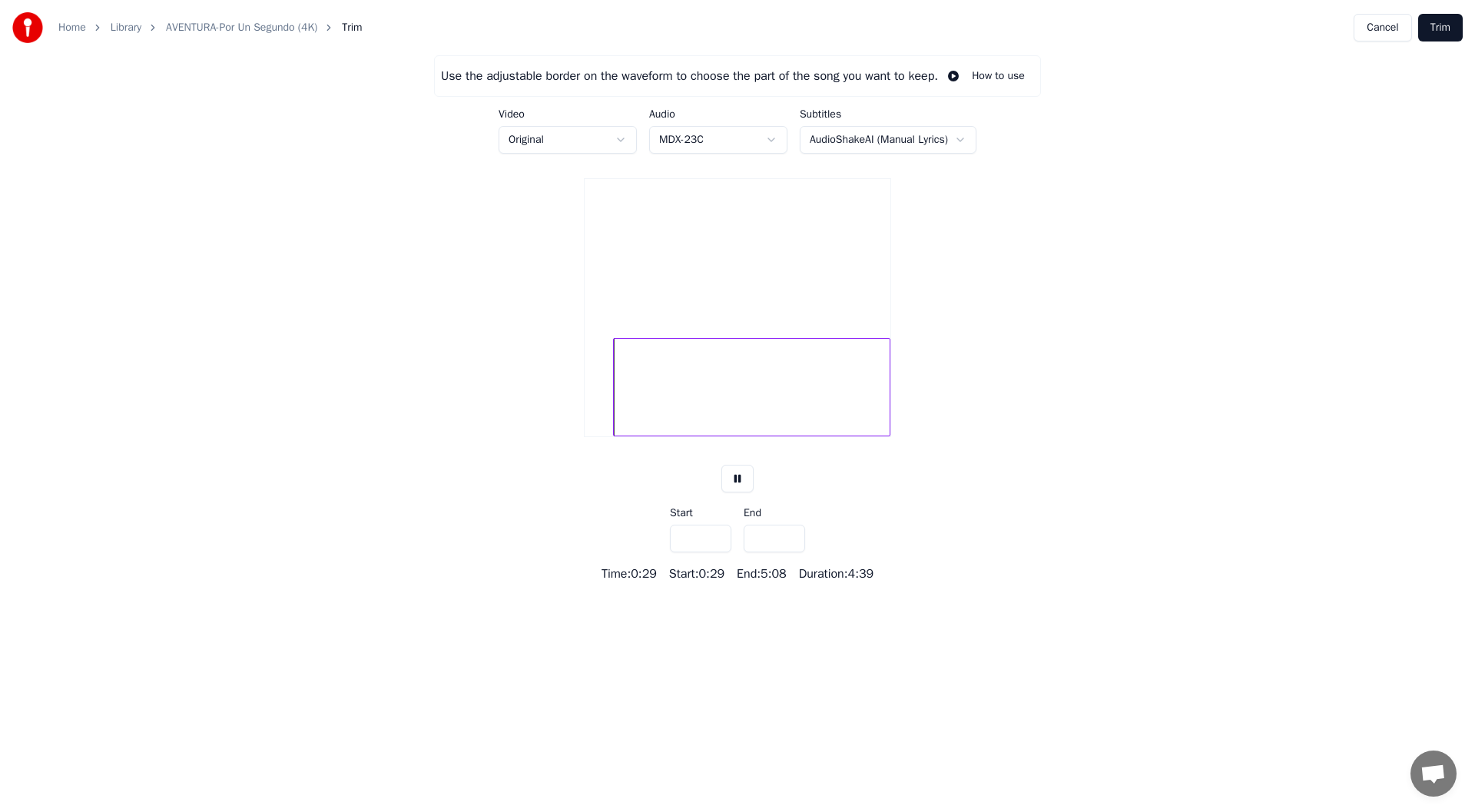 click on "****" at bounding box center [701, 539] 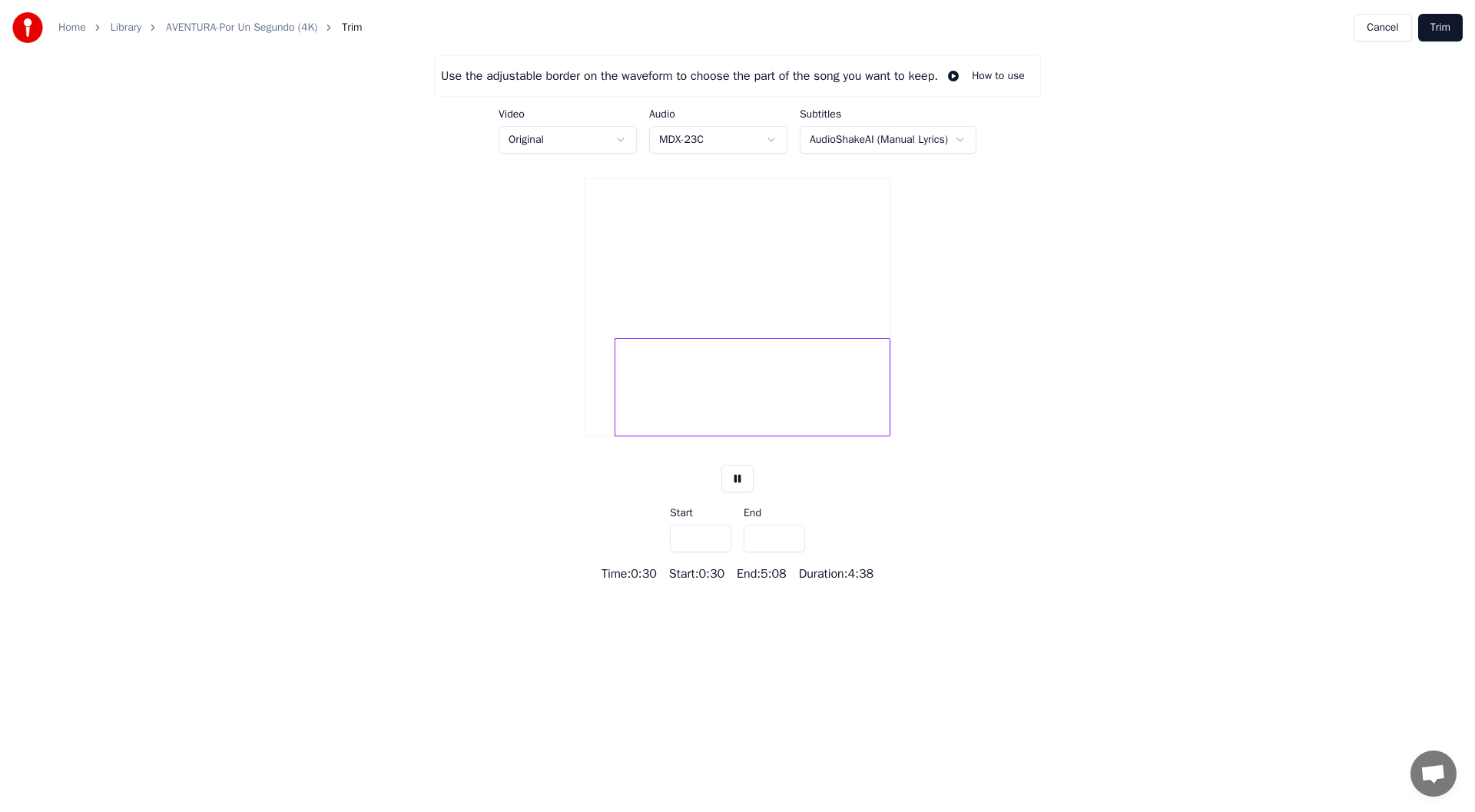 click on "****" at bounding box center (701, 539) 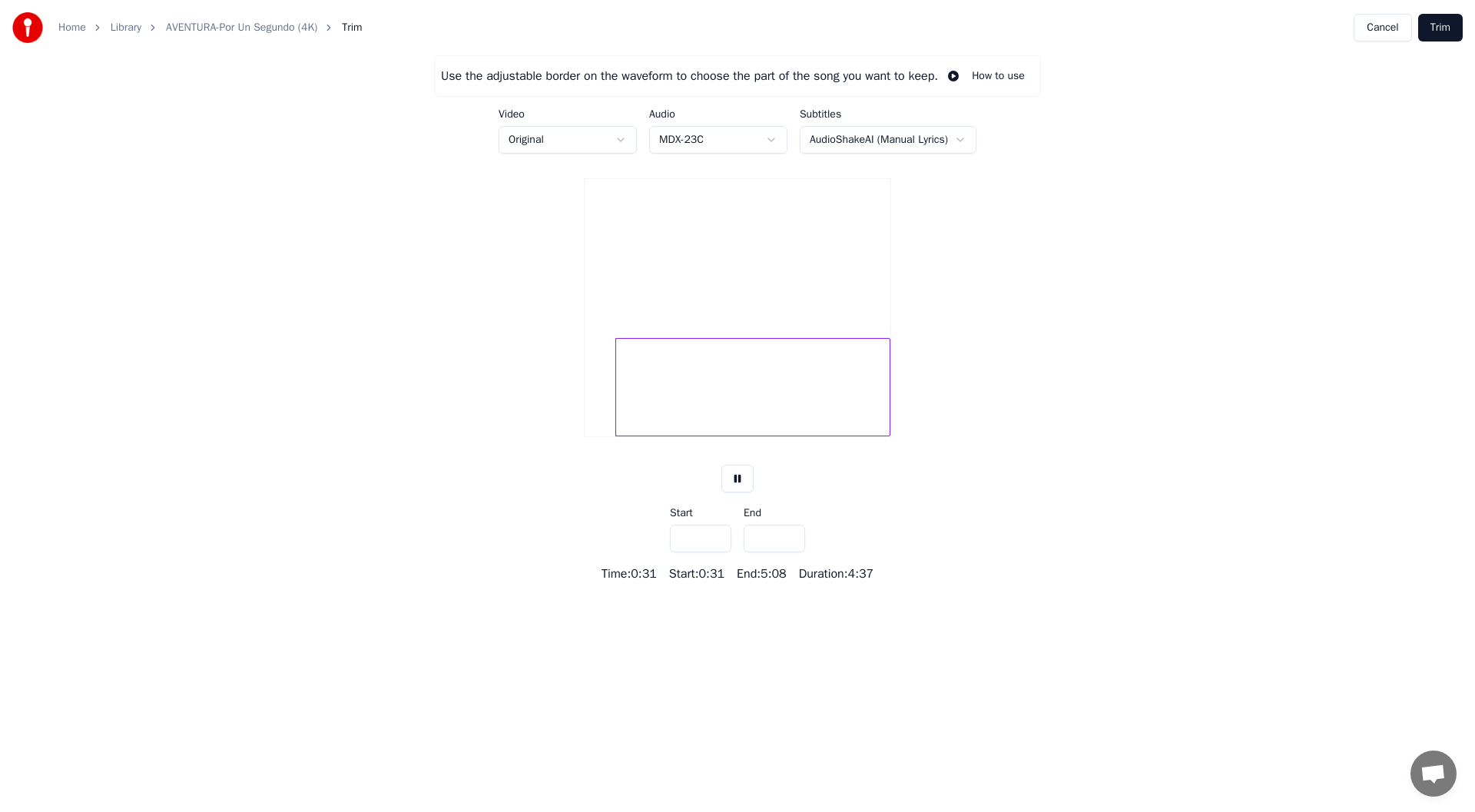 click on "****" at bounding box center [701, 539] 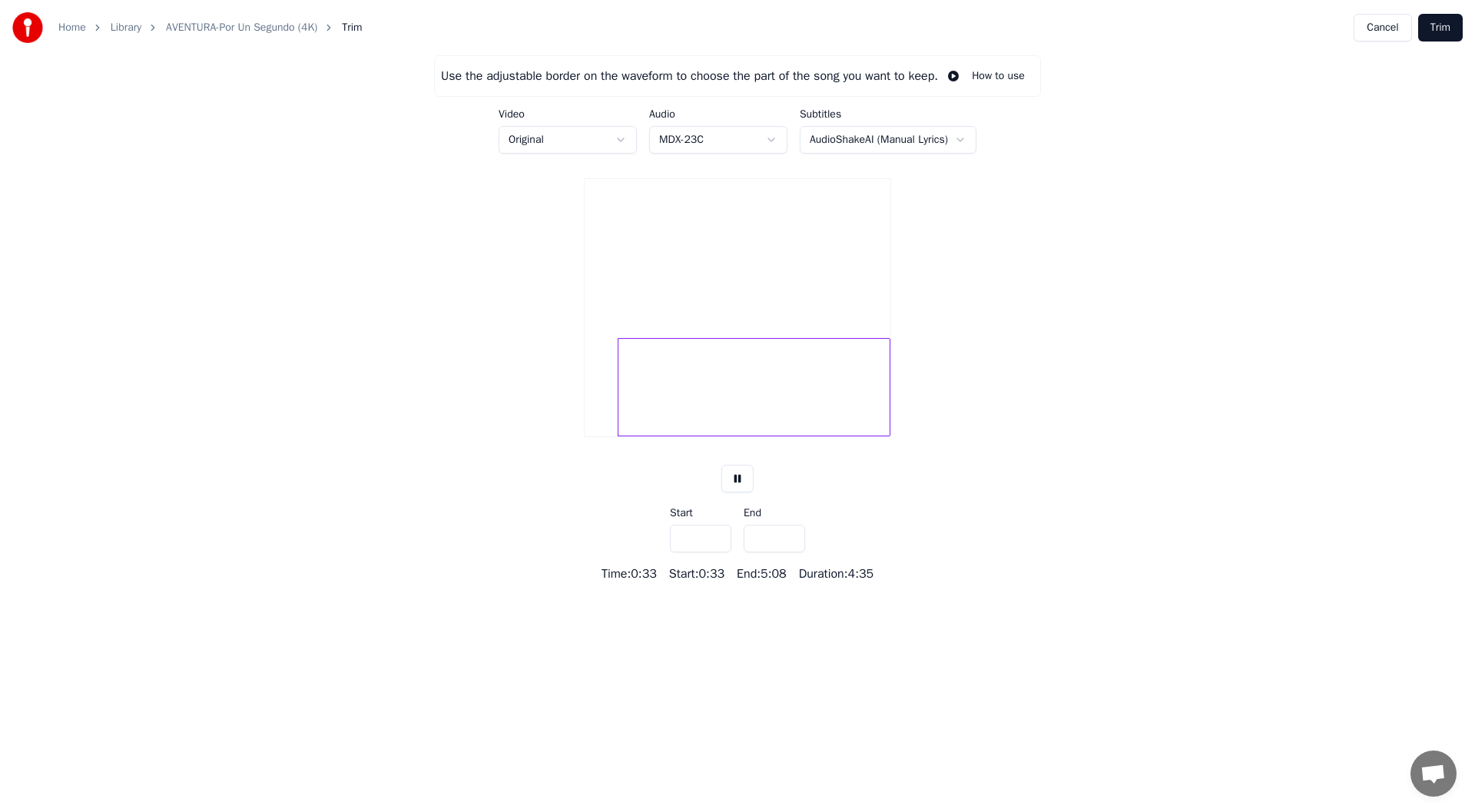 click on "****" at bounding box center (701, 539) 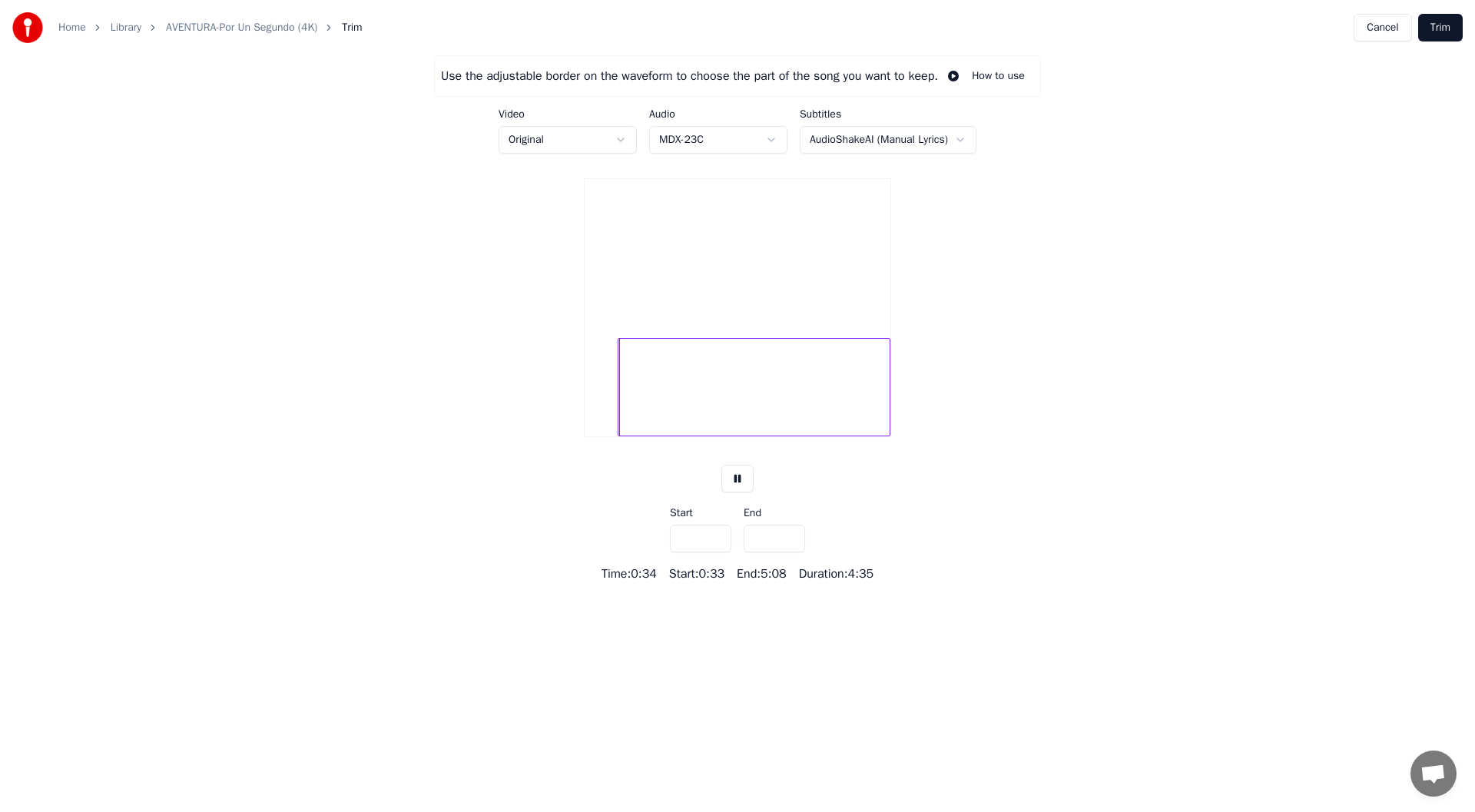 click on "****" at bounding box center (701, 539) 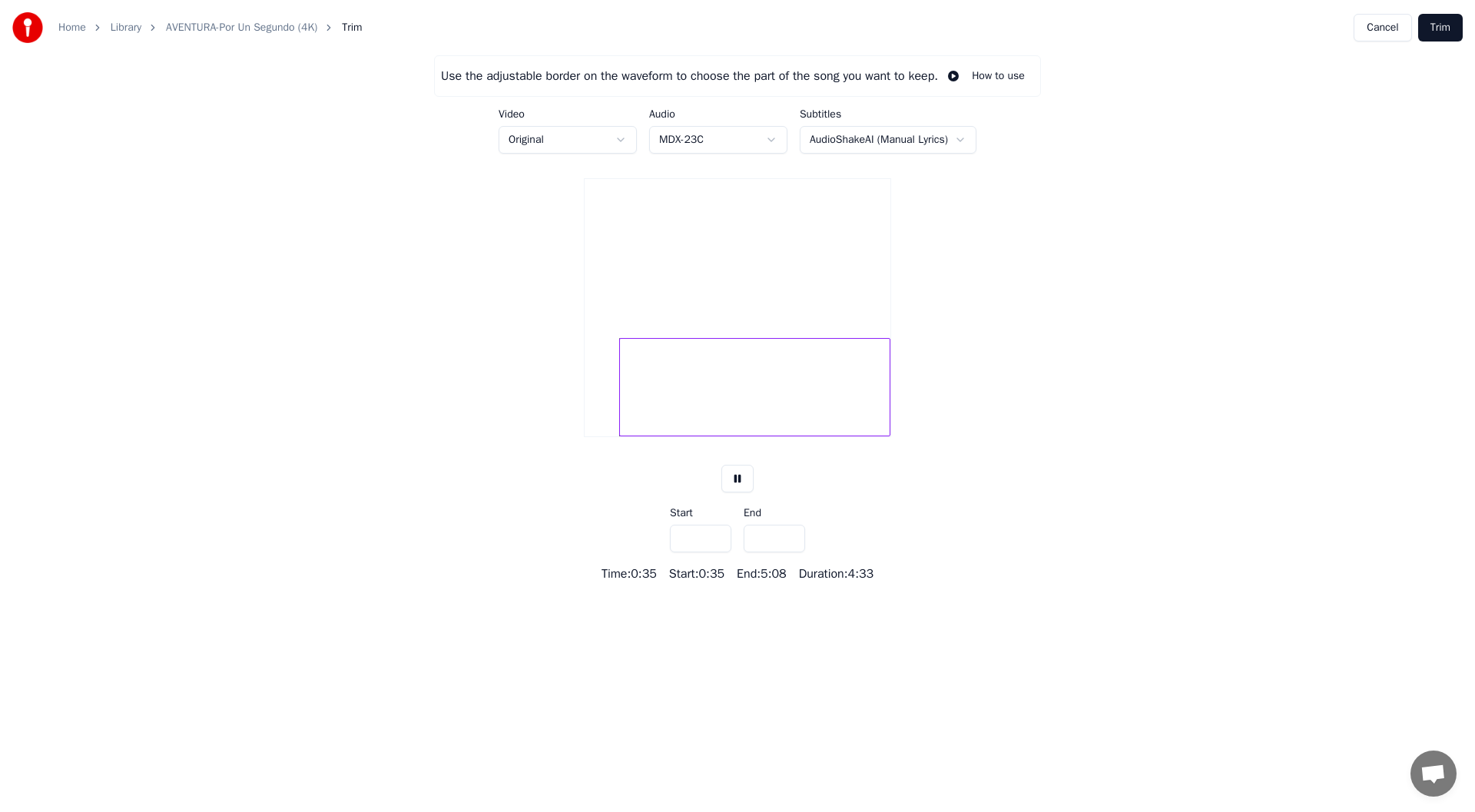 click on "****" at bounding box center (701, 539) 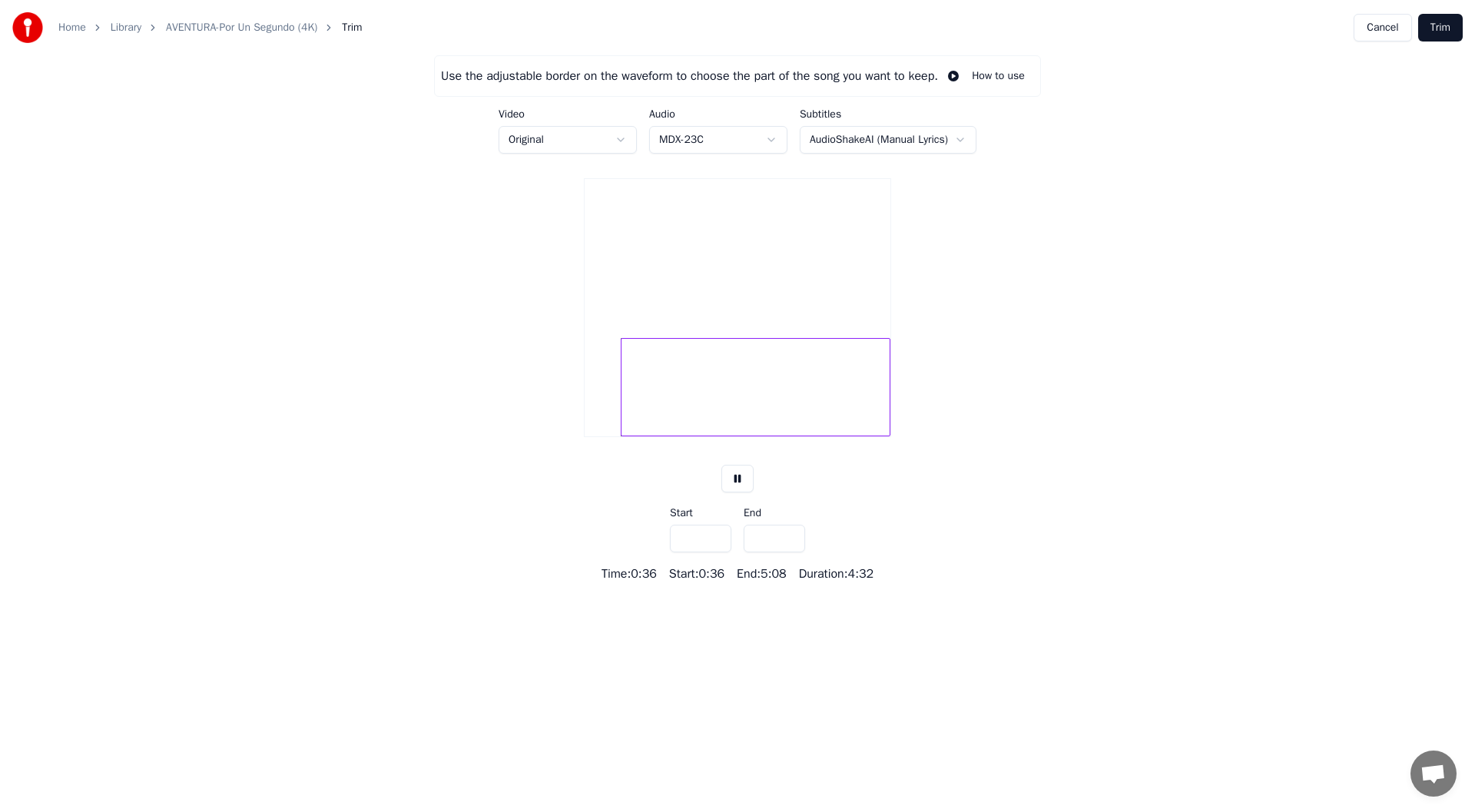 click on "****" at bounding box center (701, 539) 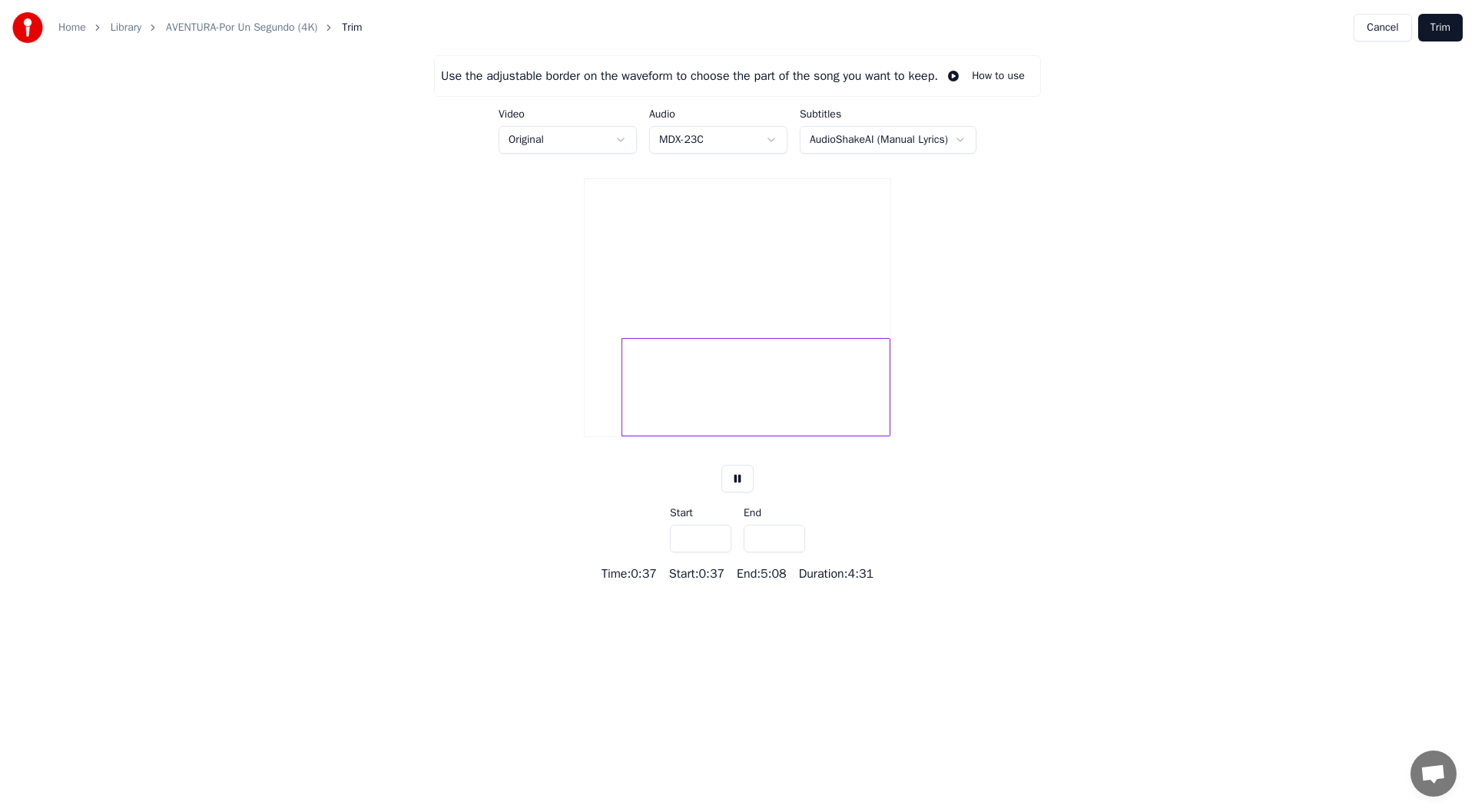 click on "****" at bounding box center [701, 539] 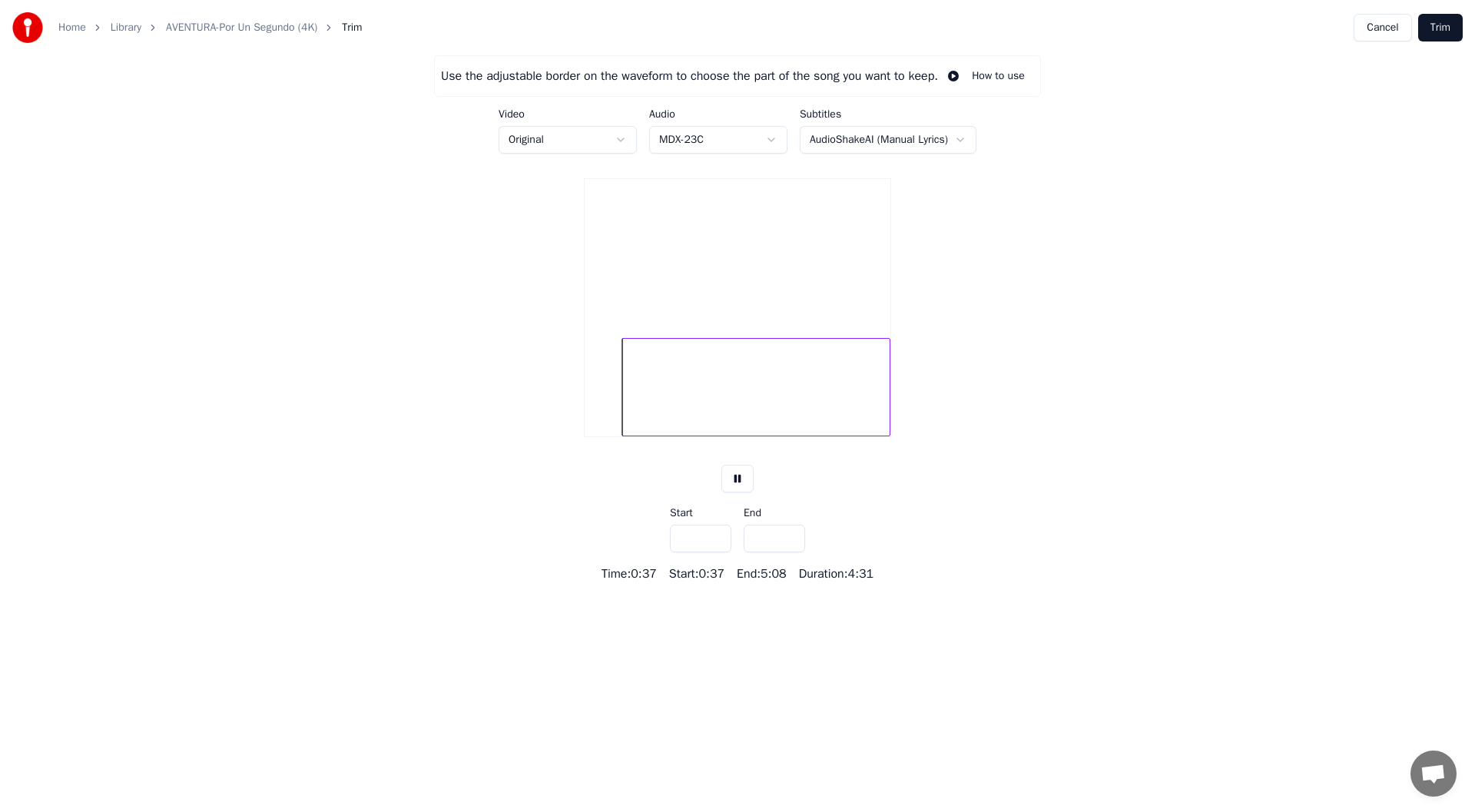 click on "****" at bounding box center [701, 539] 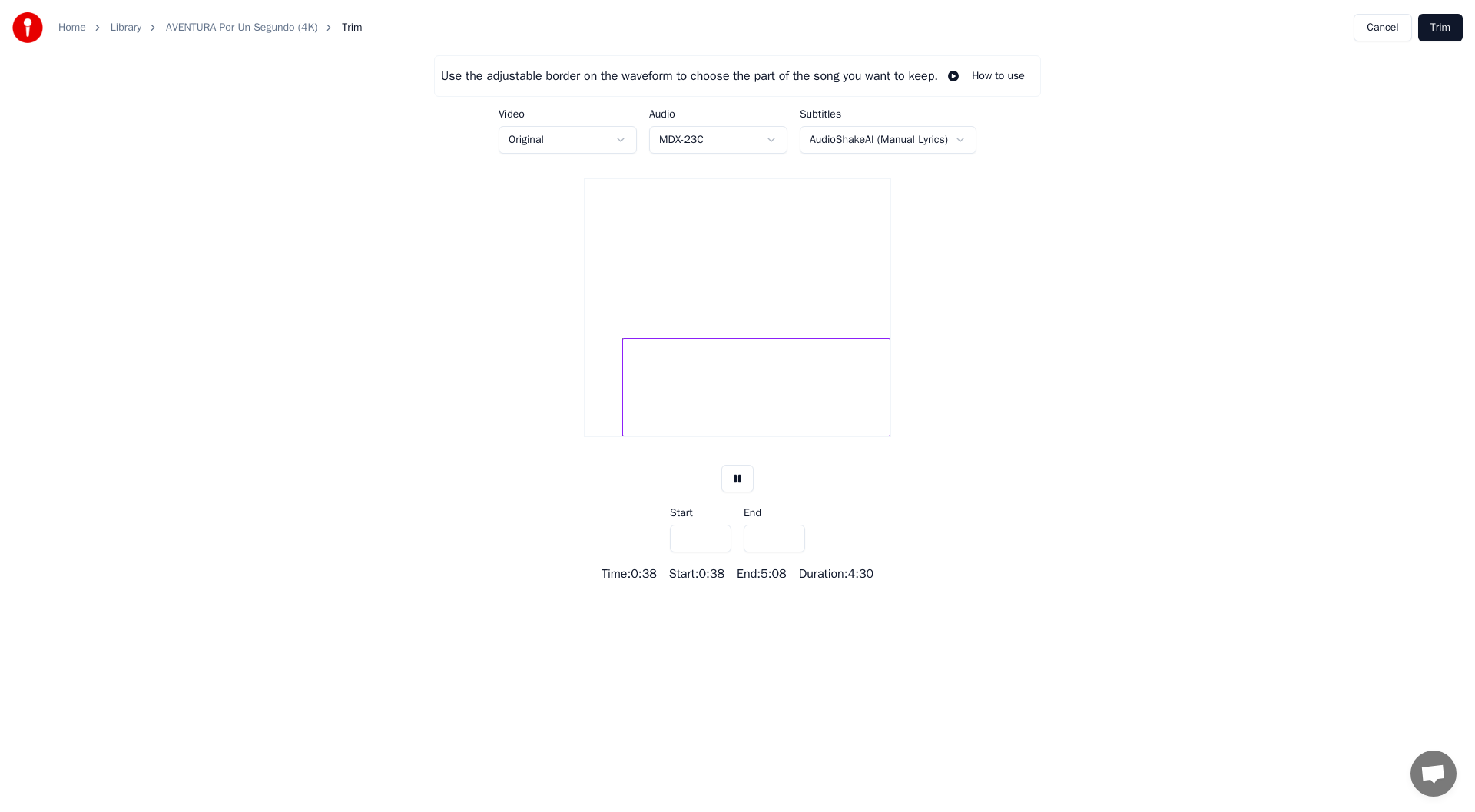 click on "****" at bounding box center (701, 539) 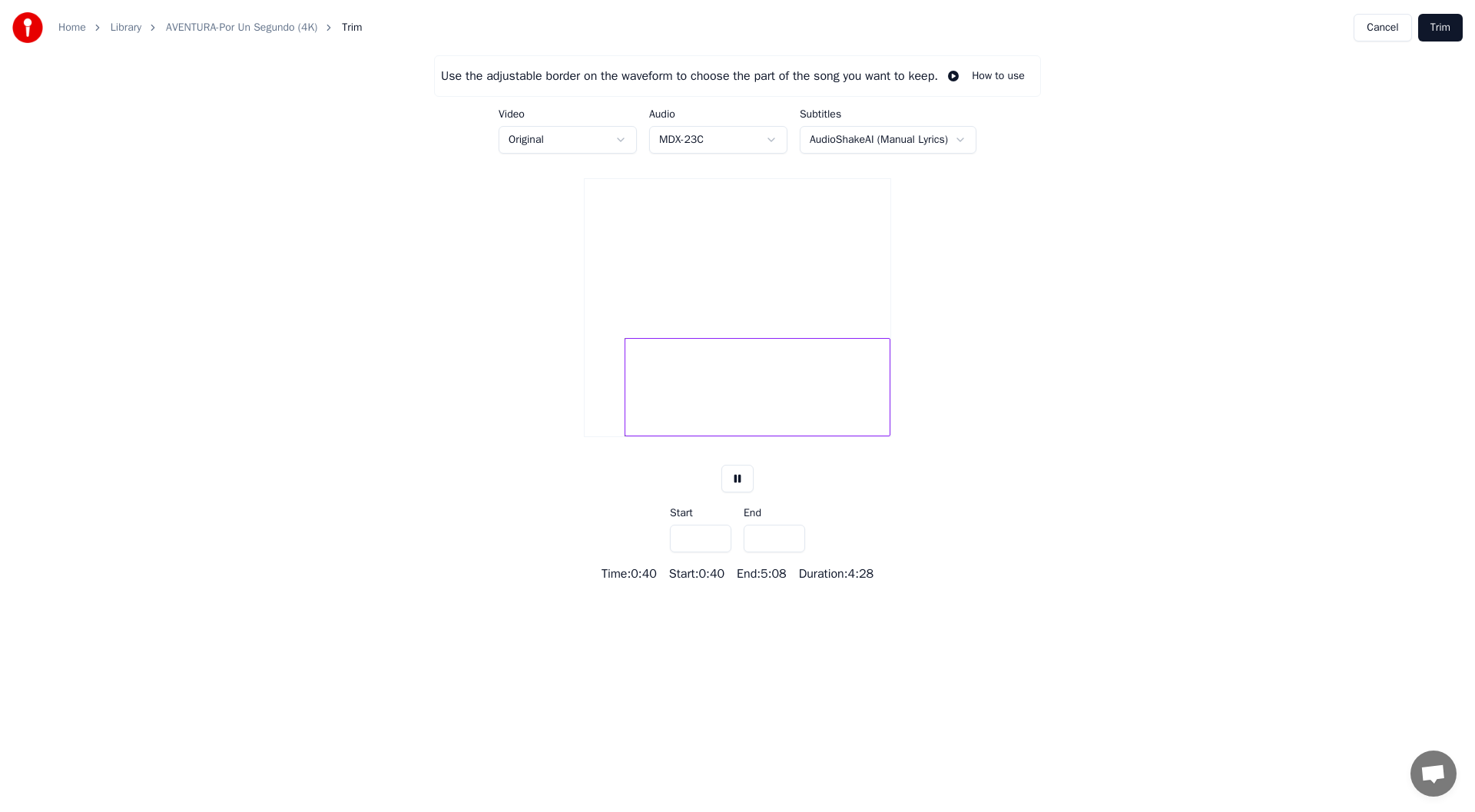 click on "****" at bounding box center [701, 539] 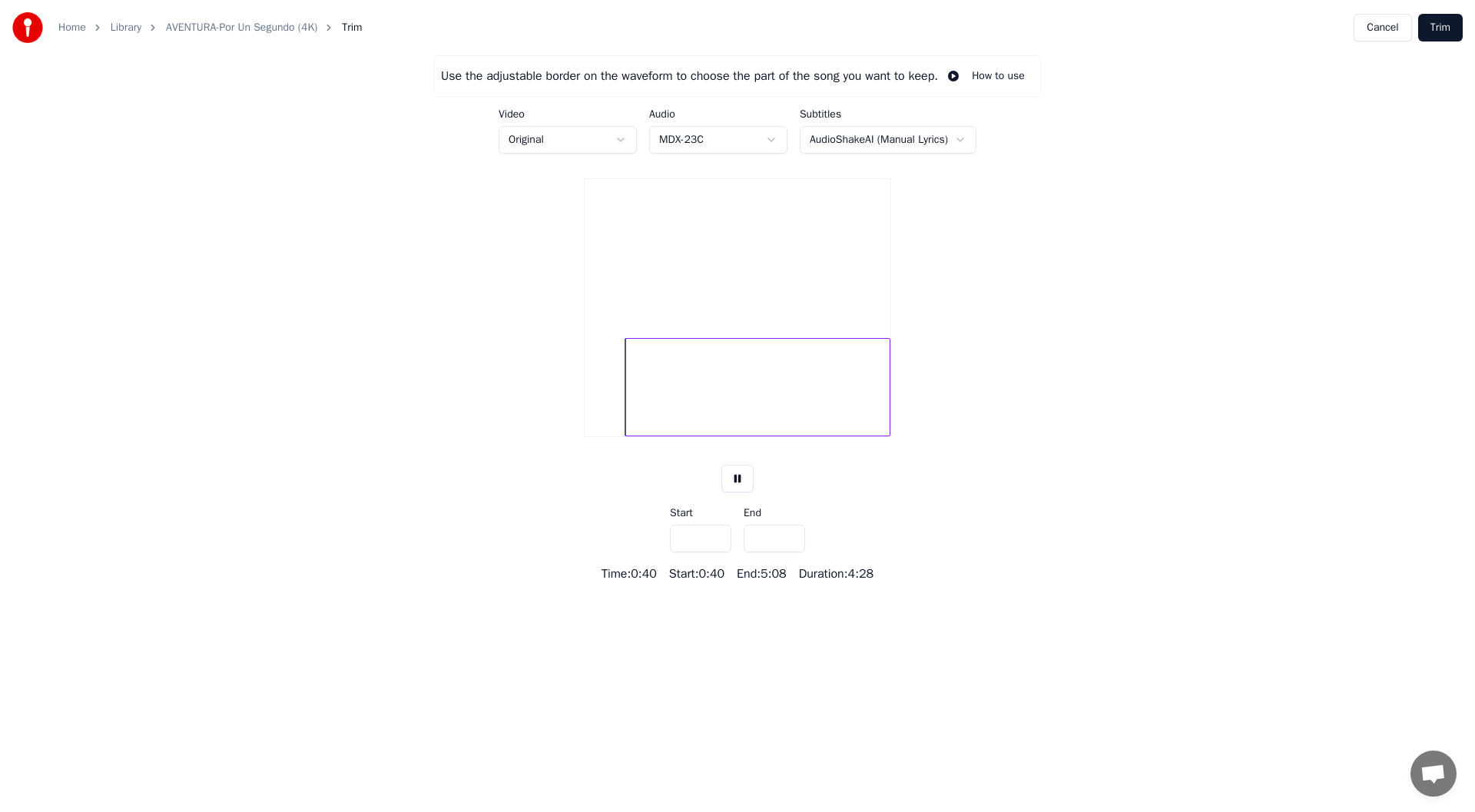 click on "****" at bounding box center [701, 539] 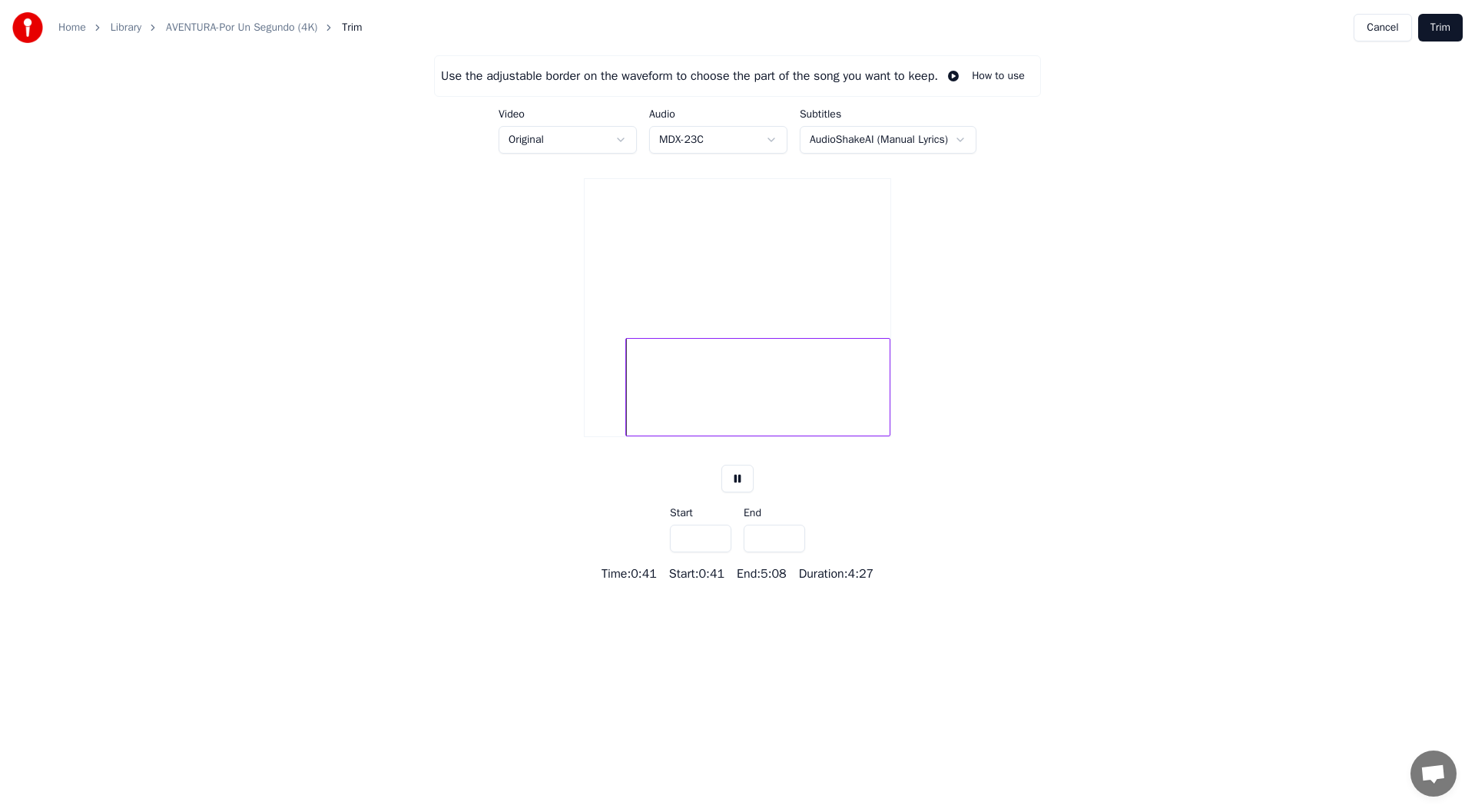 click on "****" at bounding box center (701, 539) 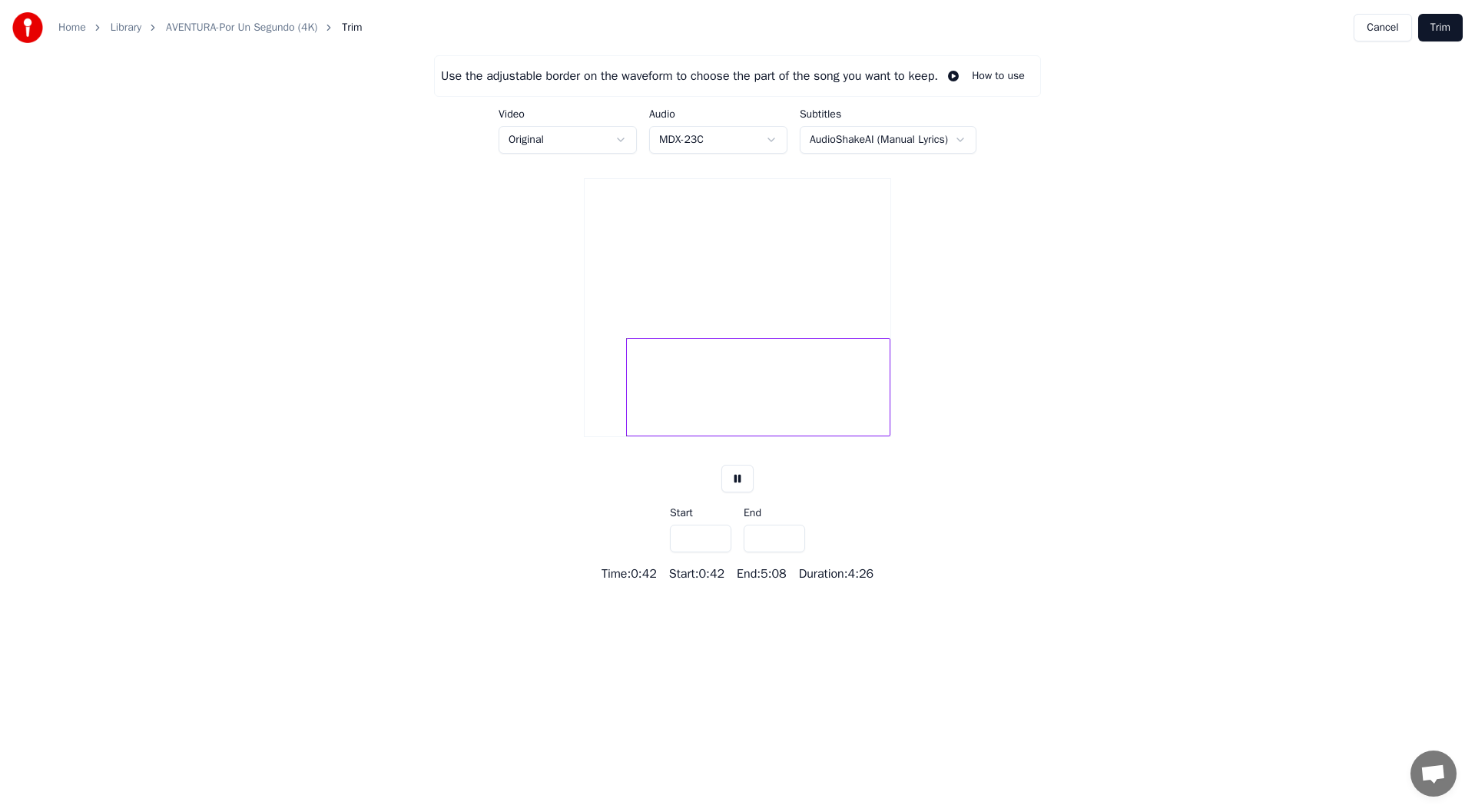 click on "****" at bounding box center [701, 539] 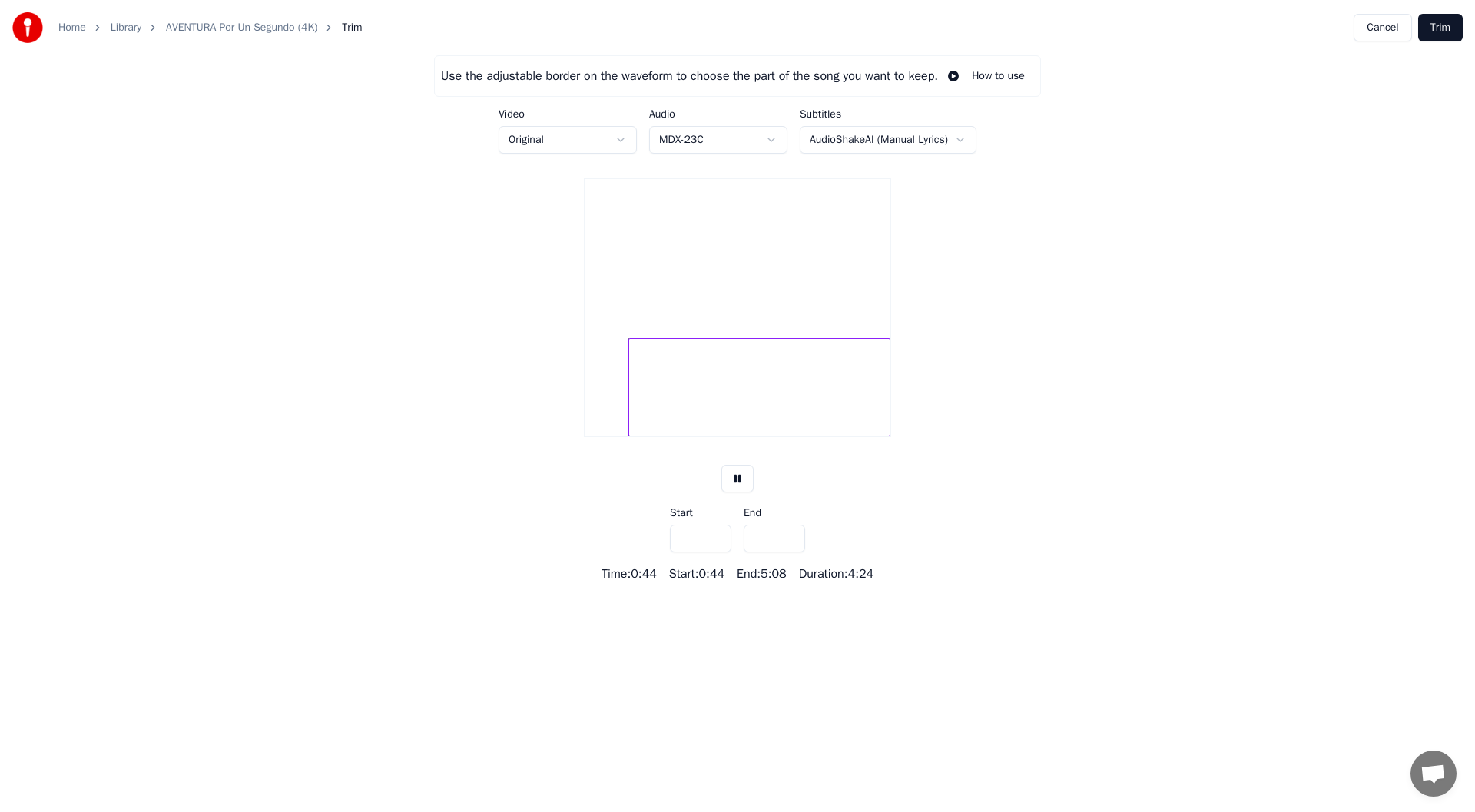 click on "****" at bounding box center (701, 539) 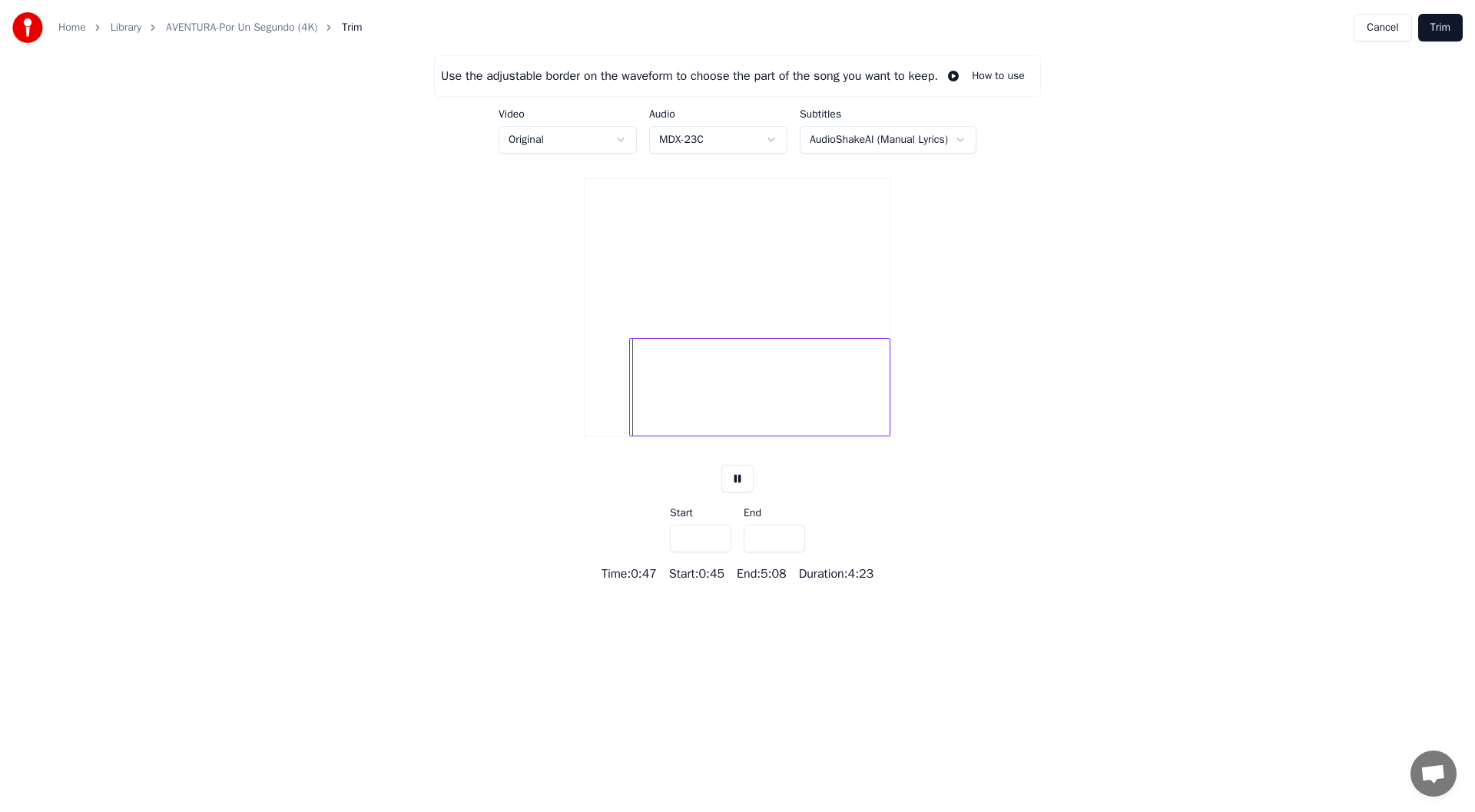 click on "****" at bounding box center [701, 539] 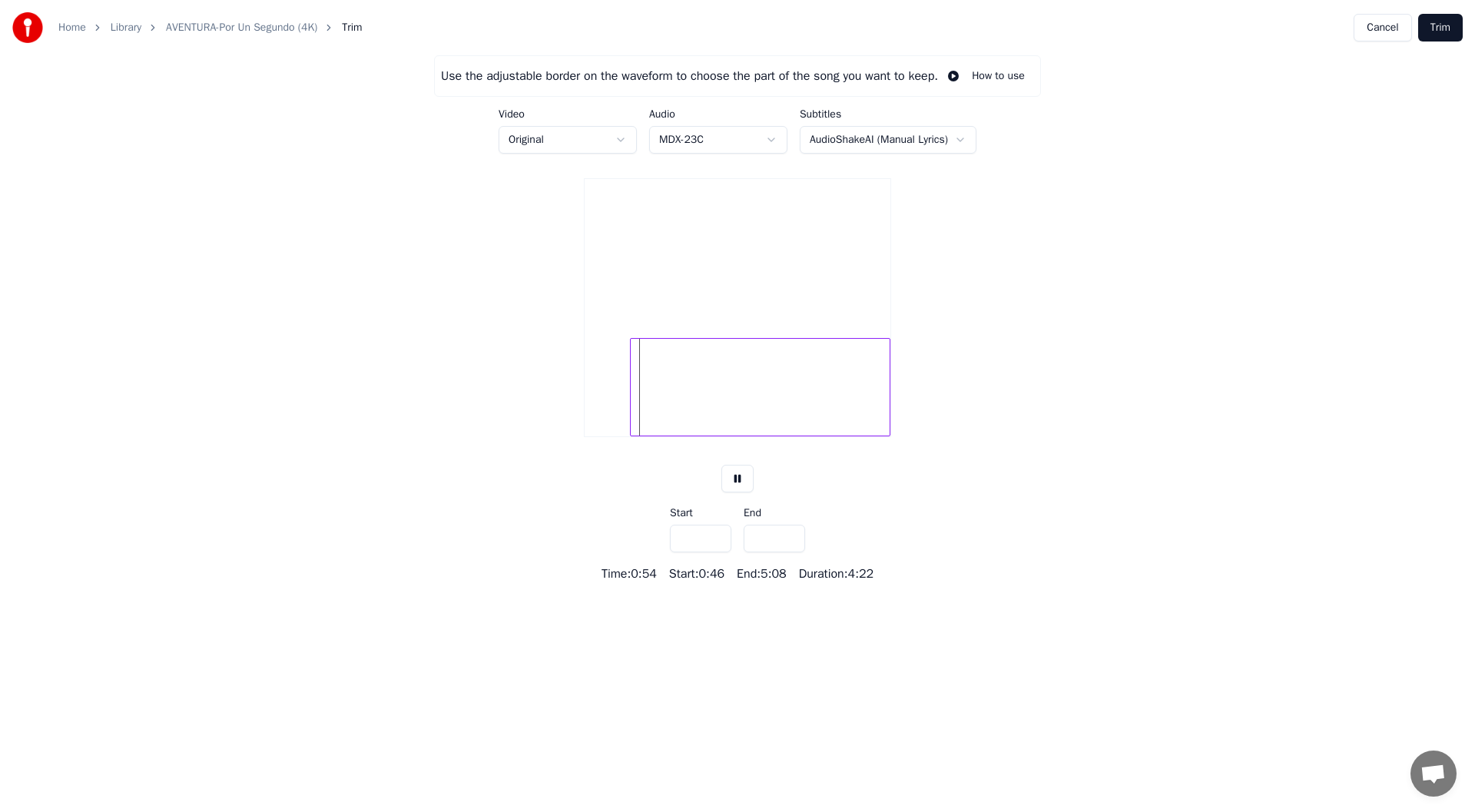 type on "****" 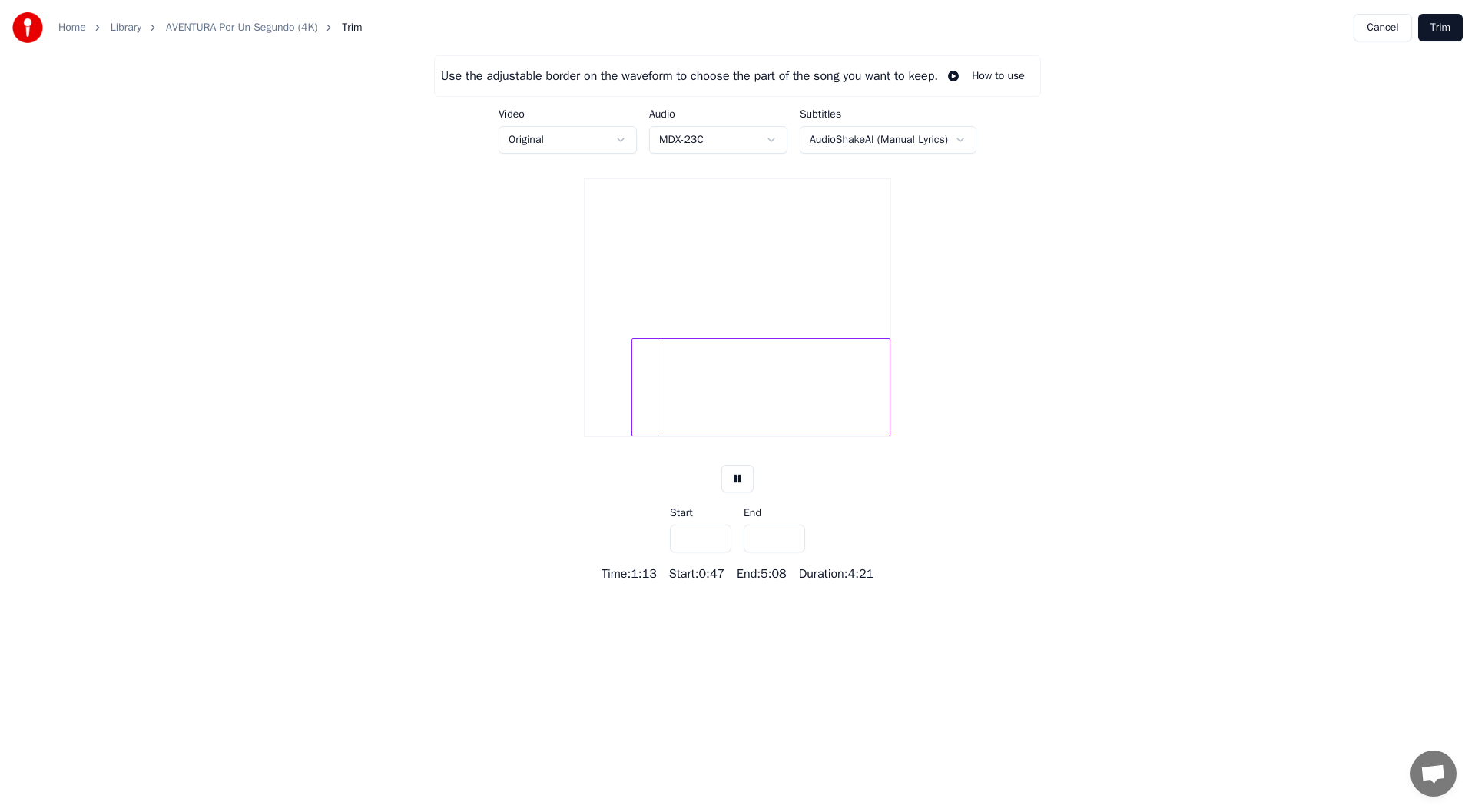 click on "*****" at bounding box center (774, 539) 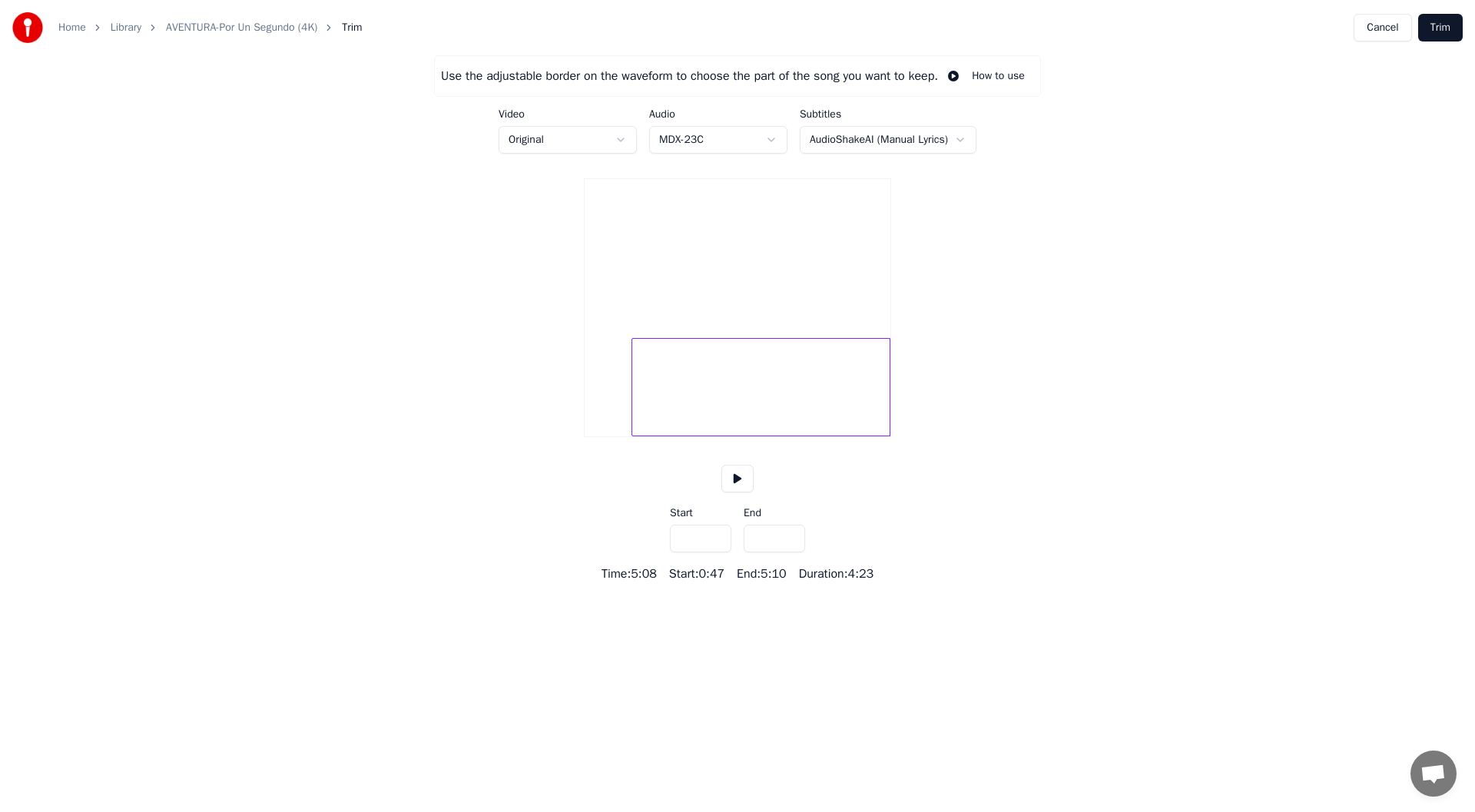 click on "*****" at bounding box center (774, 539) 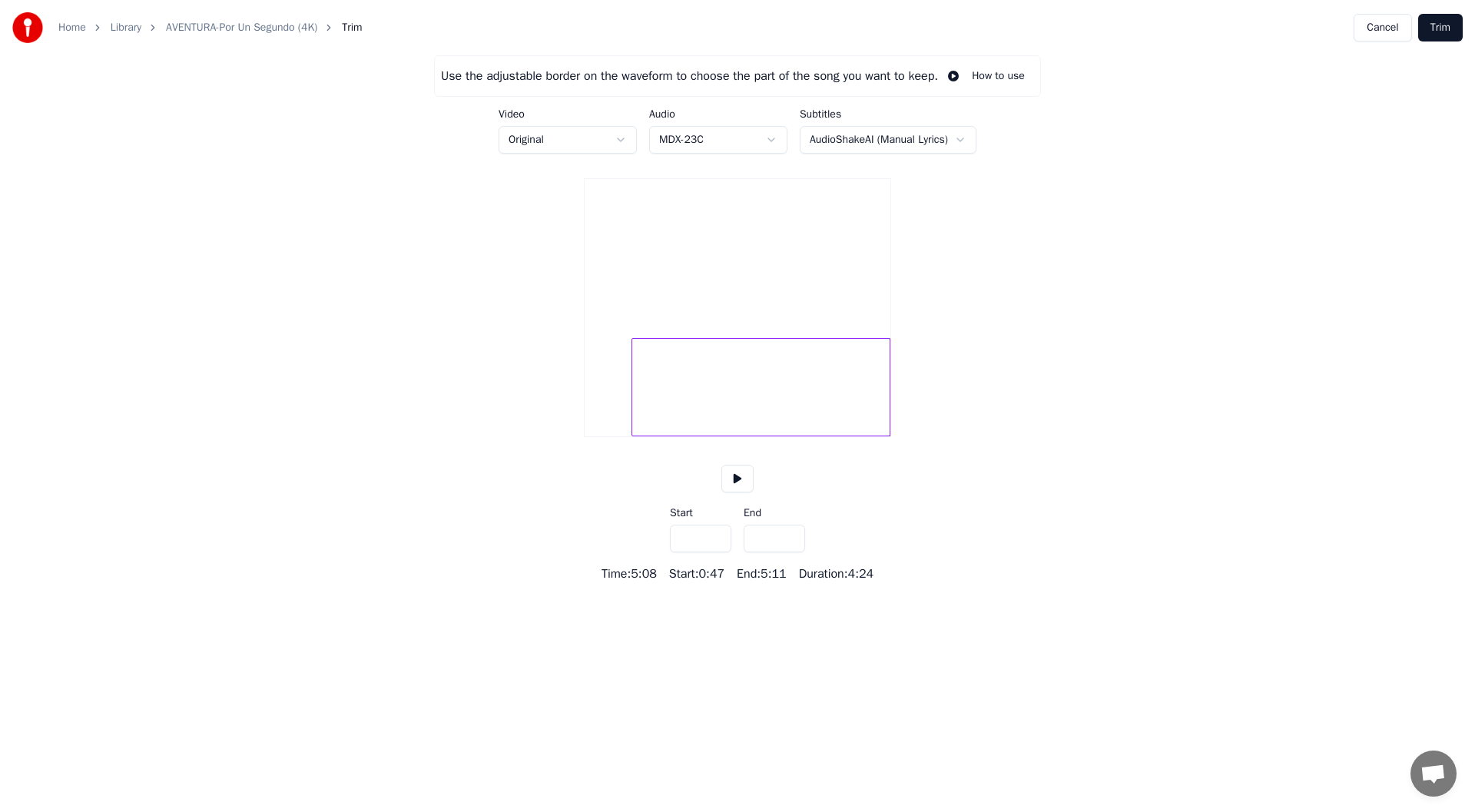 click on "*****" at bounding box center (774, 539) 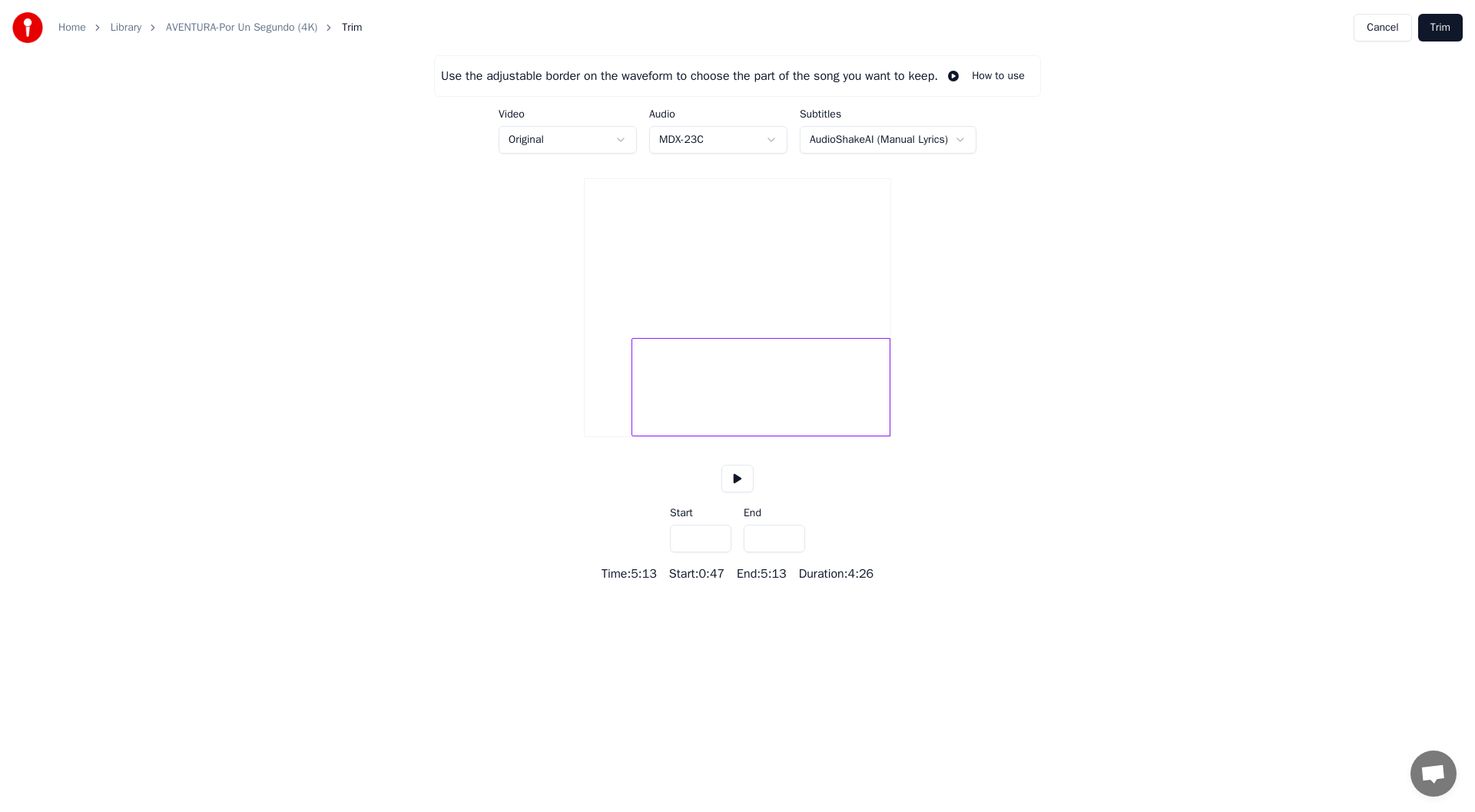 click on "*****" at bounding box center (774, 539) 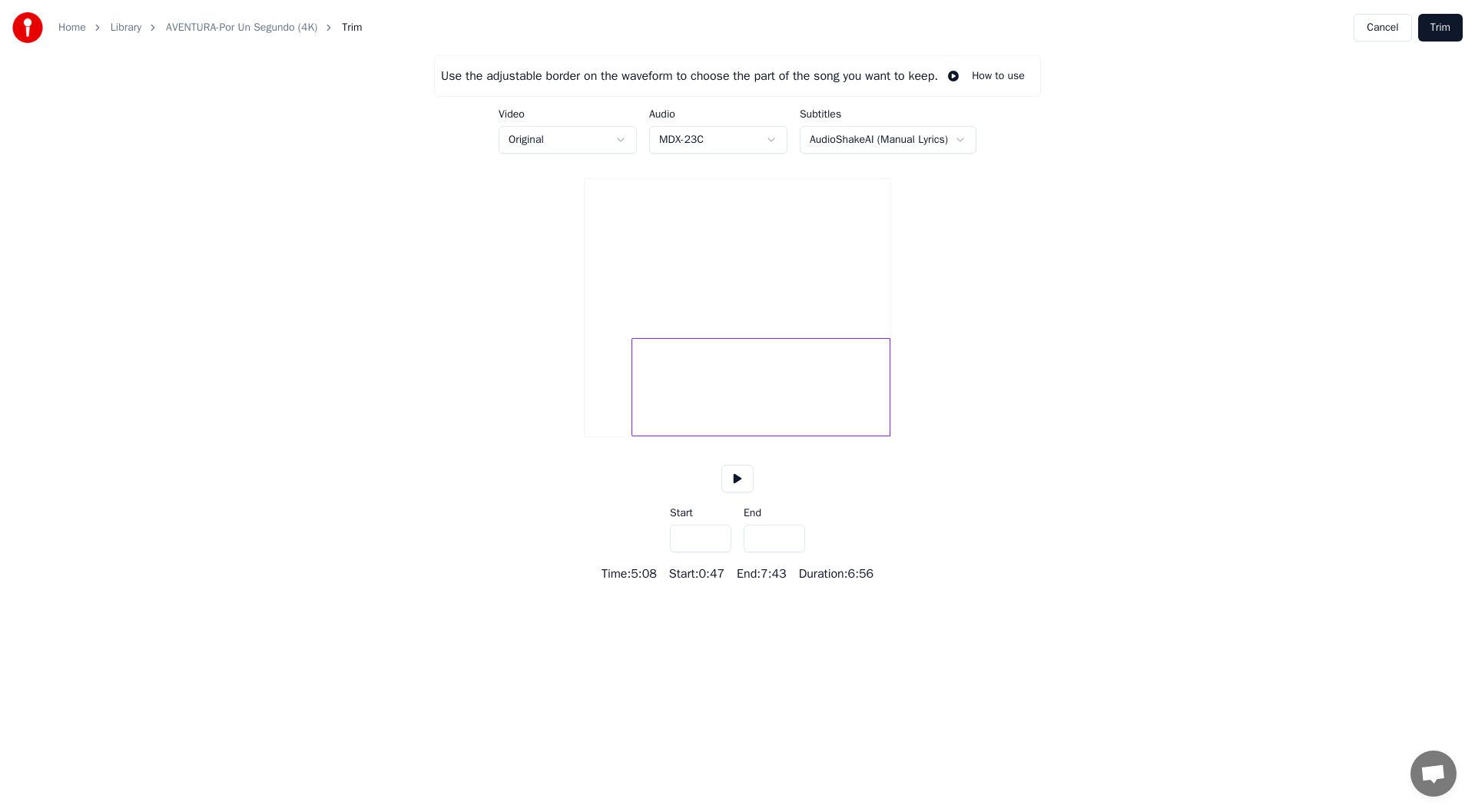 click on "*****" at bounding box center [774, 539] 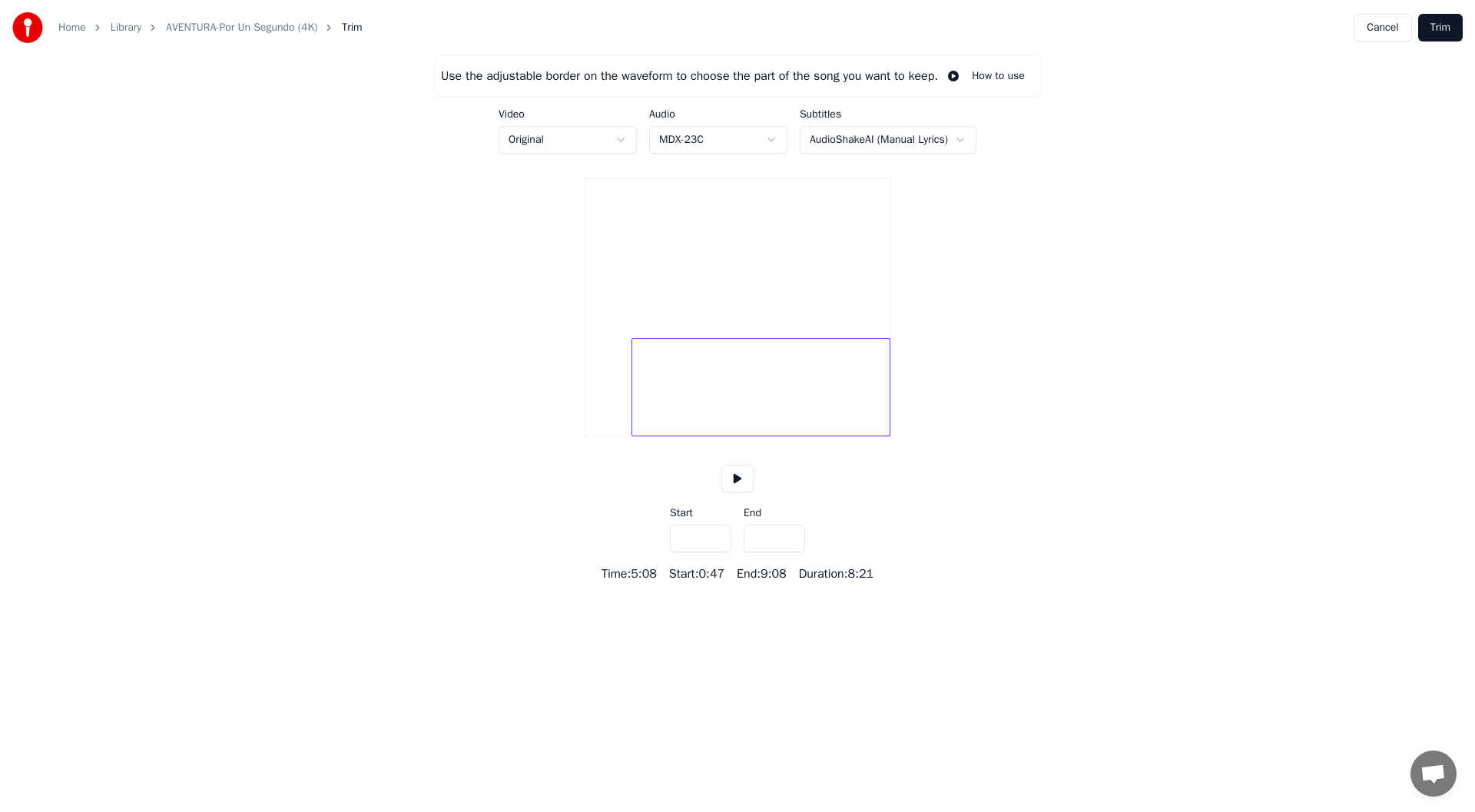 click on "*****" at bounding box center (774, 539) 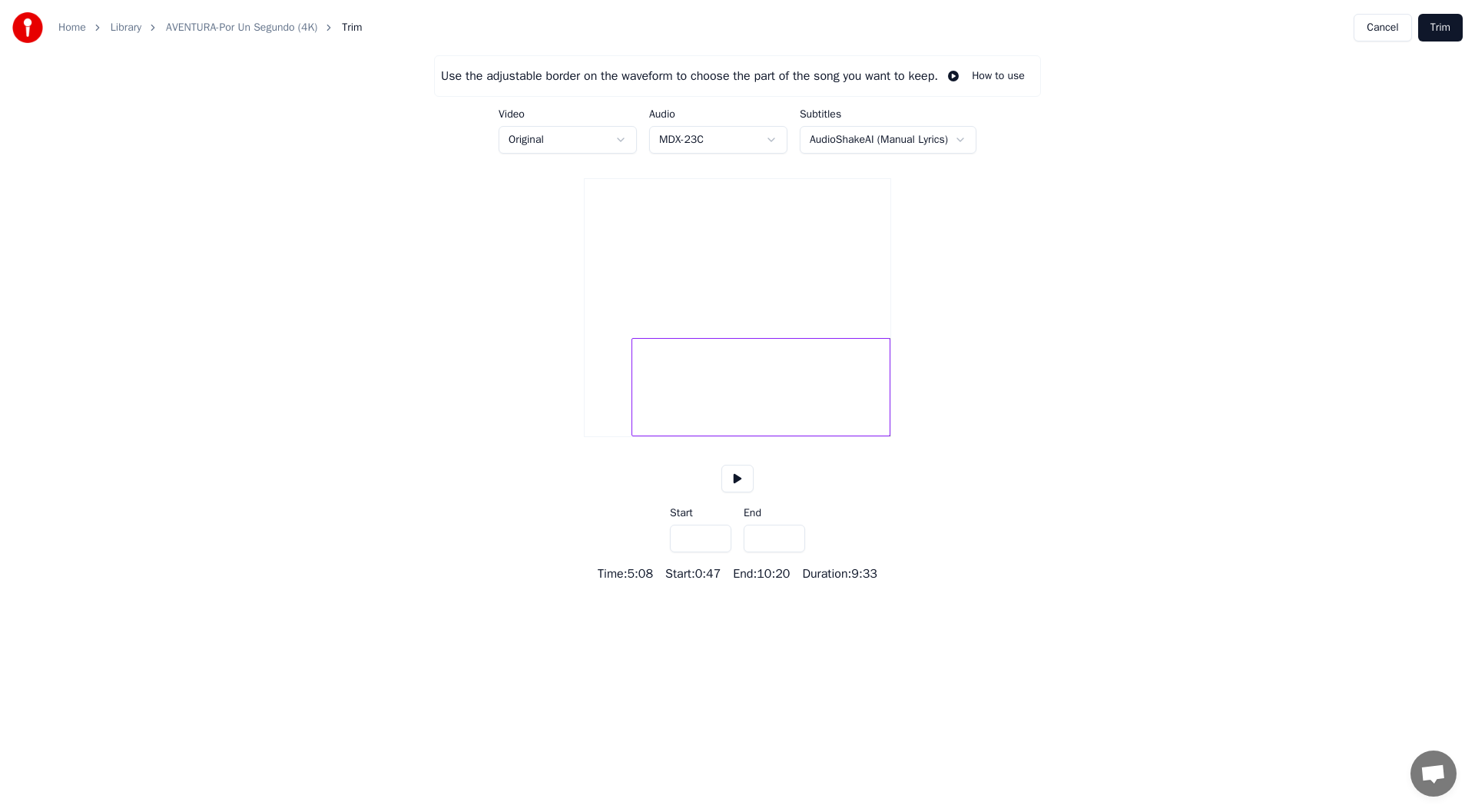 click on "*****" at bounding box center (774, 539) 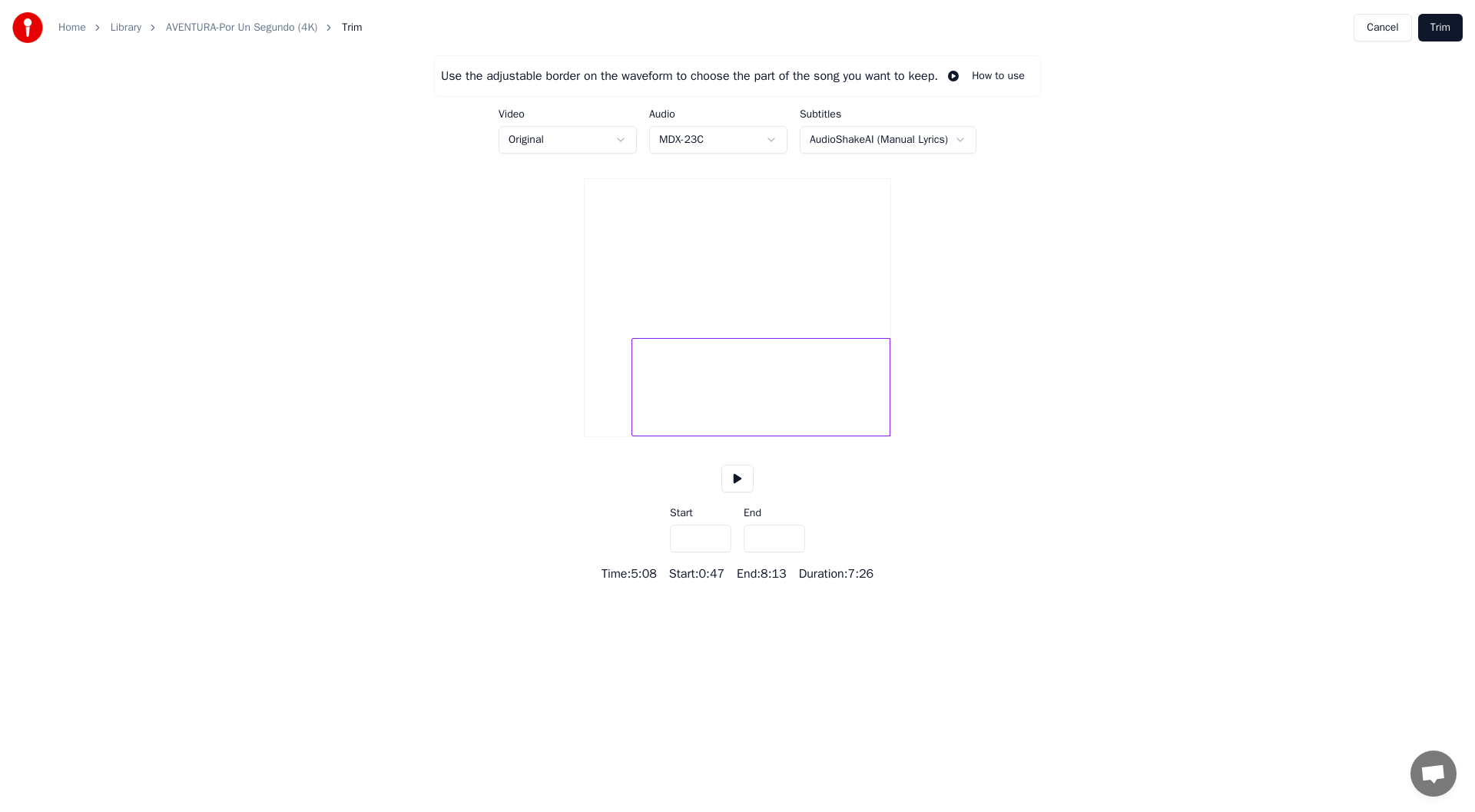 click on "*****" at bounding box center [774, 539] 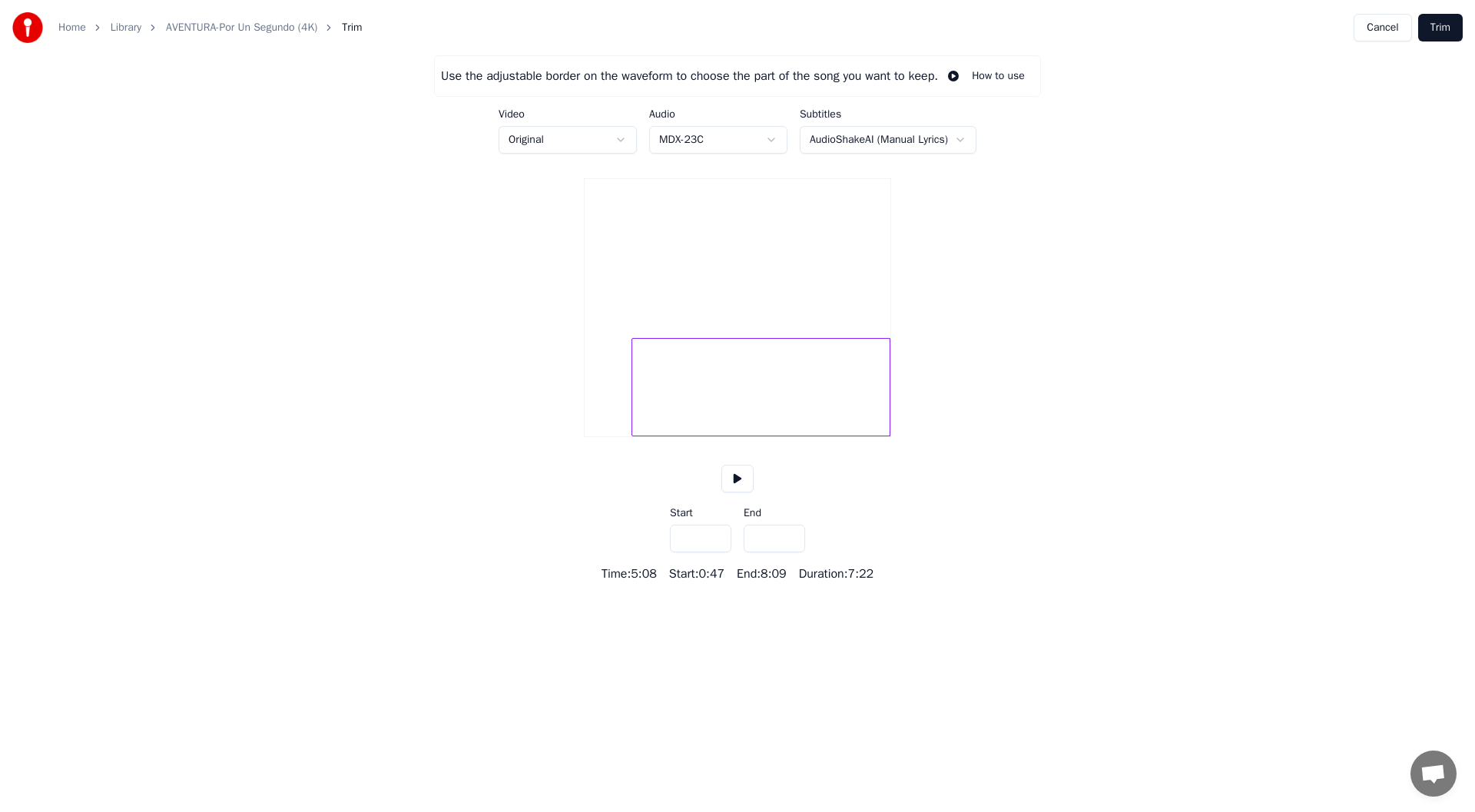 click on "*****" at bounding box center (774, 539) 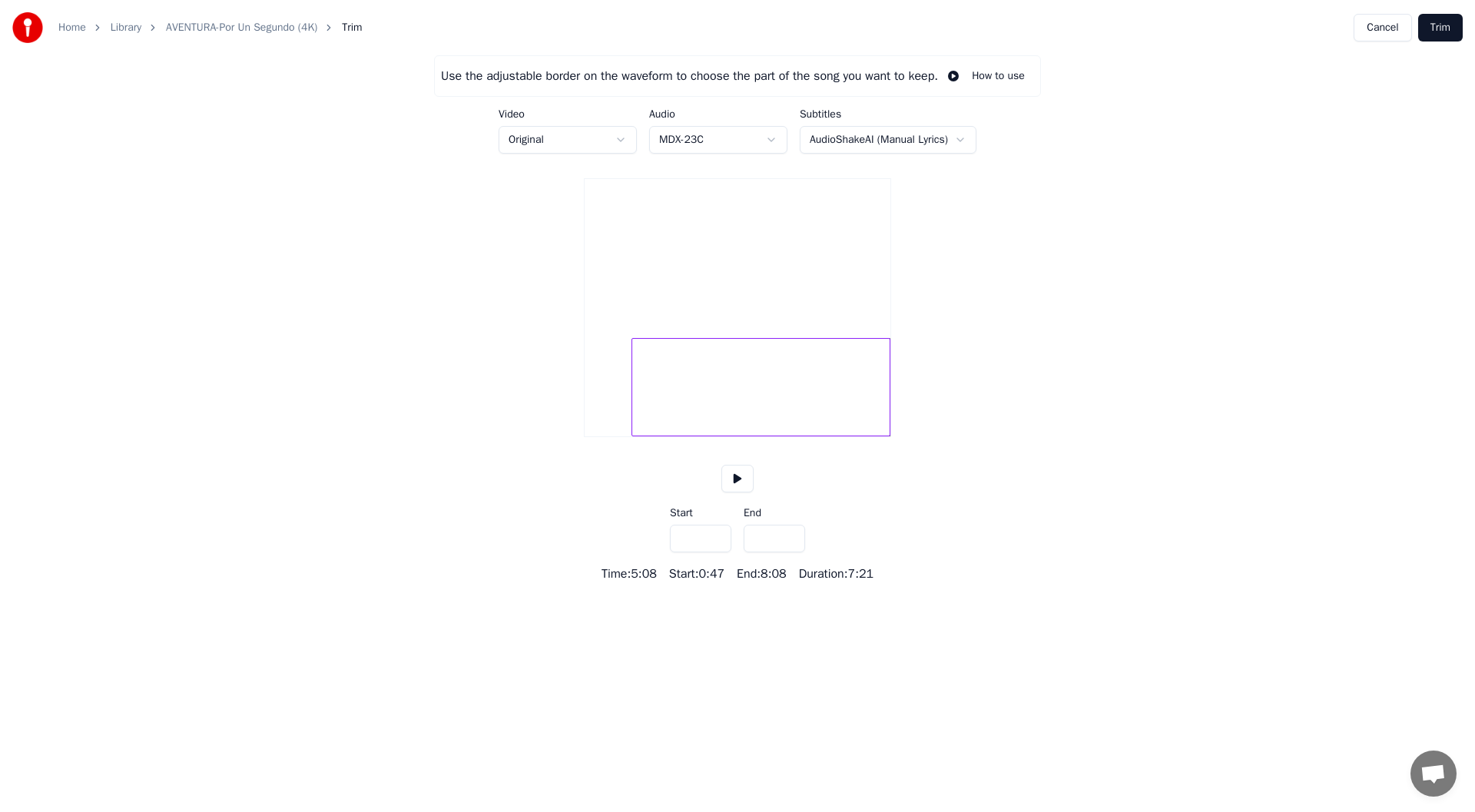 click on "*****" at bounding box center (774, 539) 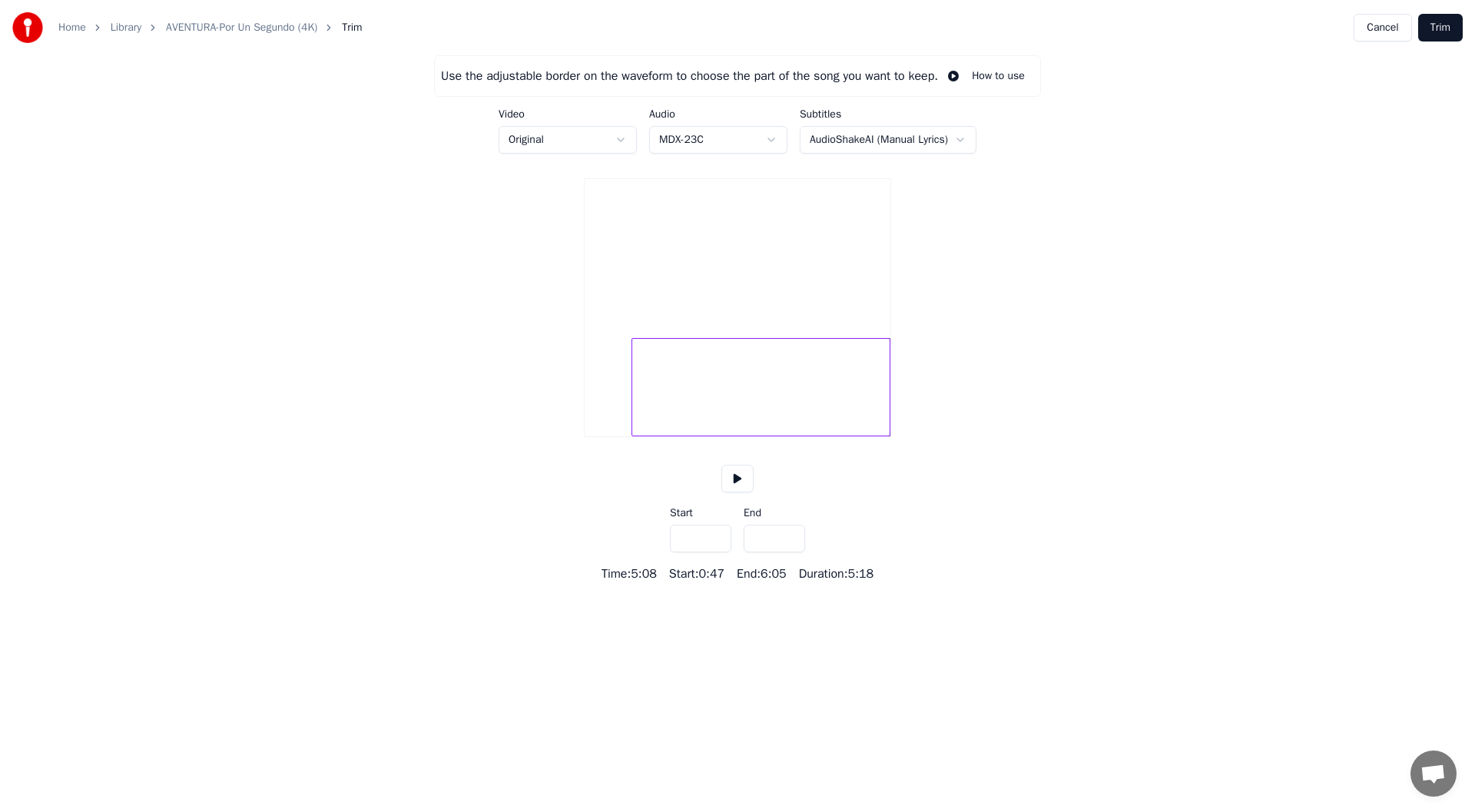 click on "*****" at bounding box center (774, 539) 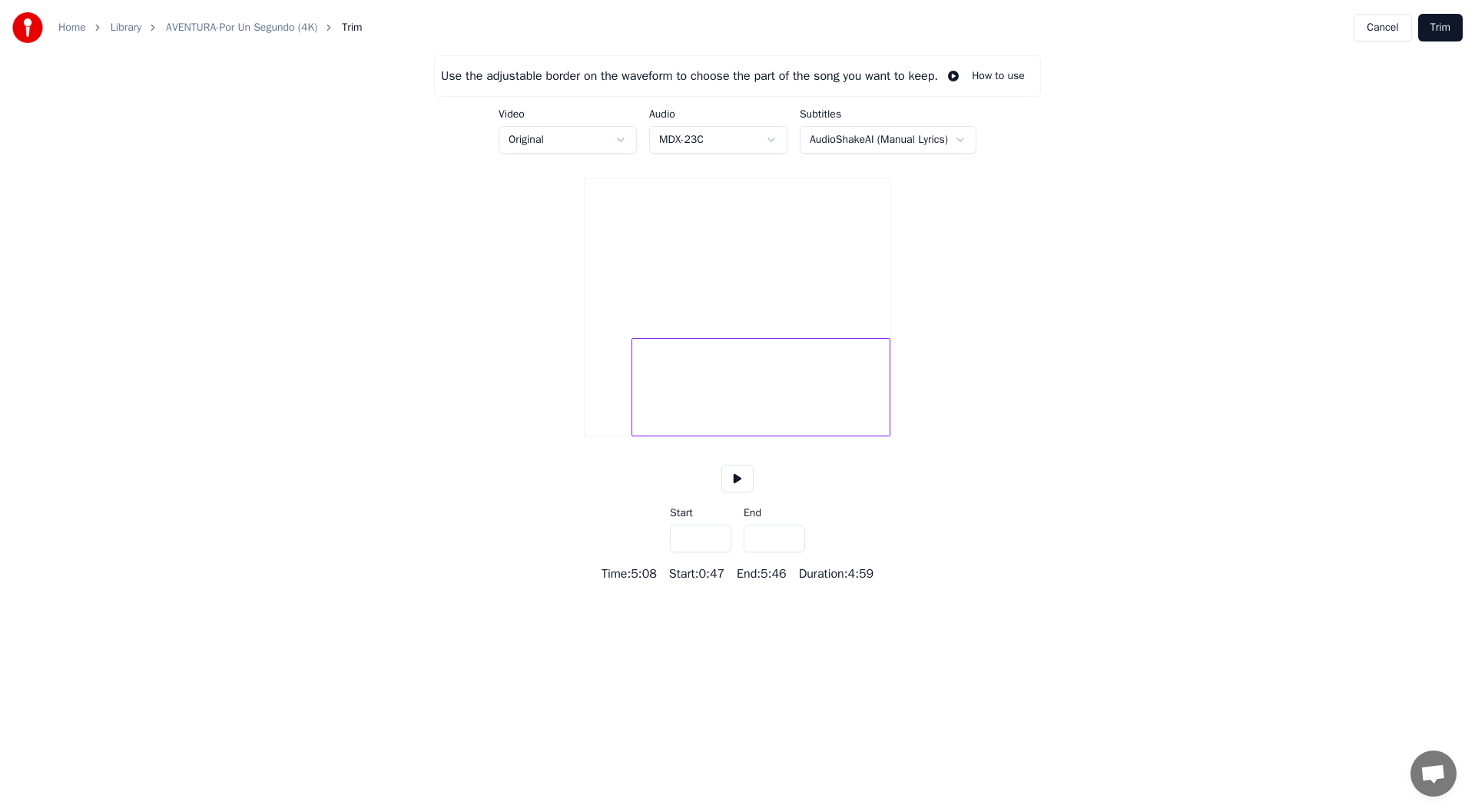 click on "*****" at bounding box center [774, 539] 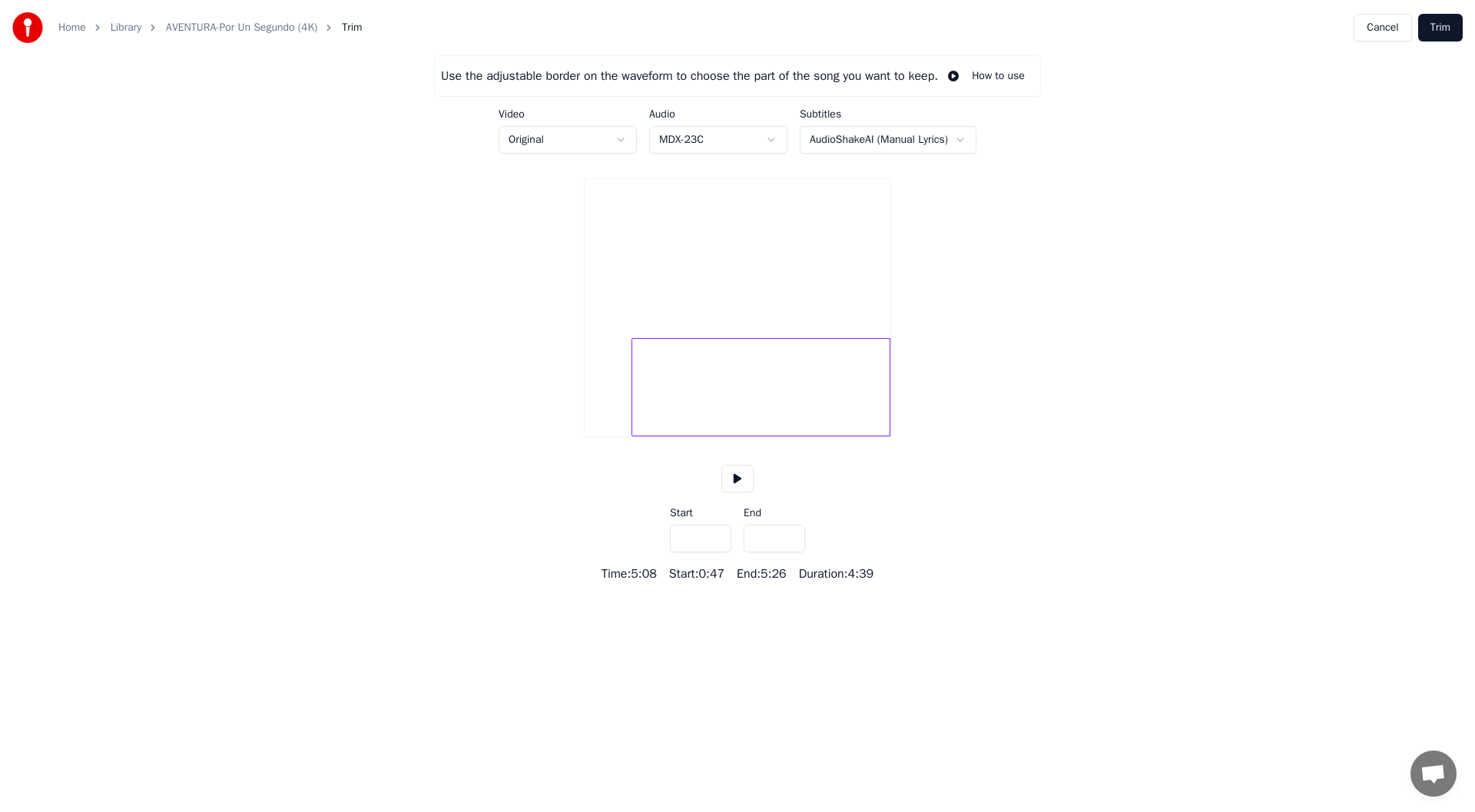 click on "*****" at bounding box center (774, 539) 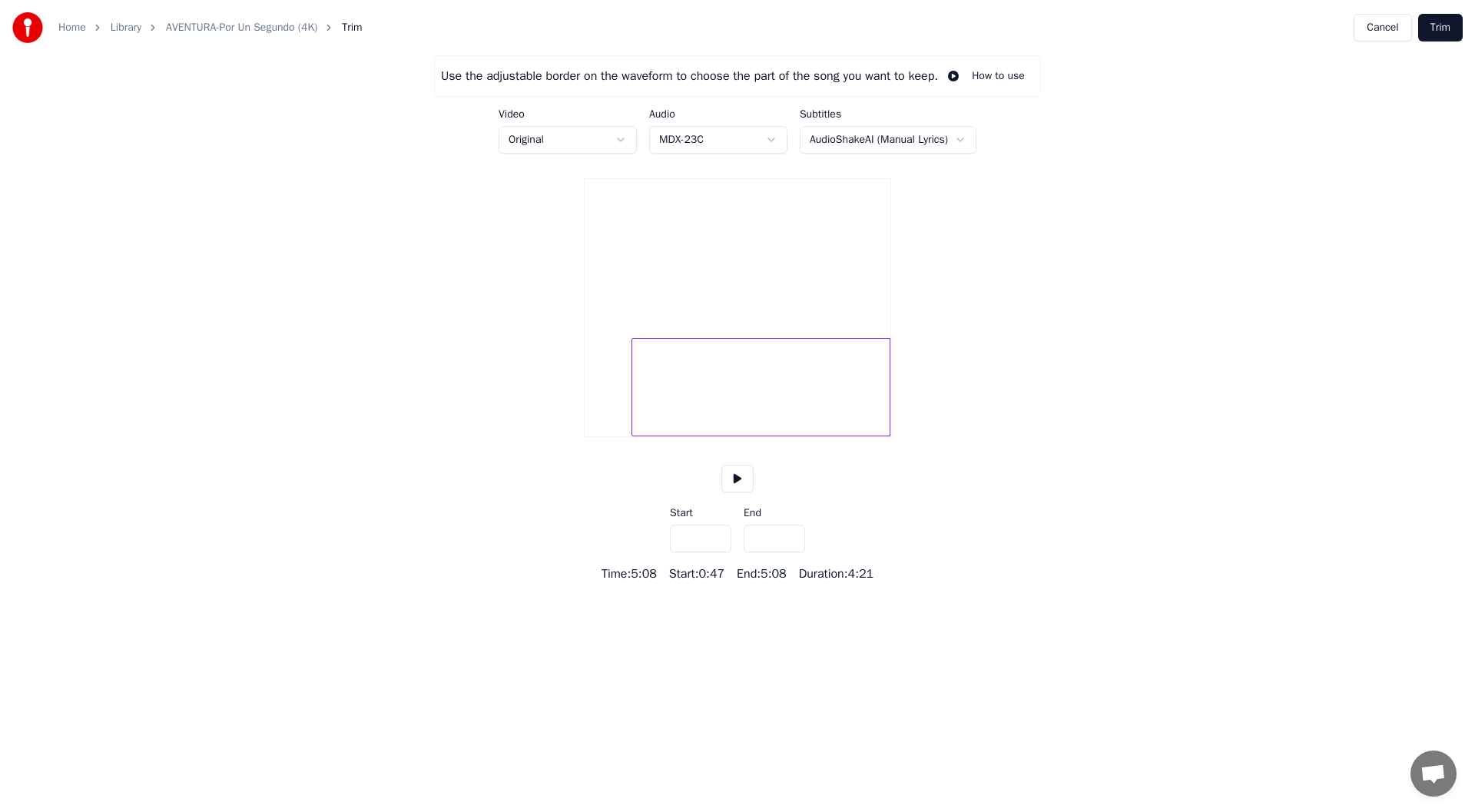 click on "*****" at bounding box center [774, 539] 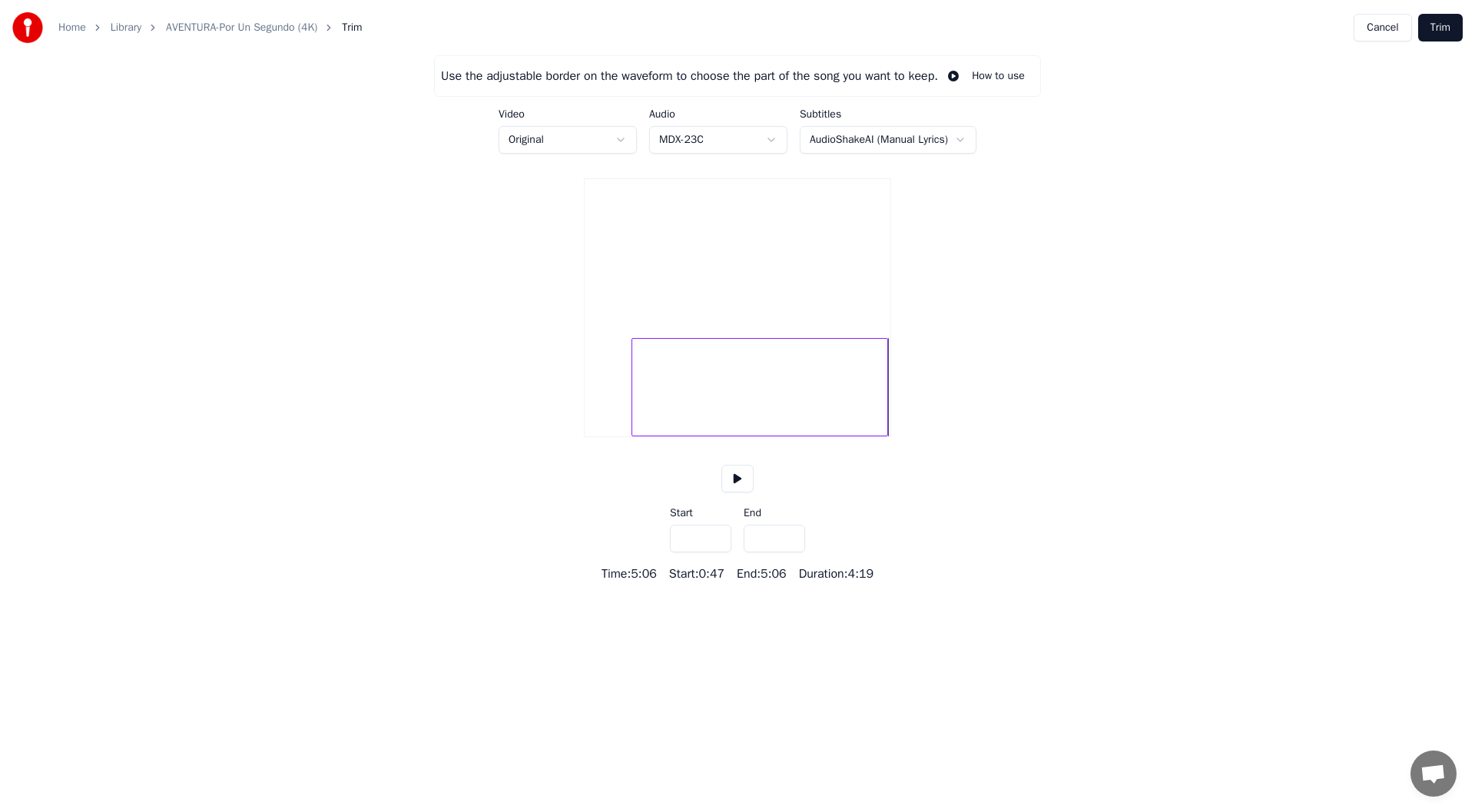 click on "*****" at bounding box center (774, 539) 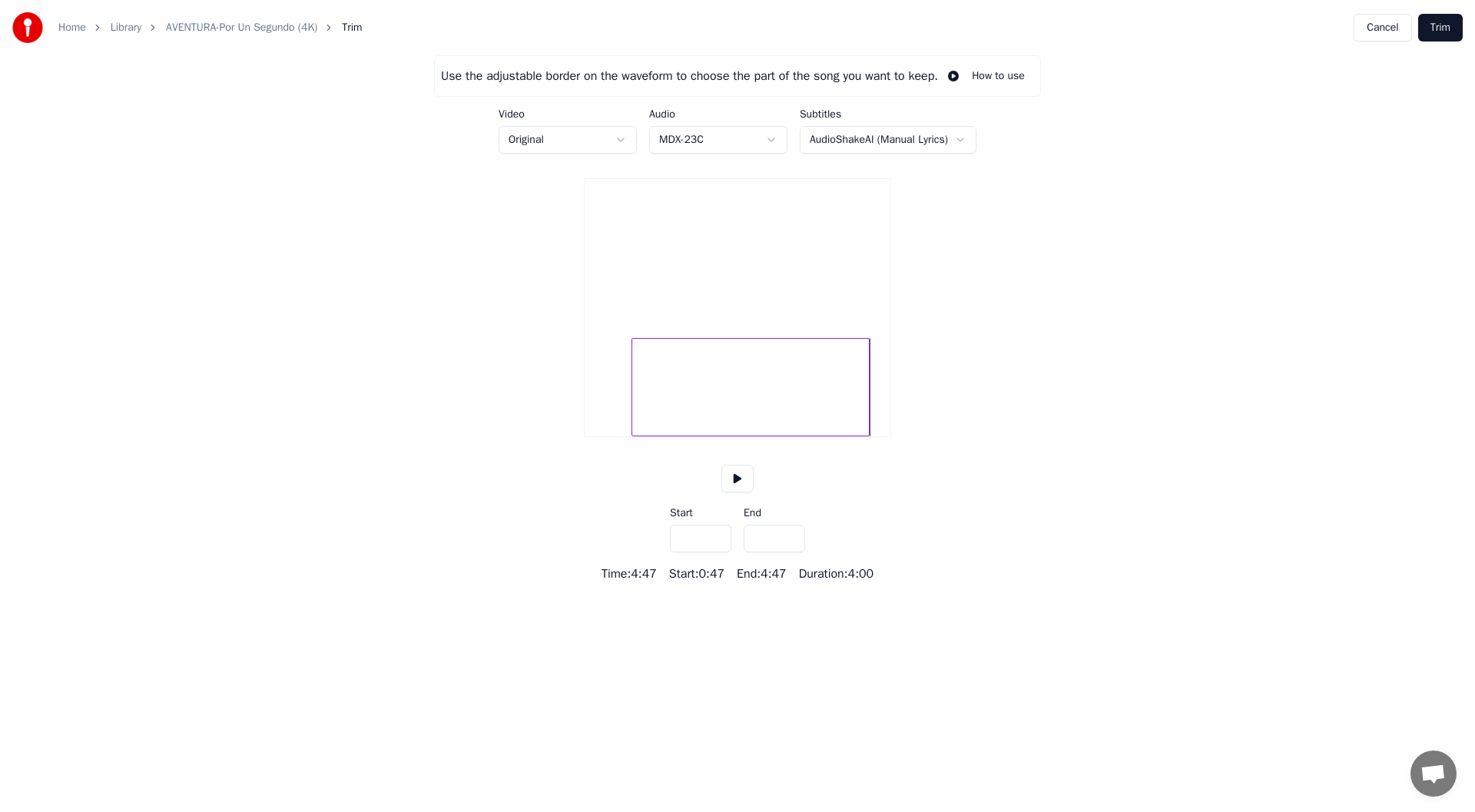 click on "*****" at bounding box center (774, 539) 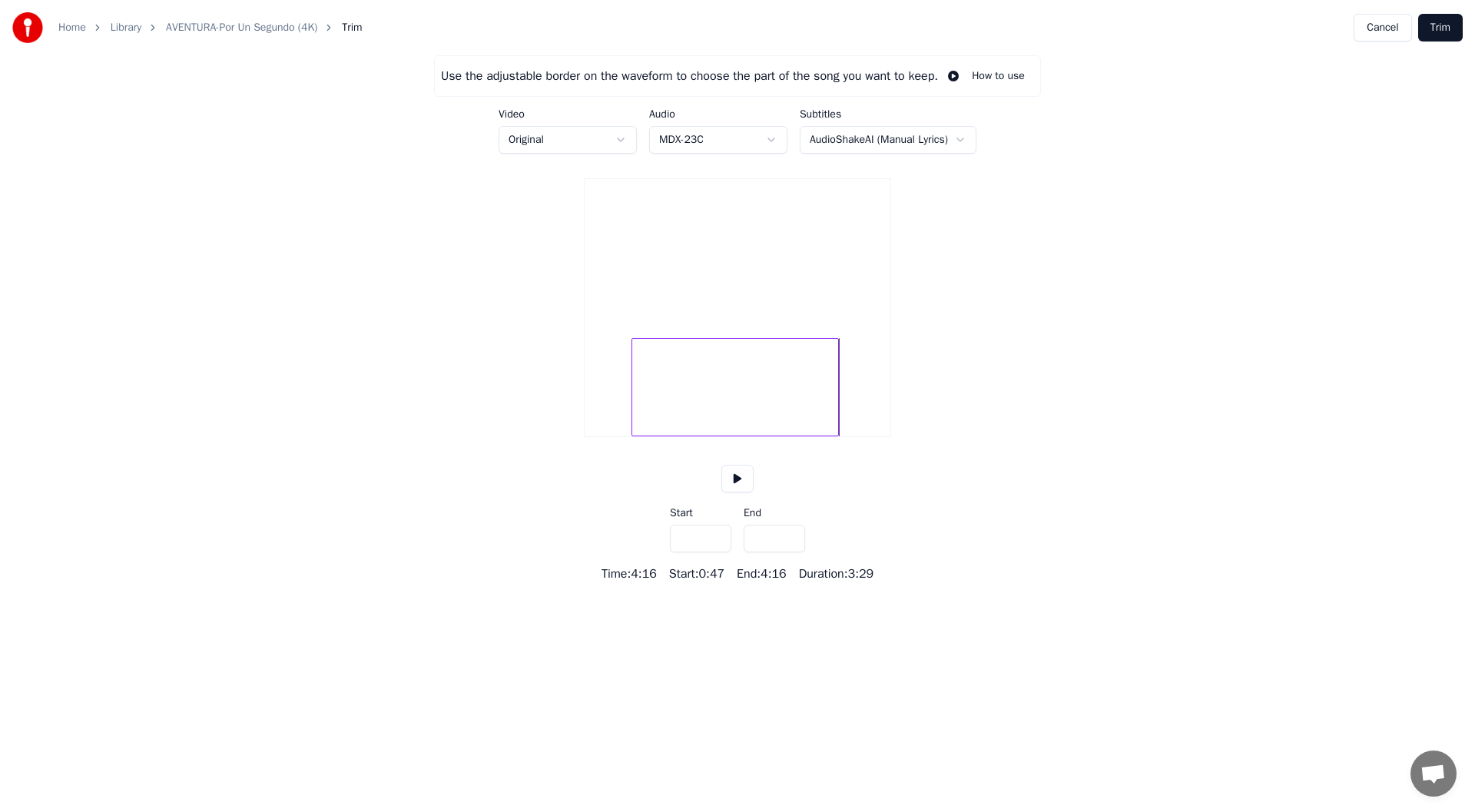 click on "*****" at bounding box center (774, 539) 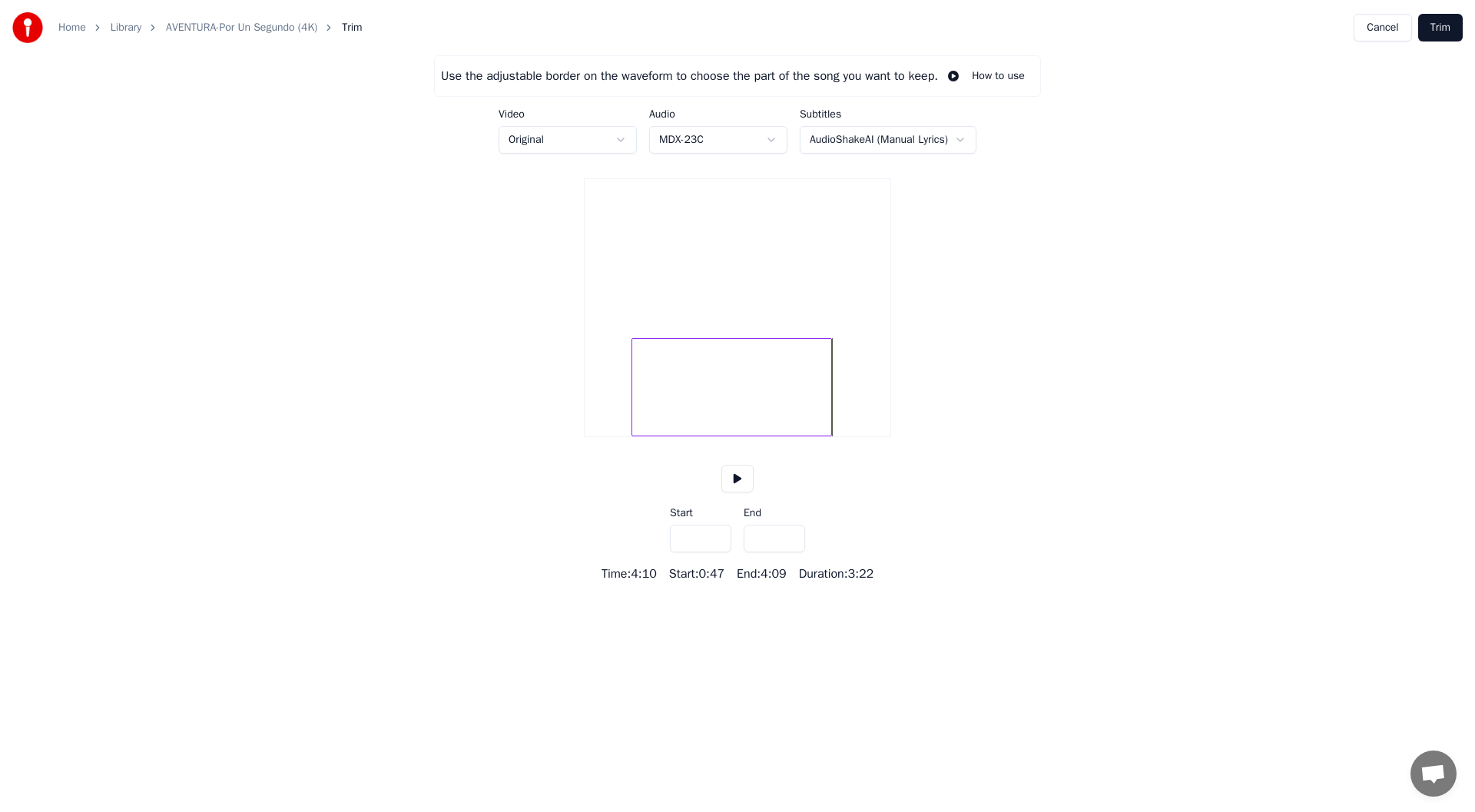 click on "*****" at bounding box center [774, 539] 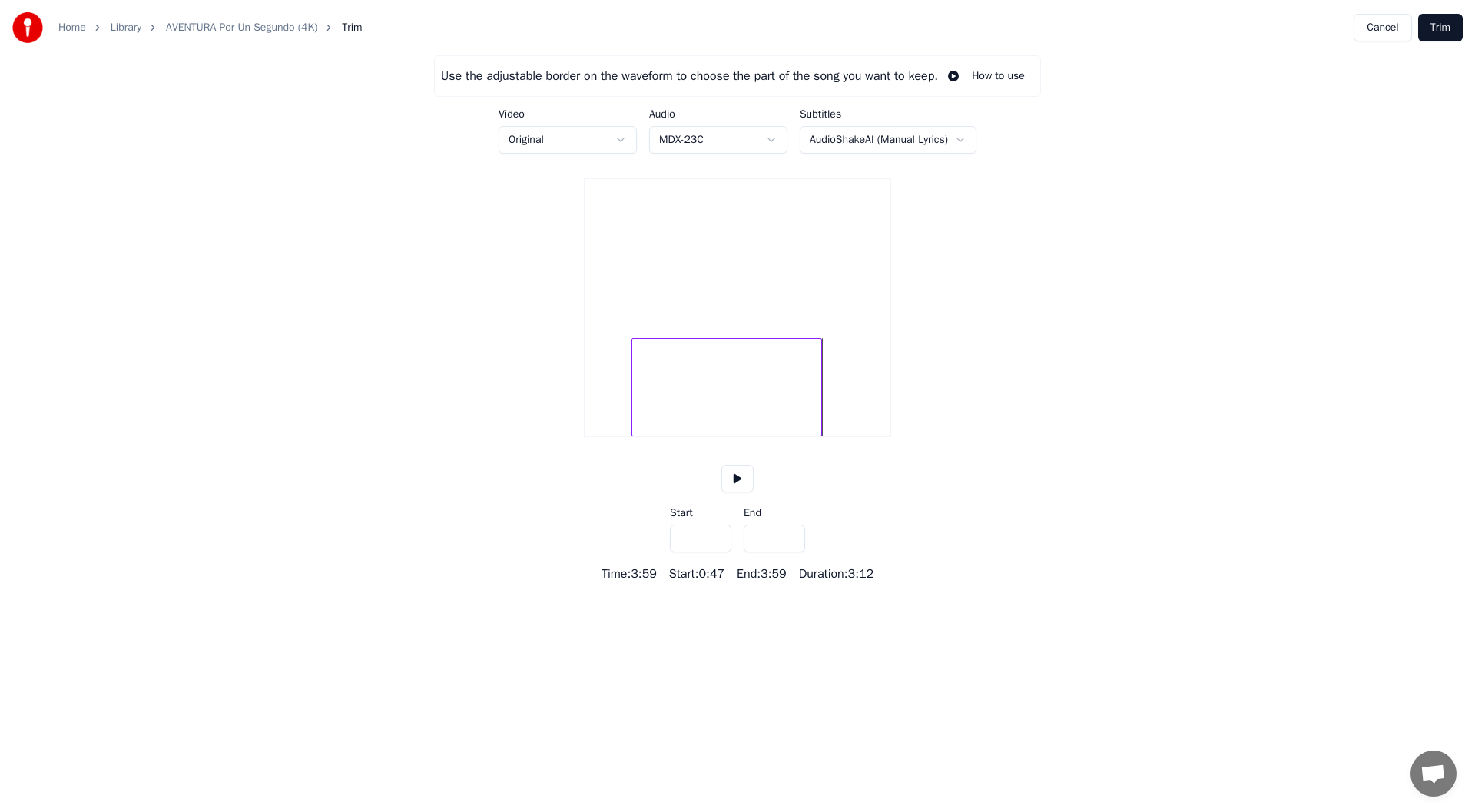 click on "*****" at bounding box center (774, 539) 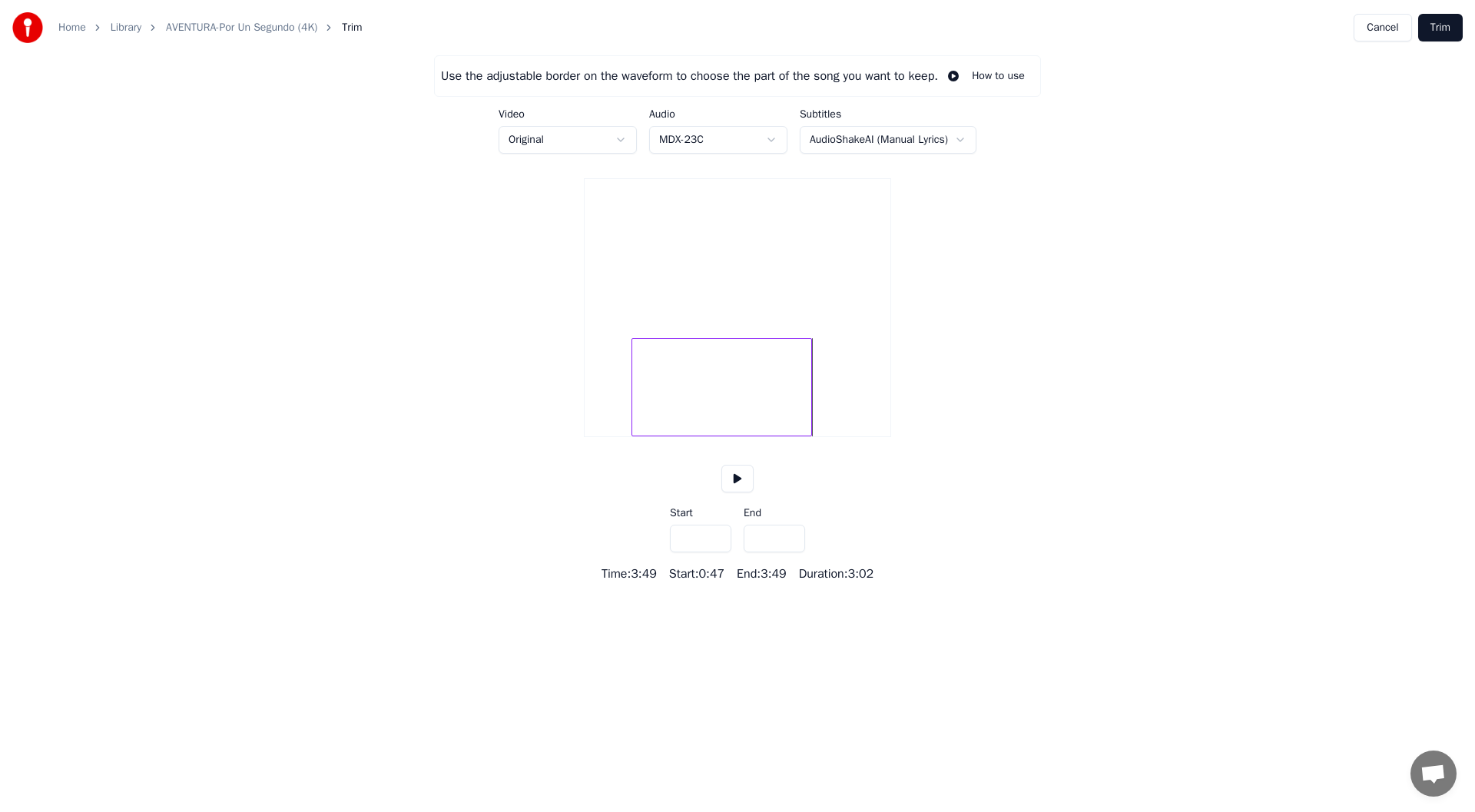 click on "*****" at bounding box center (774, 539) 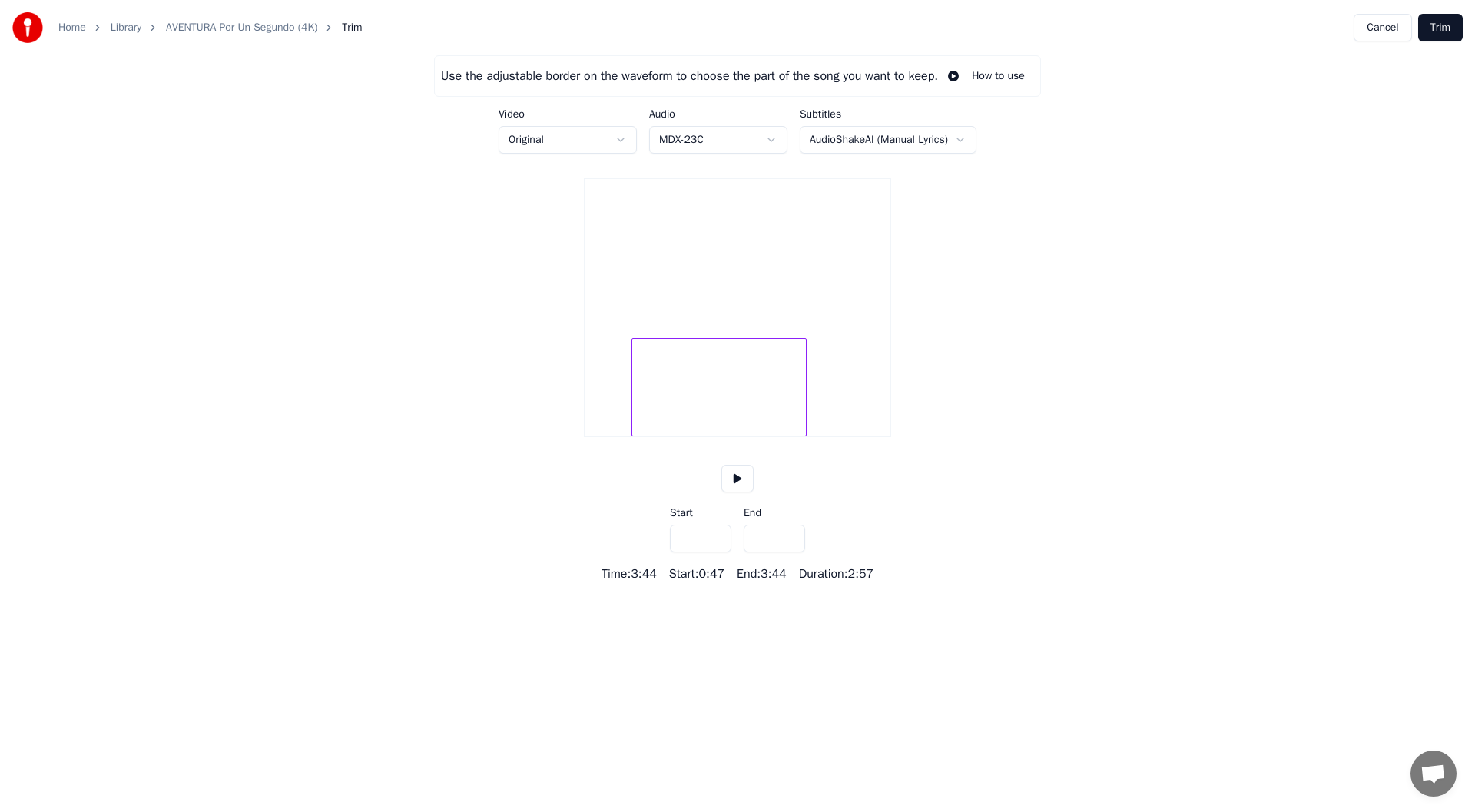 click on "*****" at bounding box center [774, 539] 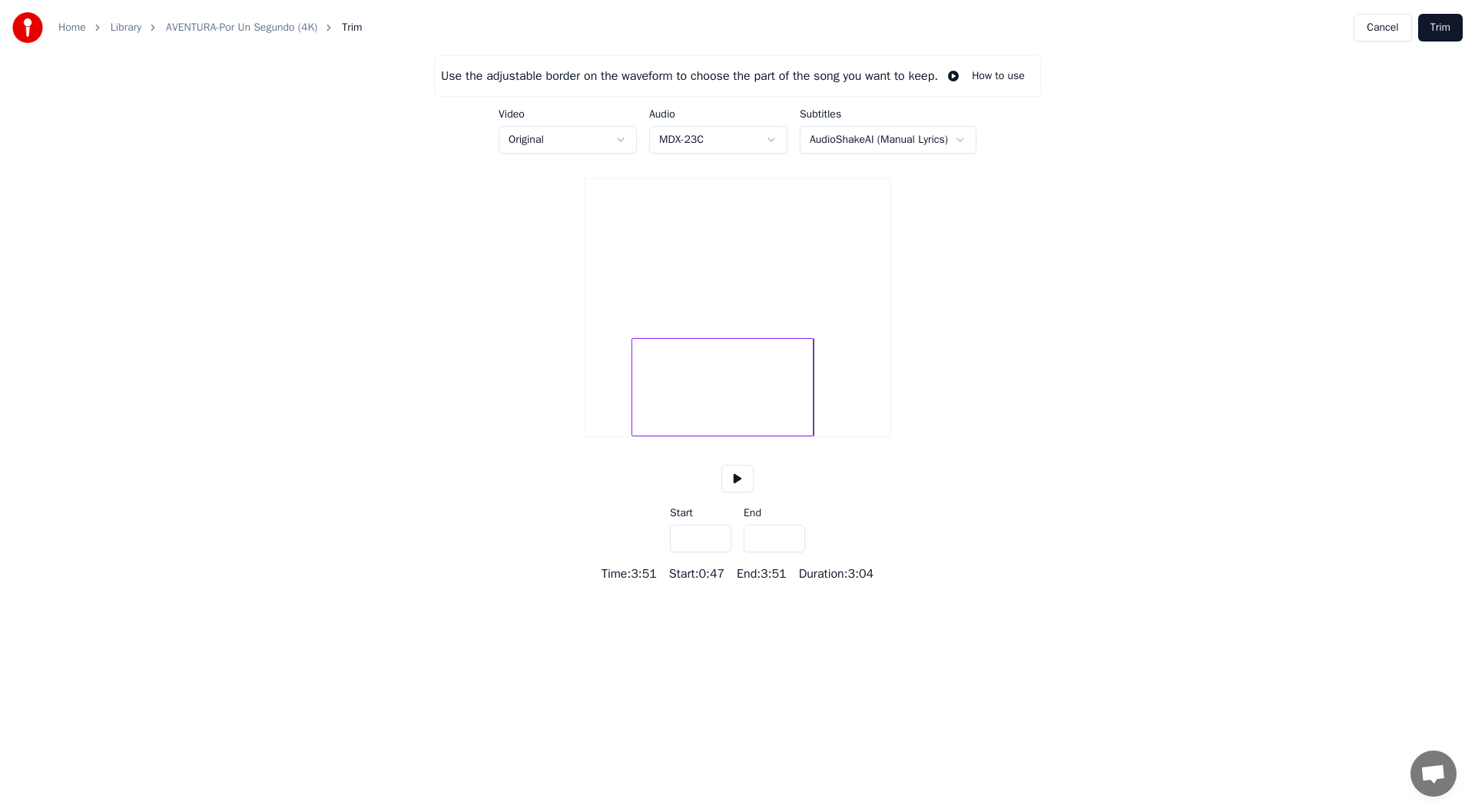 click on "*****" at bounding box center (774, 539) 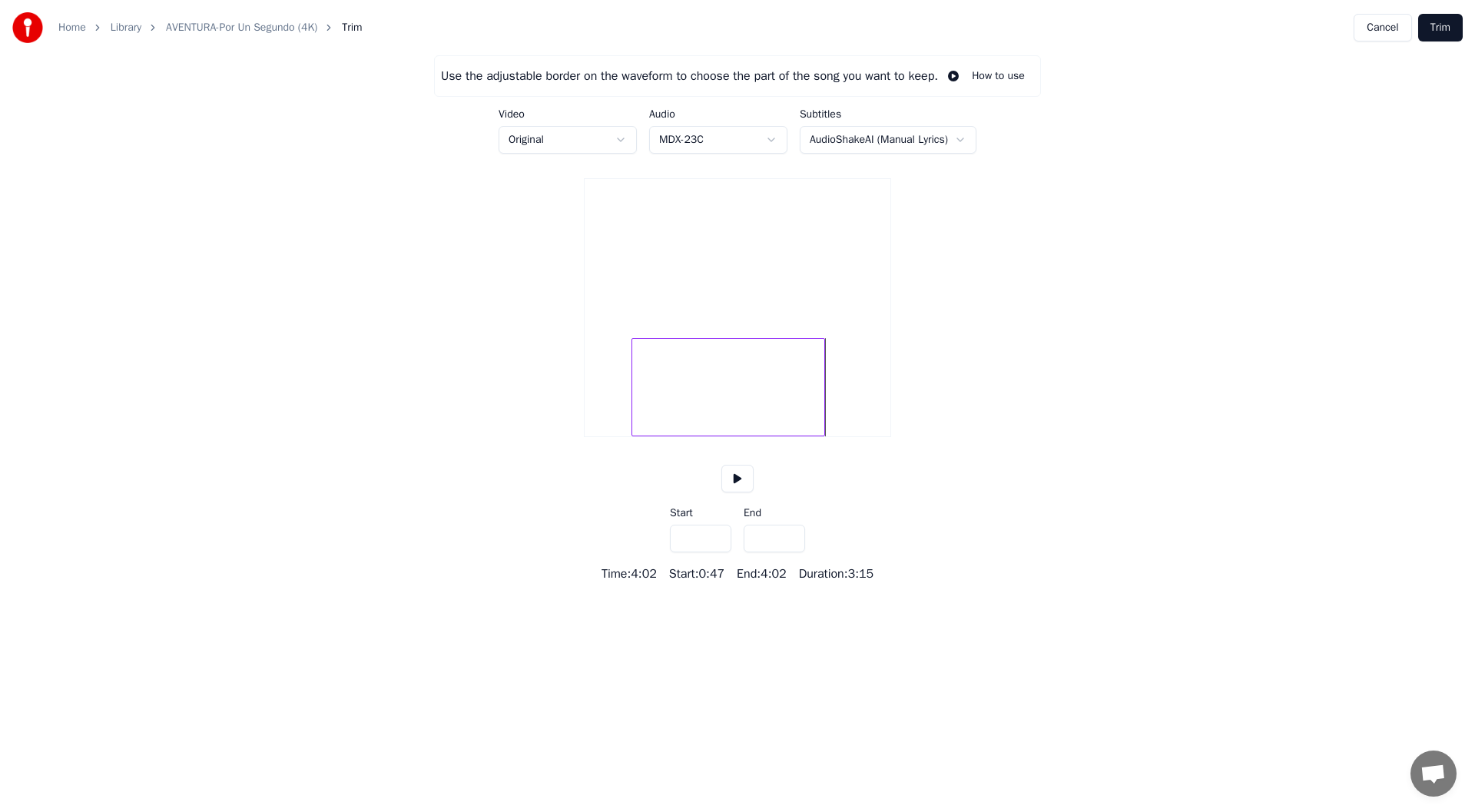 click on "*****" at bounding box center [774, 539] 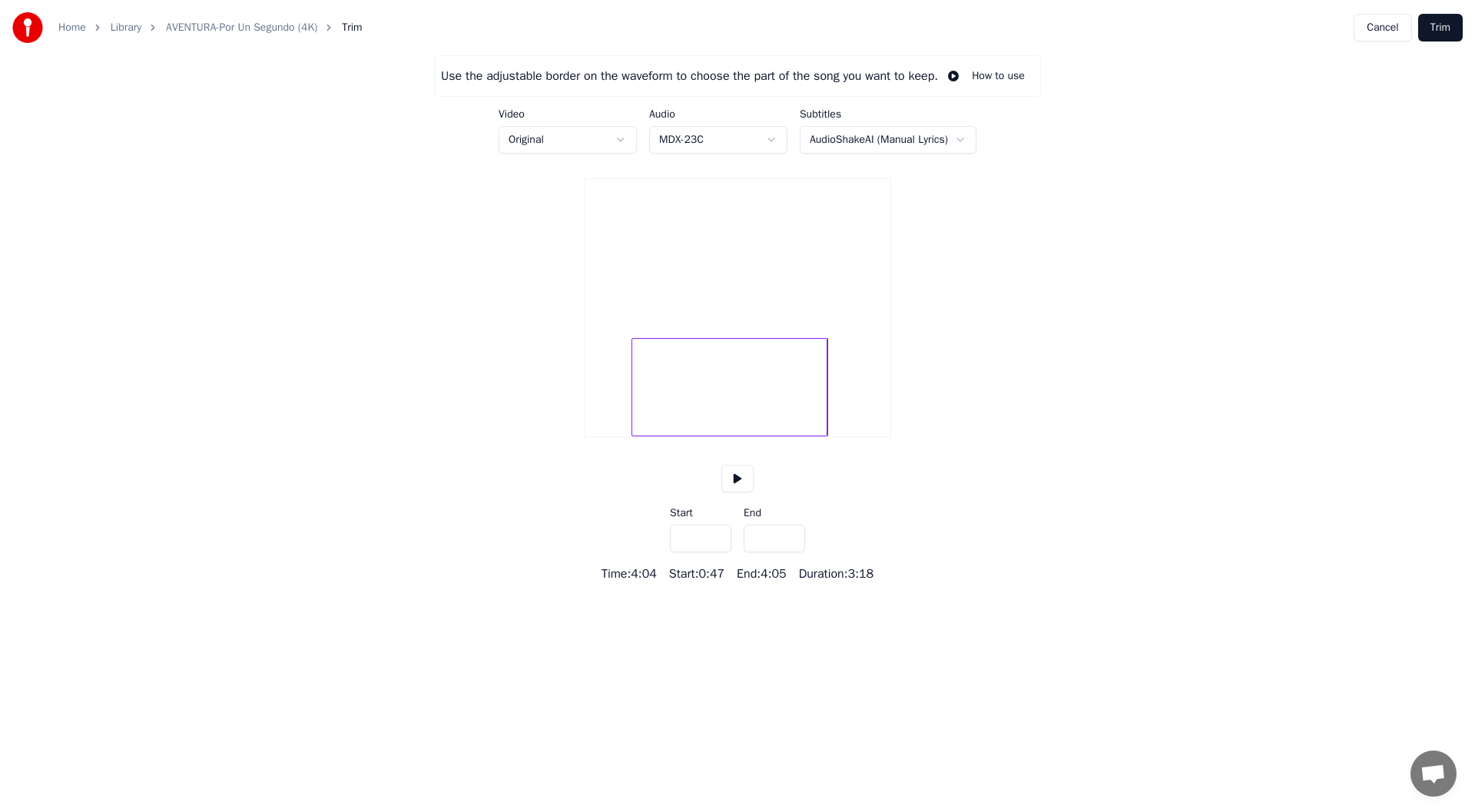 click on "*****" at bounding box center (774, 539) 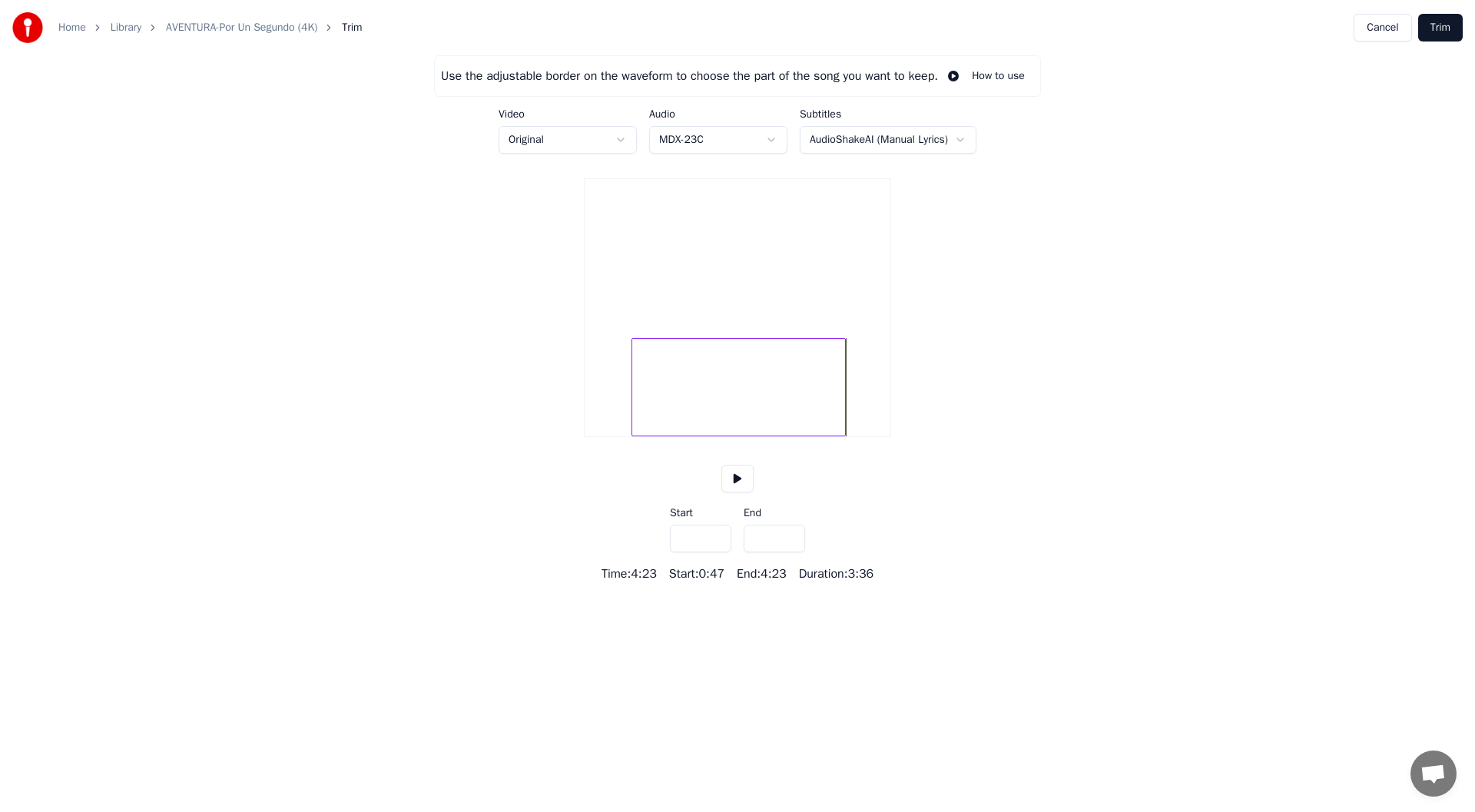 click on "*****" at bounding box center [774, 539] 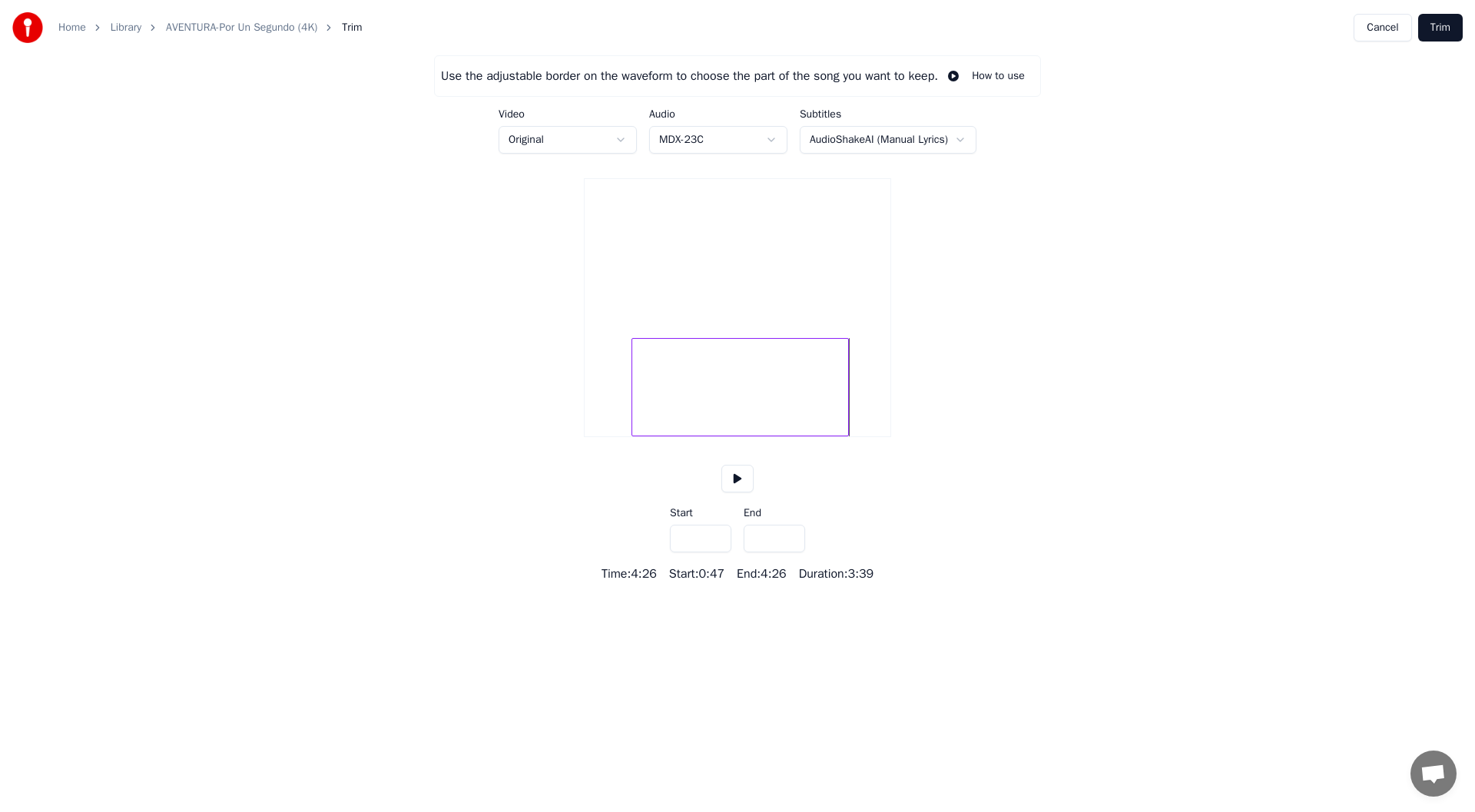 click on "*****" at bounding box center [774, 539] 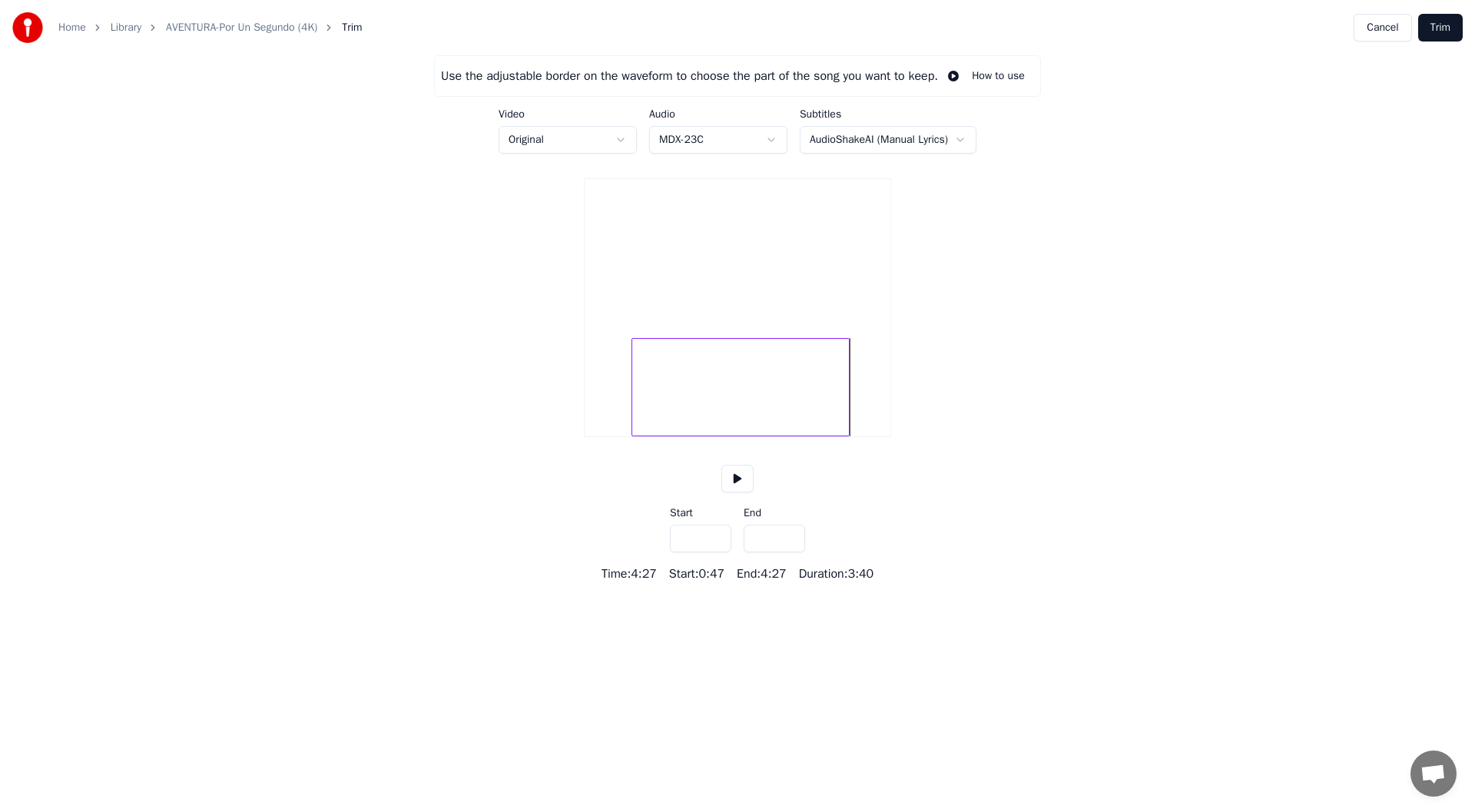 click on "*****" at bounding box center (774, 539) 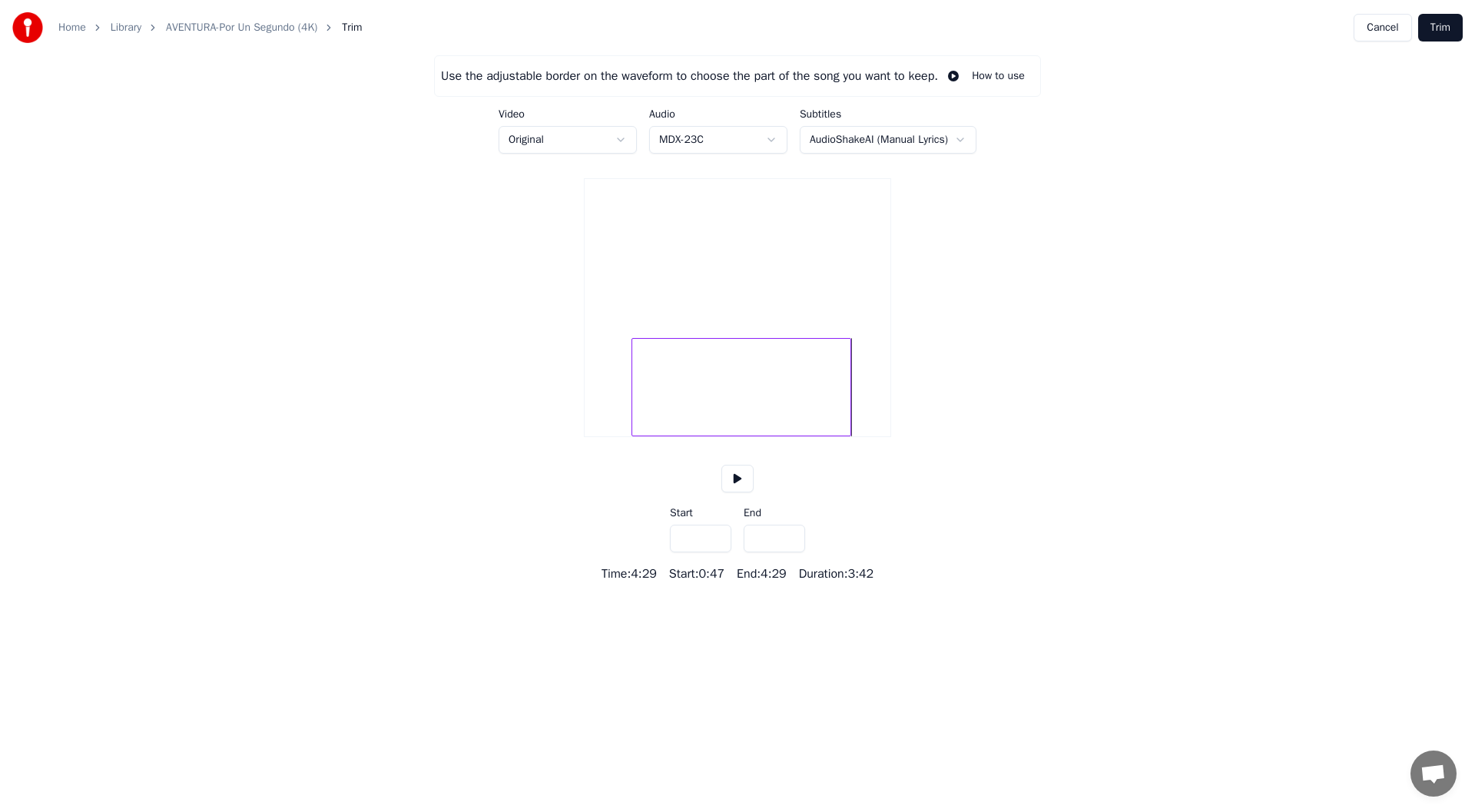 click on "*****" at bounding box center (774, 539) 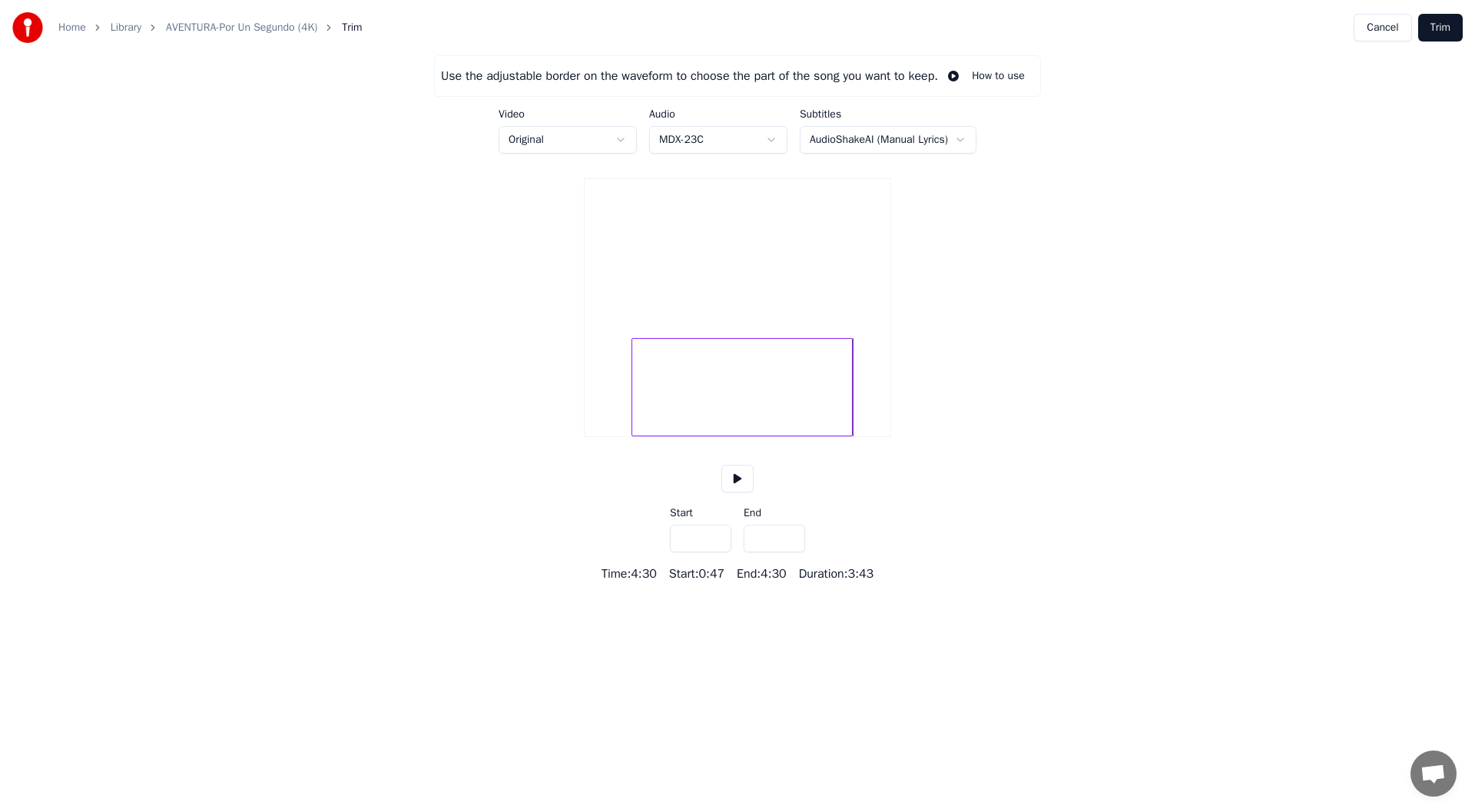 click on "*****" at bounding box center (774, 539) 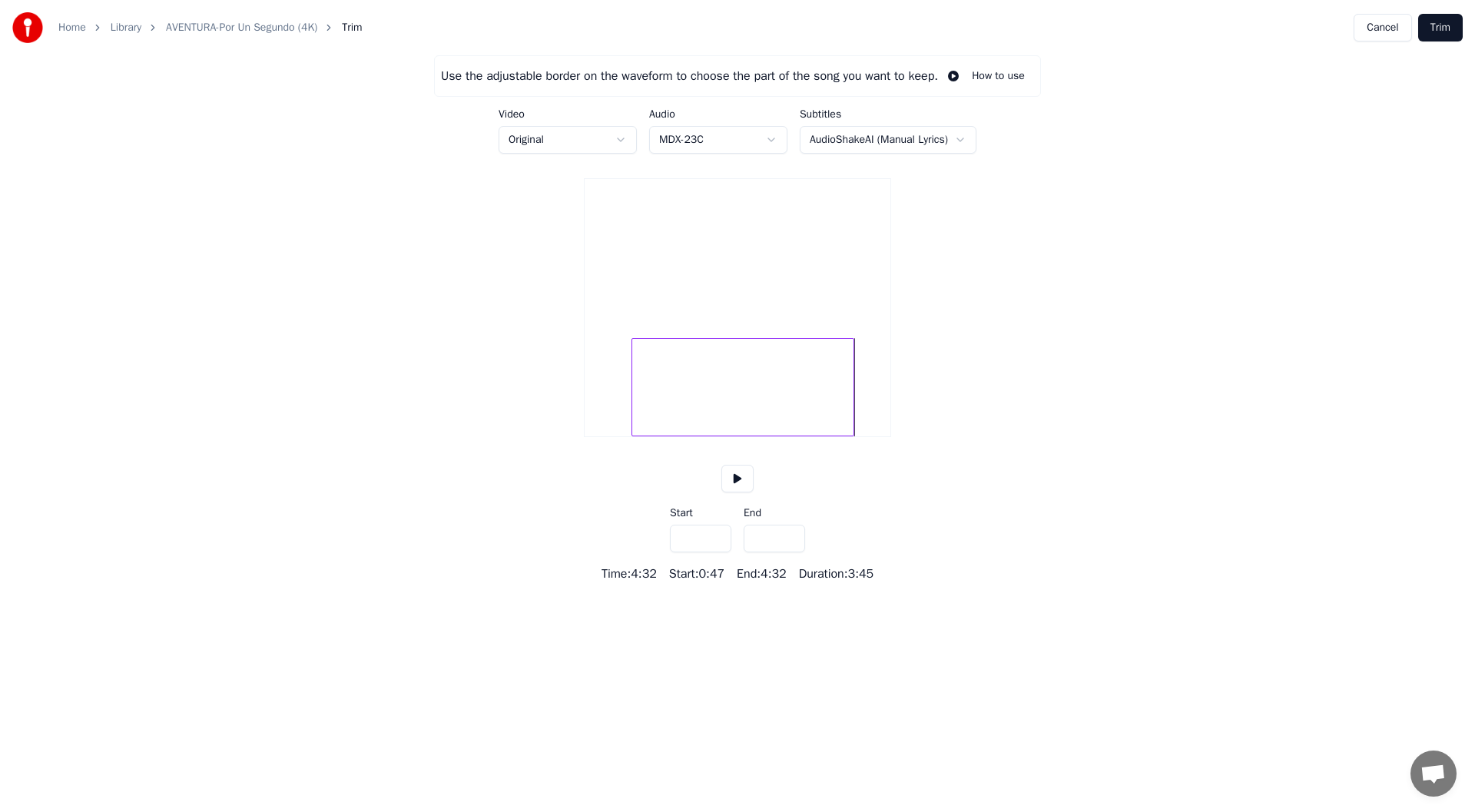 click on "*****" at bounding box center (774, 539) 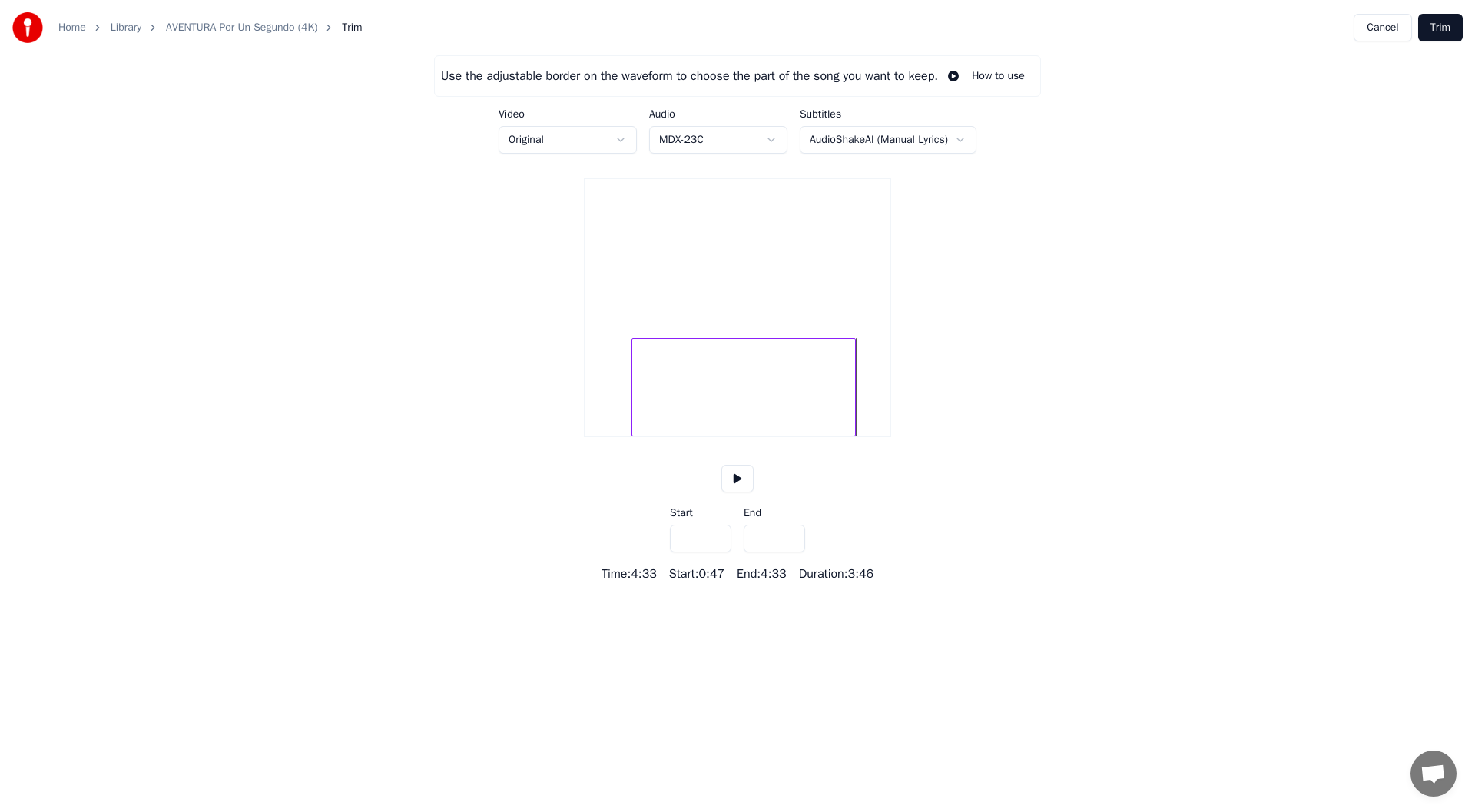 click on "*****" at bounding box center (774, 539) 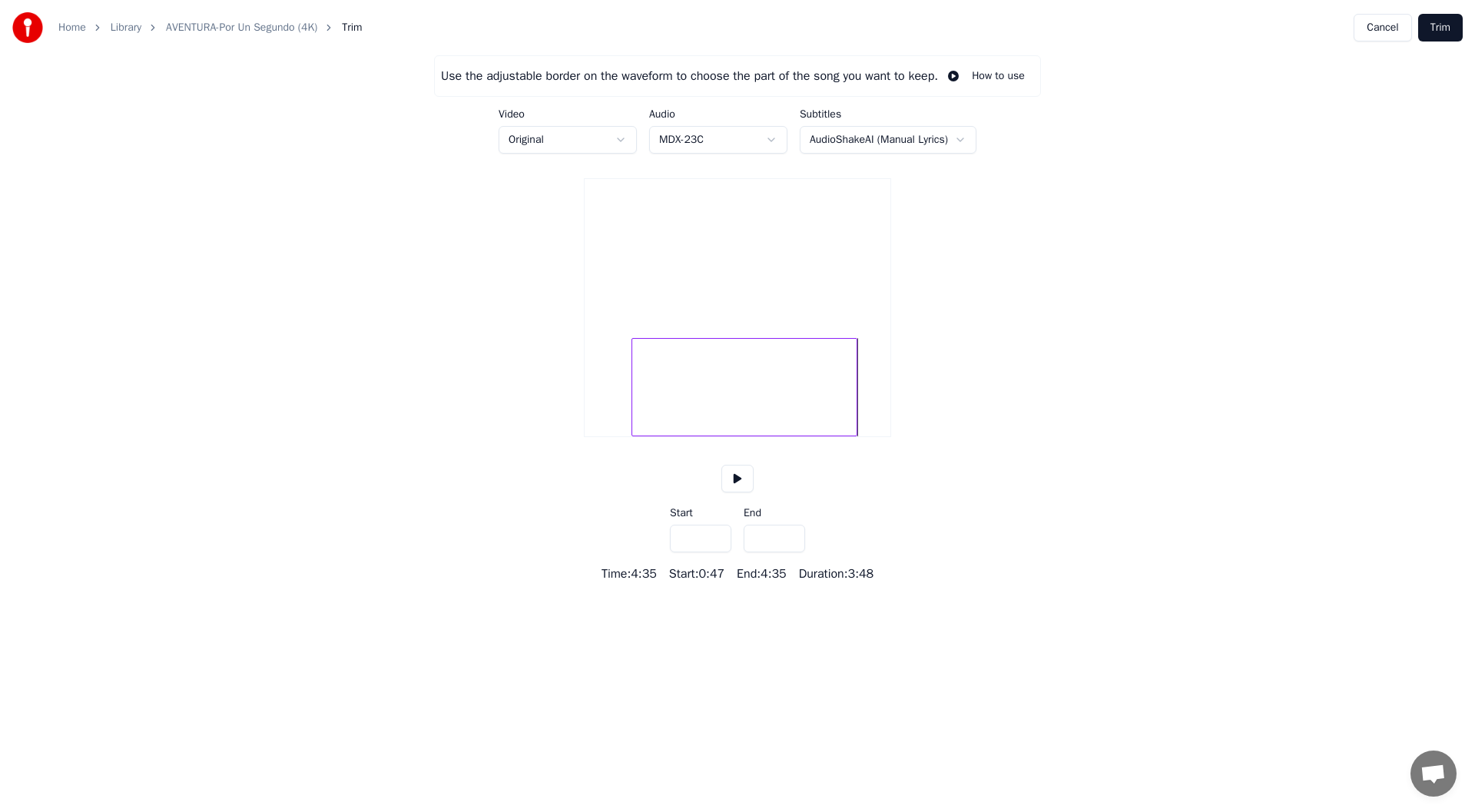 click on "*****" at bounding box center [774, 539] 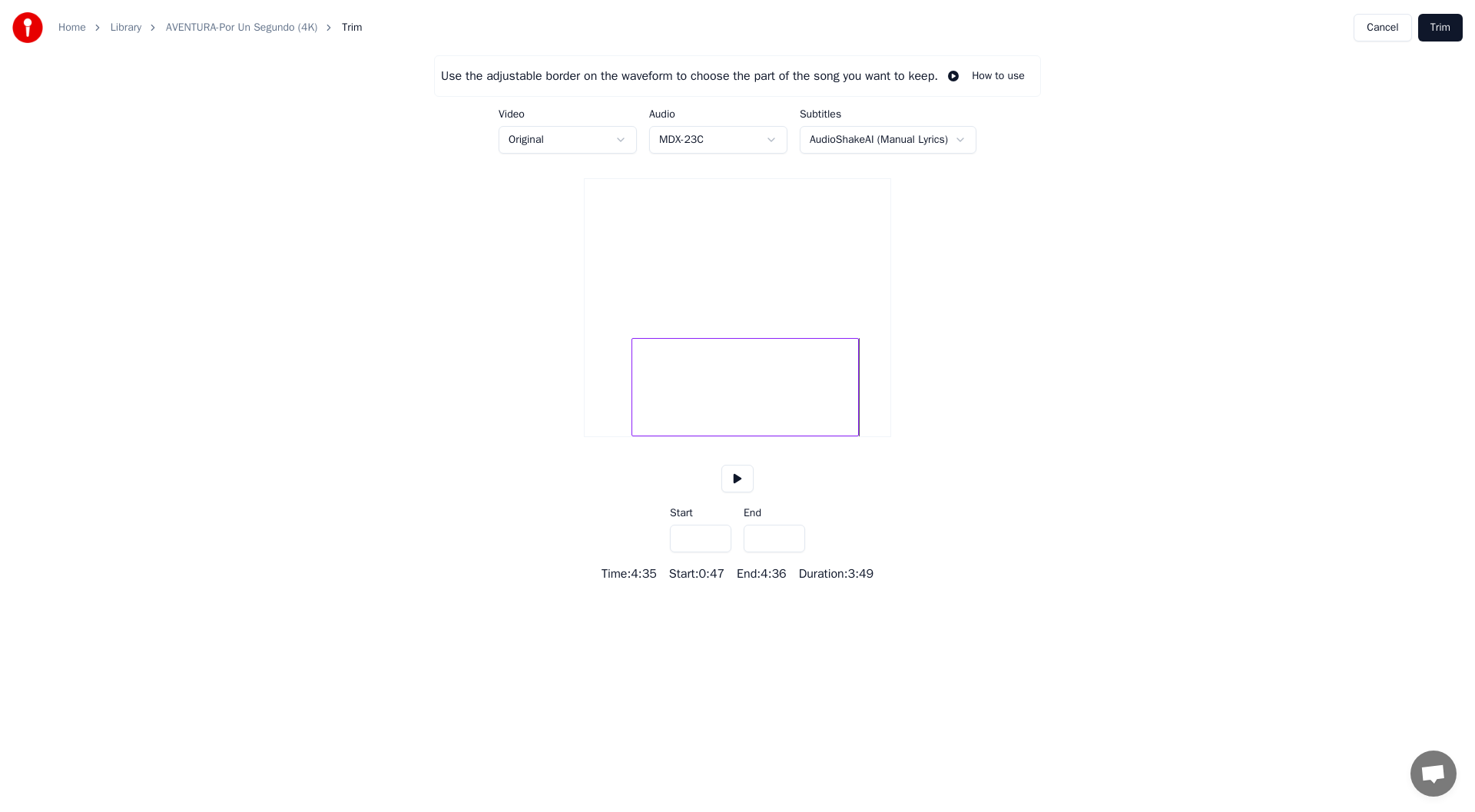 click on "*****" at bounding box center (774, 539) 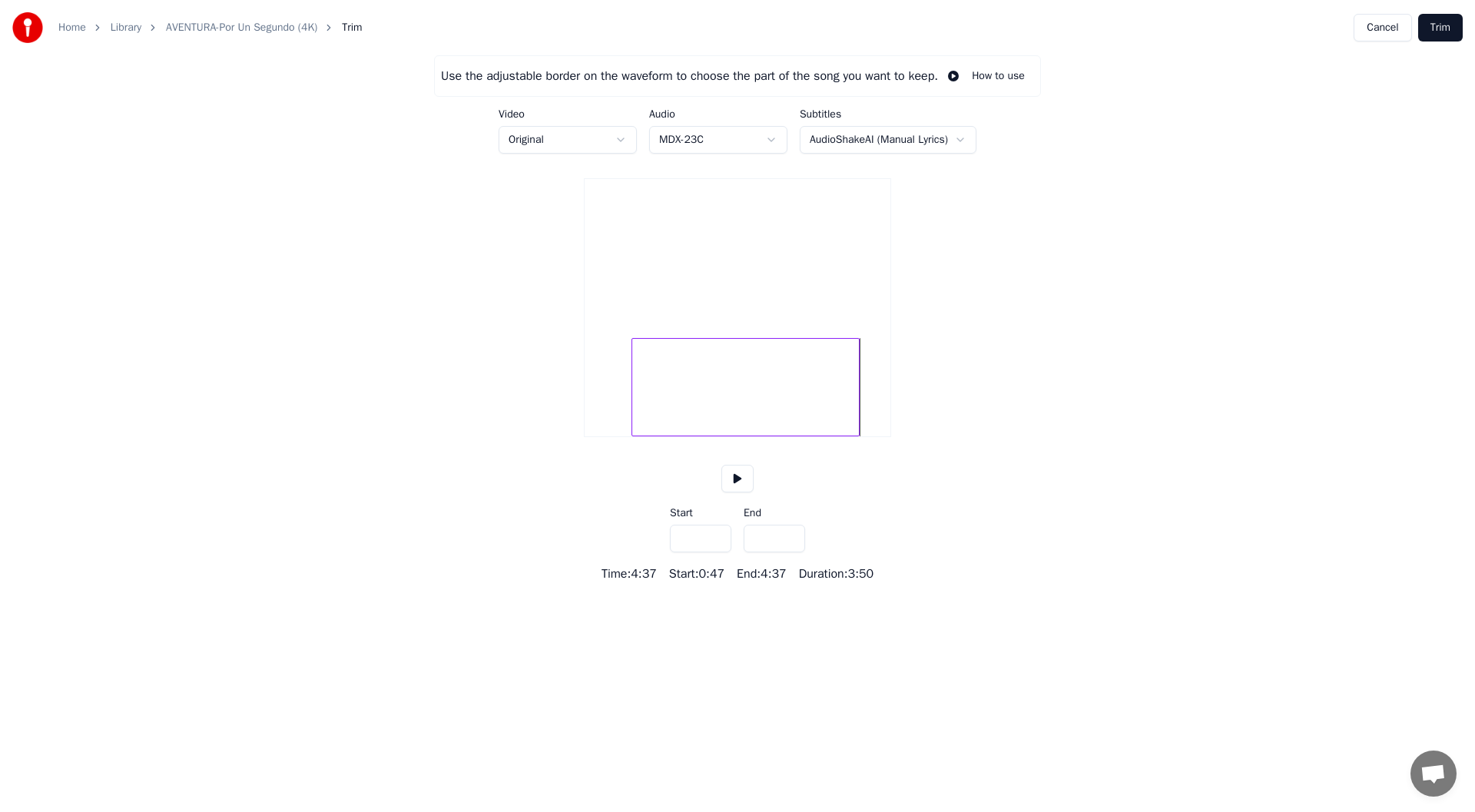 click on "*****" at bounding box center [774, 539] 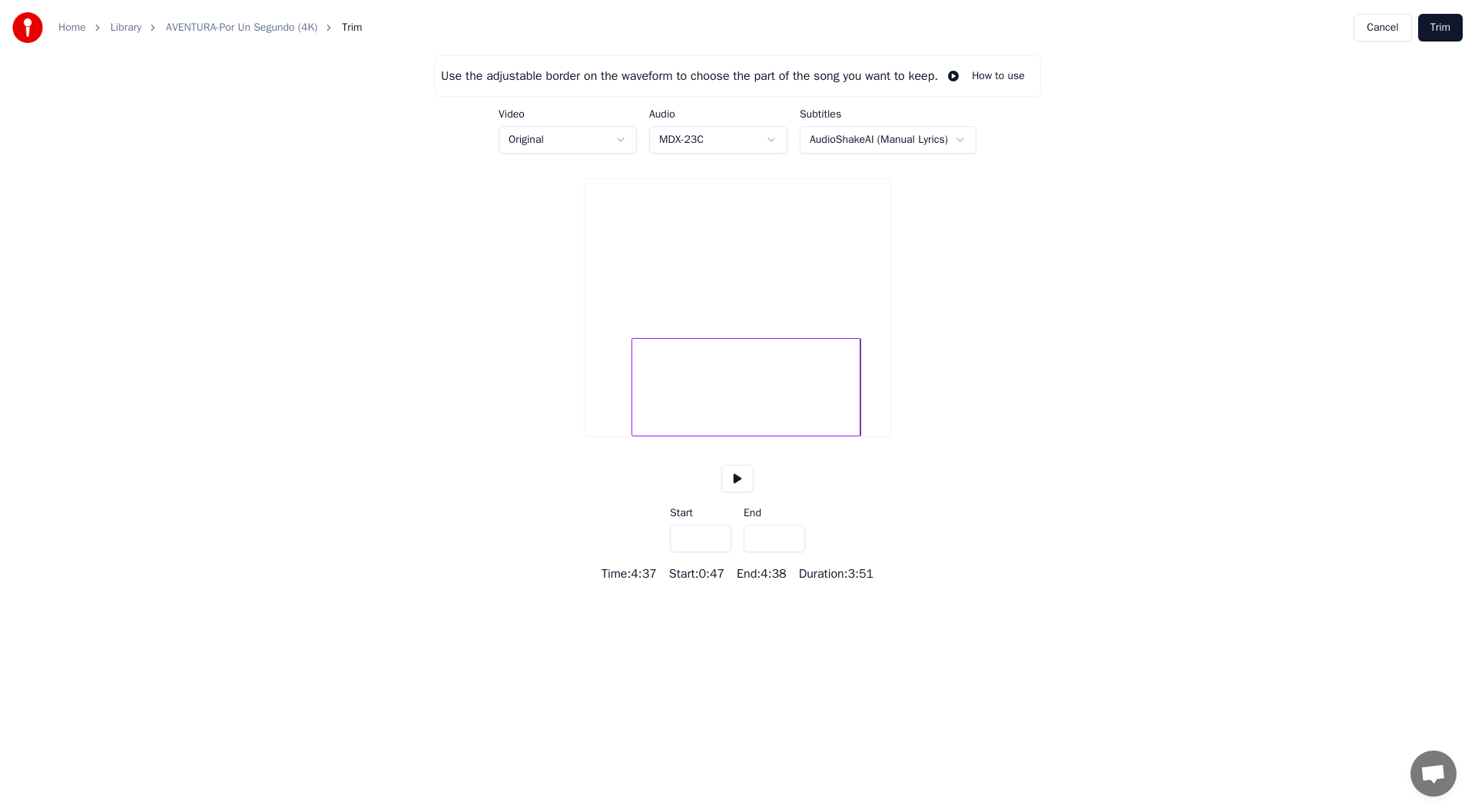 click on "*****" at bounding box center (774, 539) 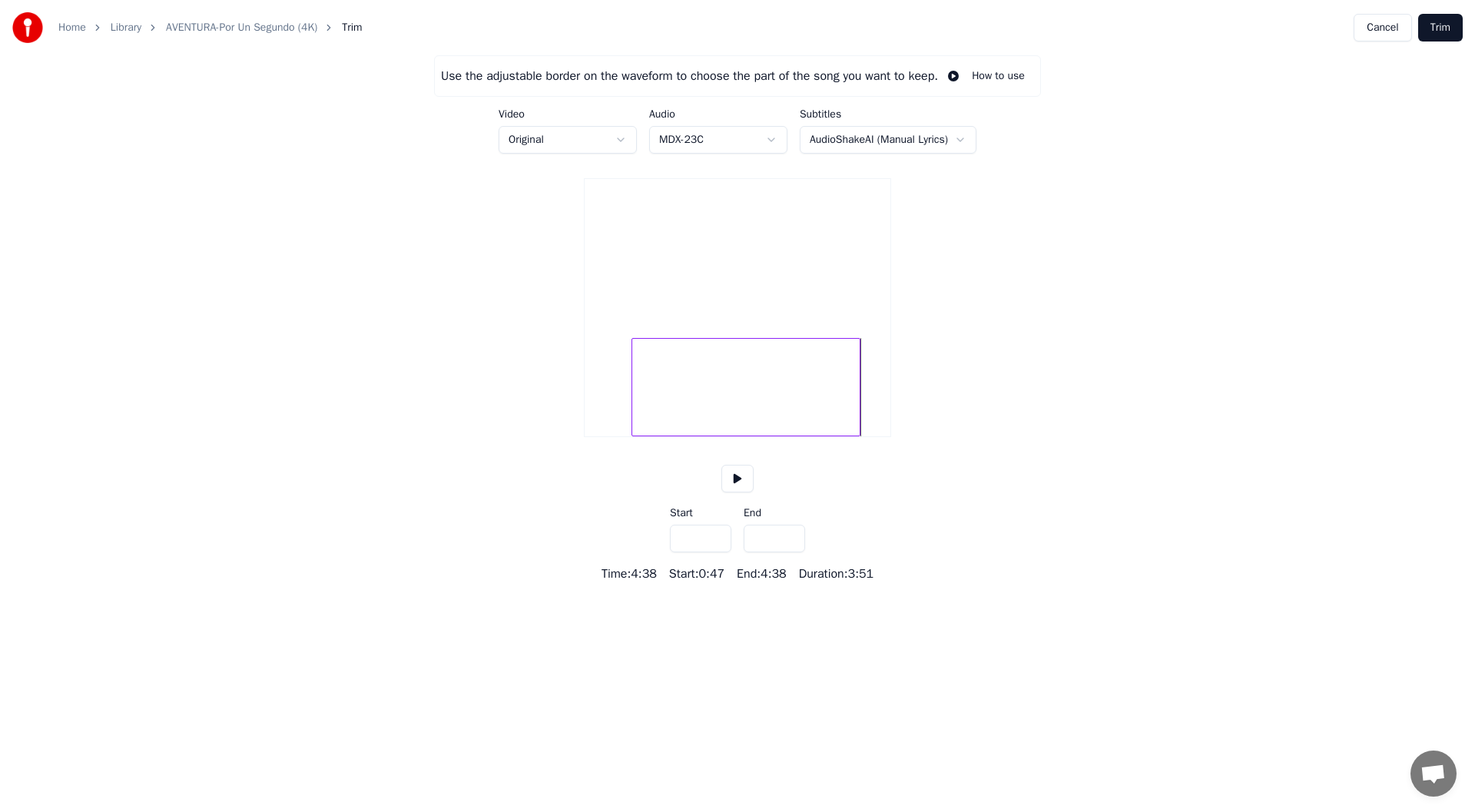 click on "*****" at bounding box center [774, 539] 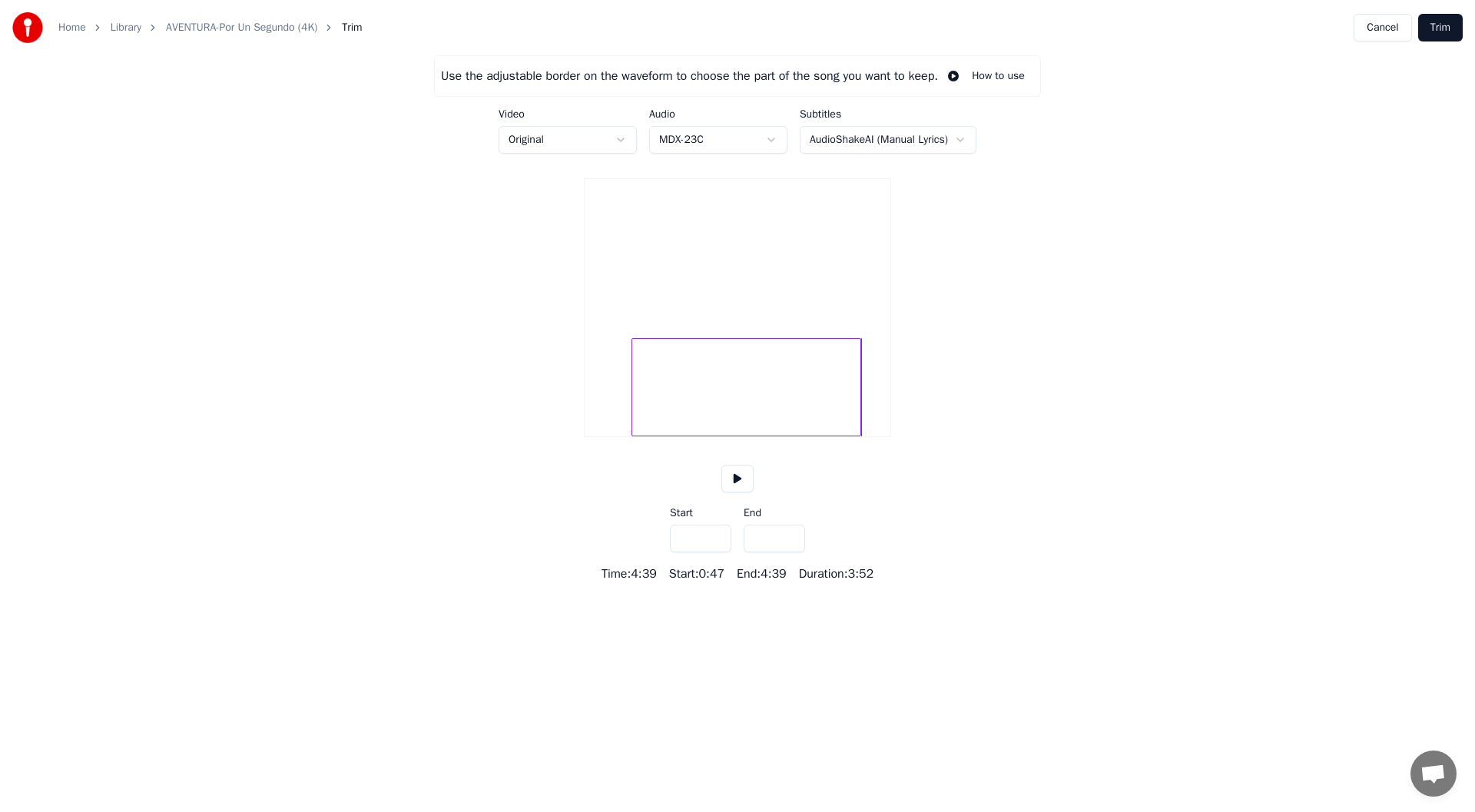 click on "*****" at bounding box center [774, 539] 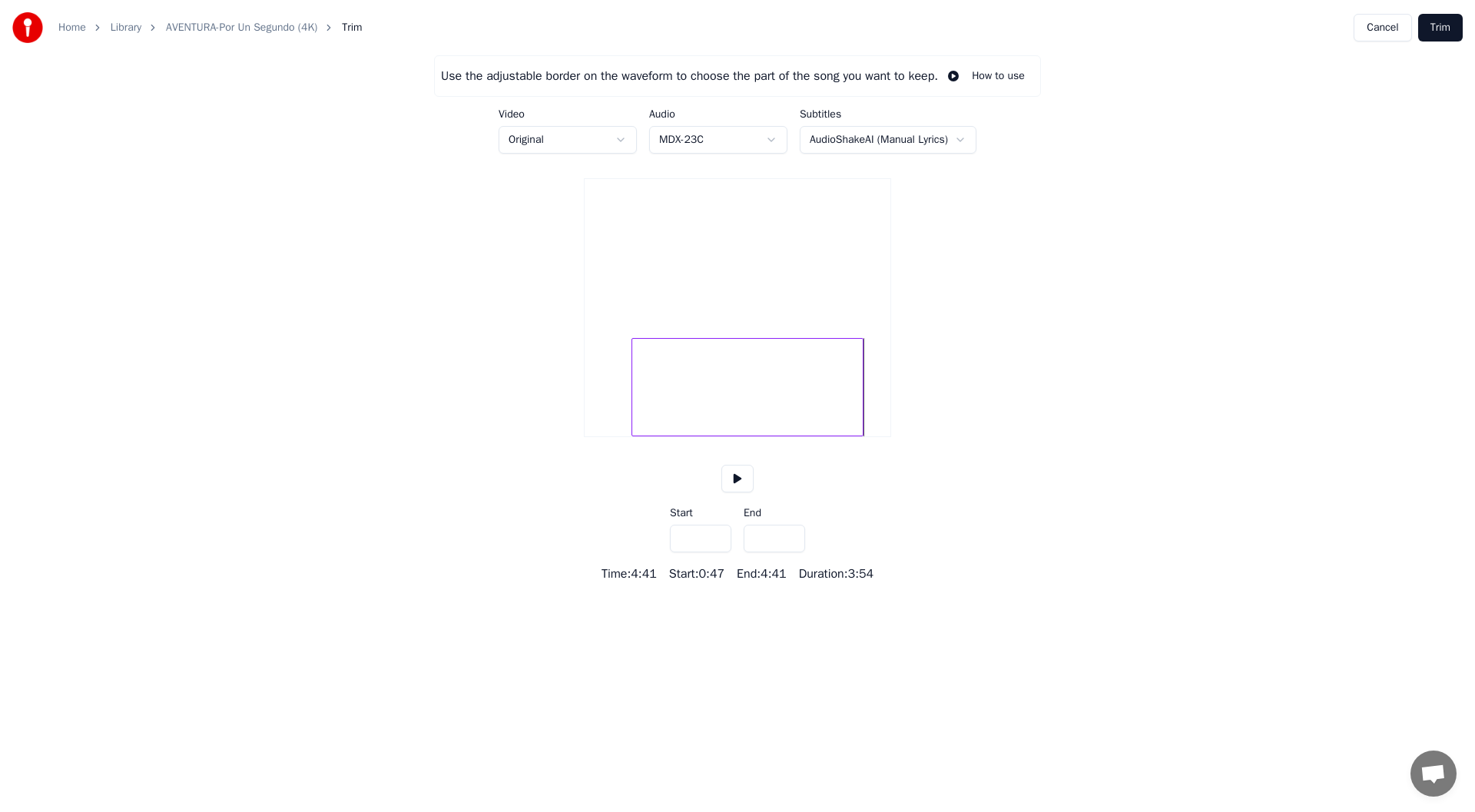 click on "*****" at bounding box center (774, 539) 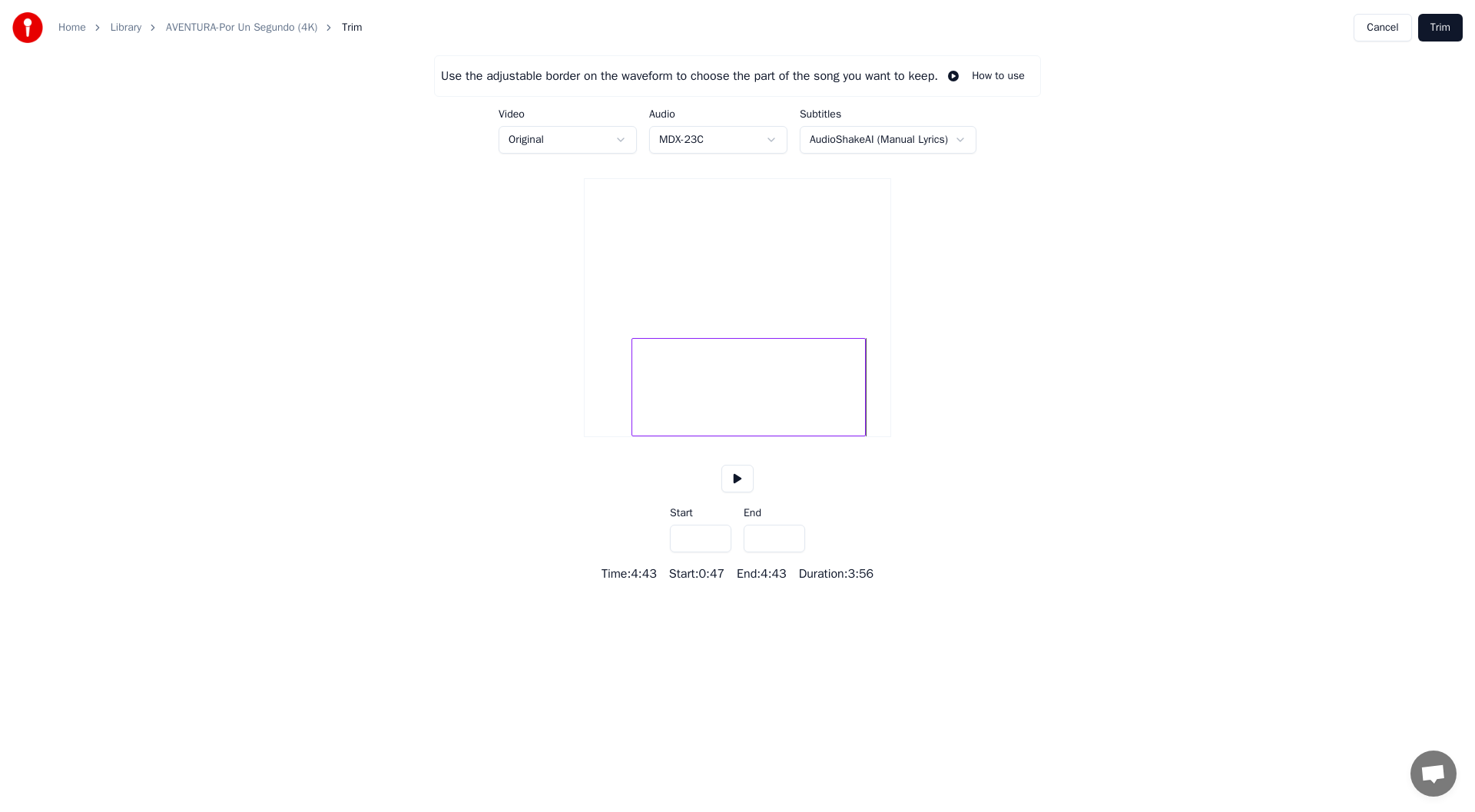 click on "*****" at bounding box center (774, 539) 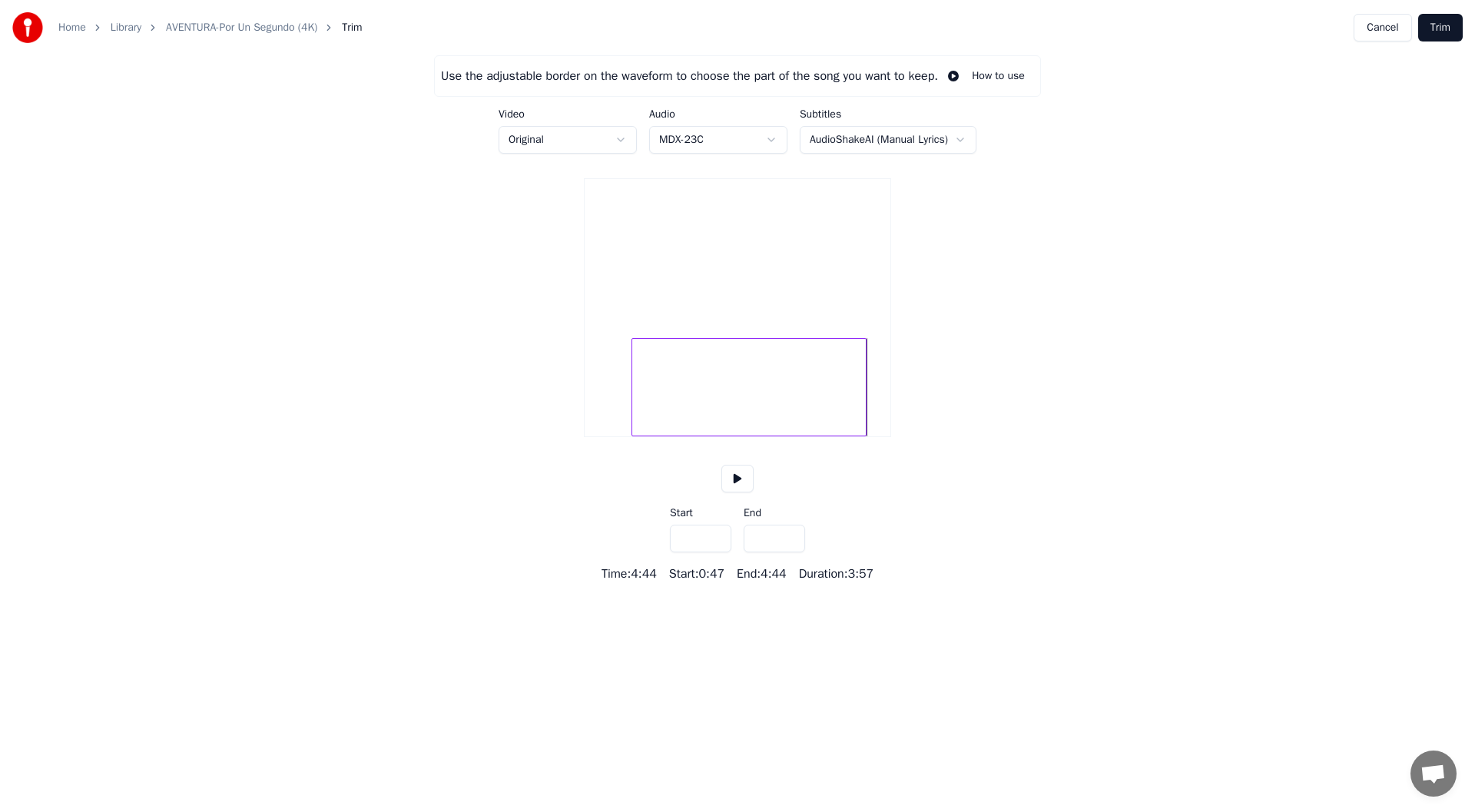 click on "*****" at bounding box center (774, 539) 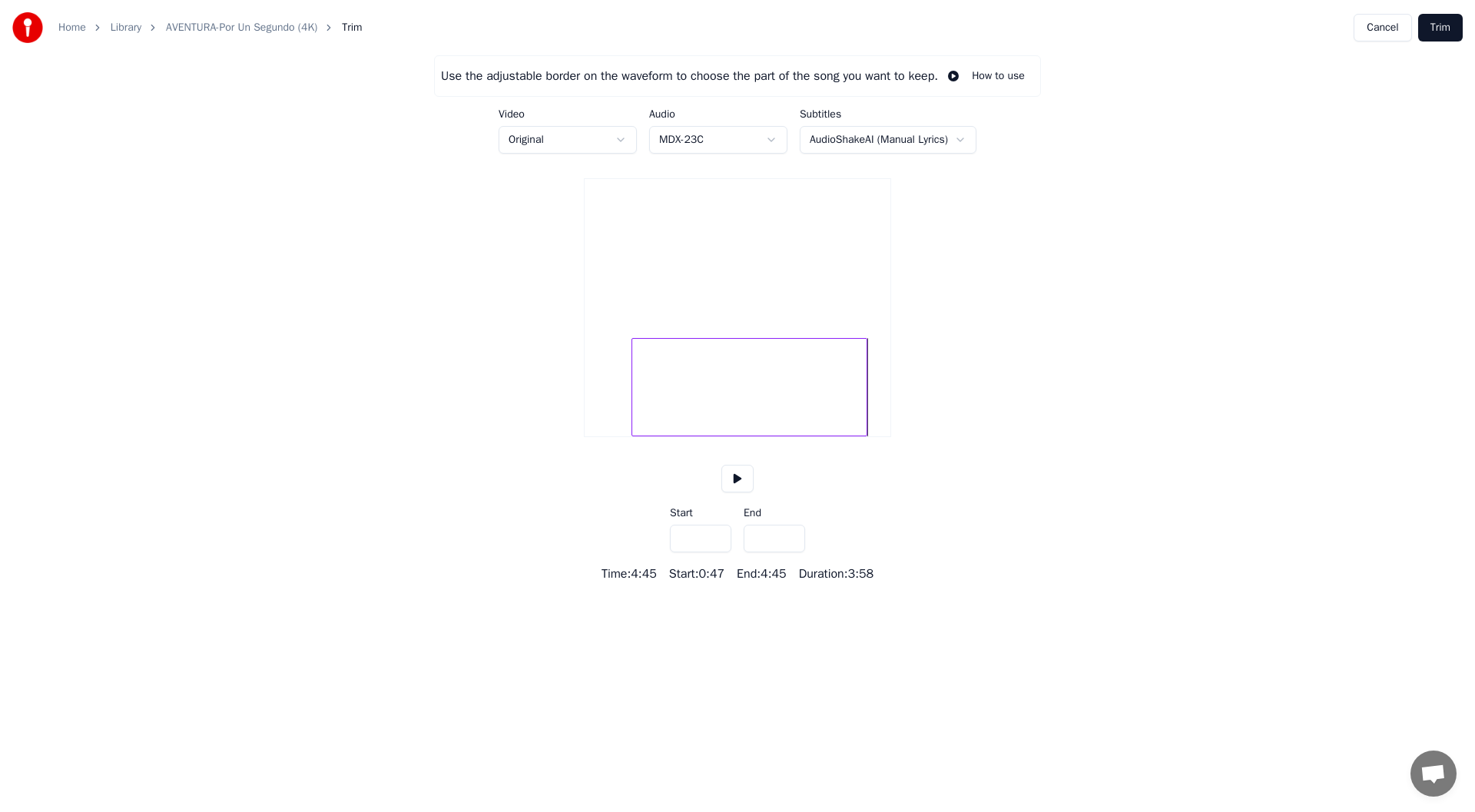 click on "*****" at bounding box center (774, 539) 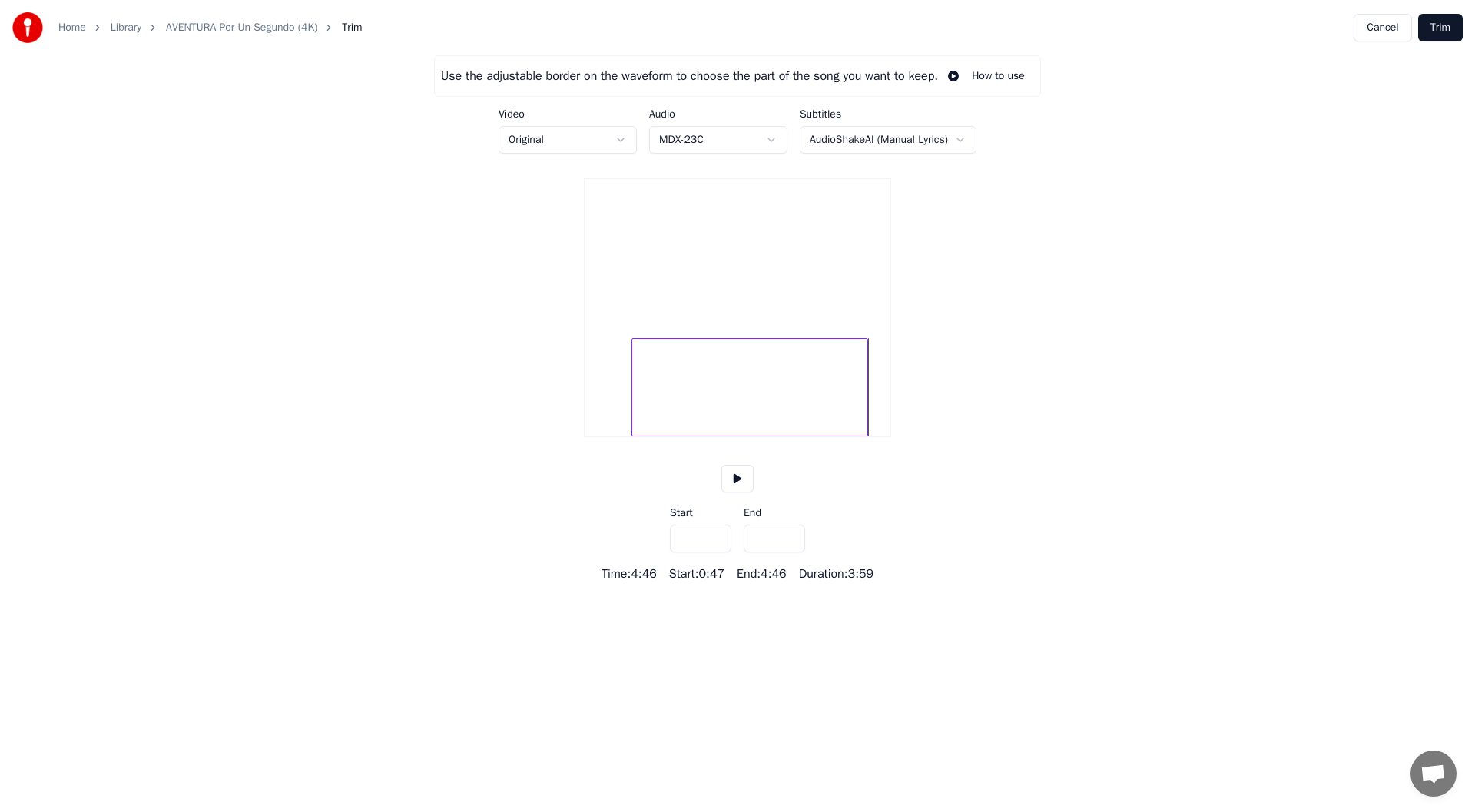 click on "*****" at bounding box center (774, 539) 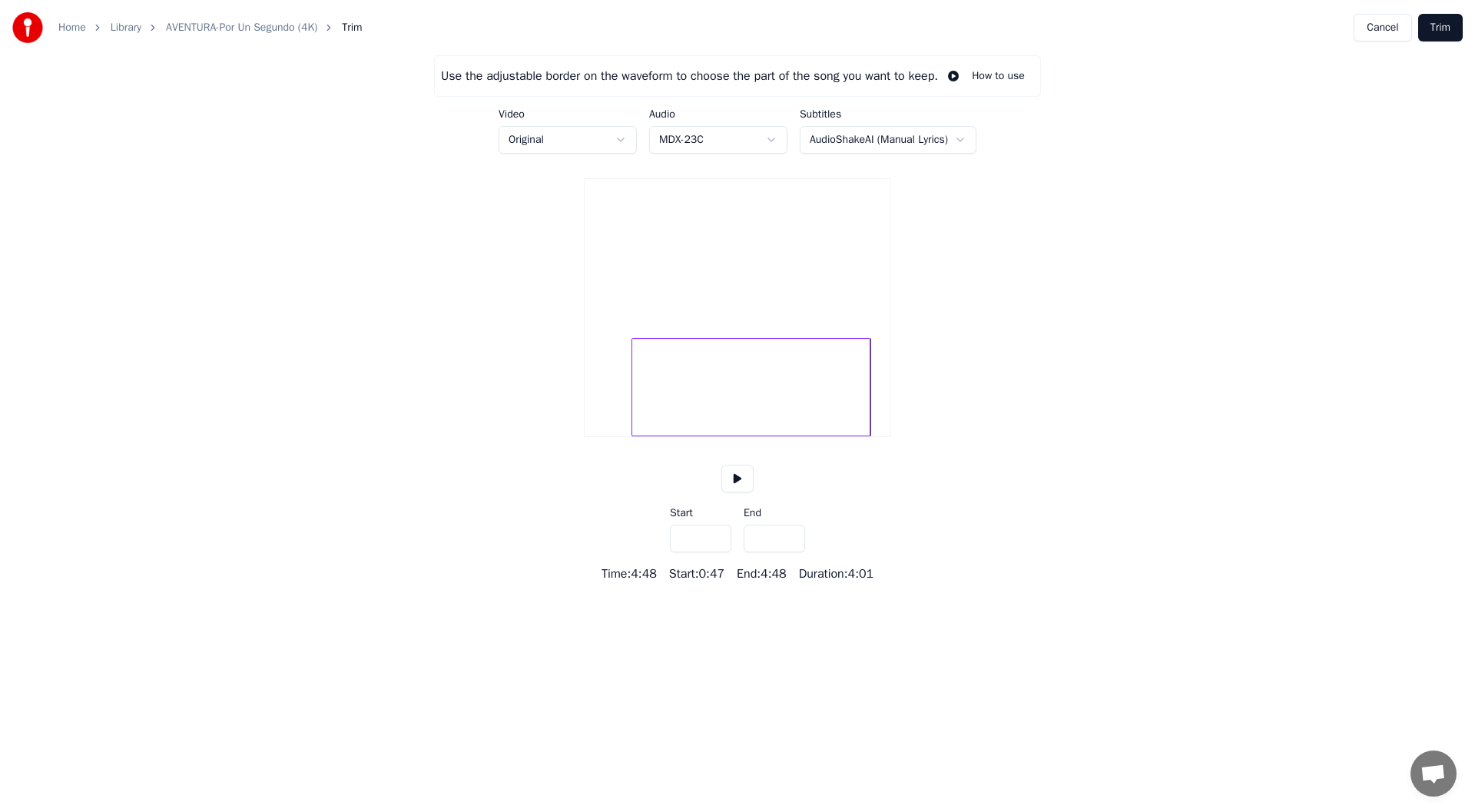 click on "*****" at bounding box center [774, 539] 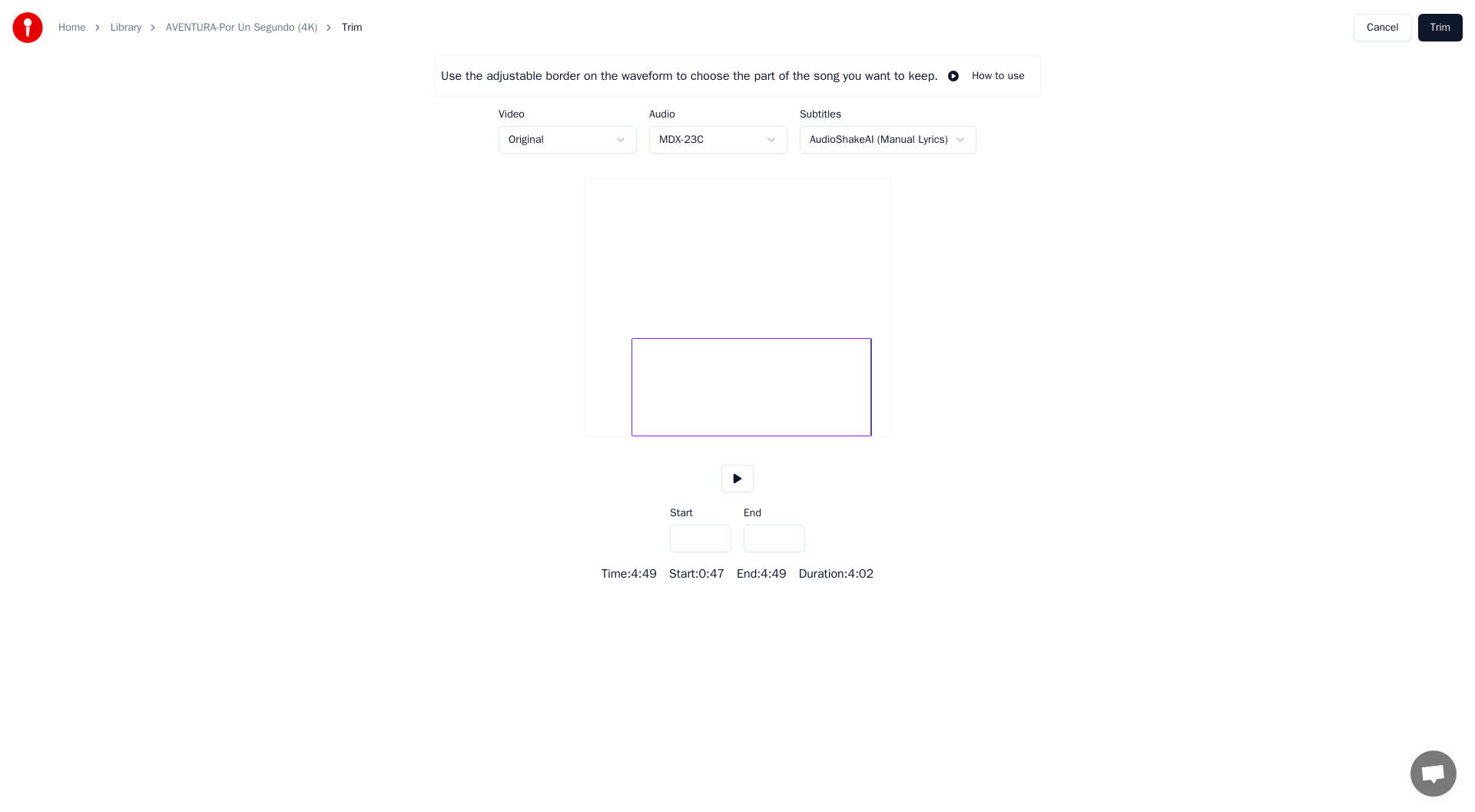 click on "*****" at bounding box center (774, 539) 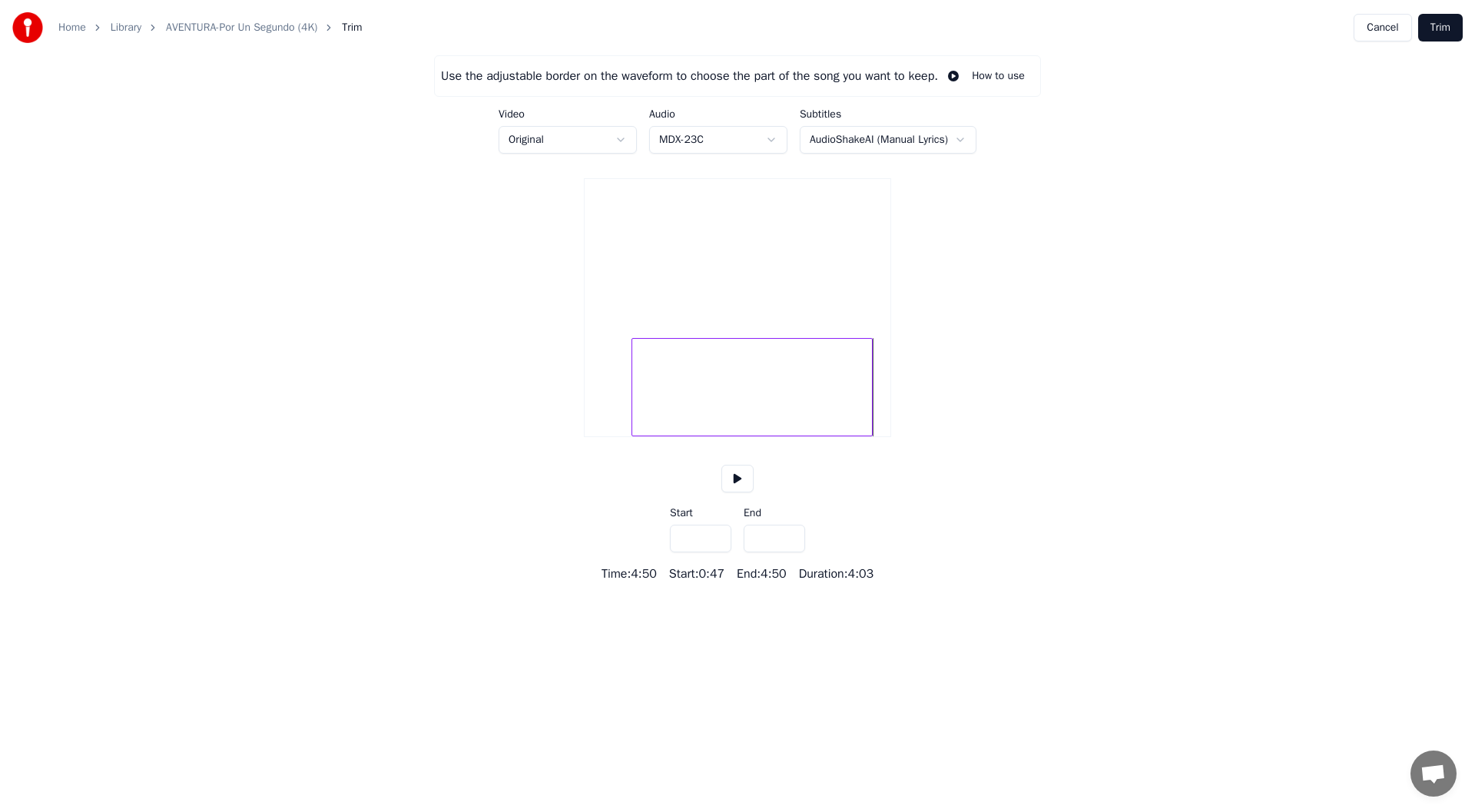 click on "*****" at bounding box center (774, 539) 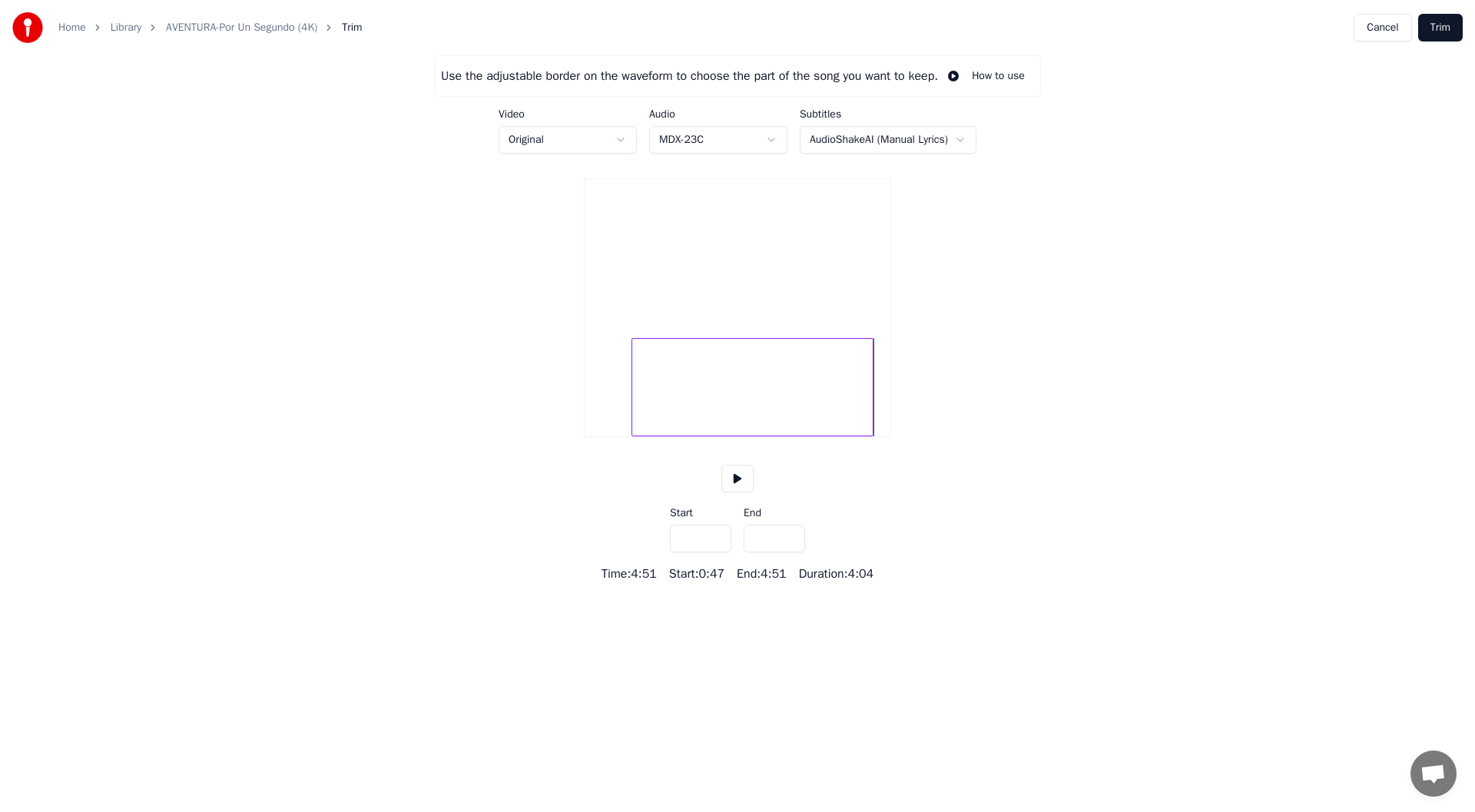 click on "*****" at bounding box center (774, 539) 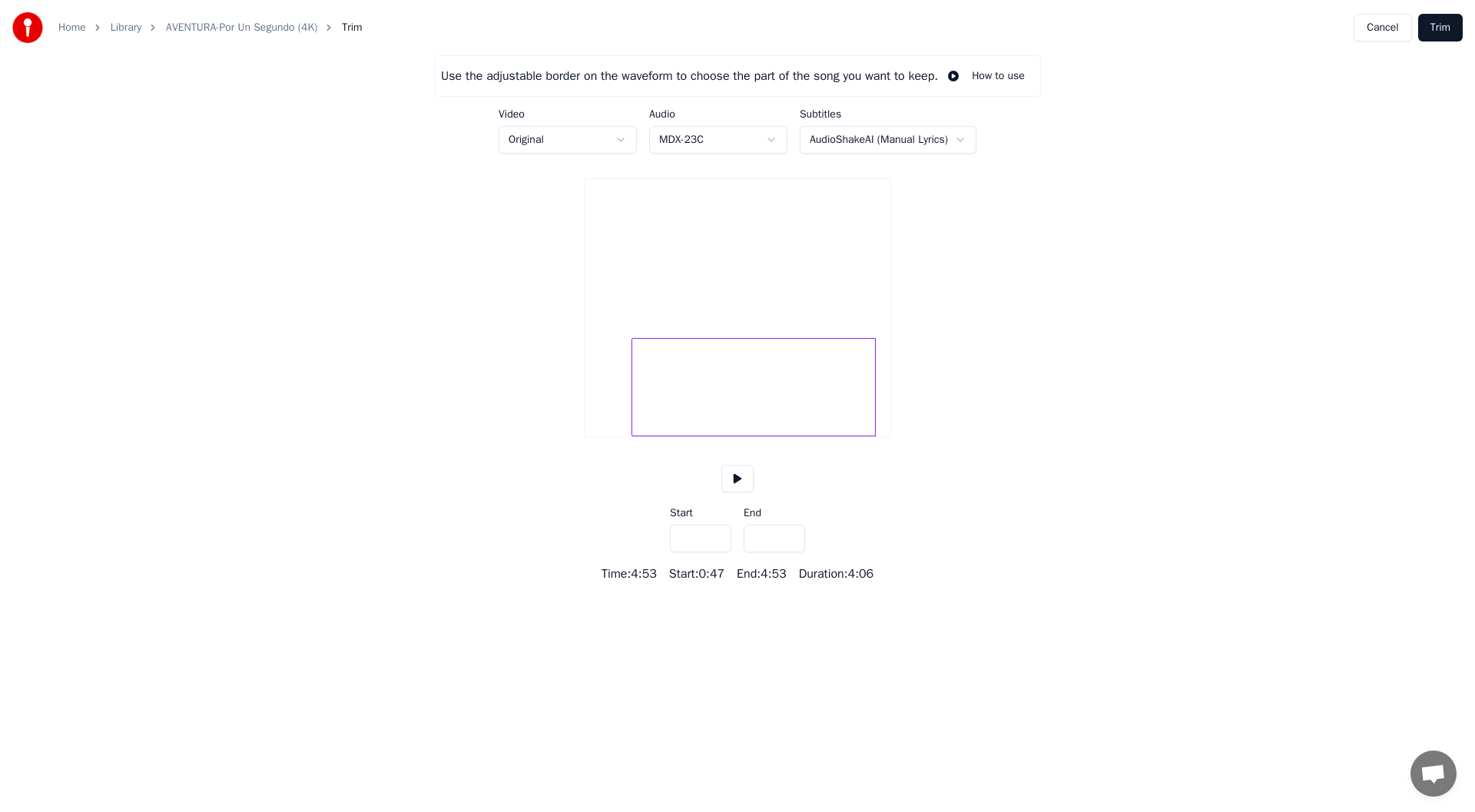 click on "*****" at bounding box center (774, 539) 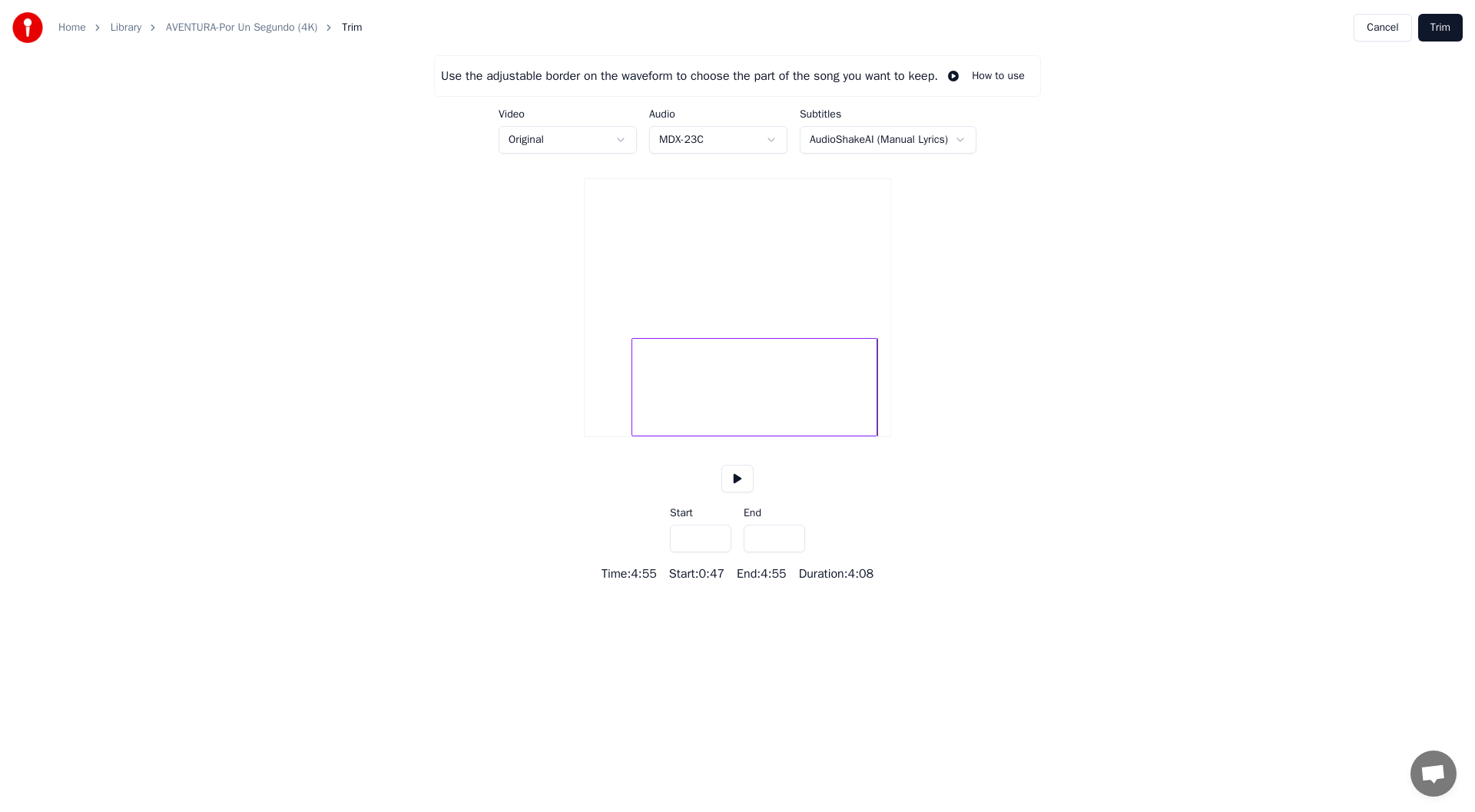 click on "*****" at bounding box center [774, 539] 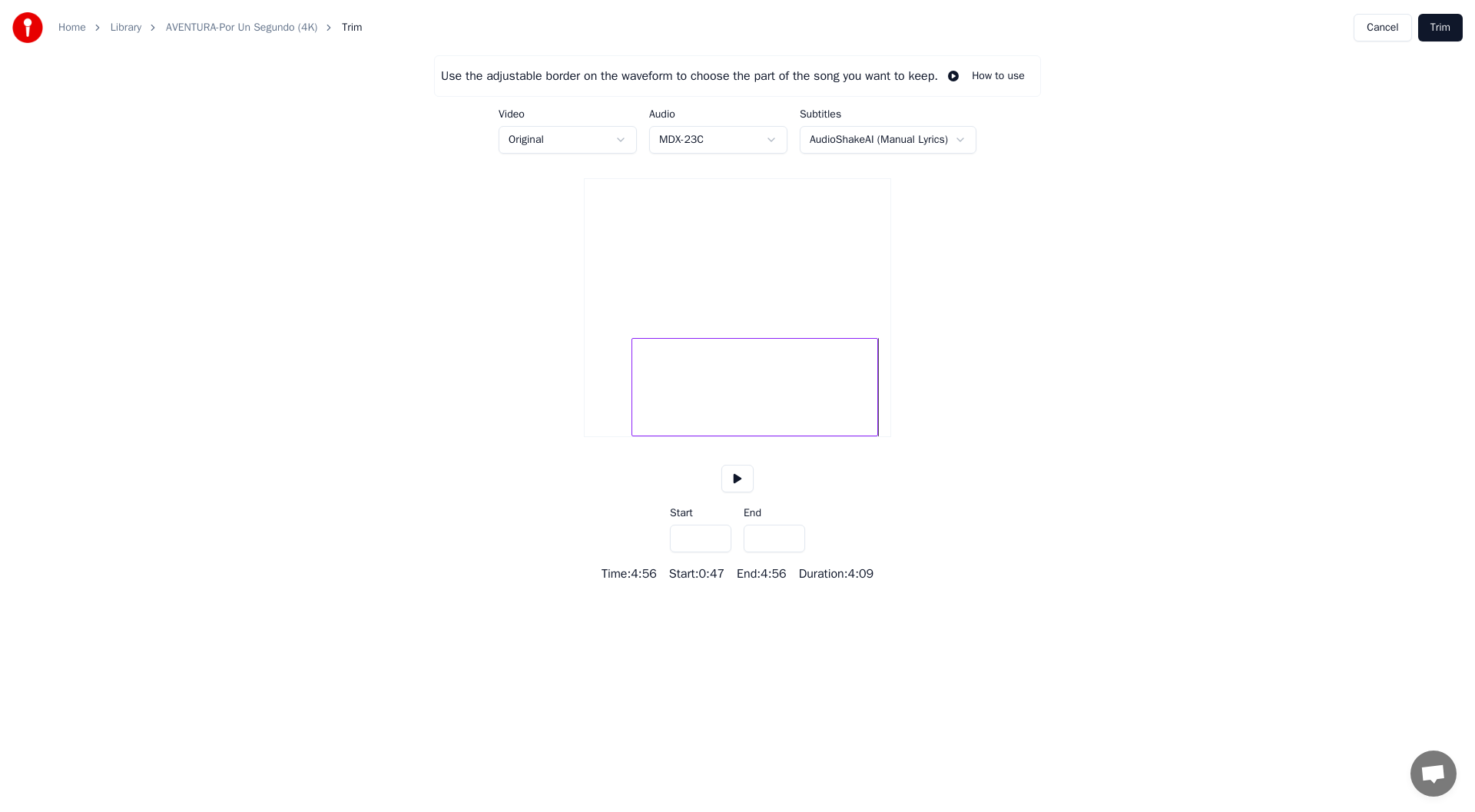 click on "*****" at bounding box center (774, 539) 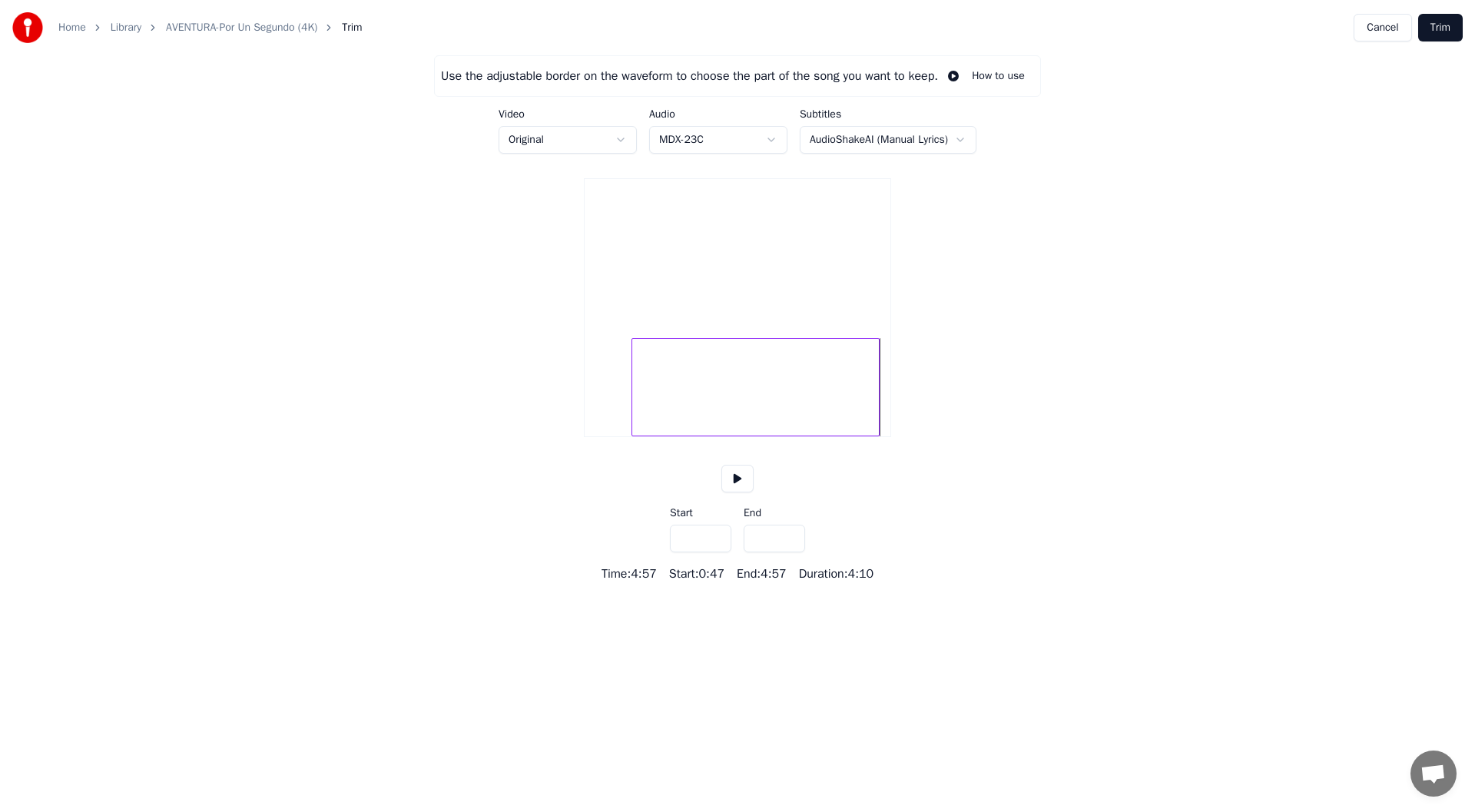 click on "*****" at bounding box center [774, 539] 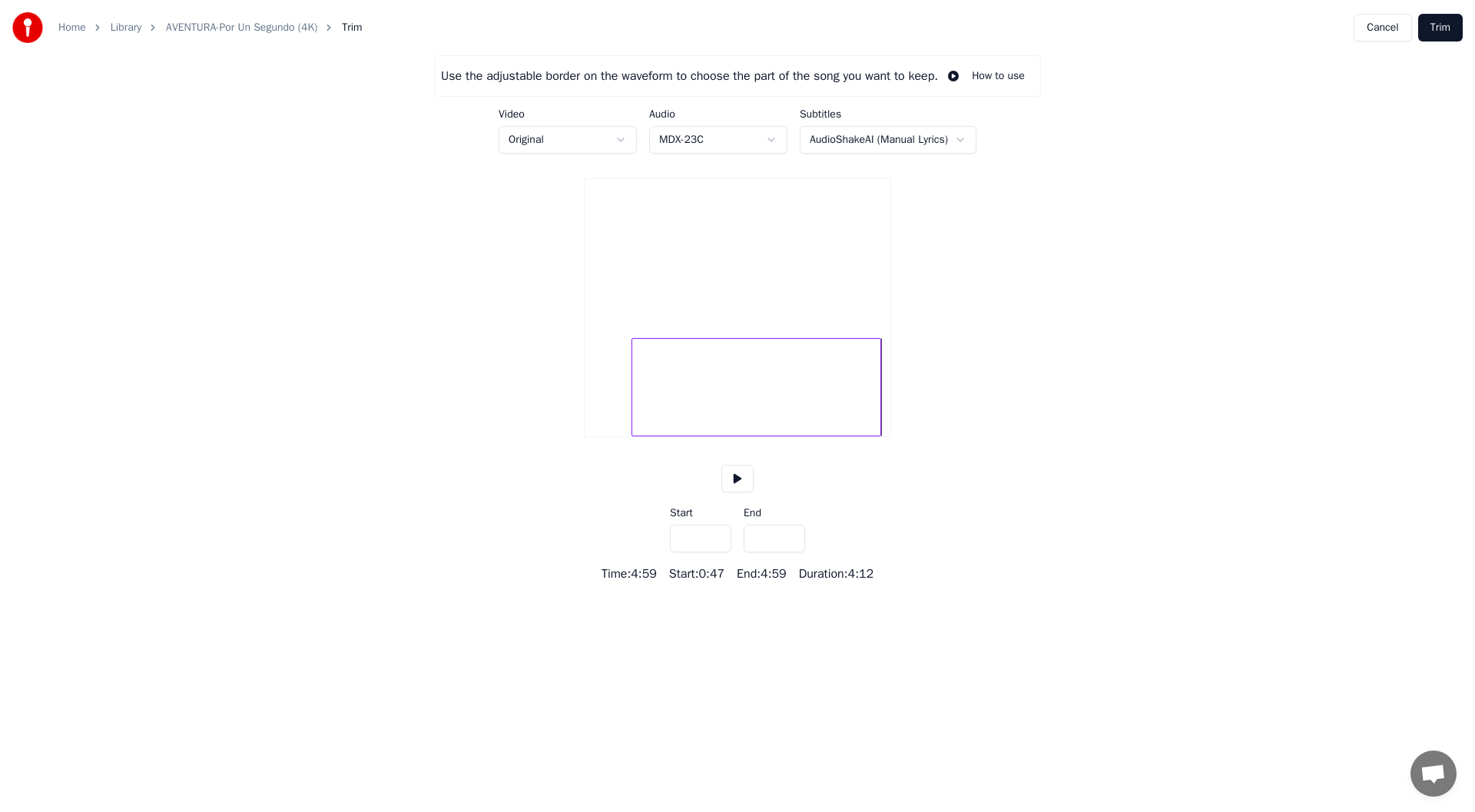 click on "*****" at bounding box center (774, 539) 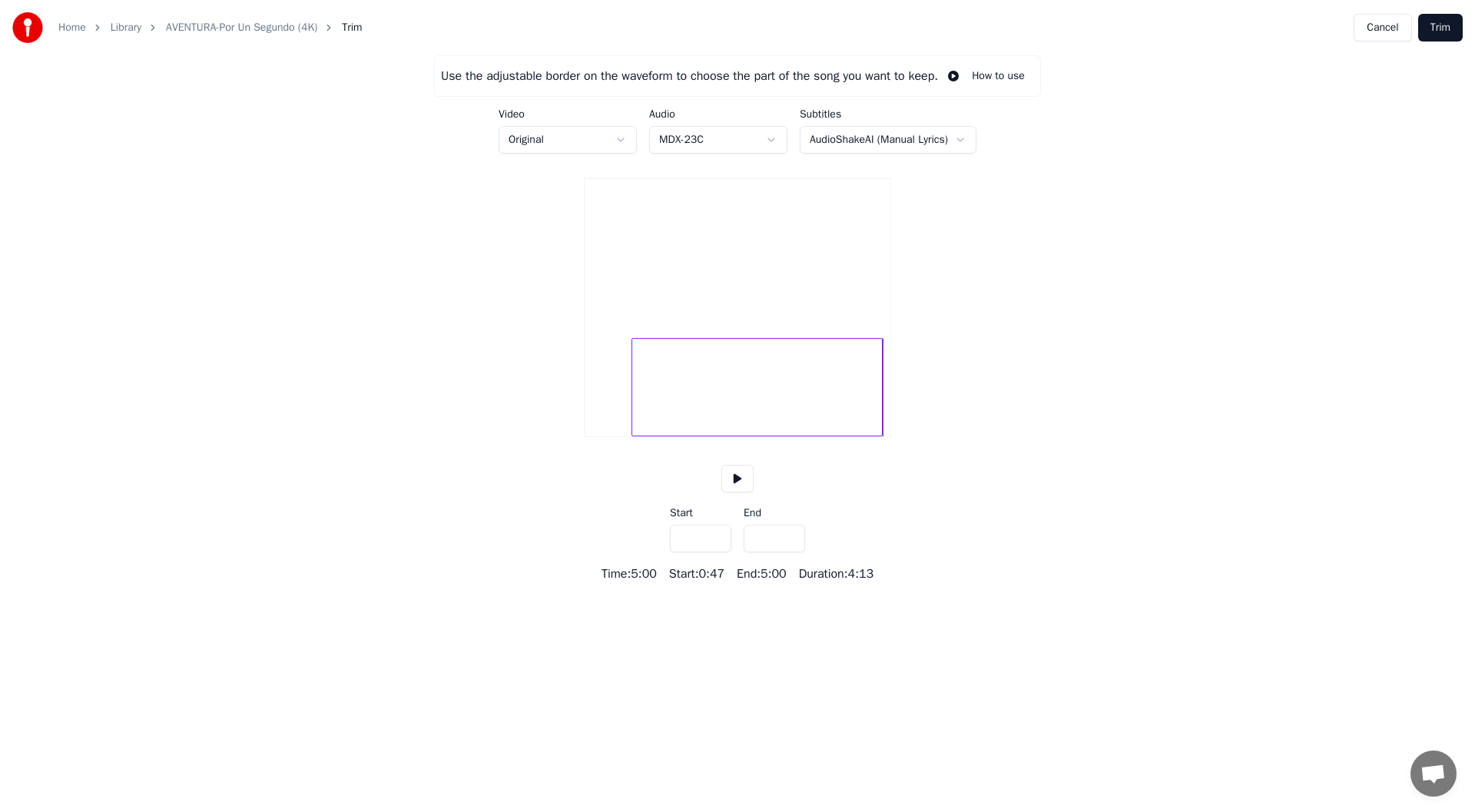 click on "*****" at bounding box center [774, 539] 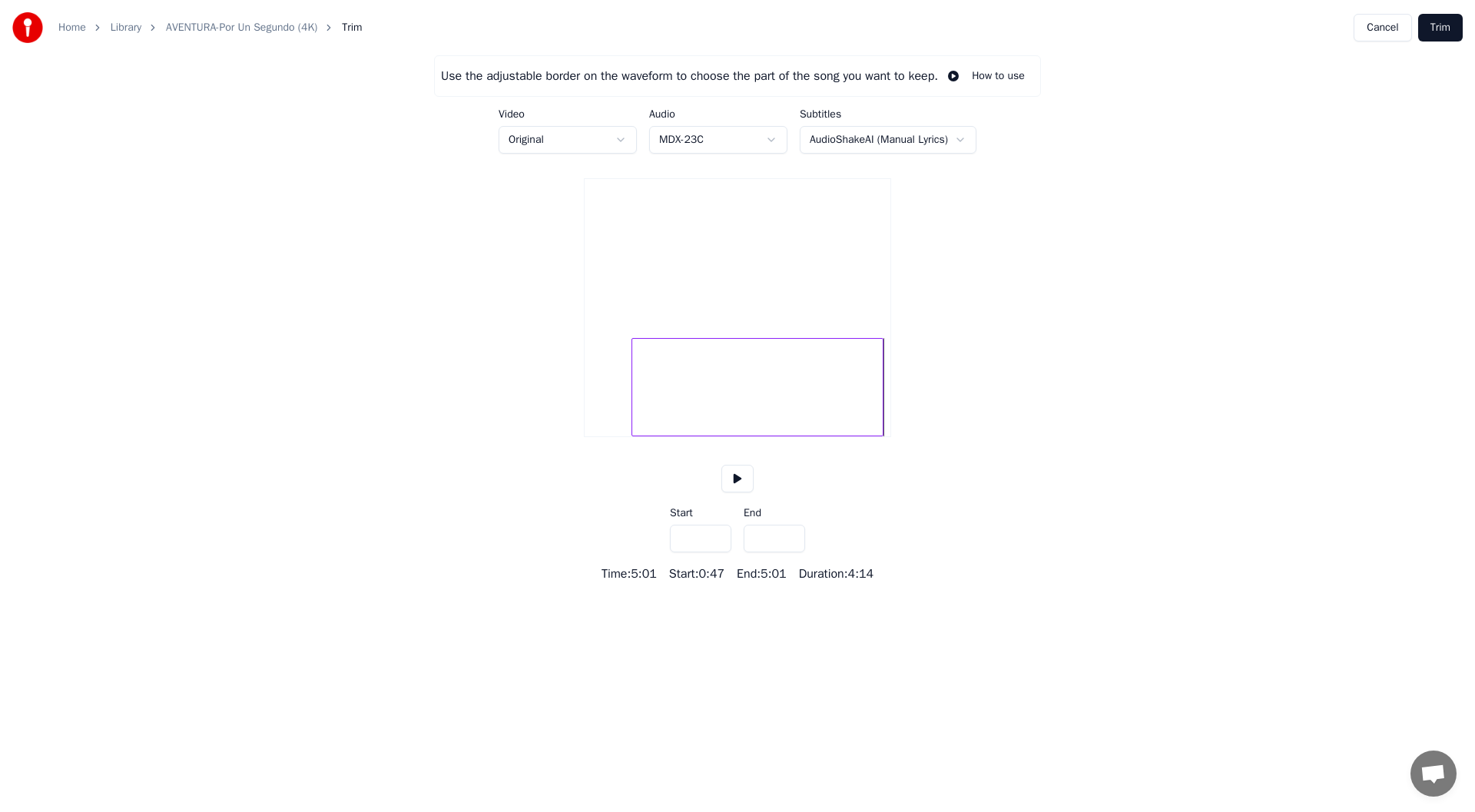 click on "*****" at bounding box center [774, 539] 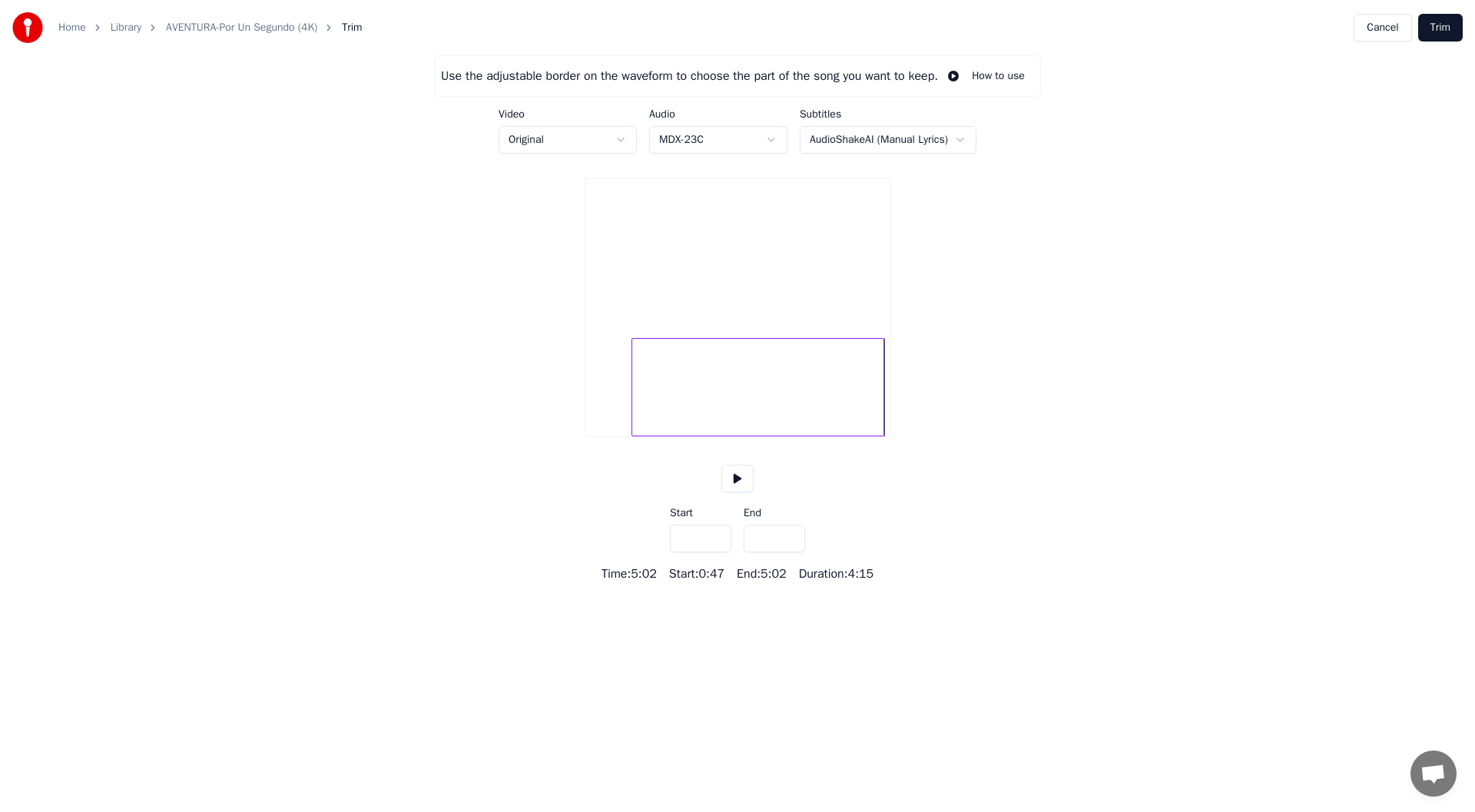 click on "*****" at bounding box center [774, 539] 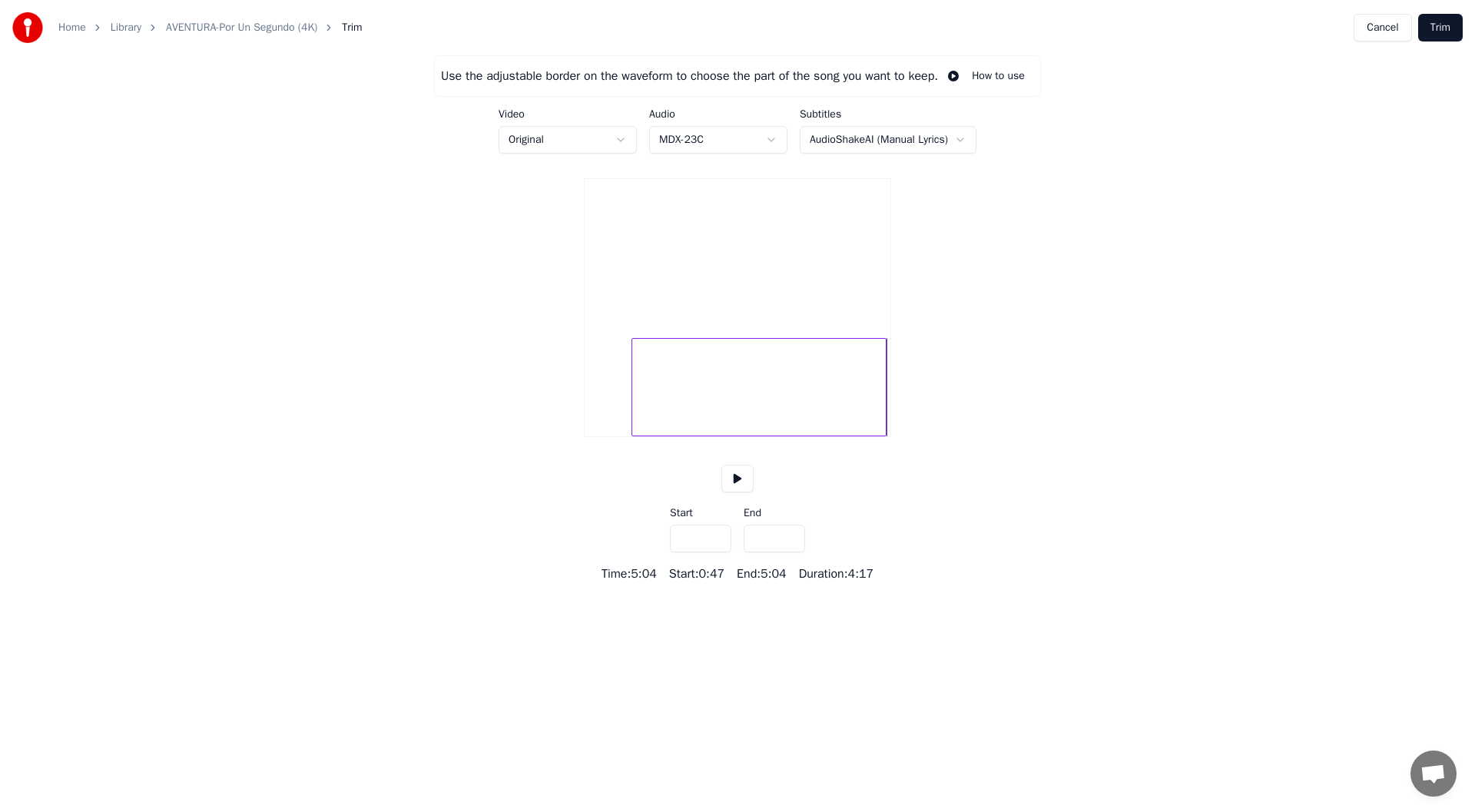 click on "*****" at bounding box center (774, 539) 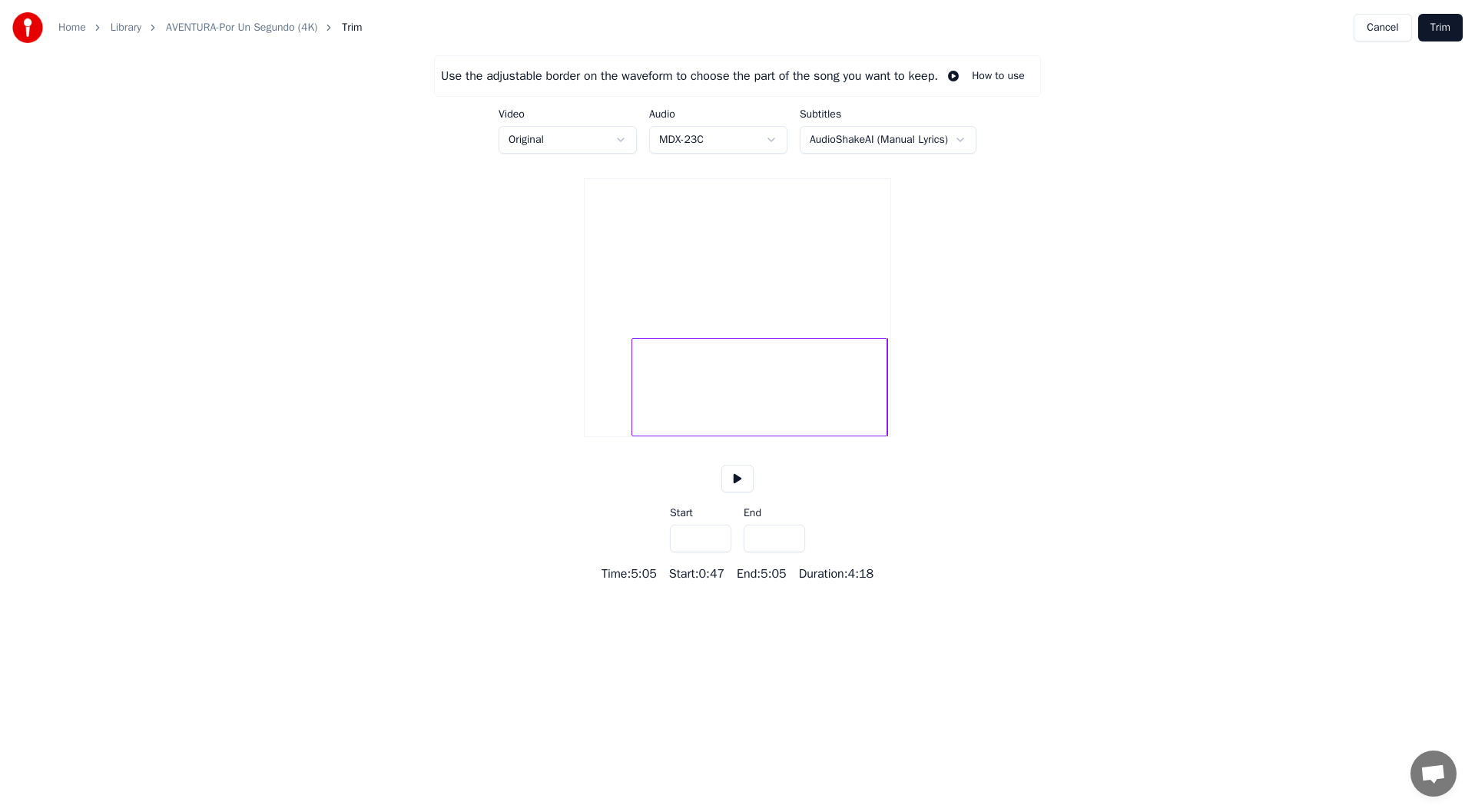 click on "*****" at bounding box center (774, 539) 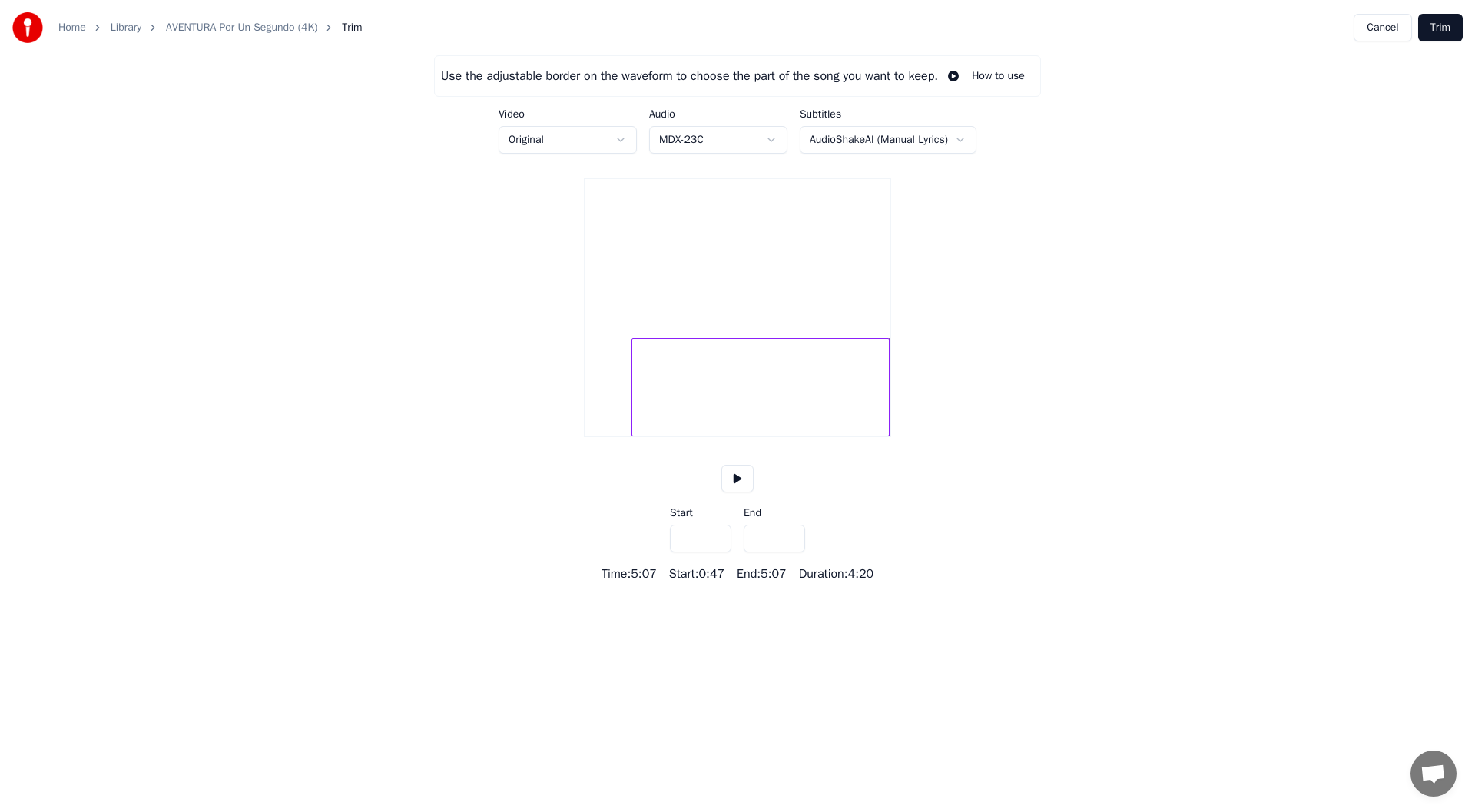 click on "*****" at bounding box center (774, 539) 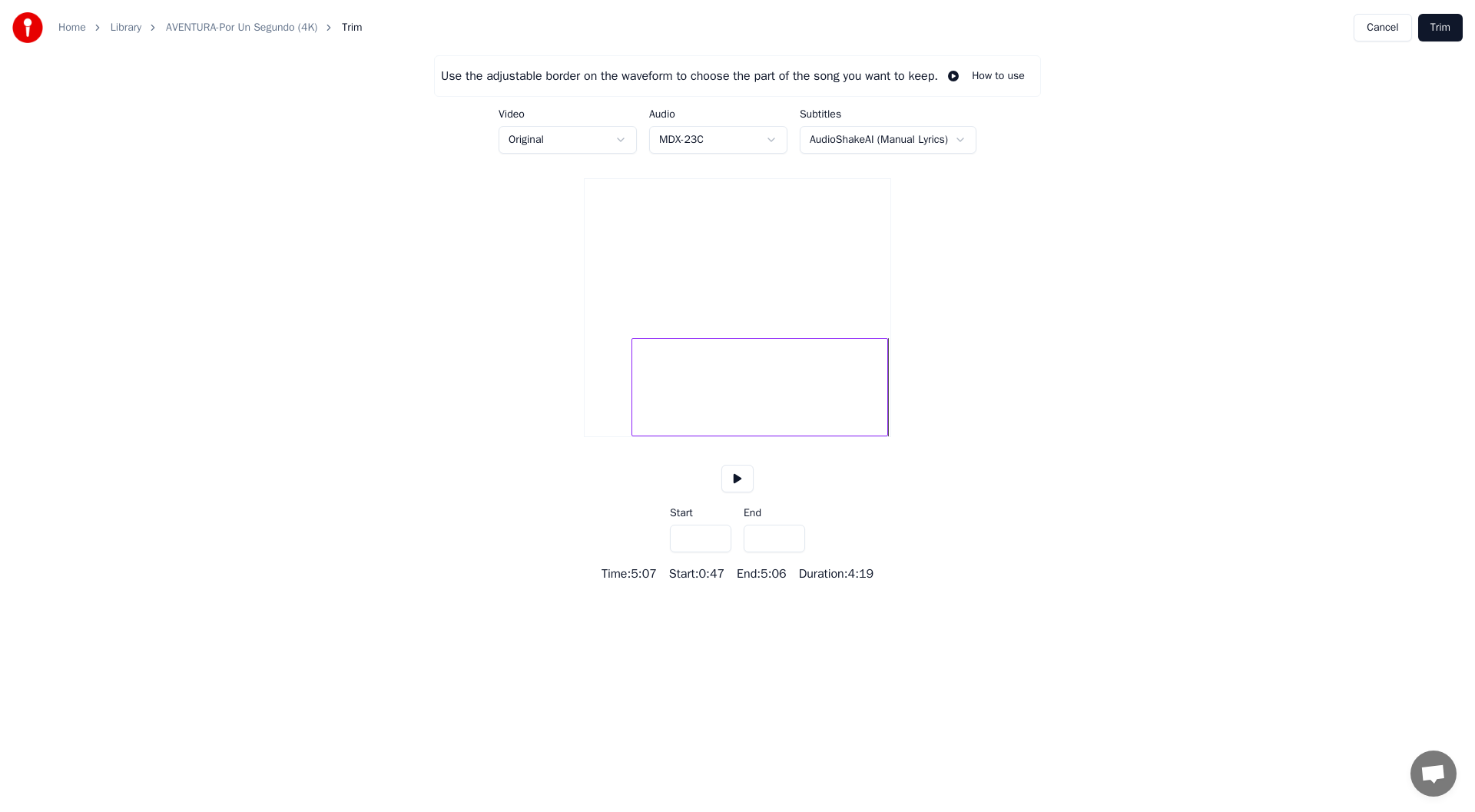 type on "*****" 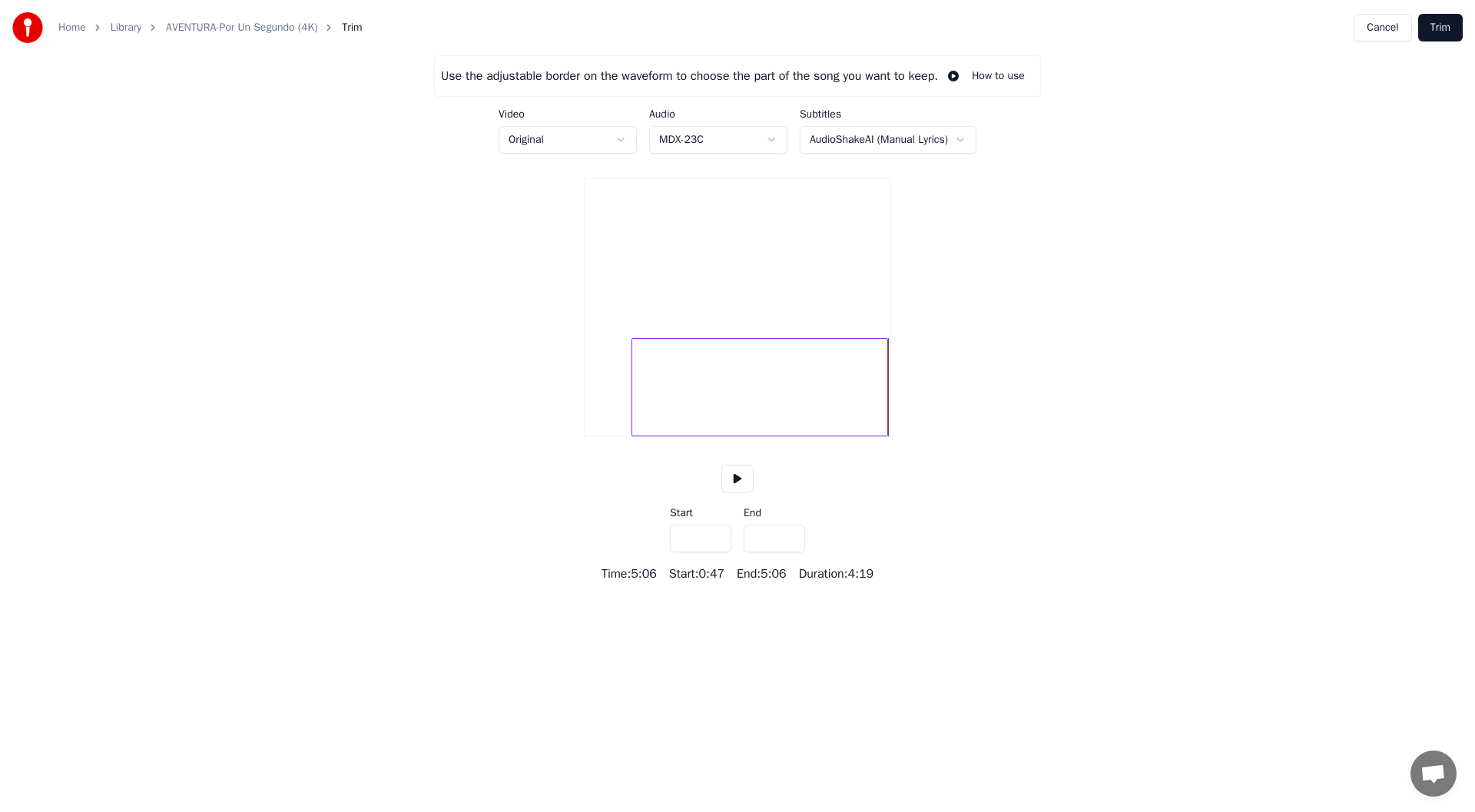 click on "Trim" at bounding box center [1440, 28] 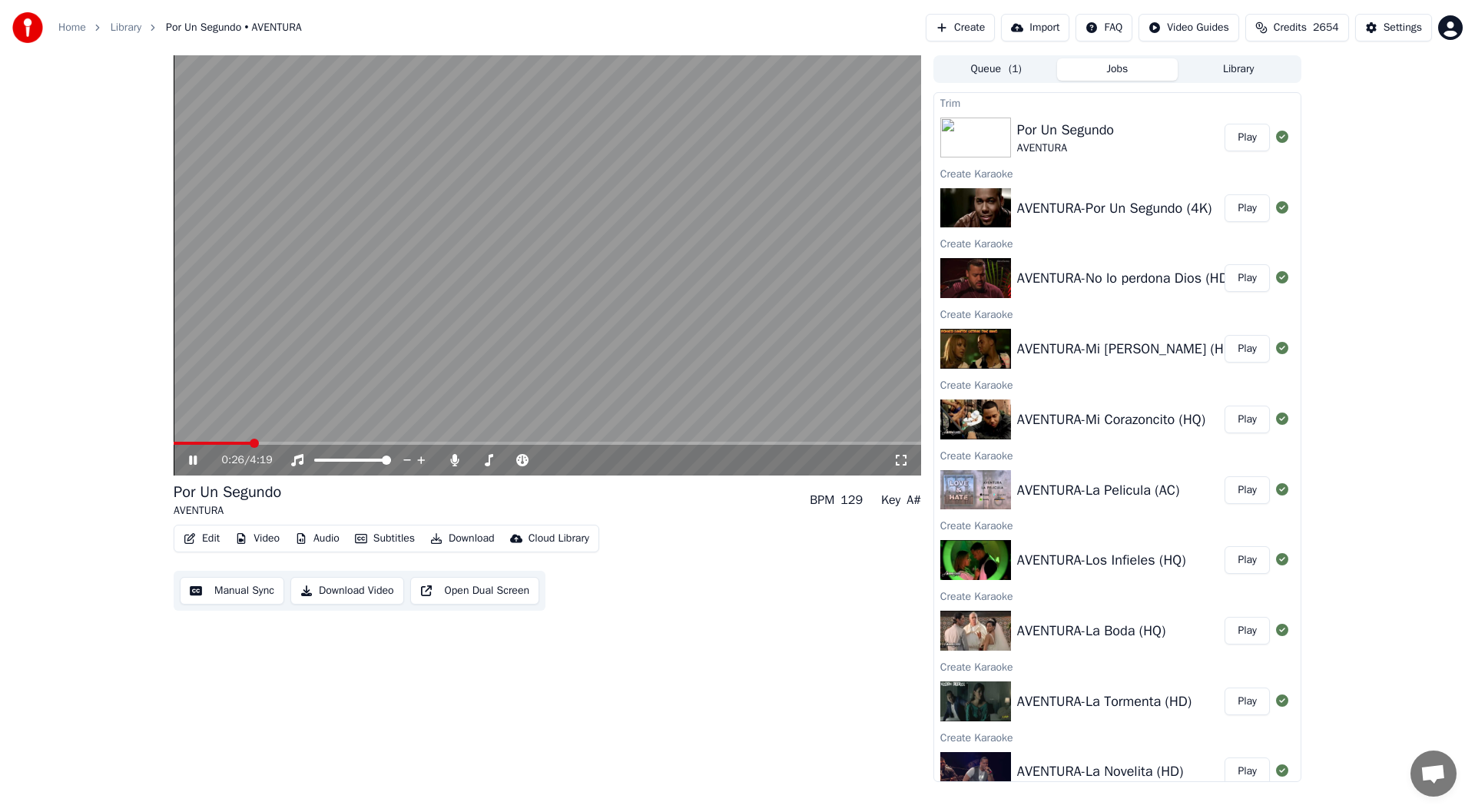 click at bounding box center [212, 443] 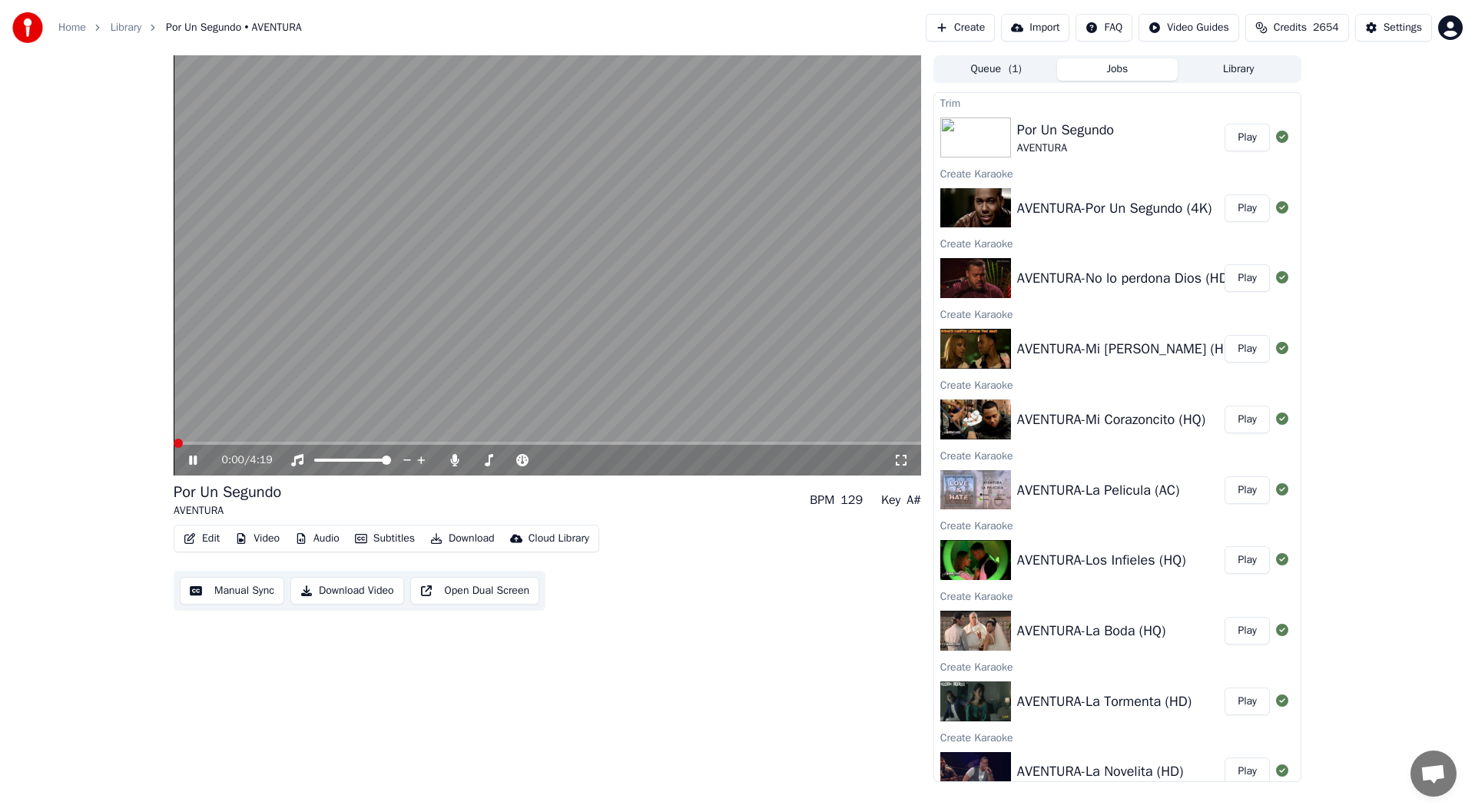 click at bounding box center [178, 443] 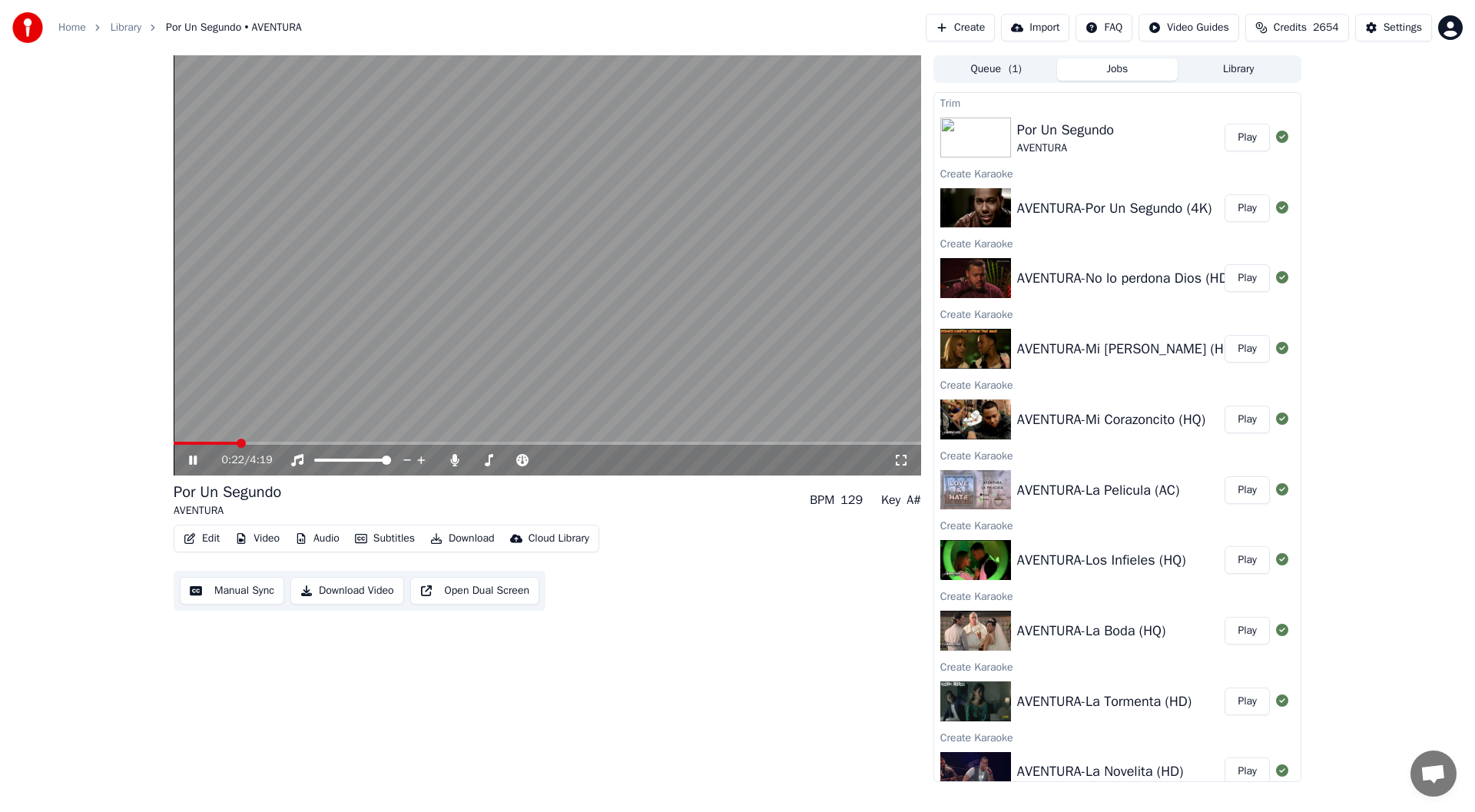 click 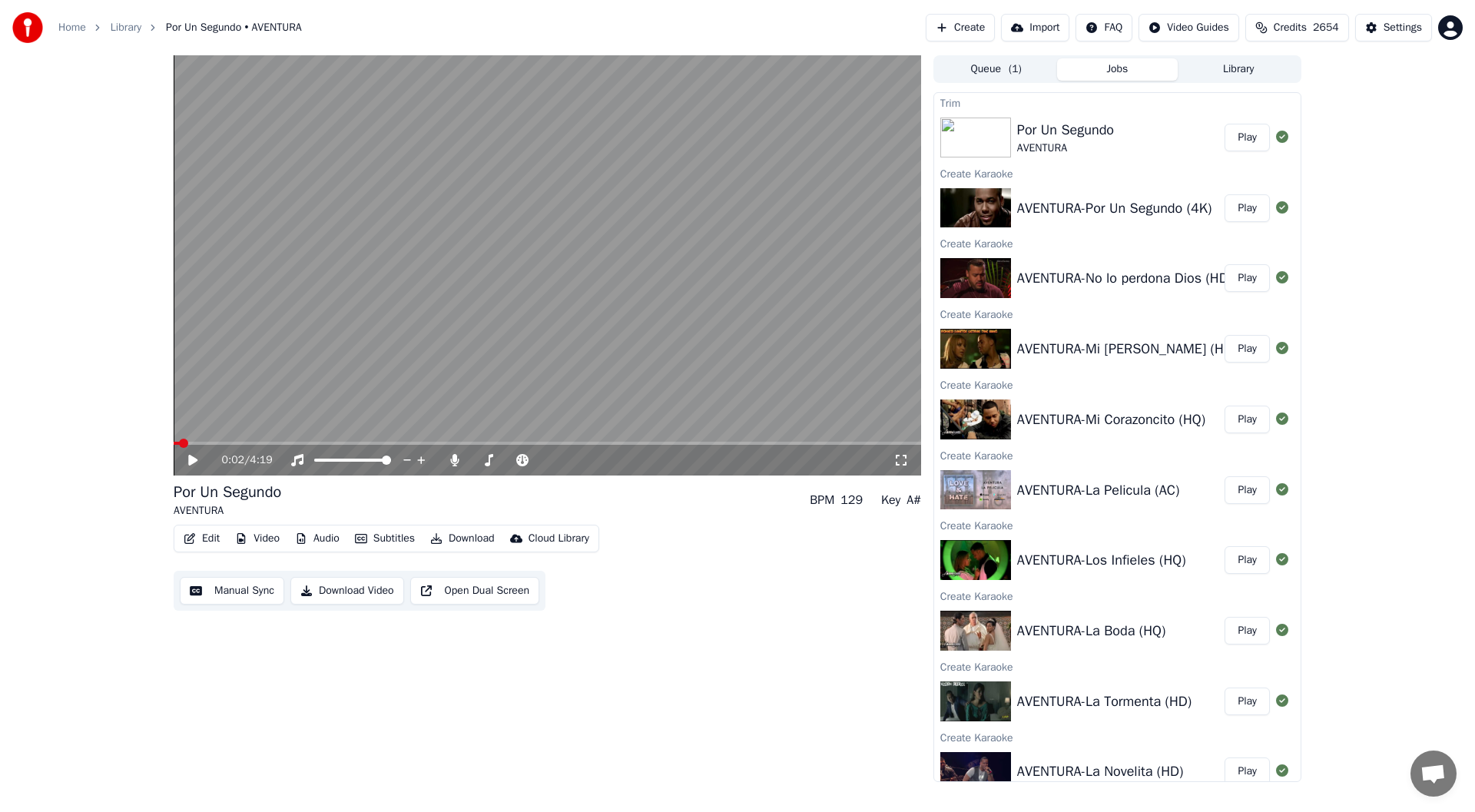 click at bounding box center (177, 443) 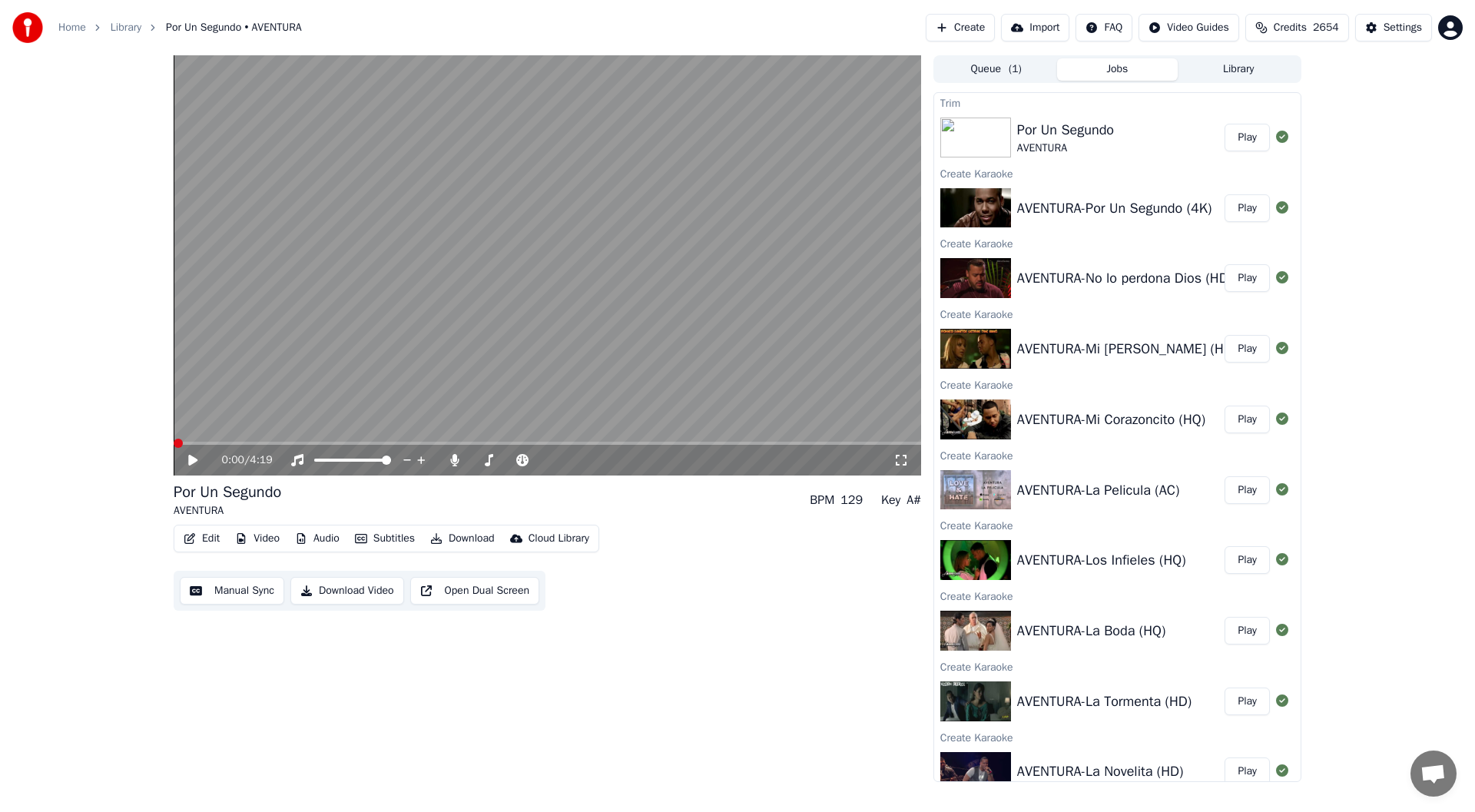 click at bounding box center (178, 443) 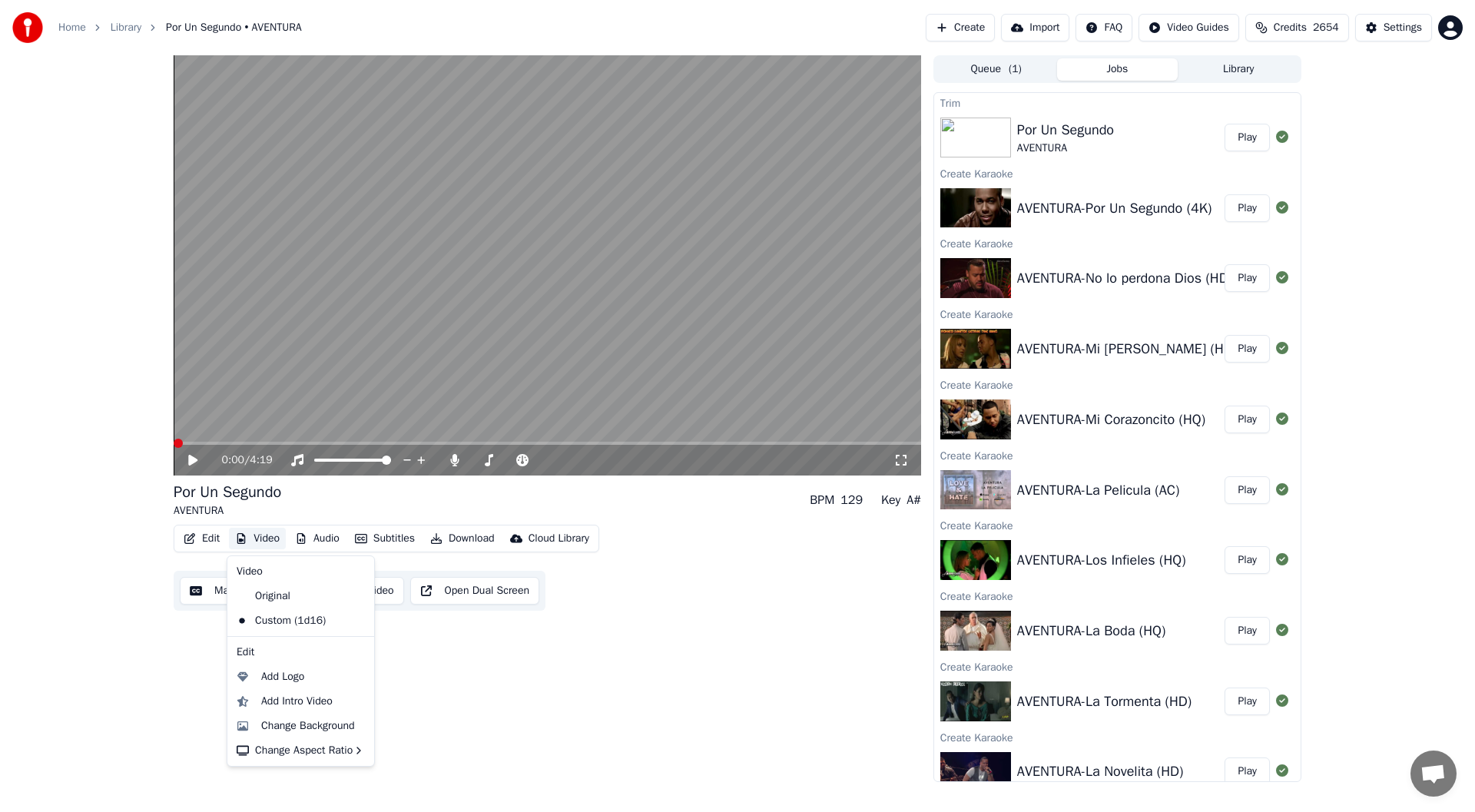 click on "Video" at bounding box center (257, 539) 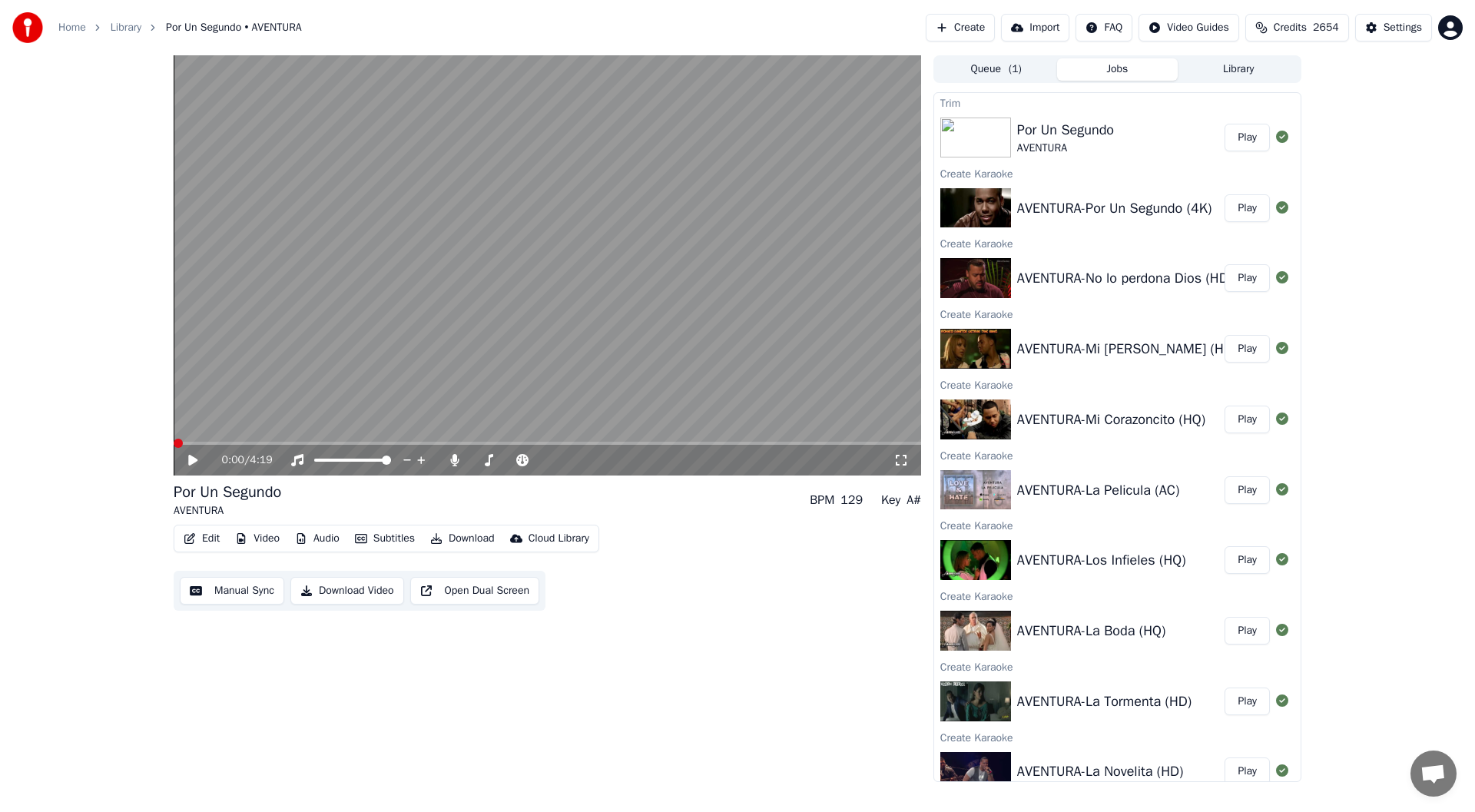 click on "Manual Sync" at bounding box center (232, 591) 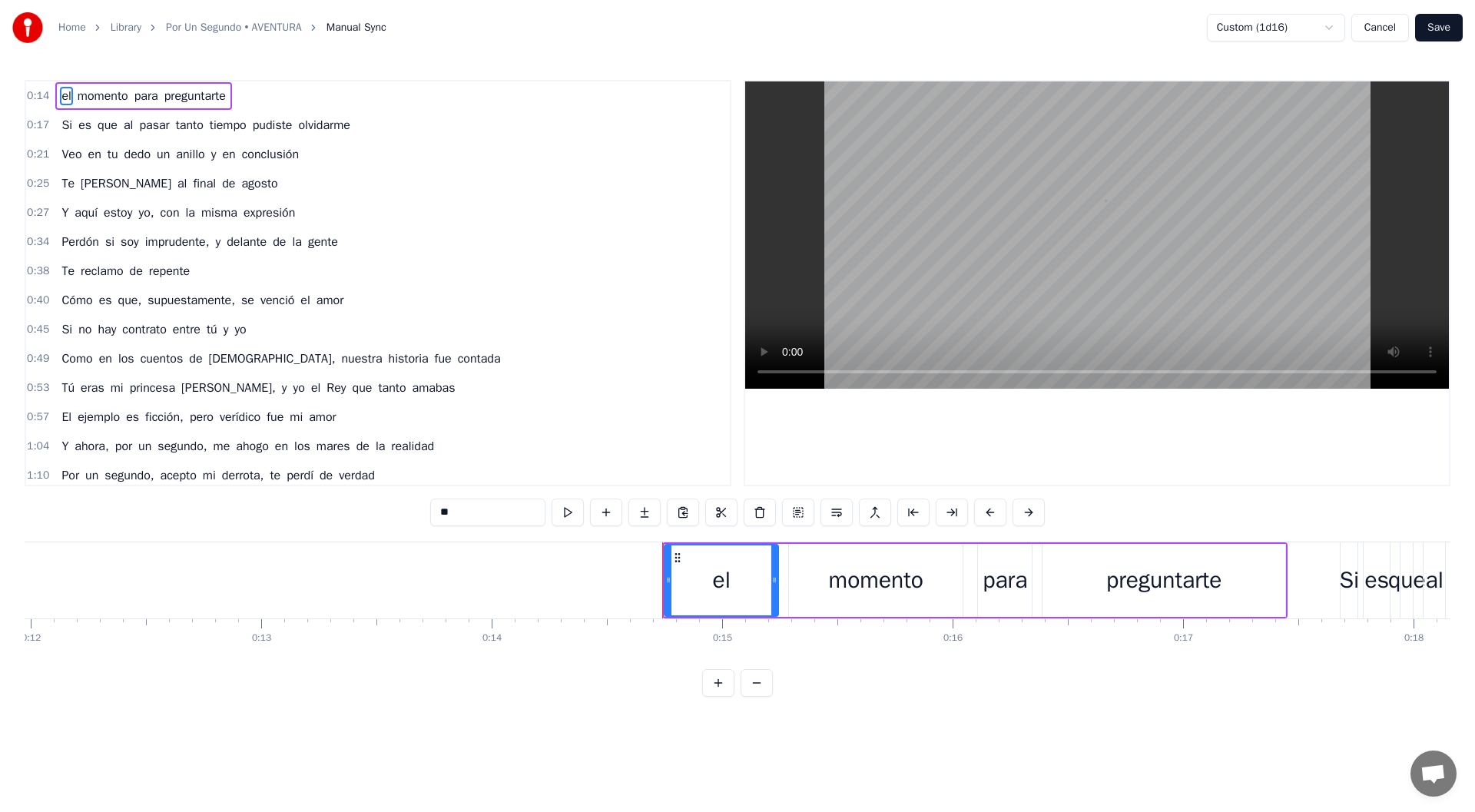 scroll, scrollTop: 0, scrollLeft: 3320, axis: horizontal 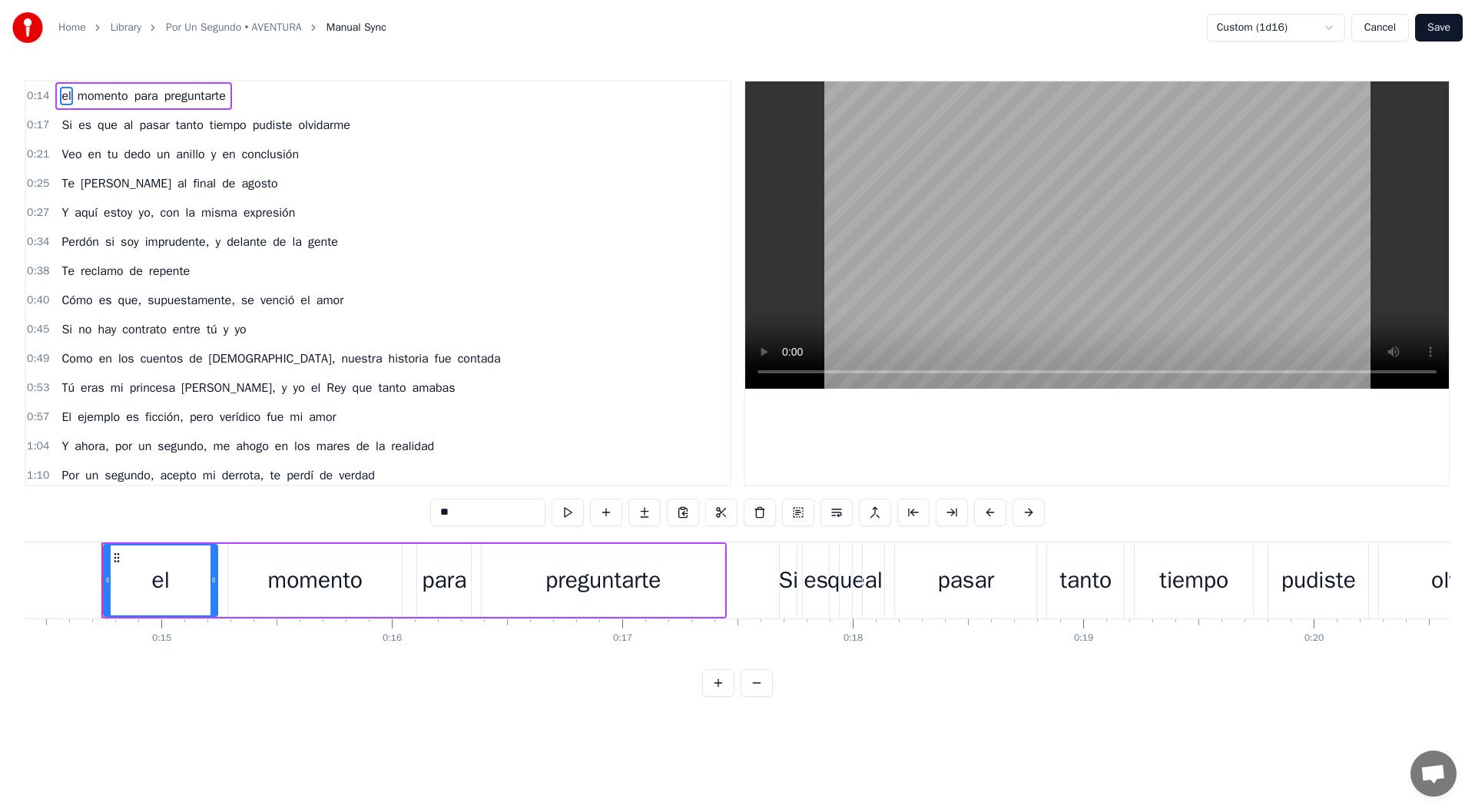 type 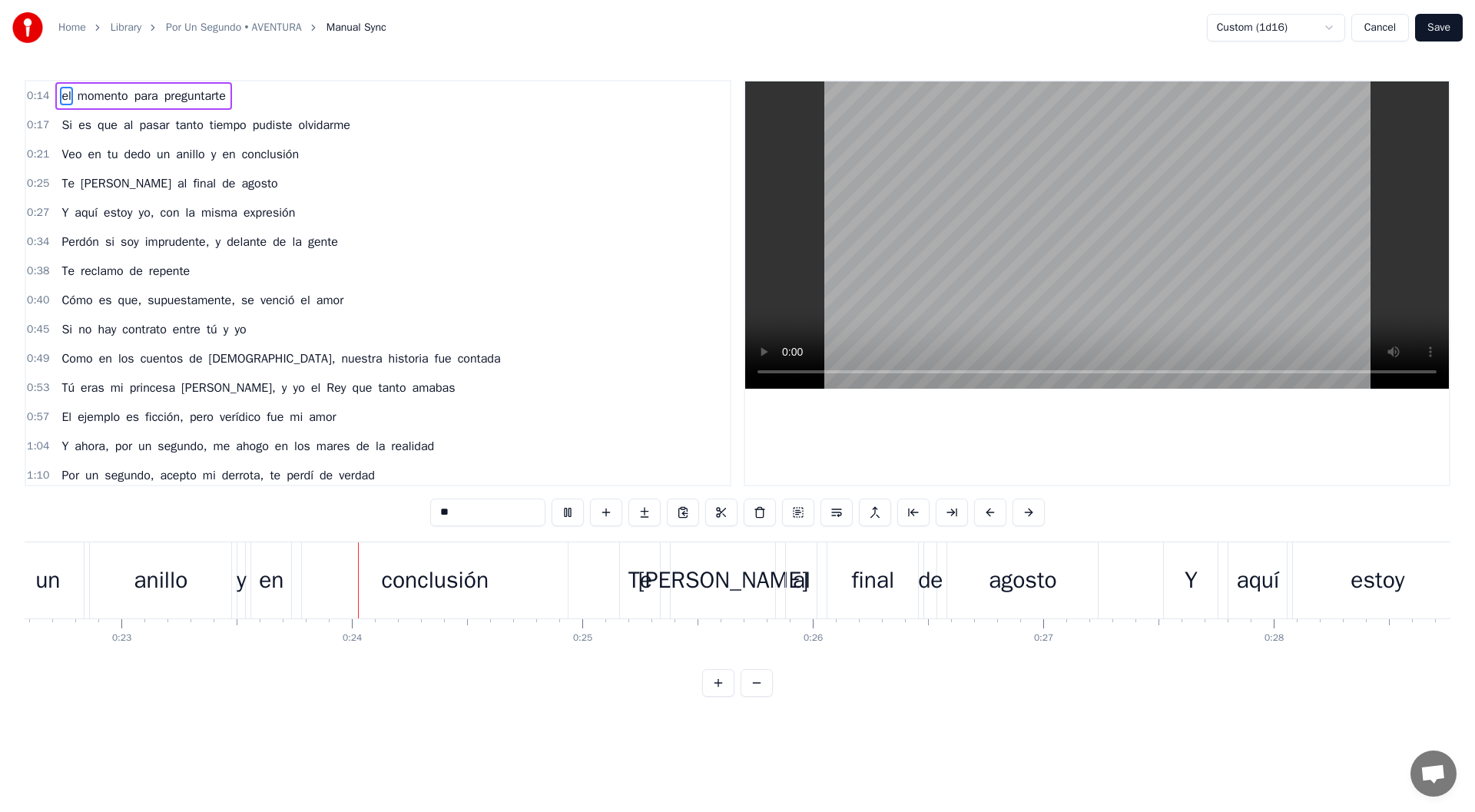 scroll, scrollTop: 0, scrollLeft: 5302, axis: horizontal 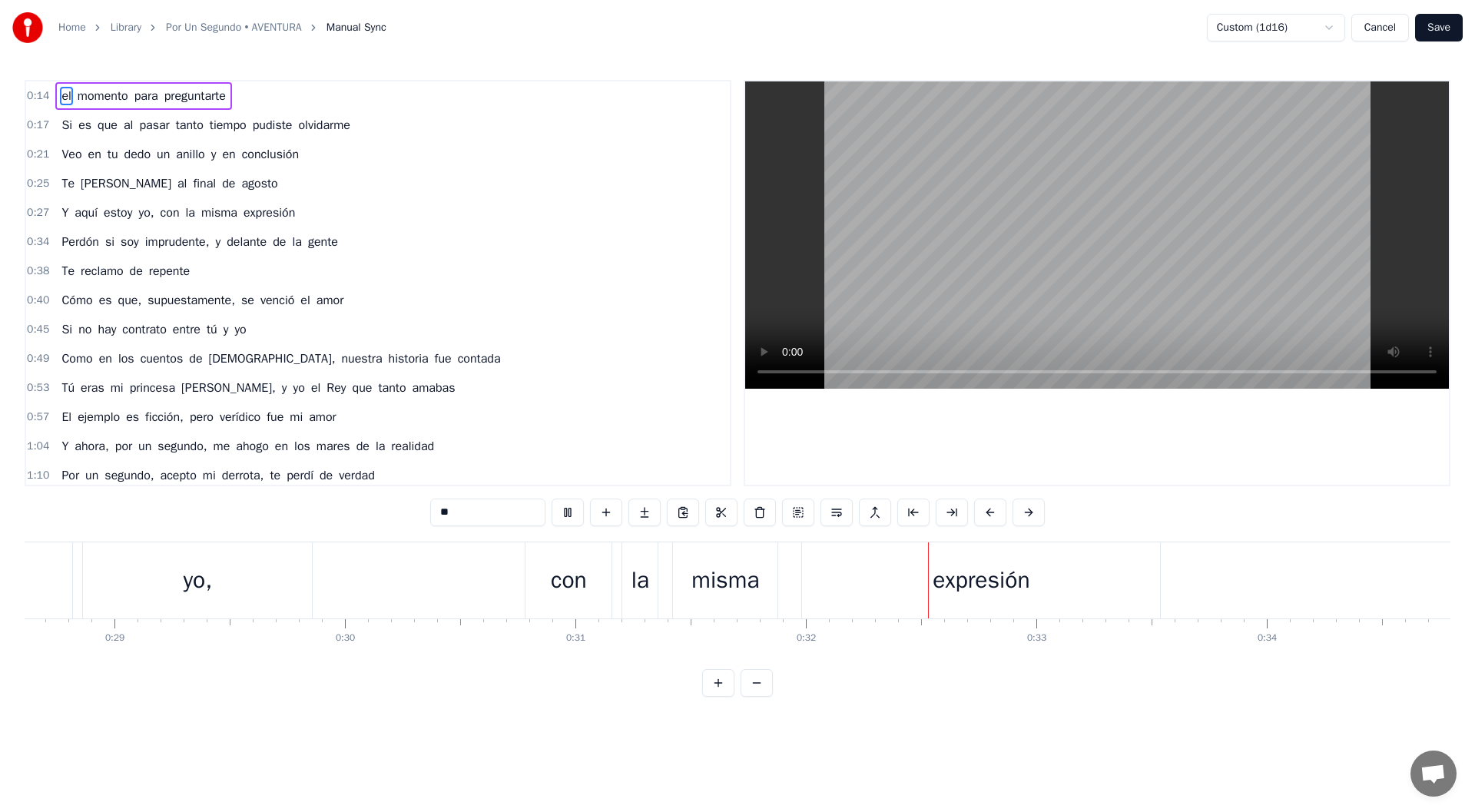 click on "Cancel" at bounding box center (1380, 28) 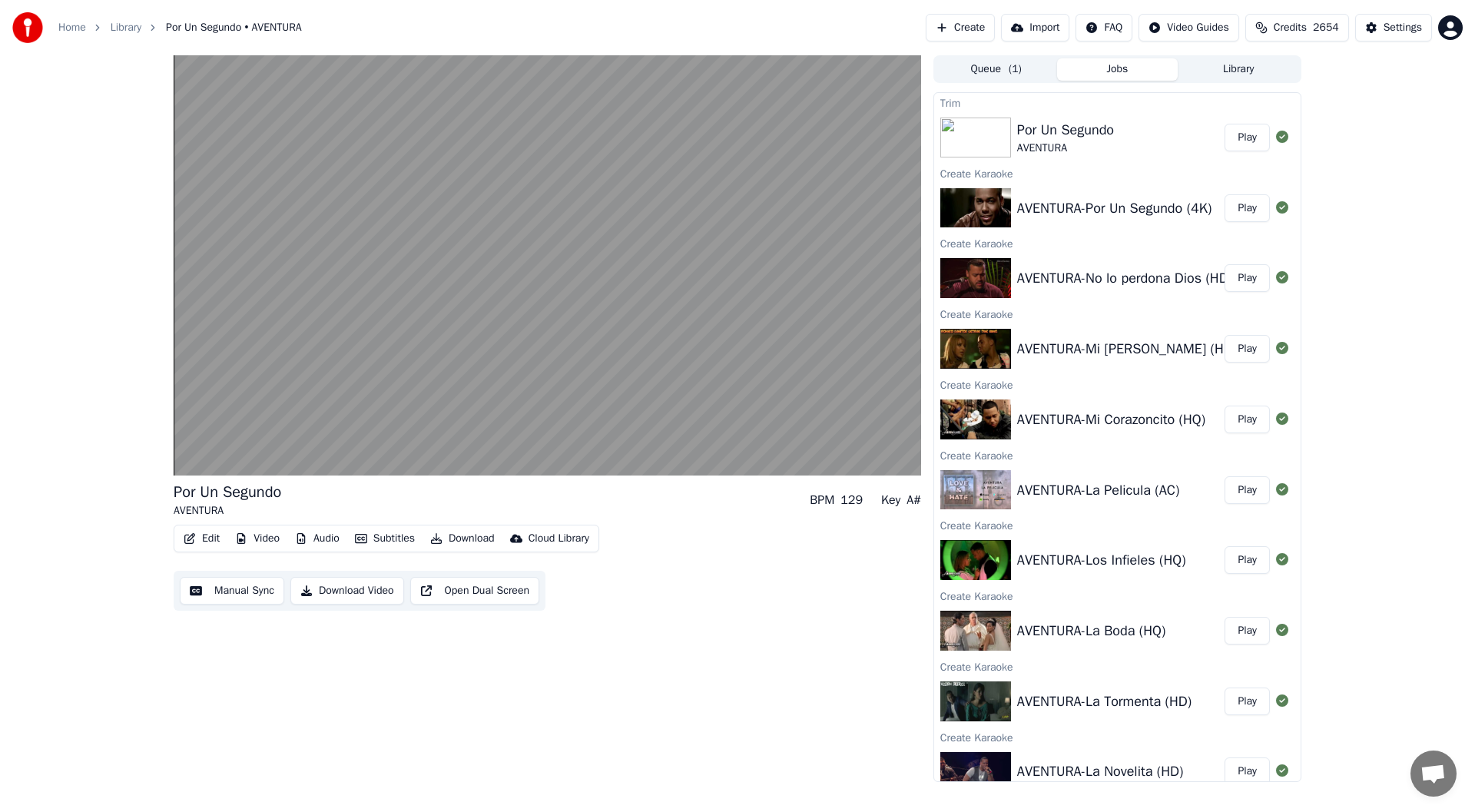click on "Edit" at bounding box center (201, 539) 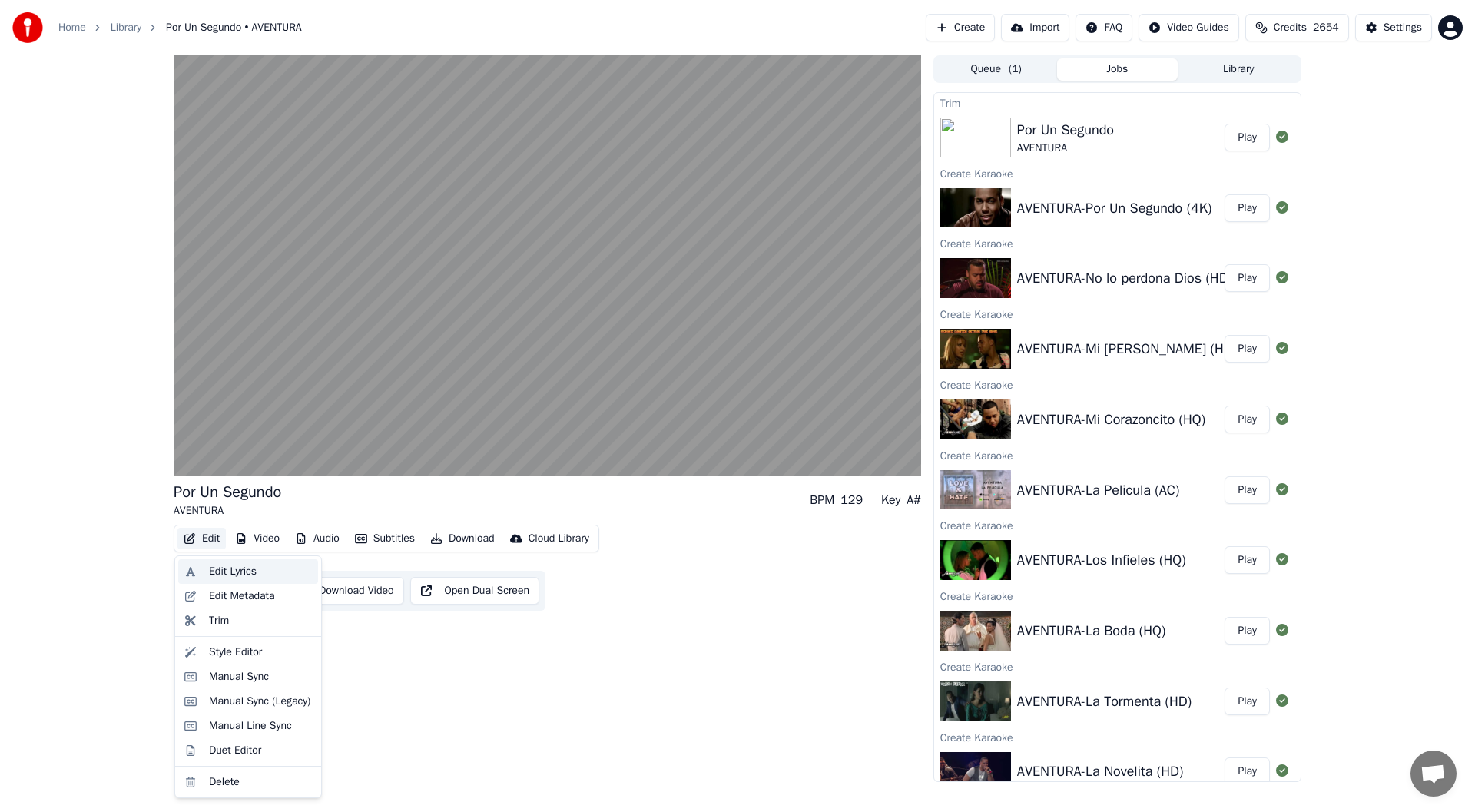 click on "Edit Lyrics" at bounding box center (233, 572) 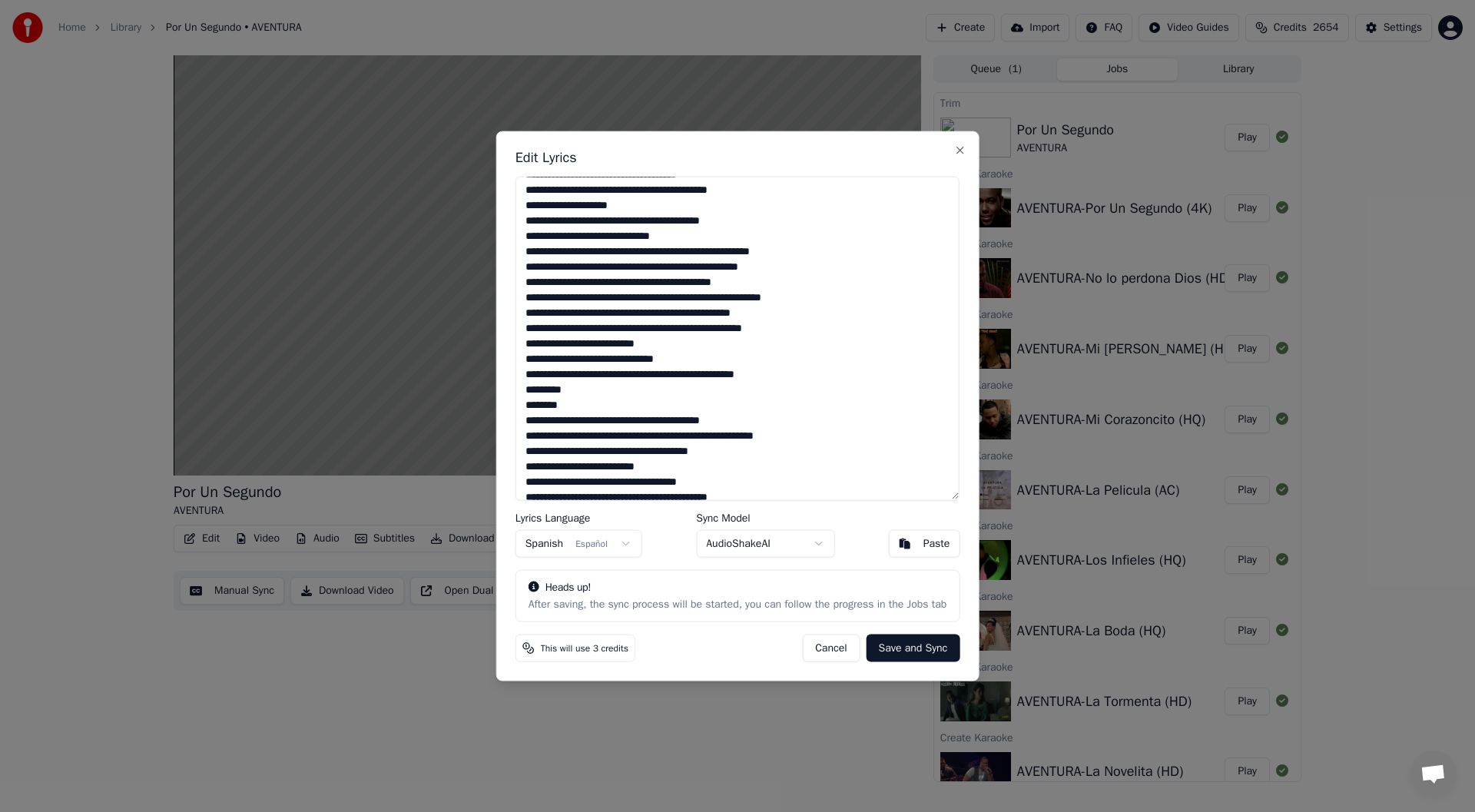scroll, scrollTop: 0, scrollLeft: 0, axis: both 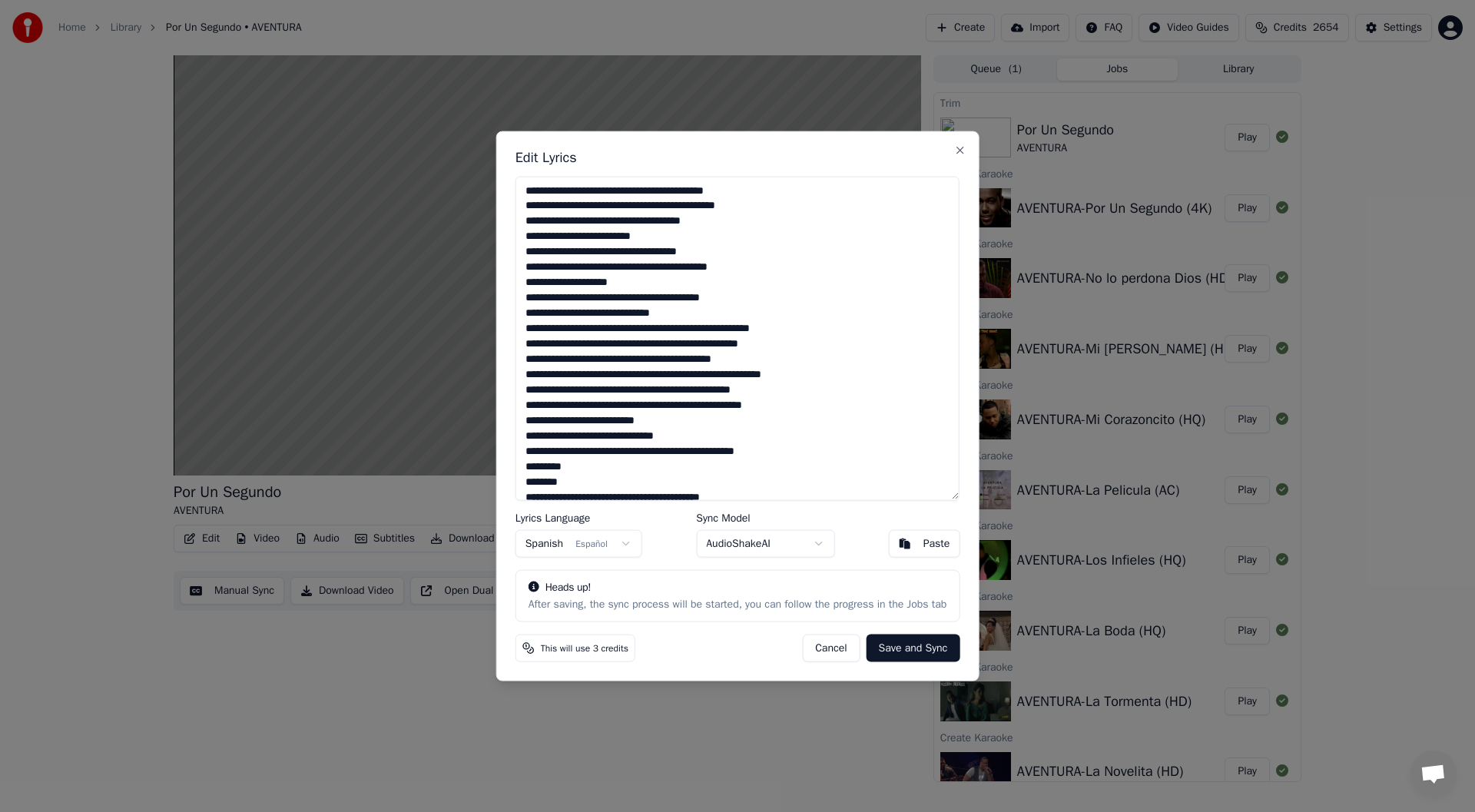 click on "Save and Sync" at bounding box center (913, 648) 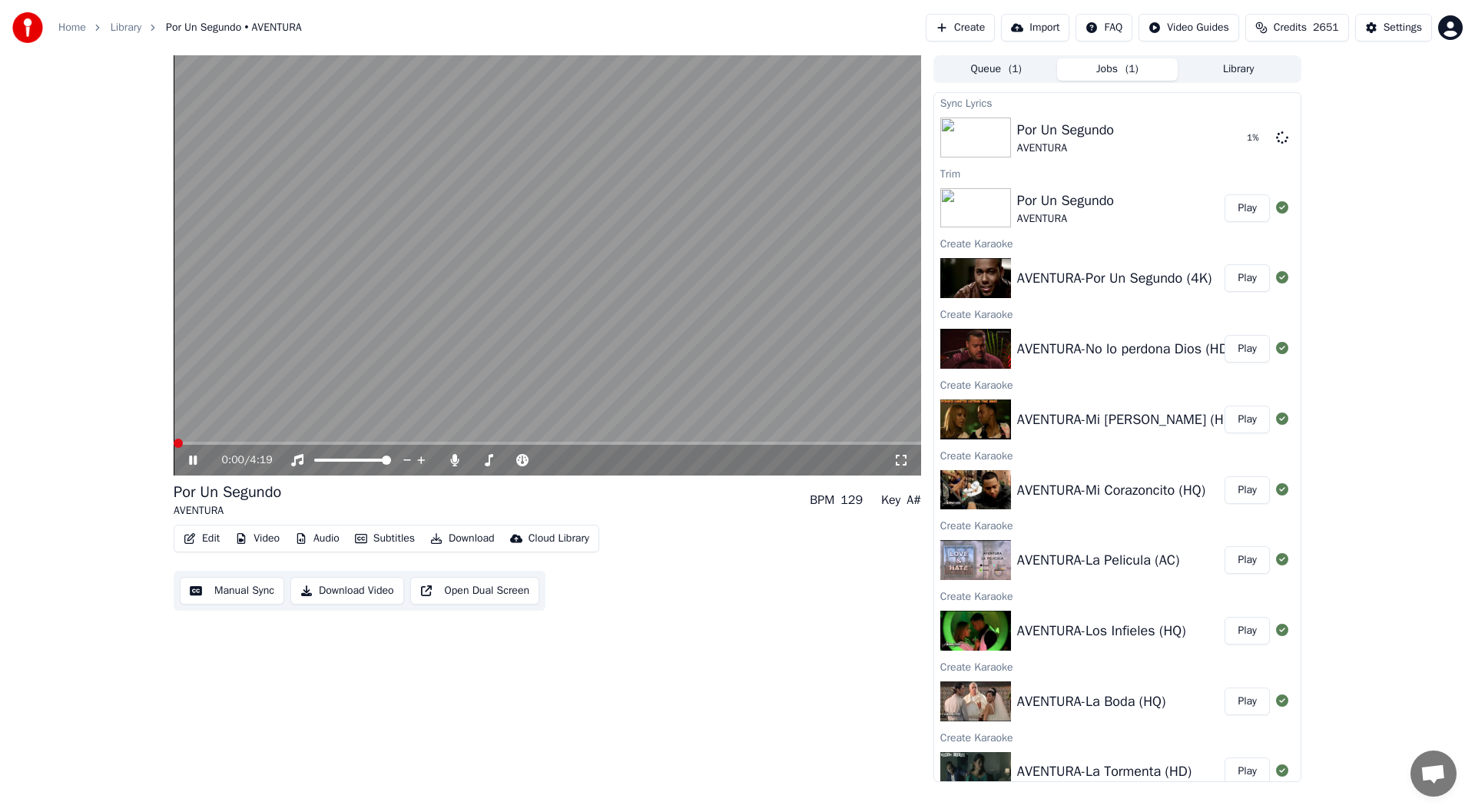 click 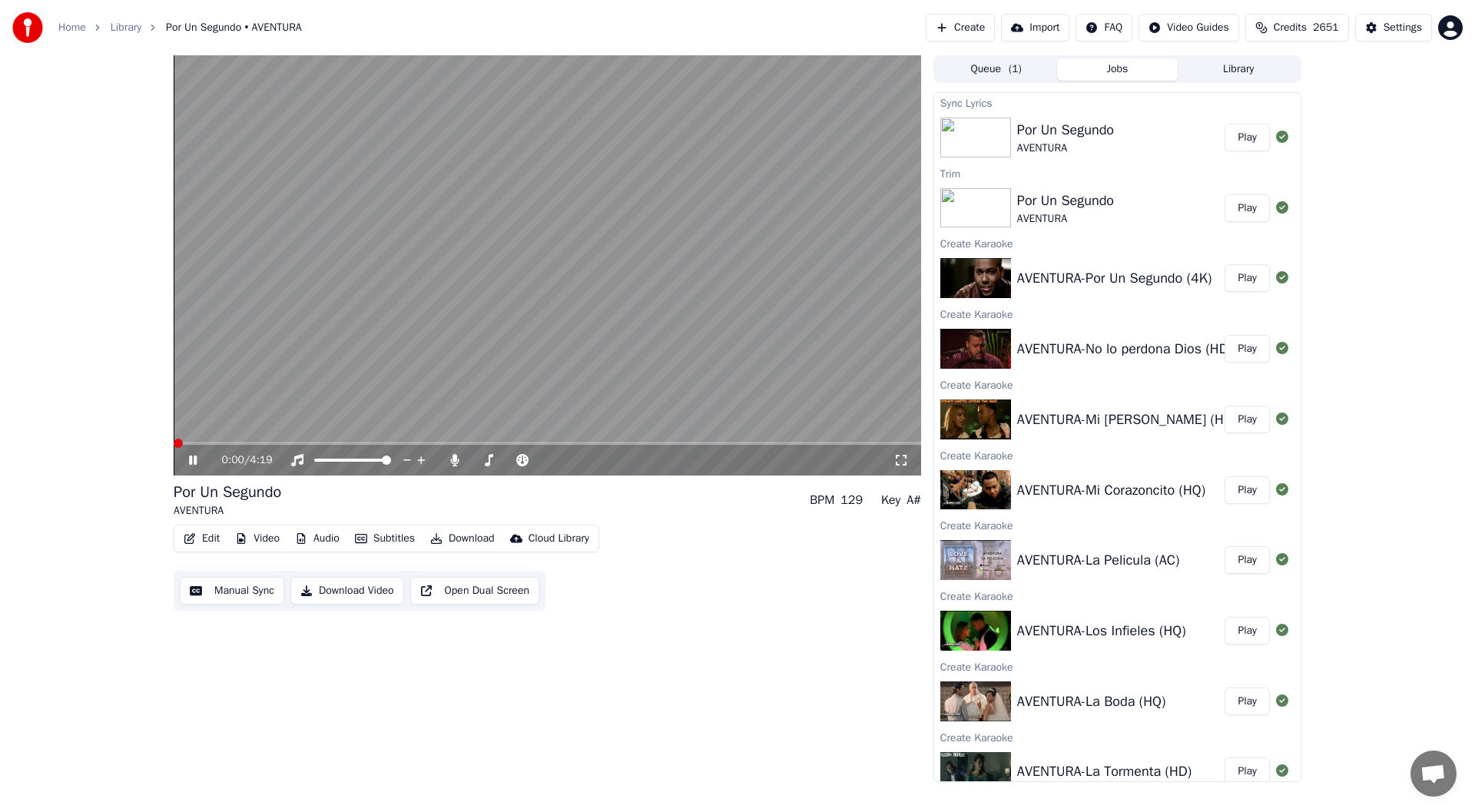 click 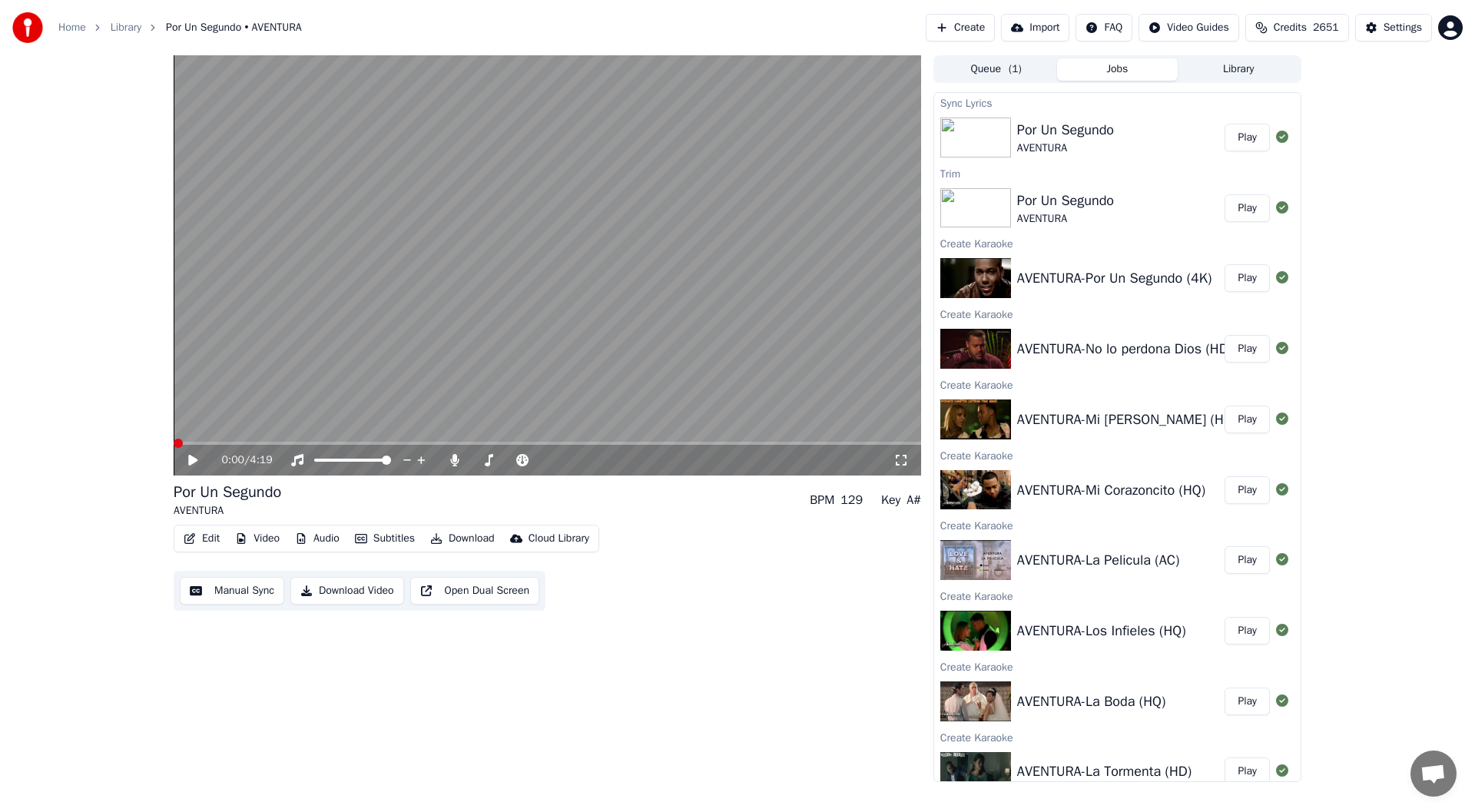 click on "Play" at bounding box center [1247, 138] 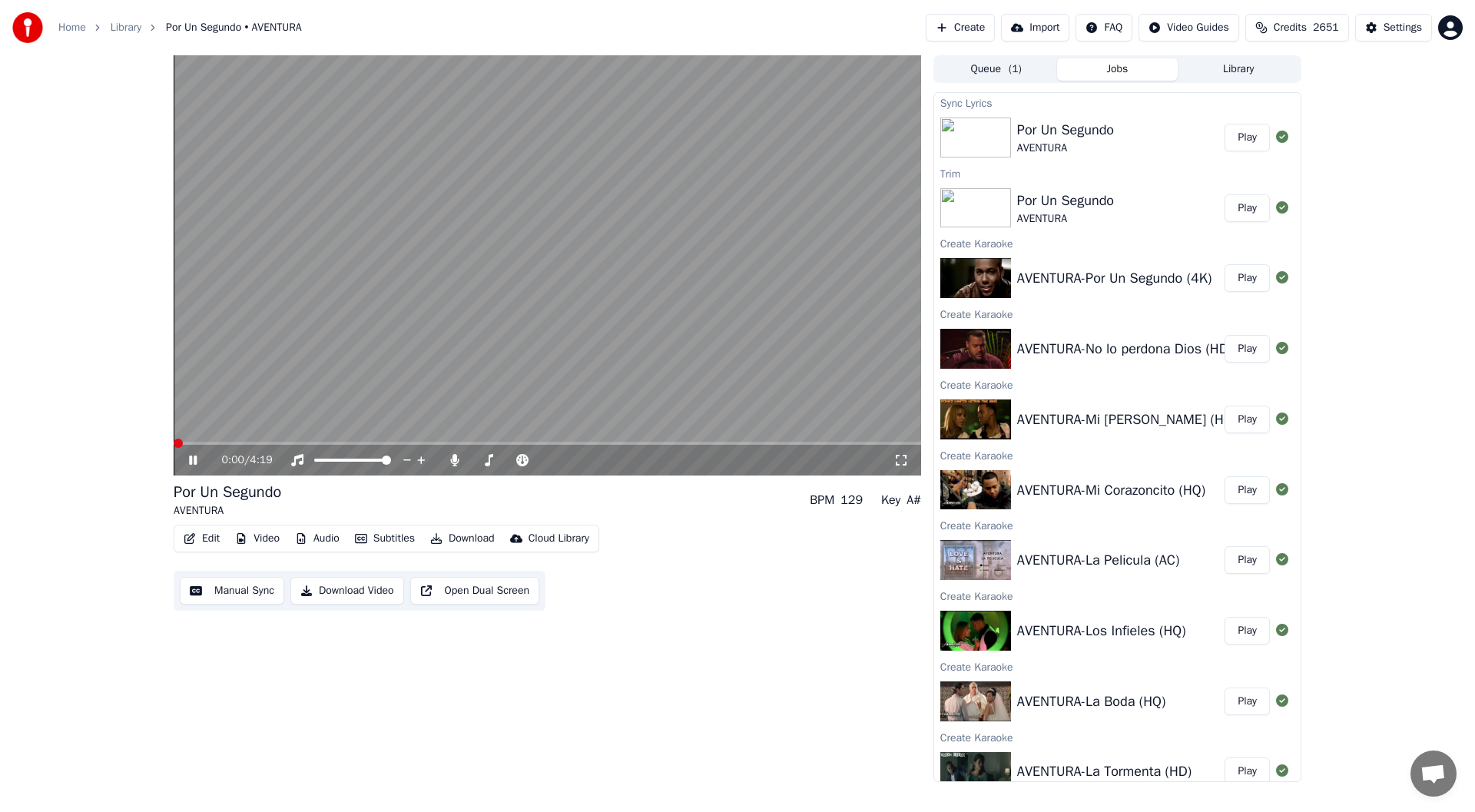 click on "0:00  /  4:19" at bounding box center (547, 460) 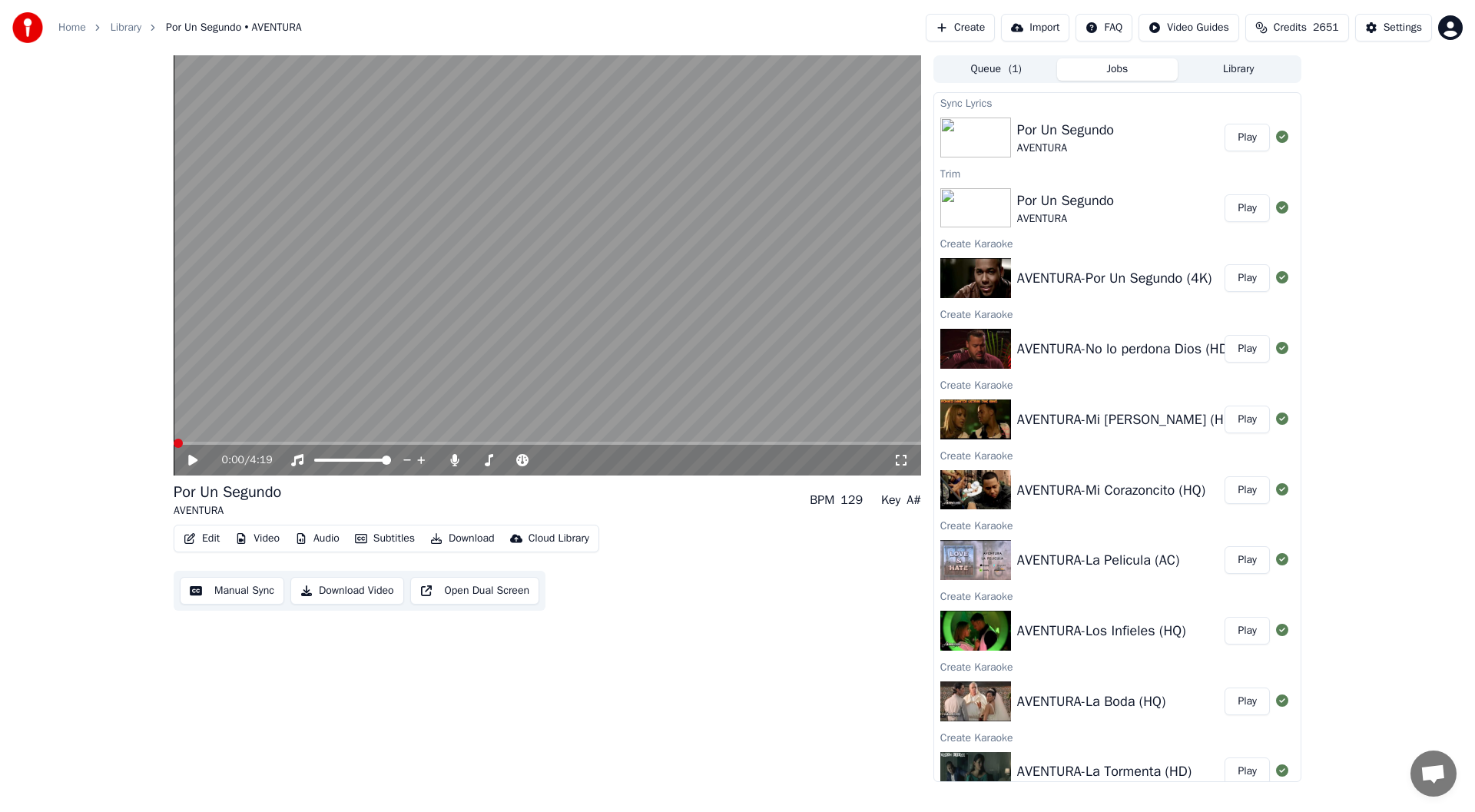 click on "Play" at bounding box center [1247, 278] 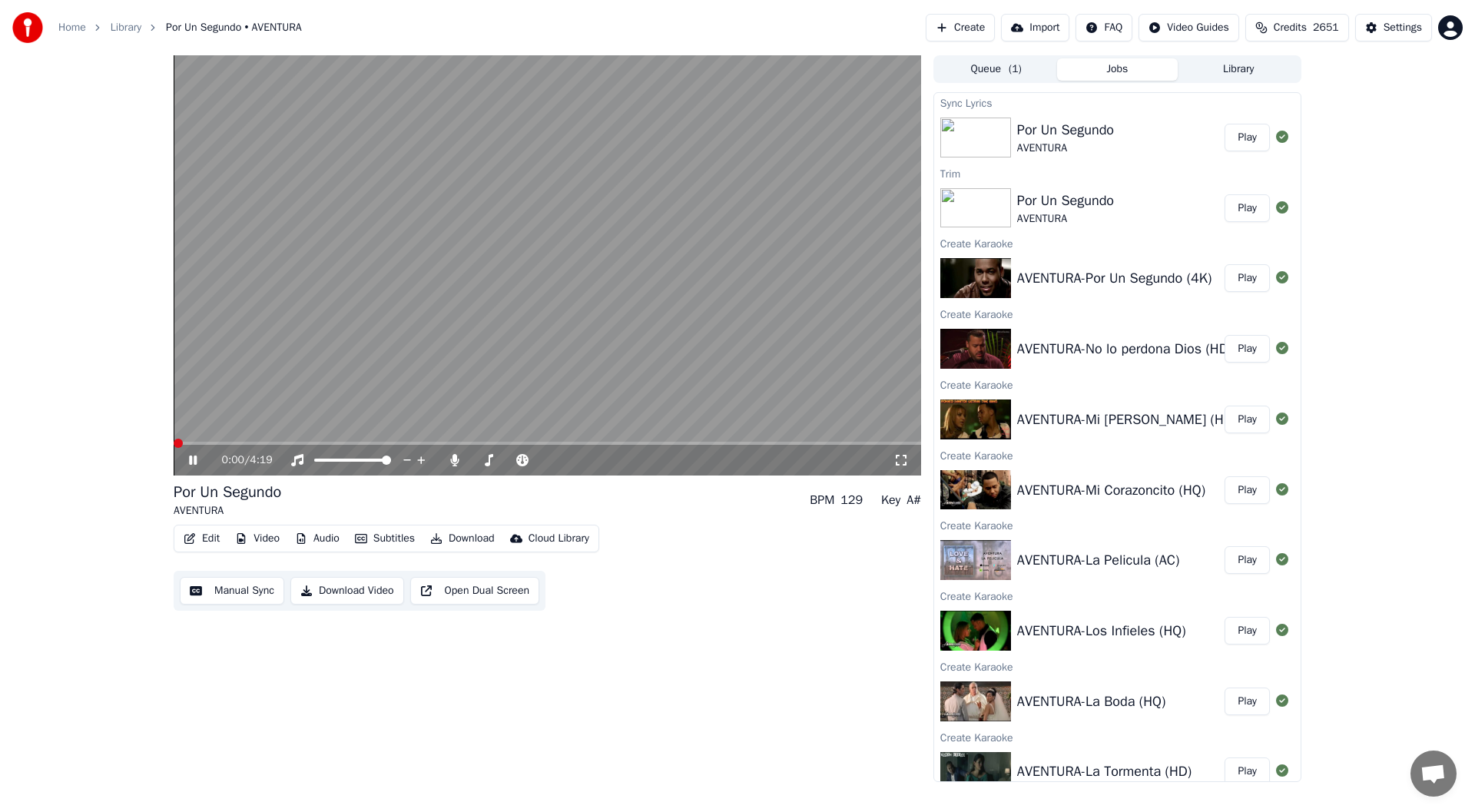click on "Play" at bounding box center [1247, 419] 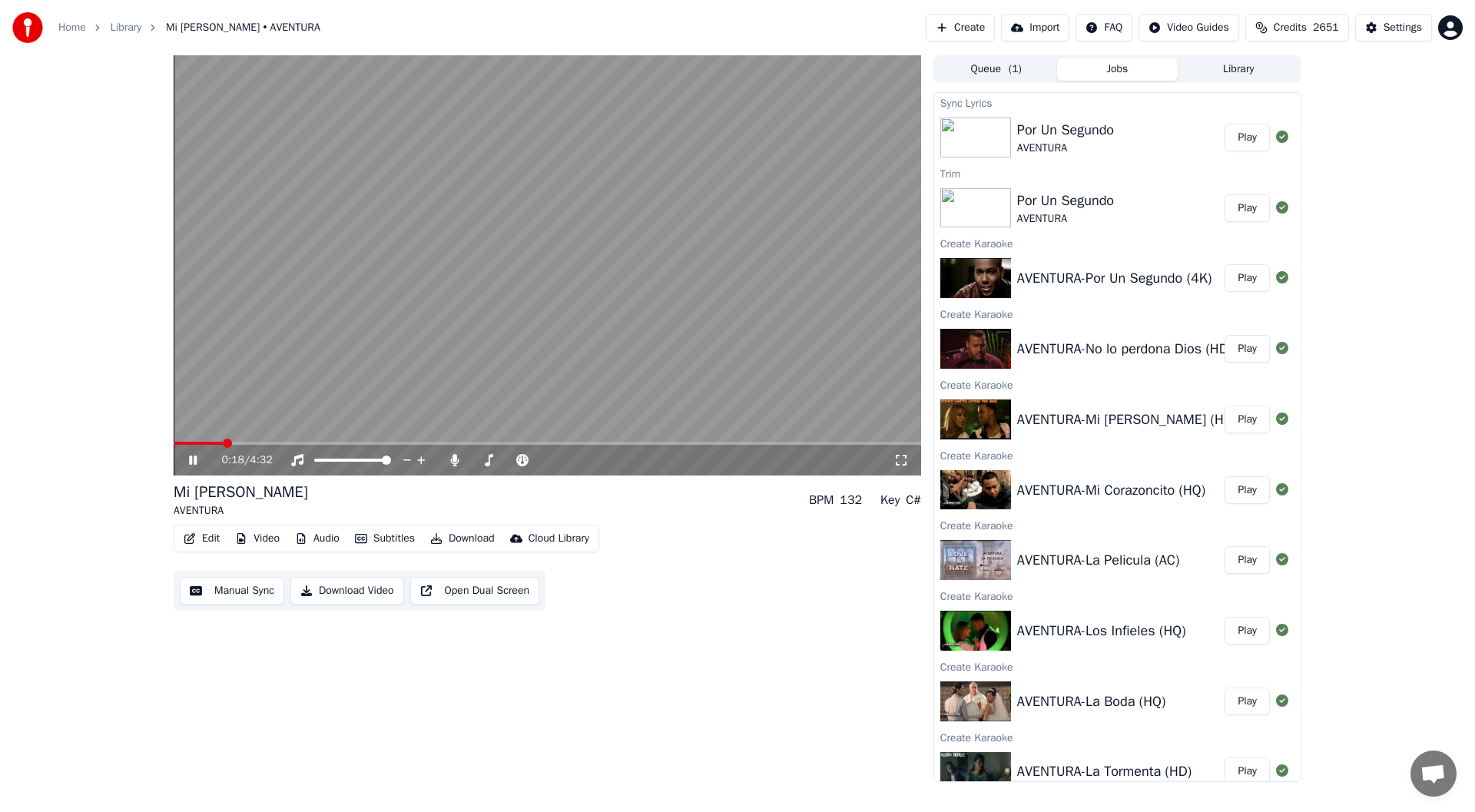 click at bounding box center (547, 443) 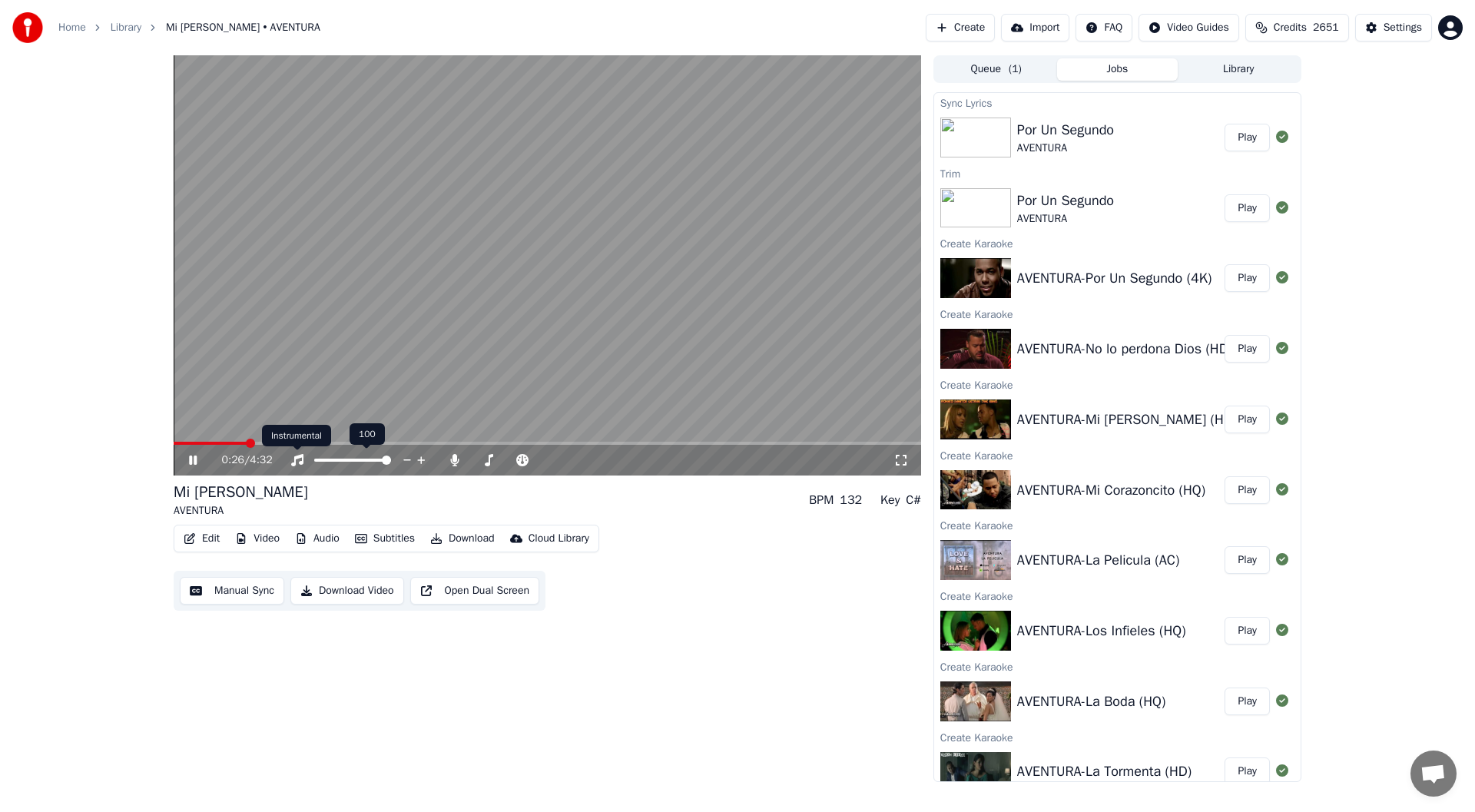 click on "Instrumental Instrumental" at bounding box center (297, 436) 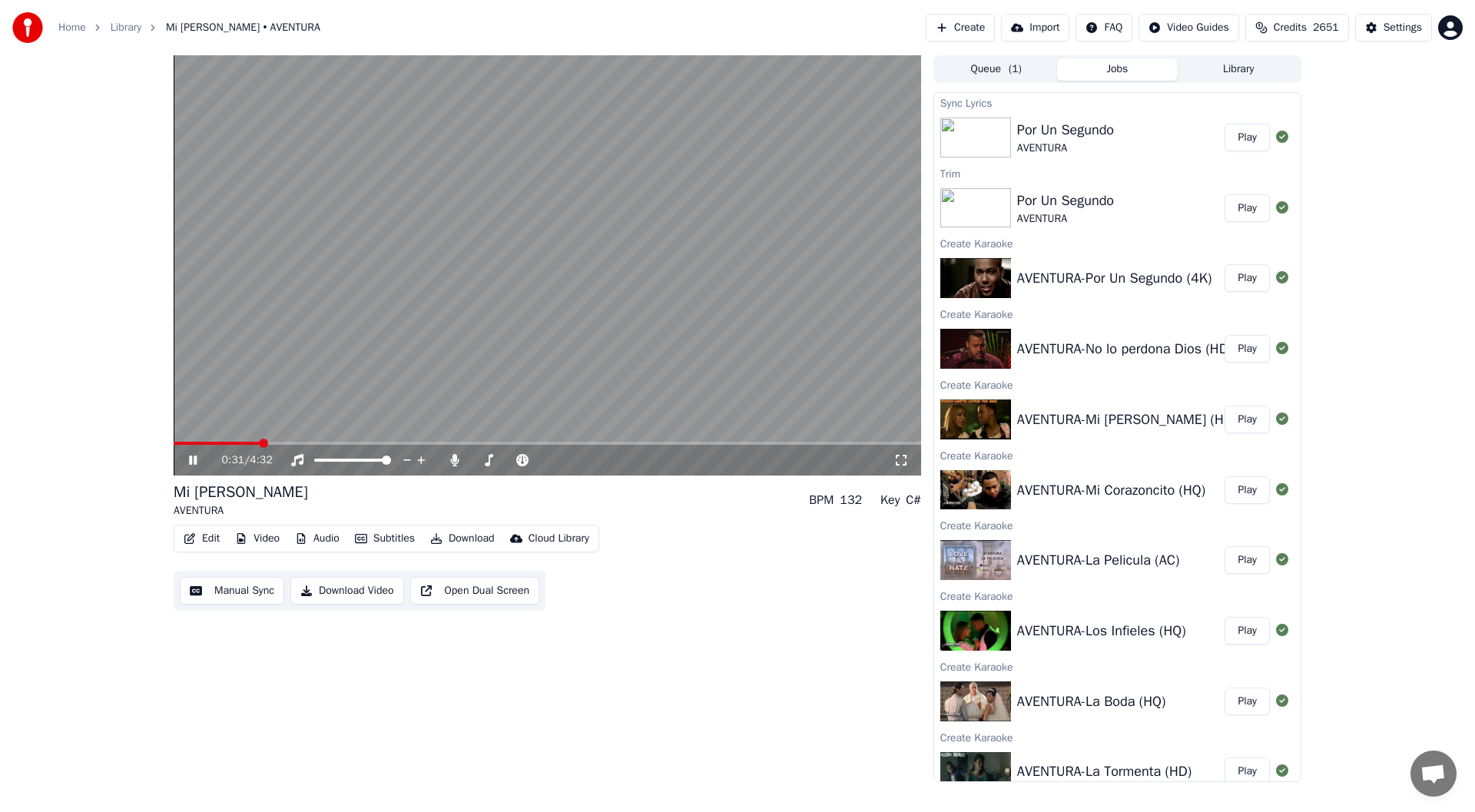 click on "Play" at bounding box center (1247, 138) 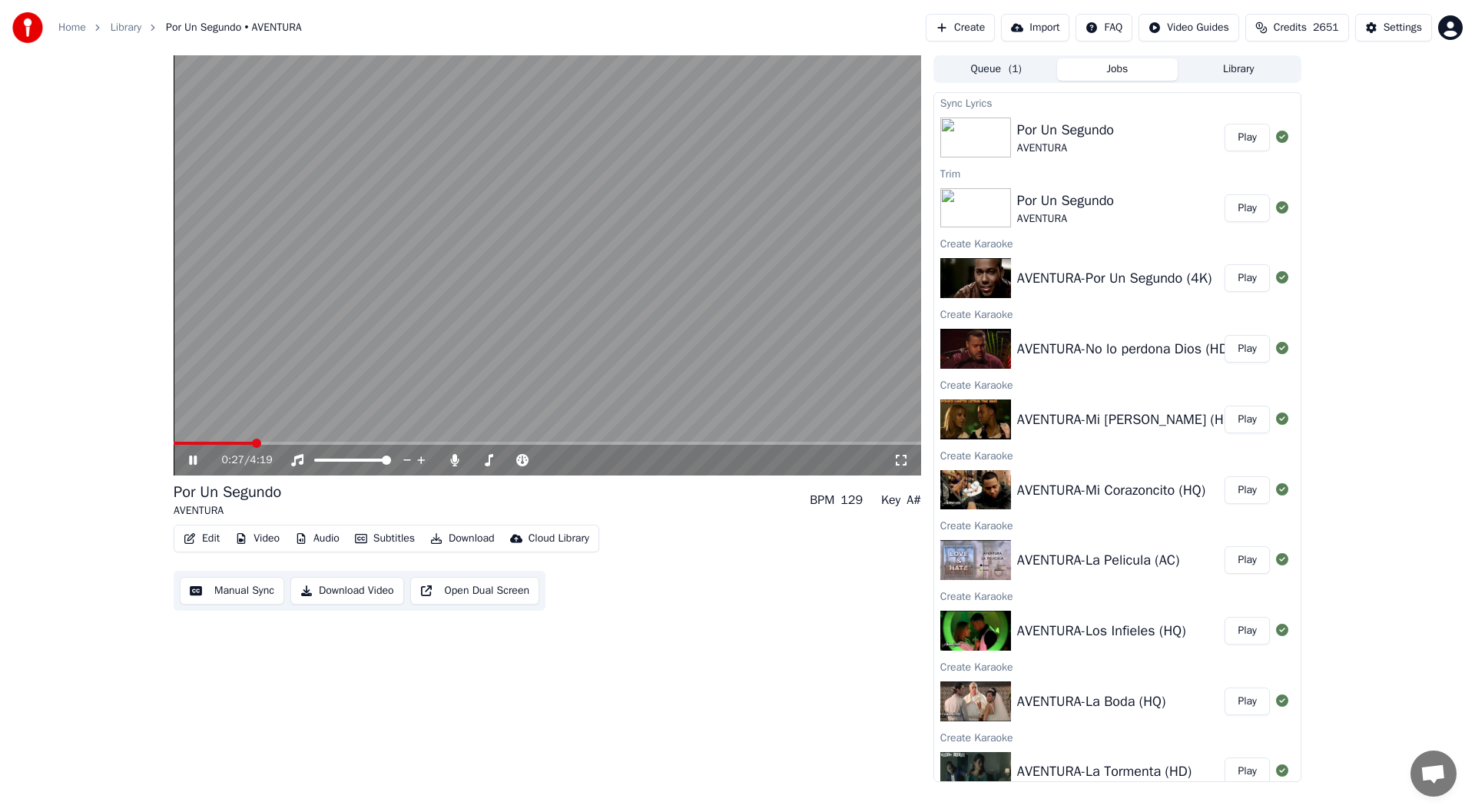 click at bounding box center (547, 265) 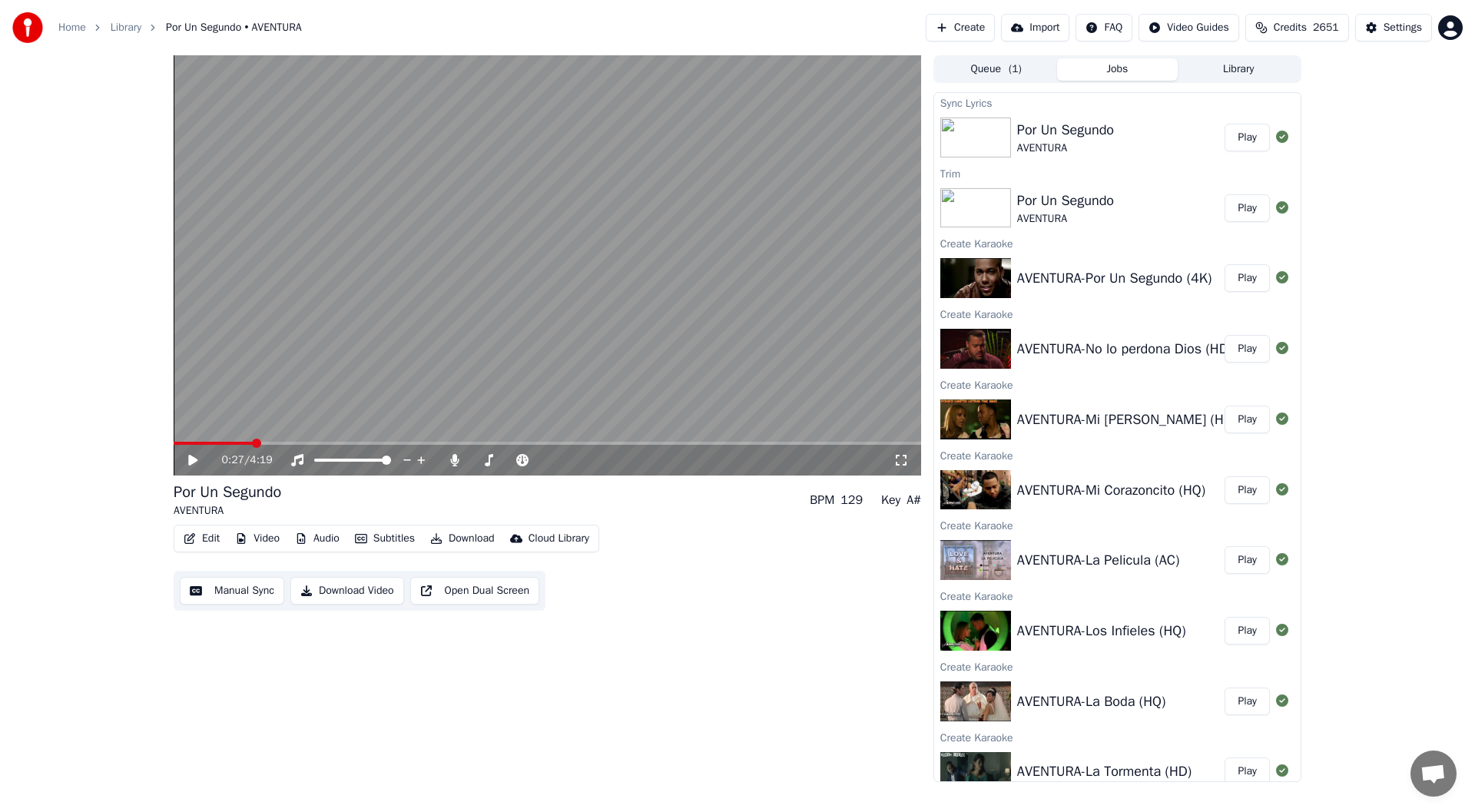 click at bounding box center (547, 265) 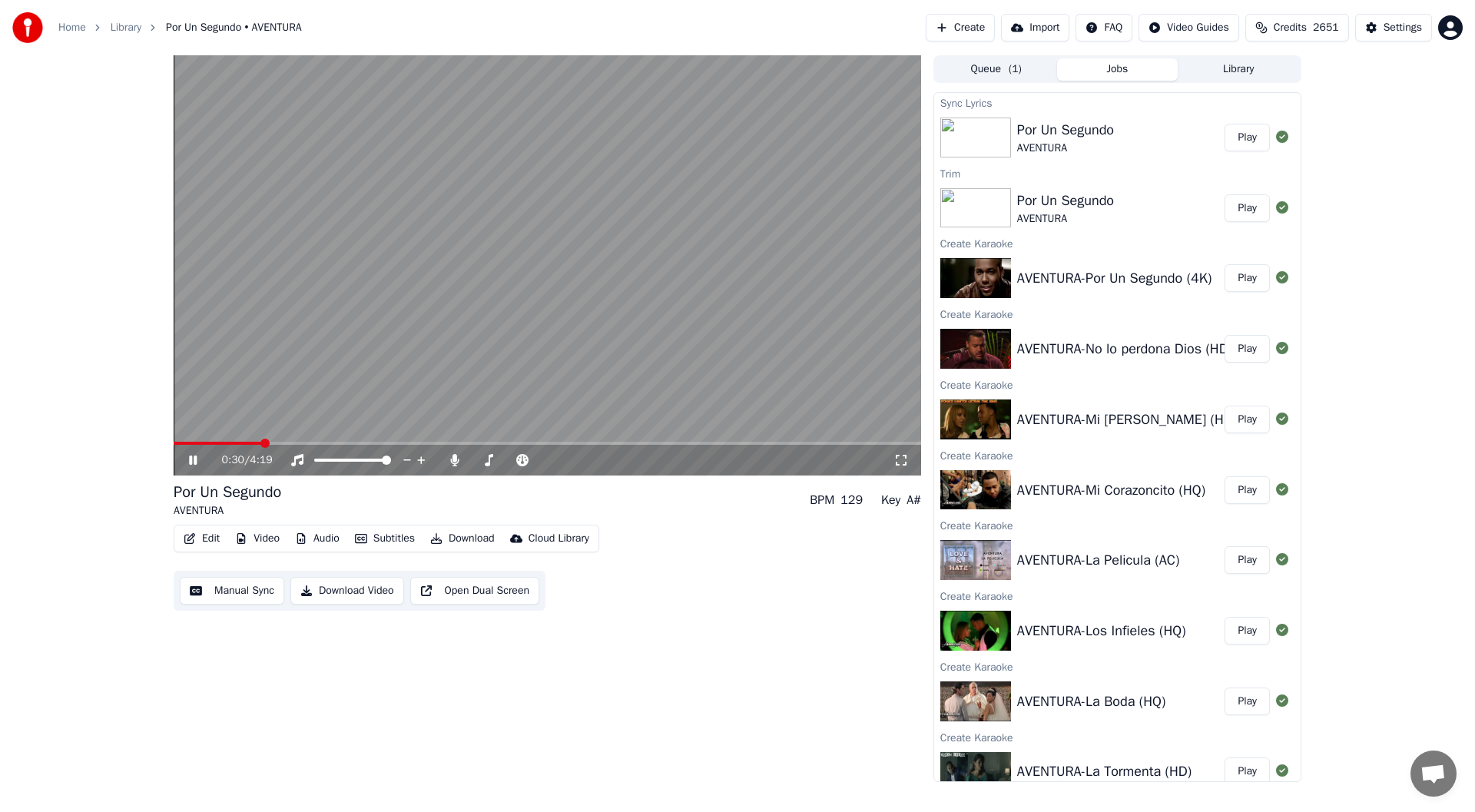 click on "Play" at bounding box center [1247, 208] 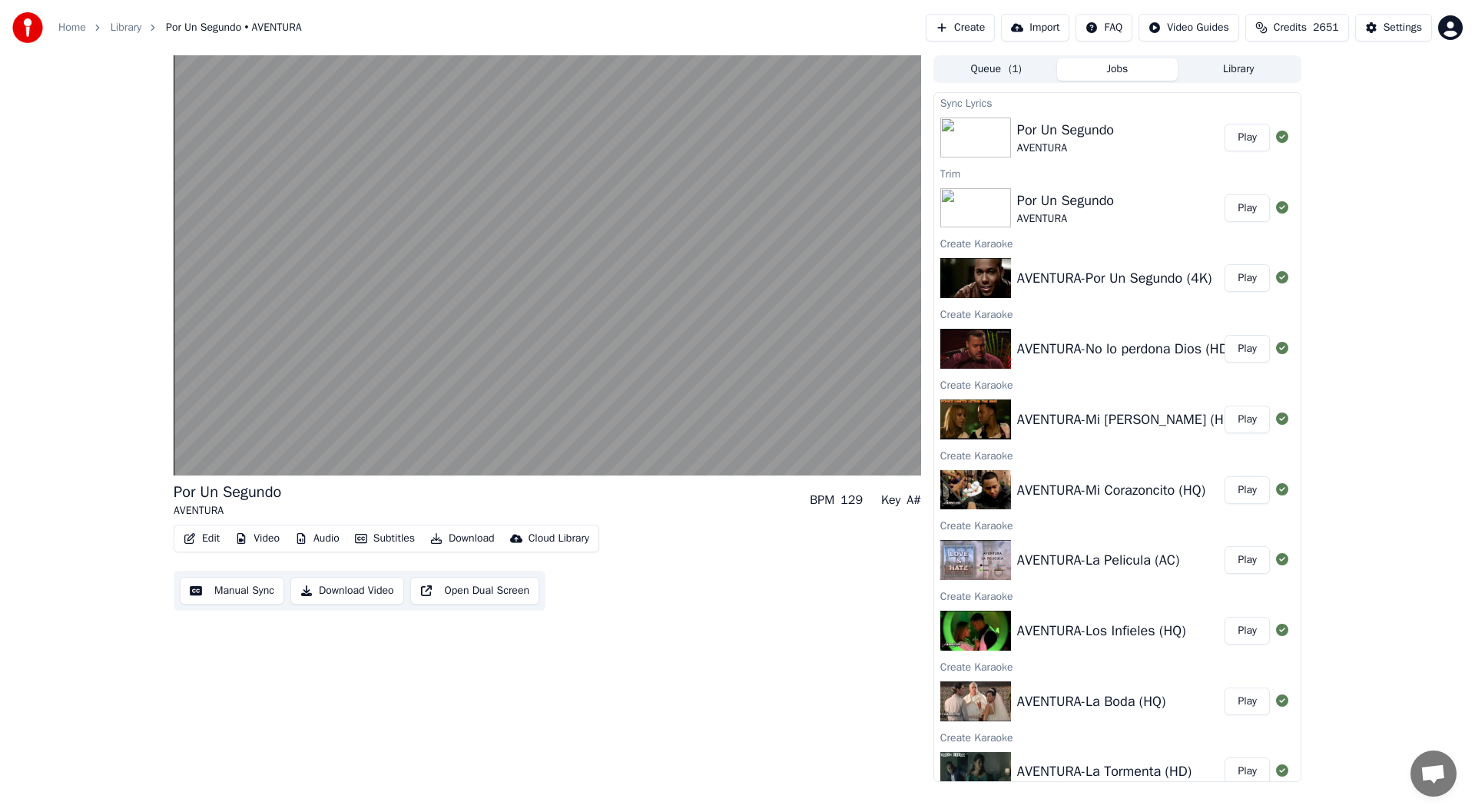 click on "Play" at bounding box center [1247, 278] 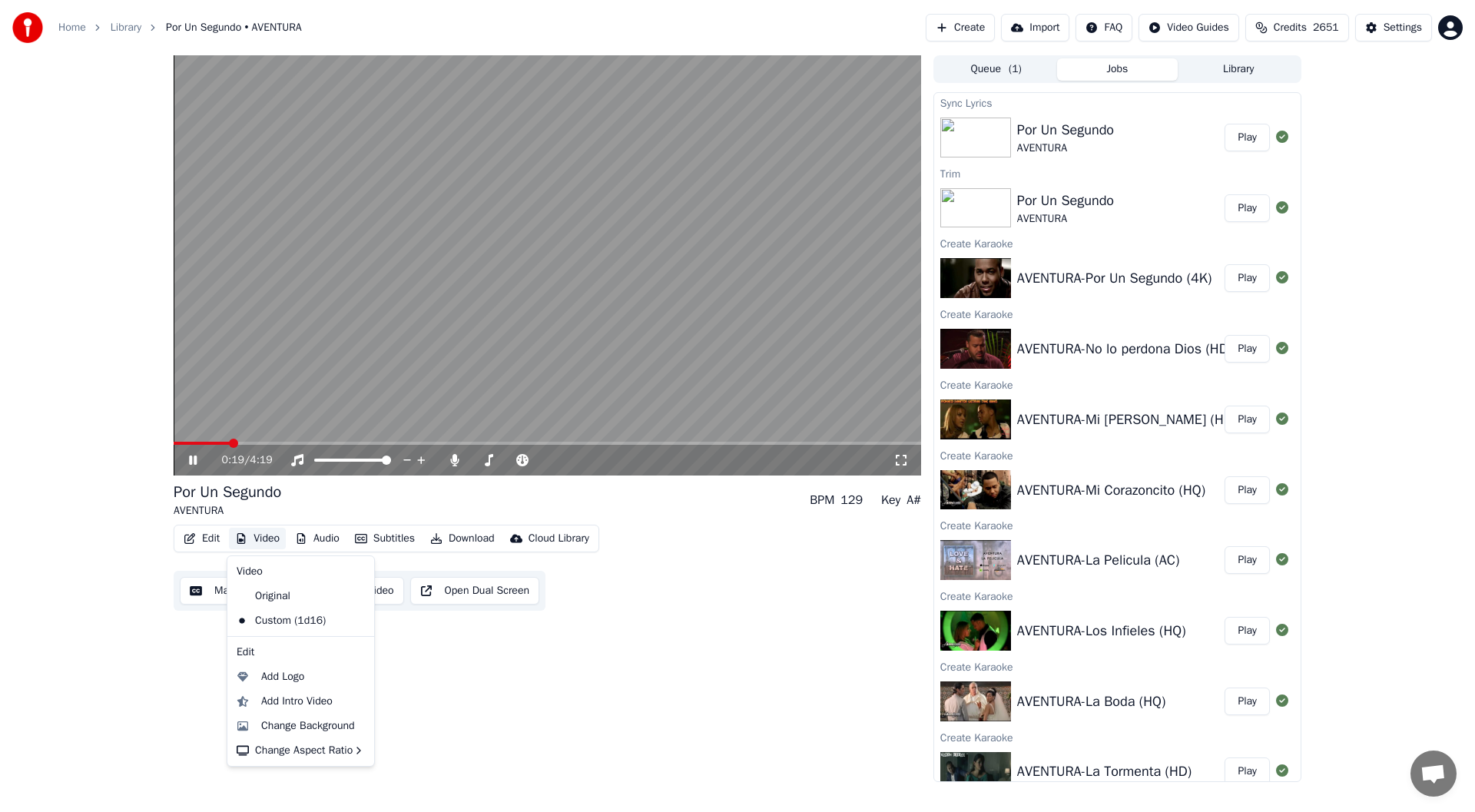 click on "Video" at bounding box center (257, 539) 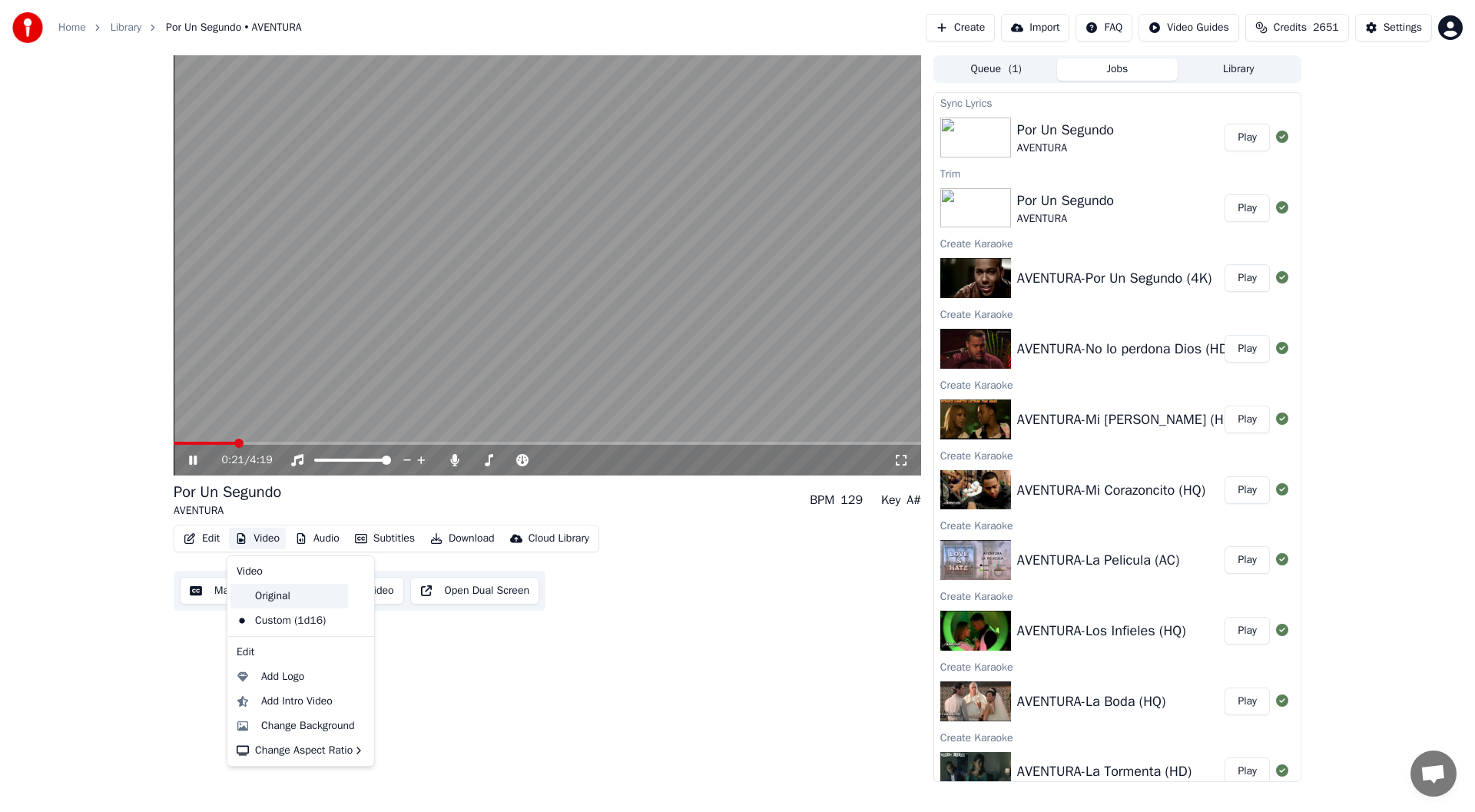 click on "Original" at bounding box center (289, 596) 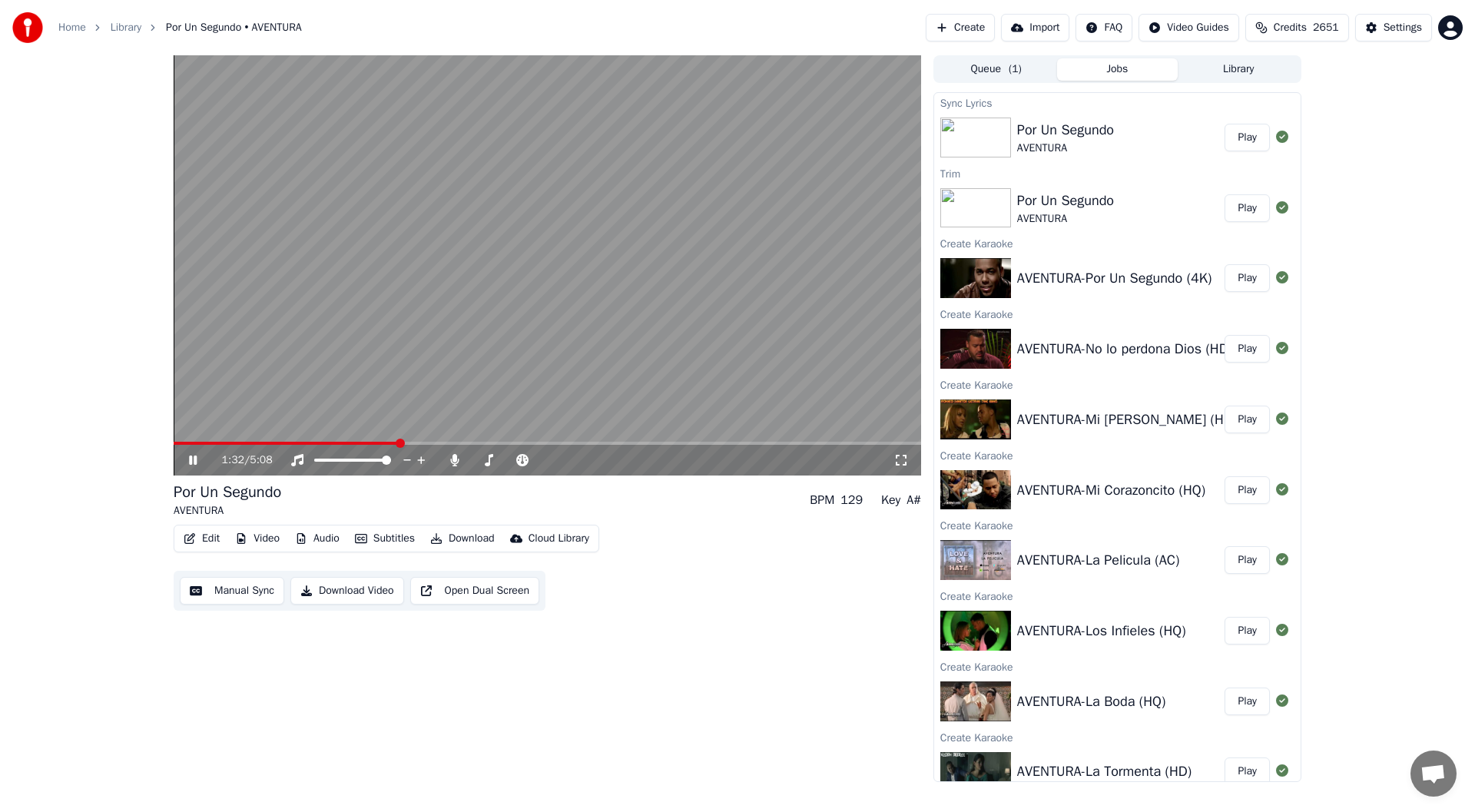 click 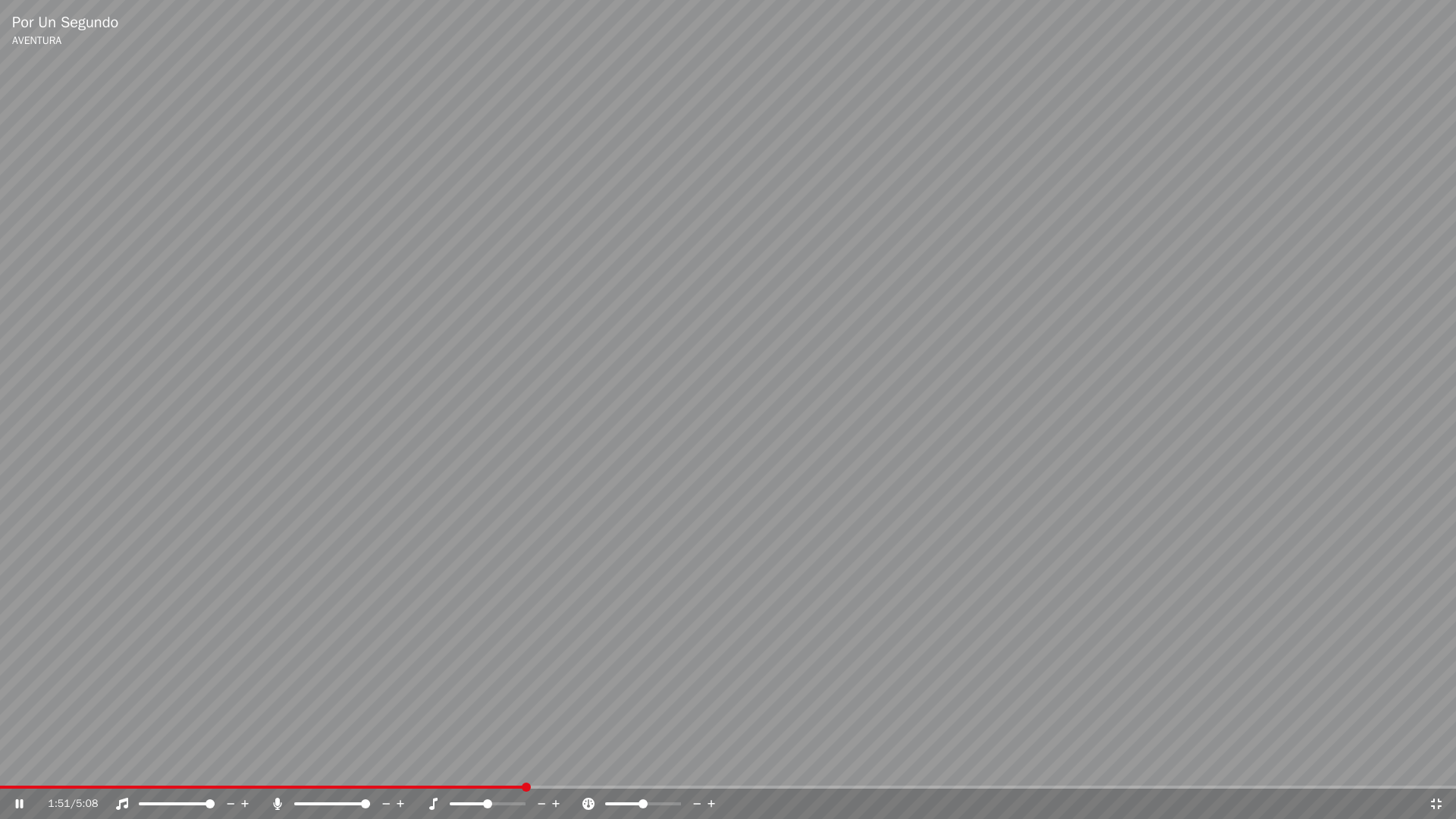 click on "1:51  /  5:08" at bounding box center [728, 804] 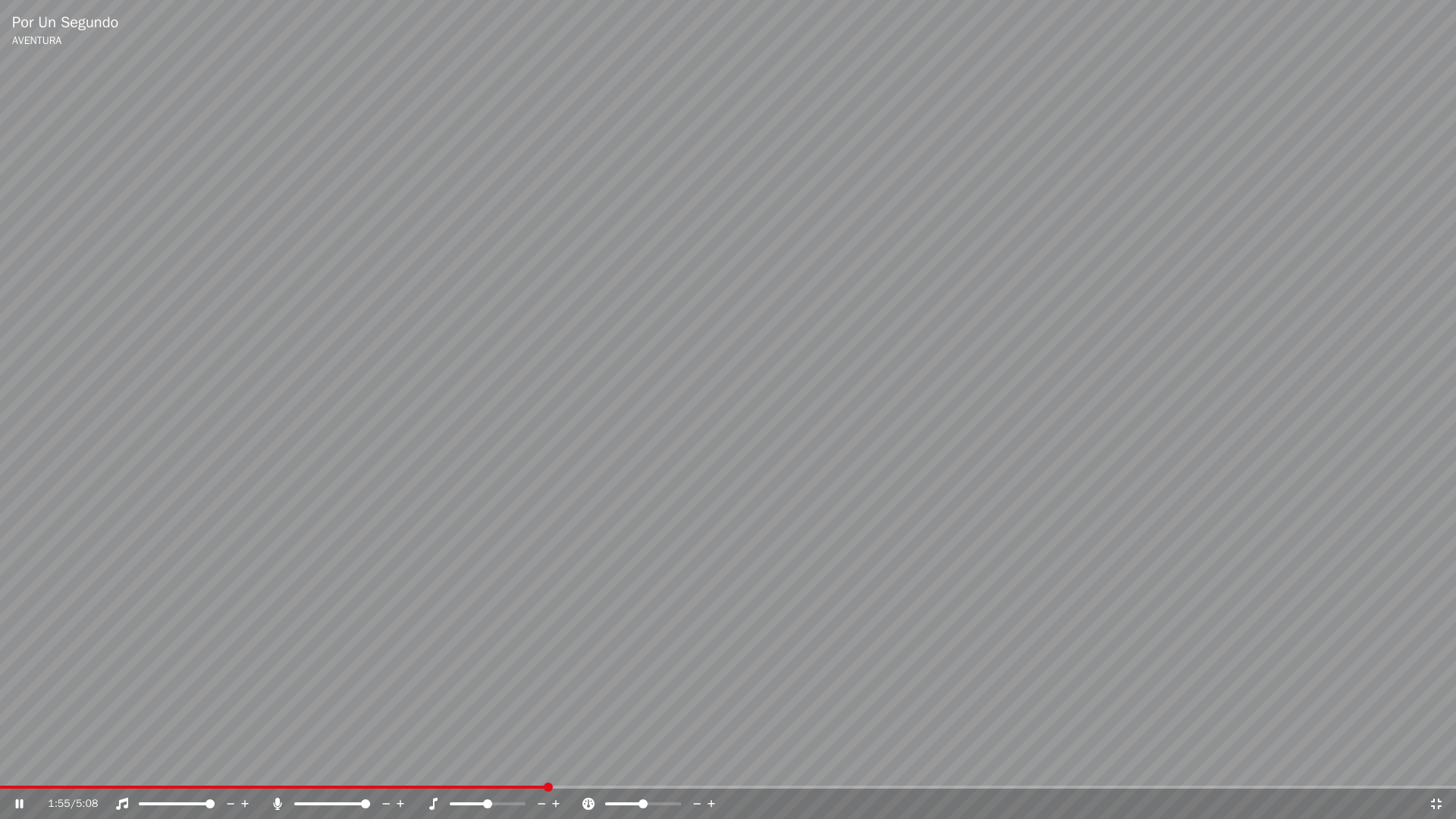 click 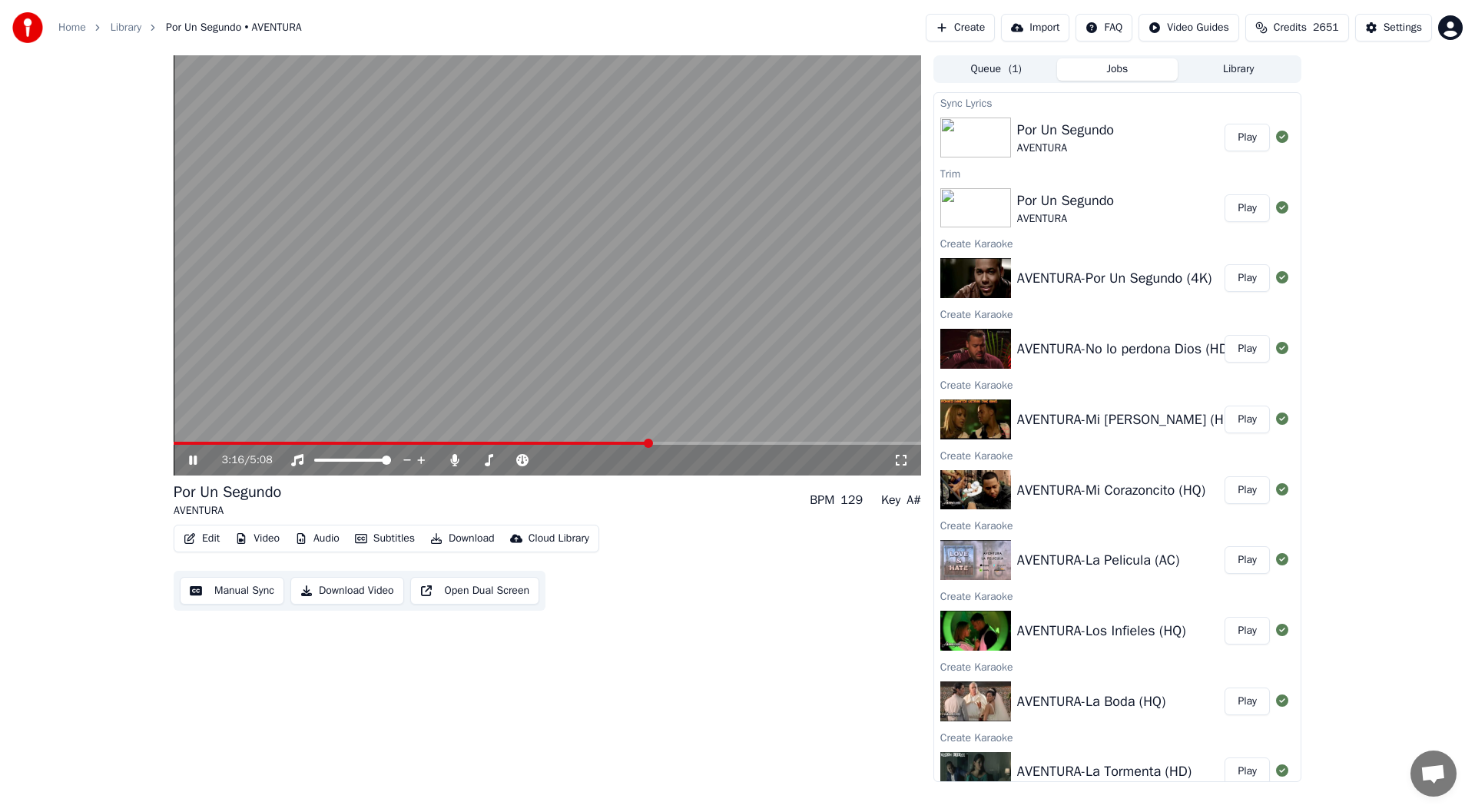 click at bounding box center [547, 265] 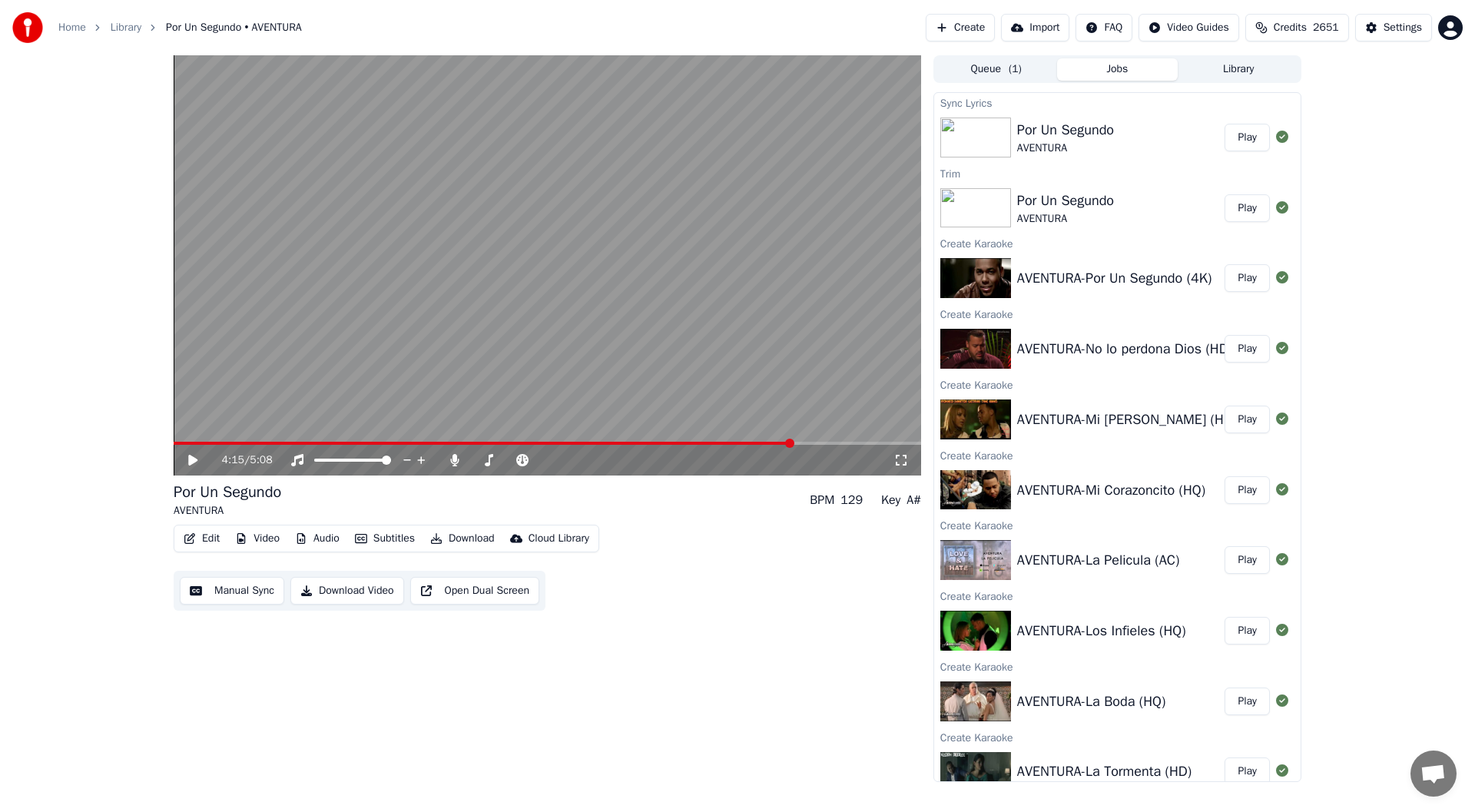 click at bounding box center [547, 443] 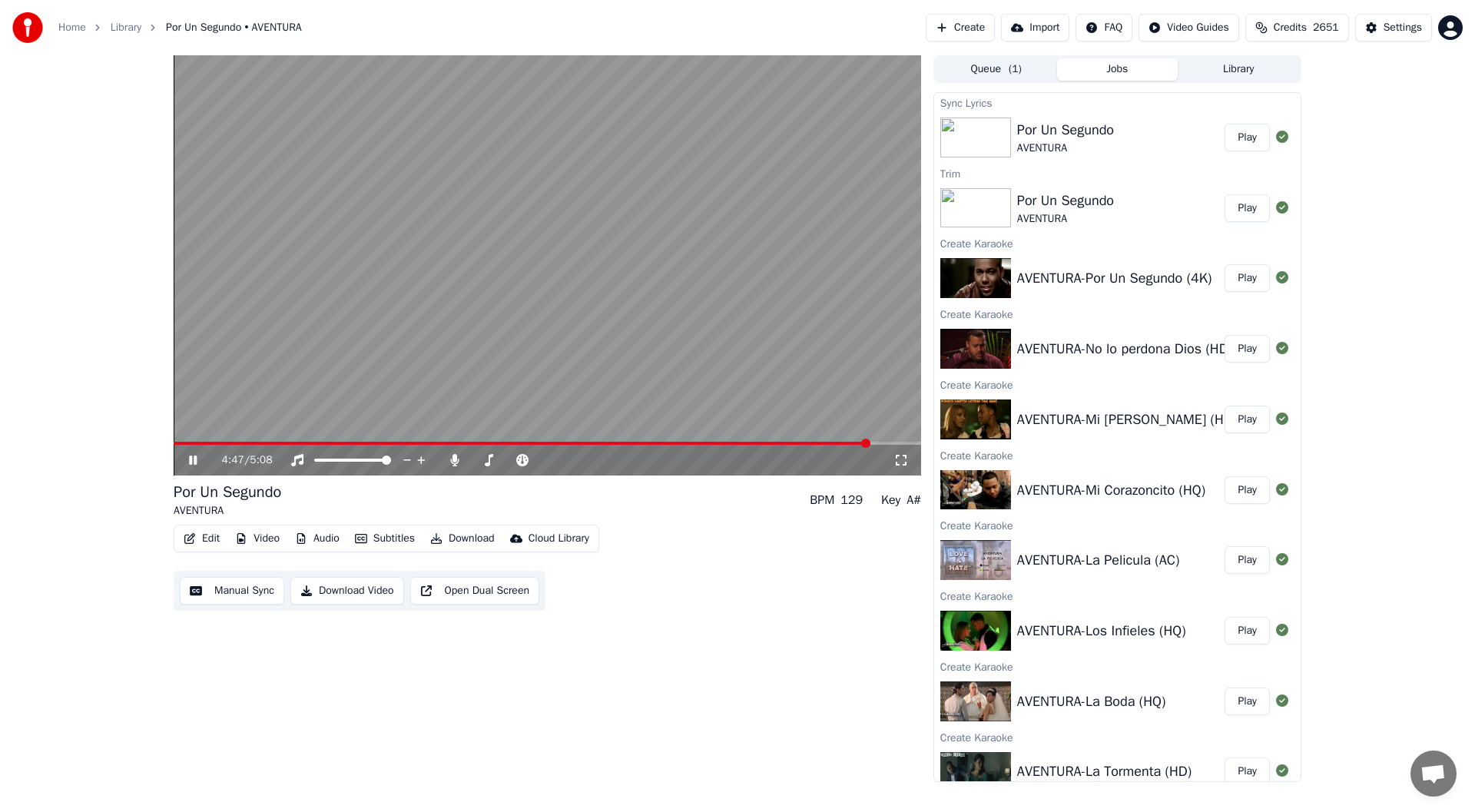 click at bounding box center [547, 443] 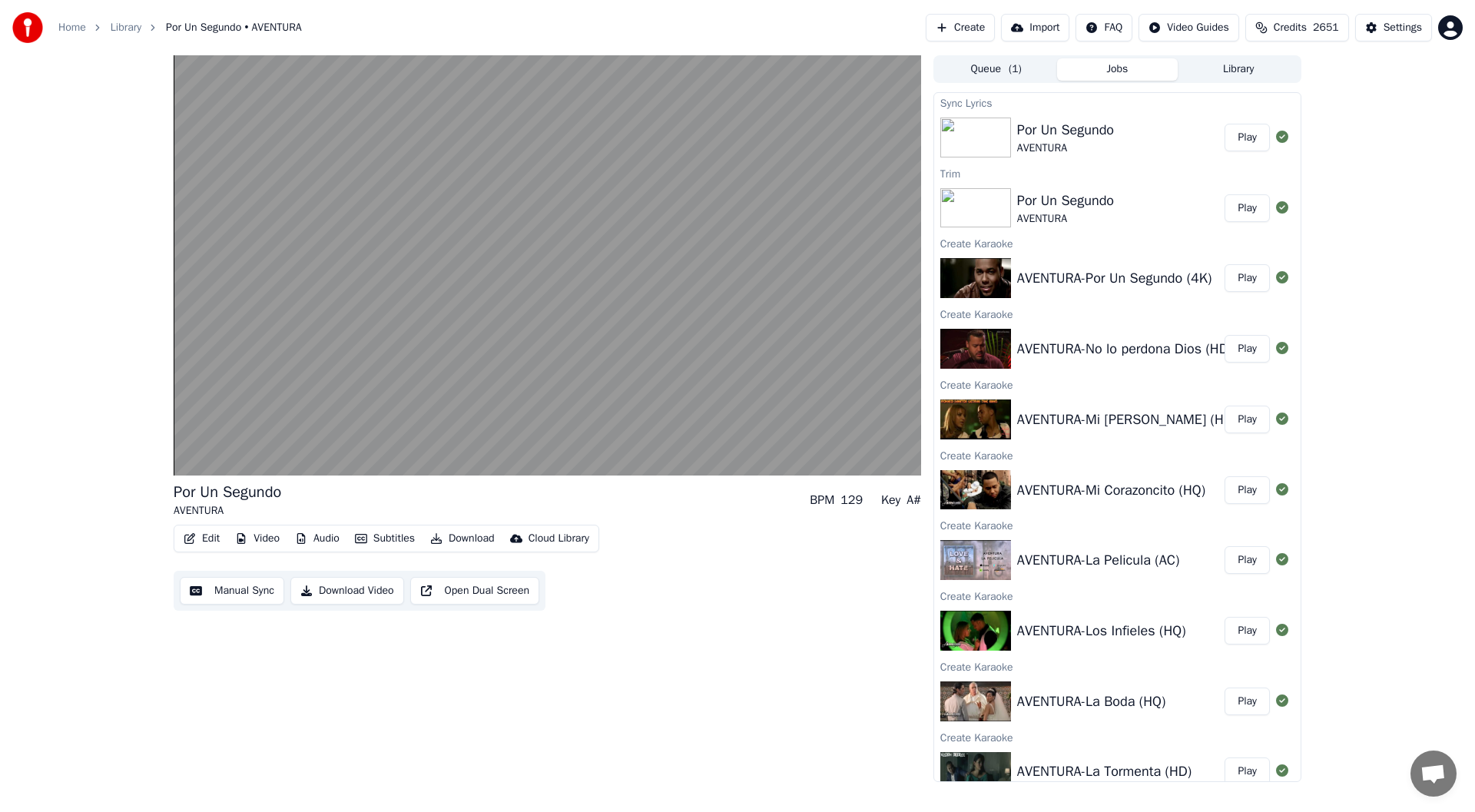 click on "Download" at bounding box center (462, 539) 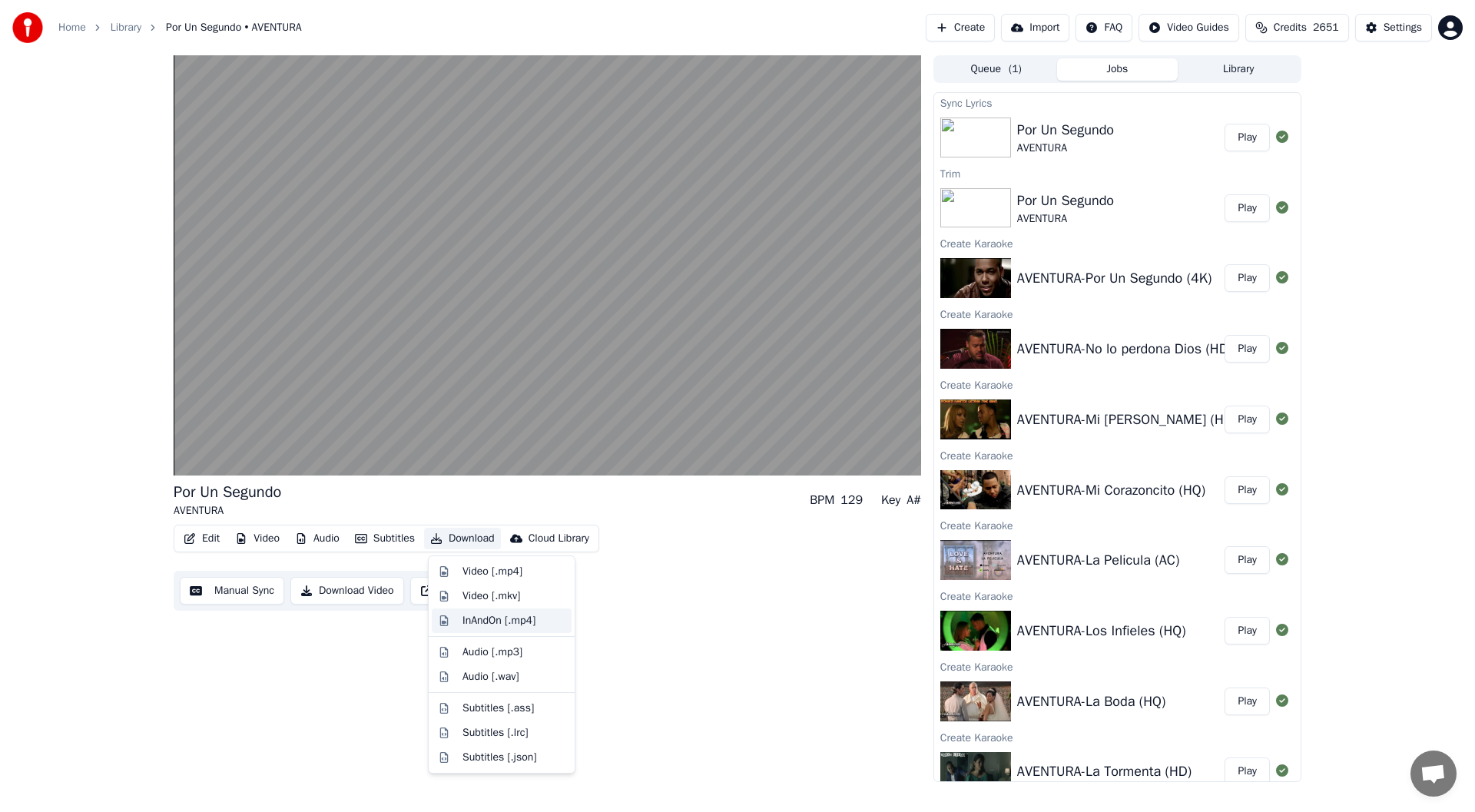 click on "InAndOn [.mp4]" at bounding box center (499, 621) 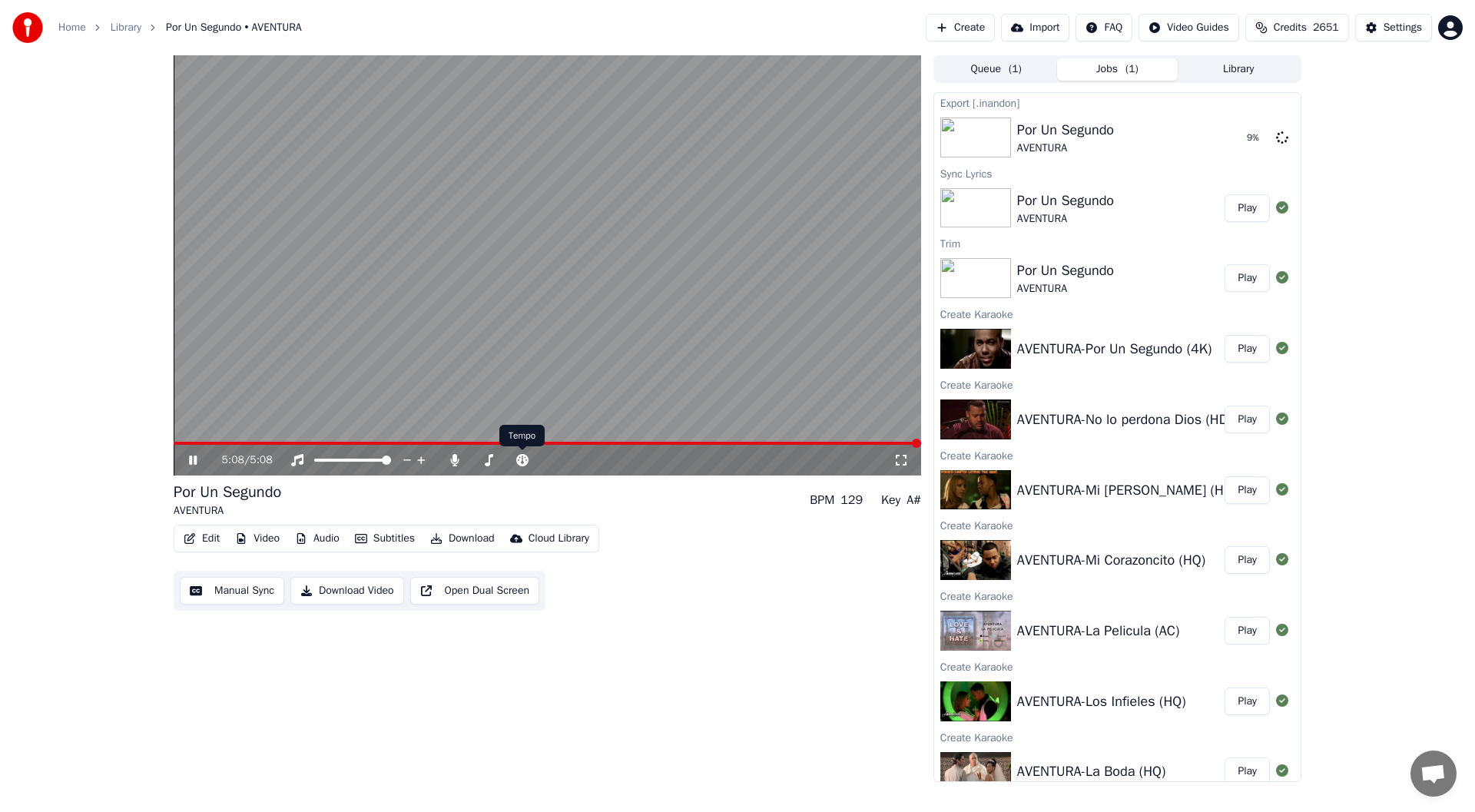 drag, startPoint x: 598, startPoint y: 655, endPoint x: 622, endPoint y: 716, distance: 65.55151 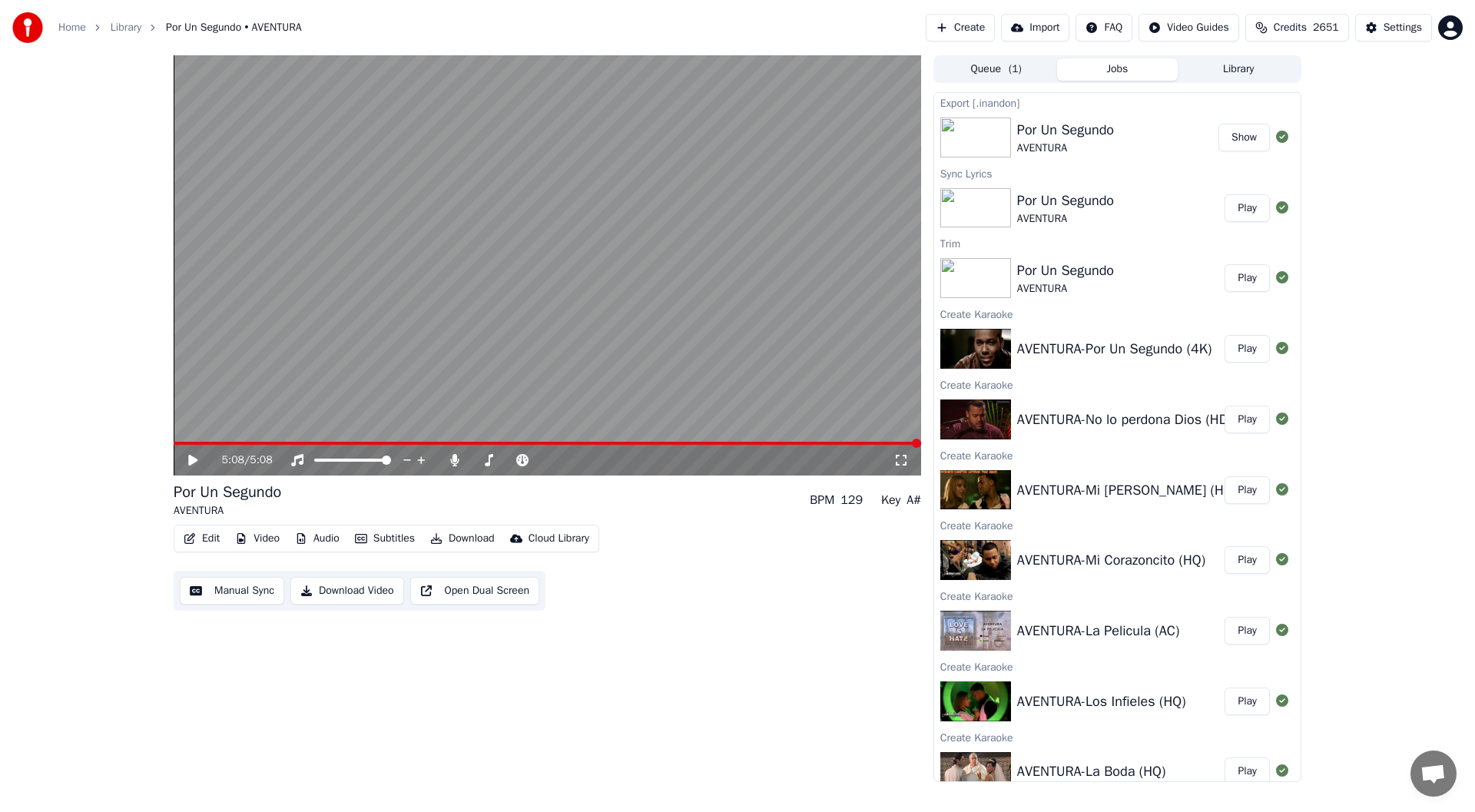 click on "Create" at bounding box center (960, 28) 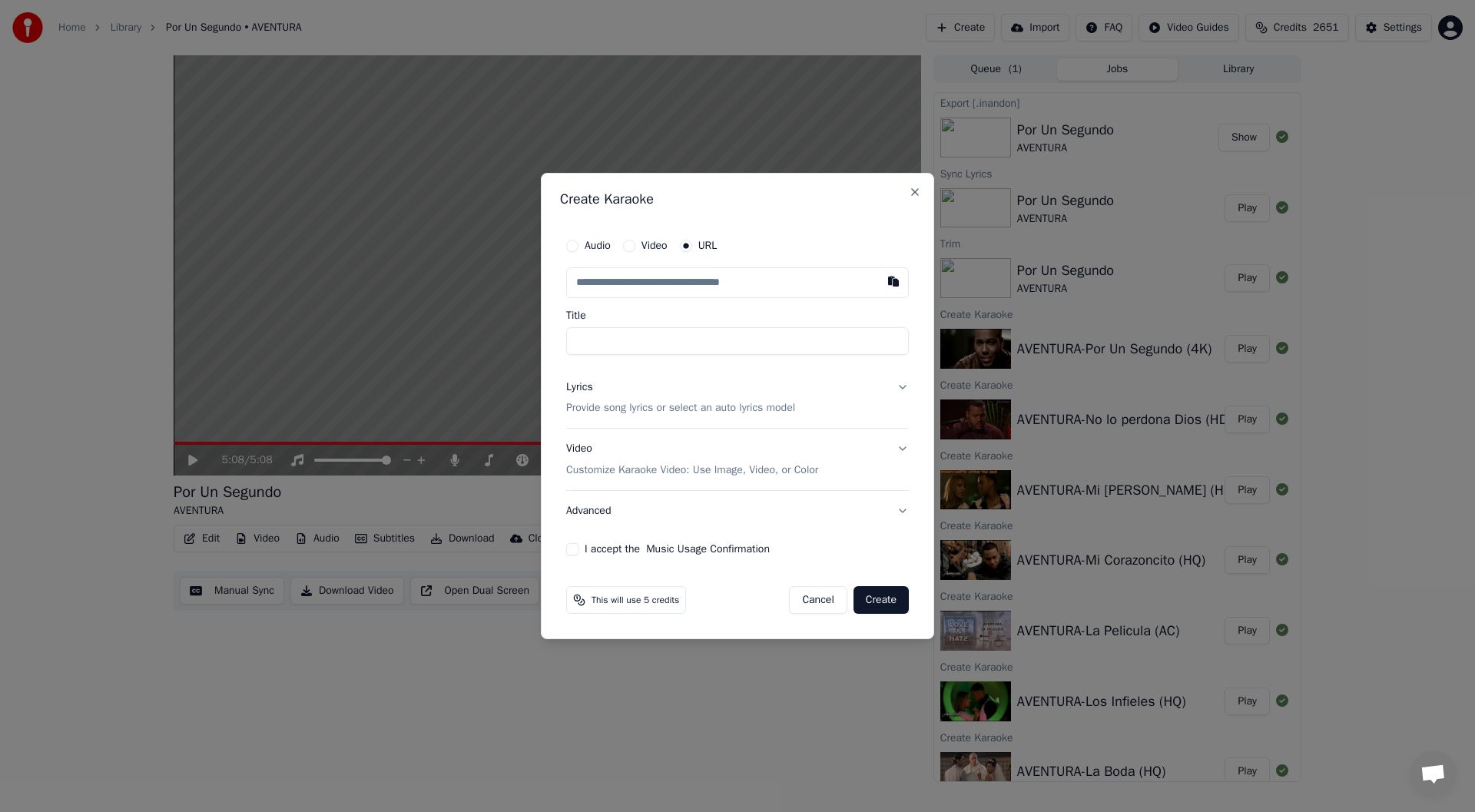 type on "**********" 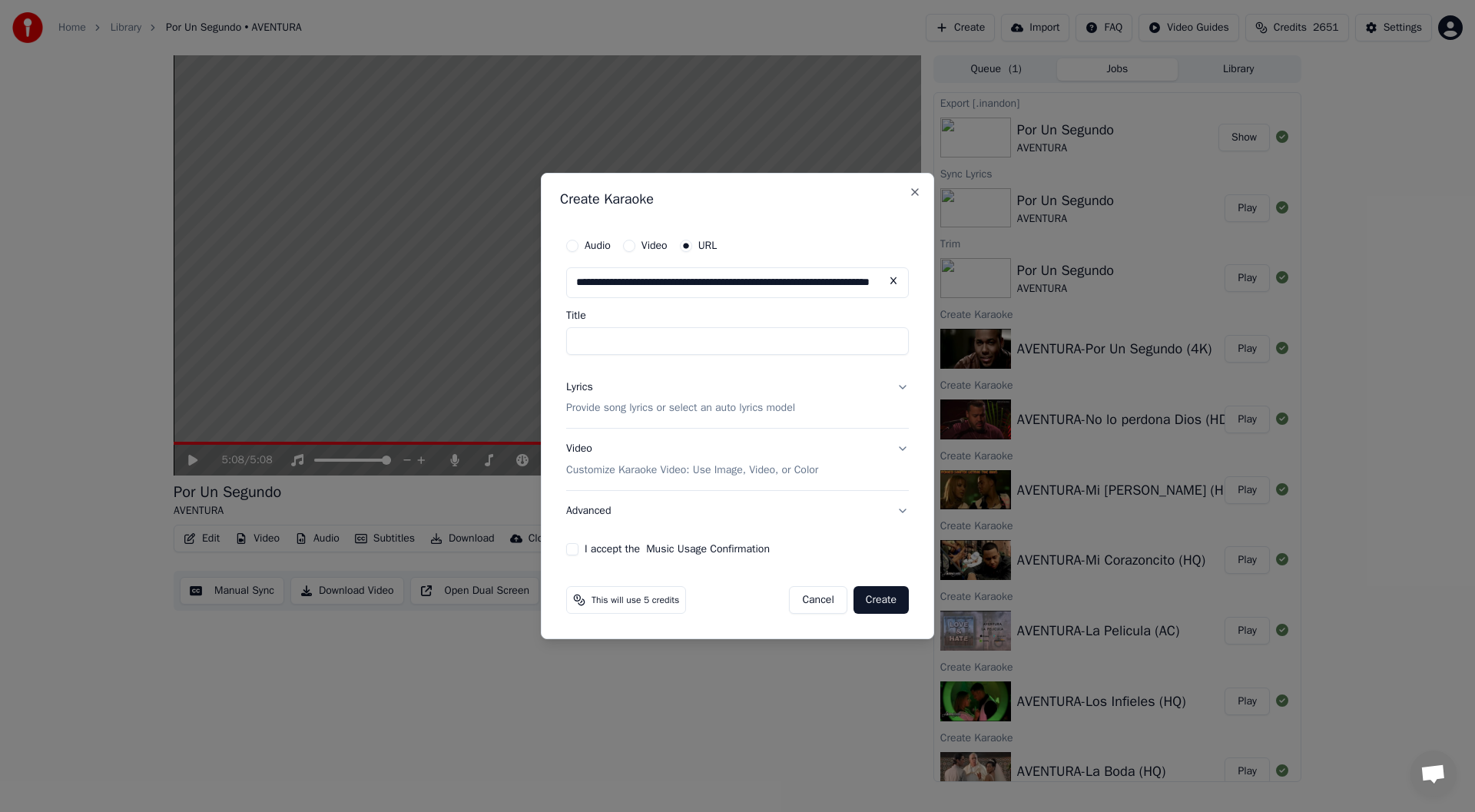 scroll, scrollTop: 0, scrollLeft: 94, axis: horizontal 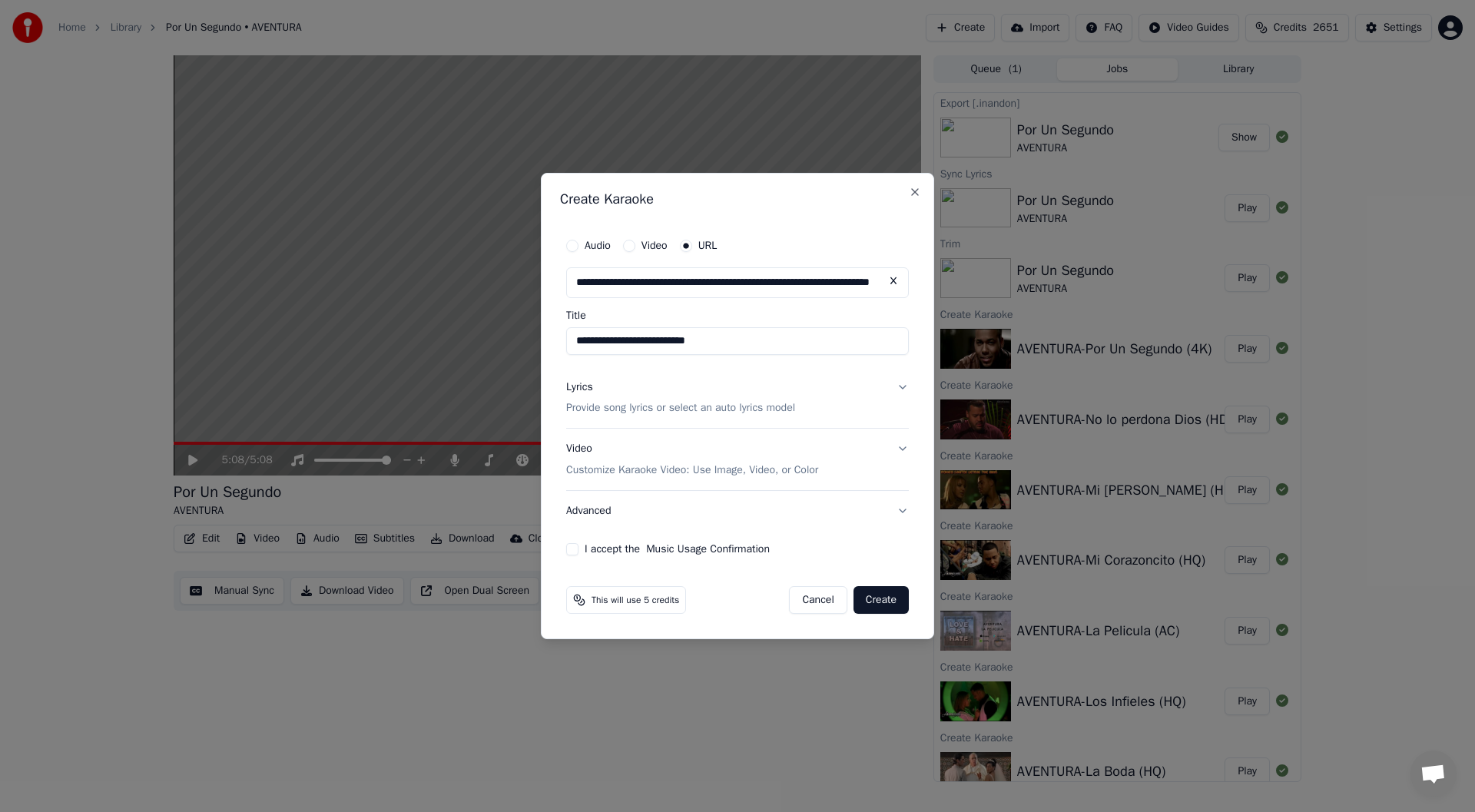 type on "**********" 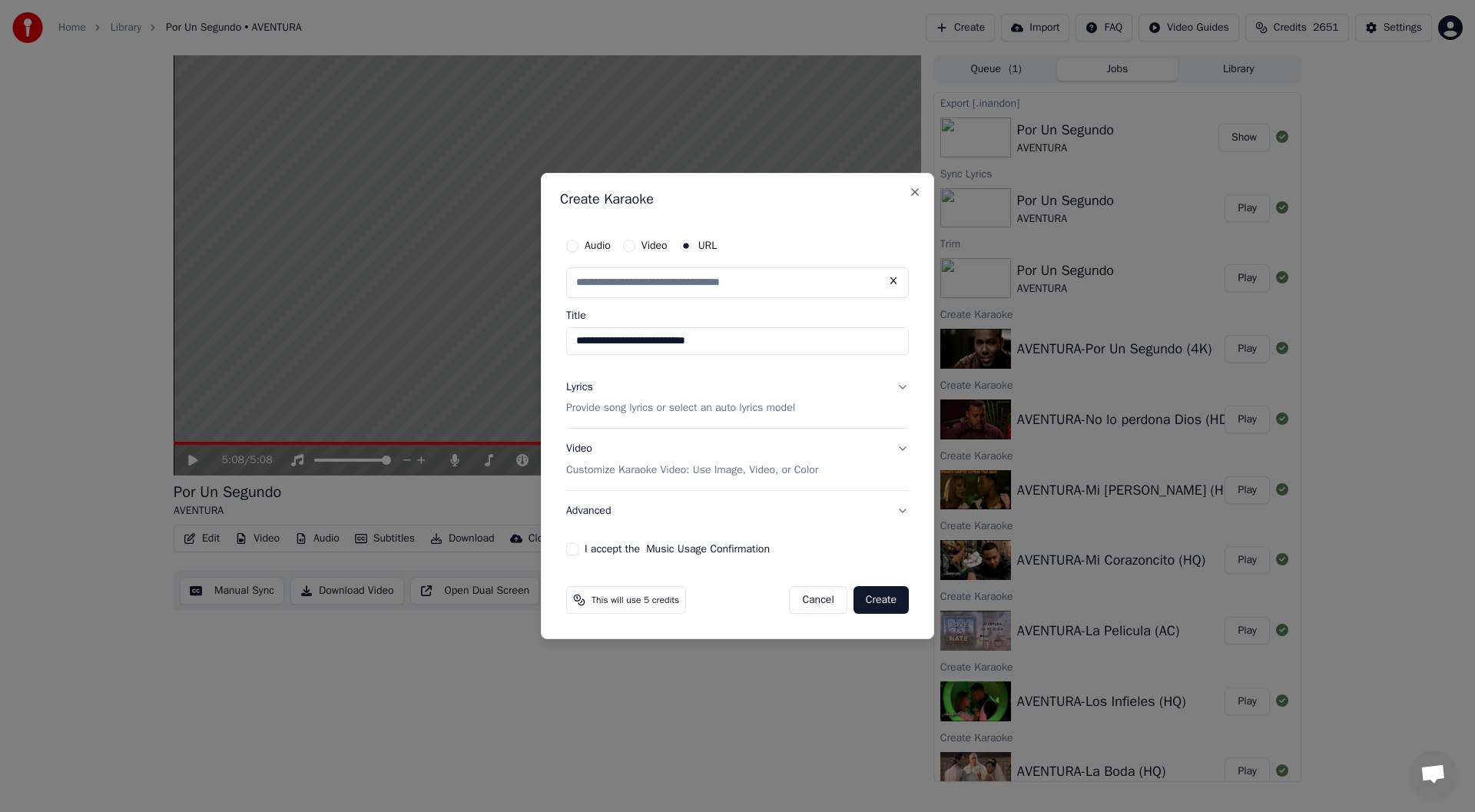 scroll, scrollTop: 0, scrollLeft: 0, axis: both 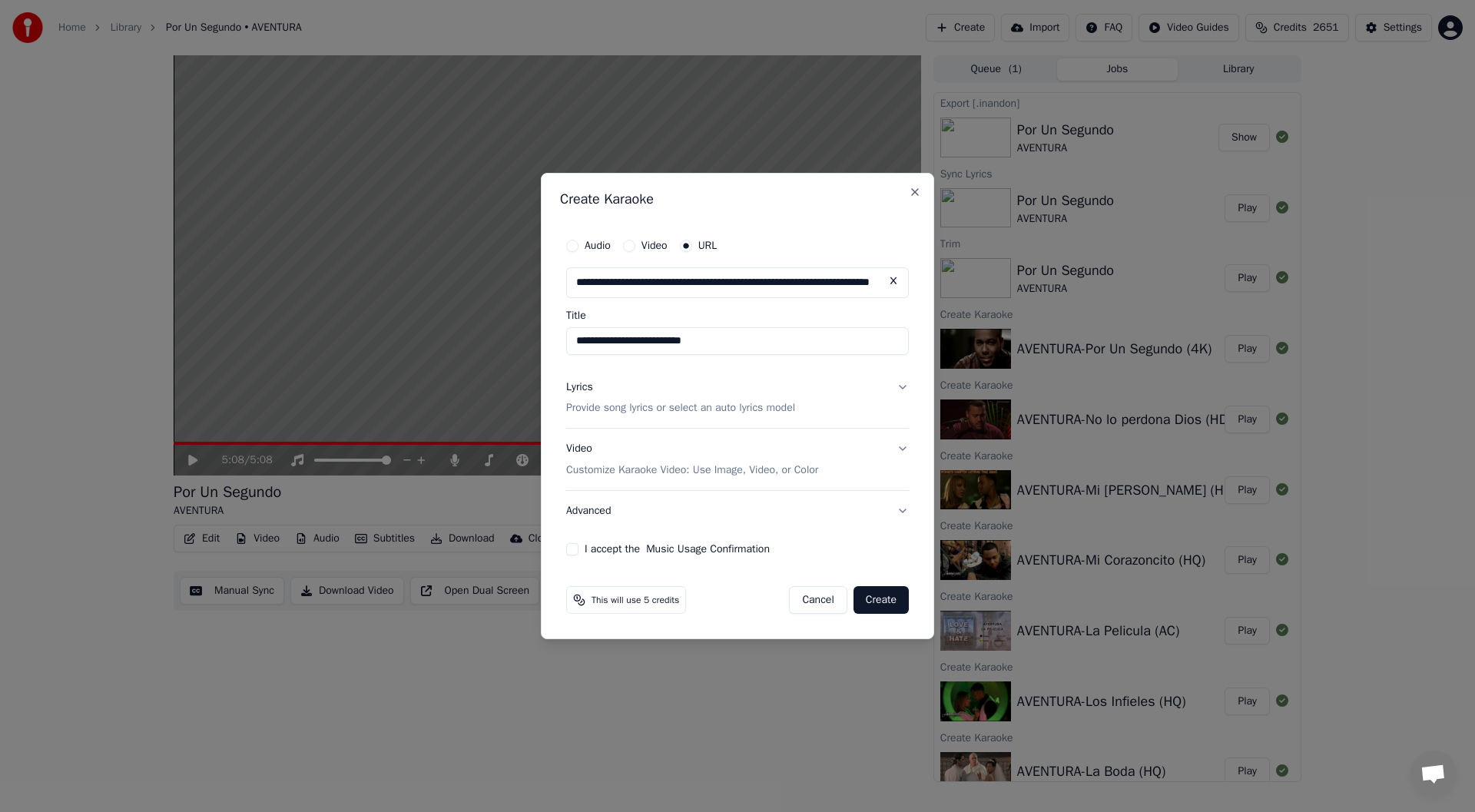 type on "**********" 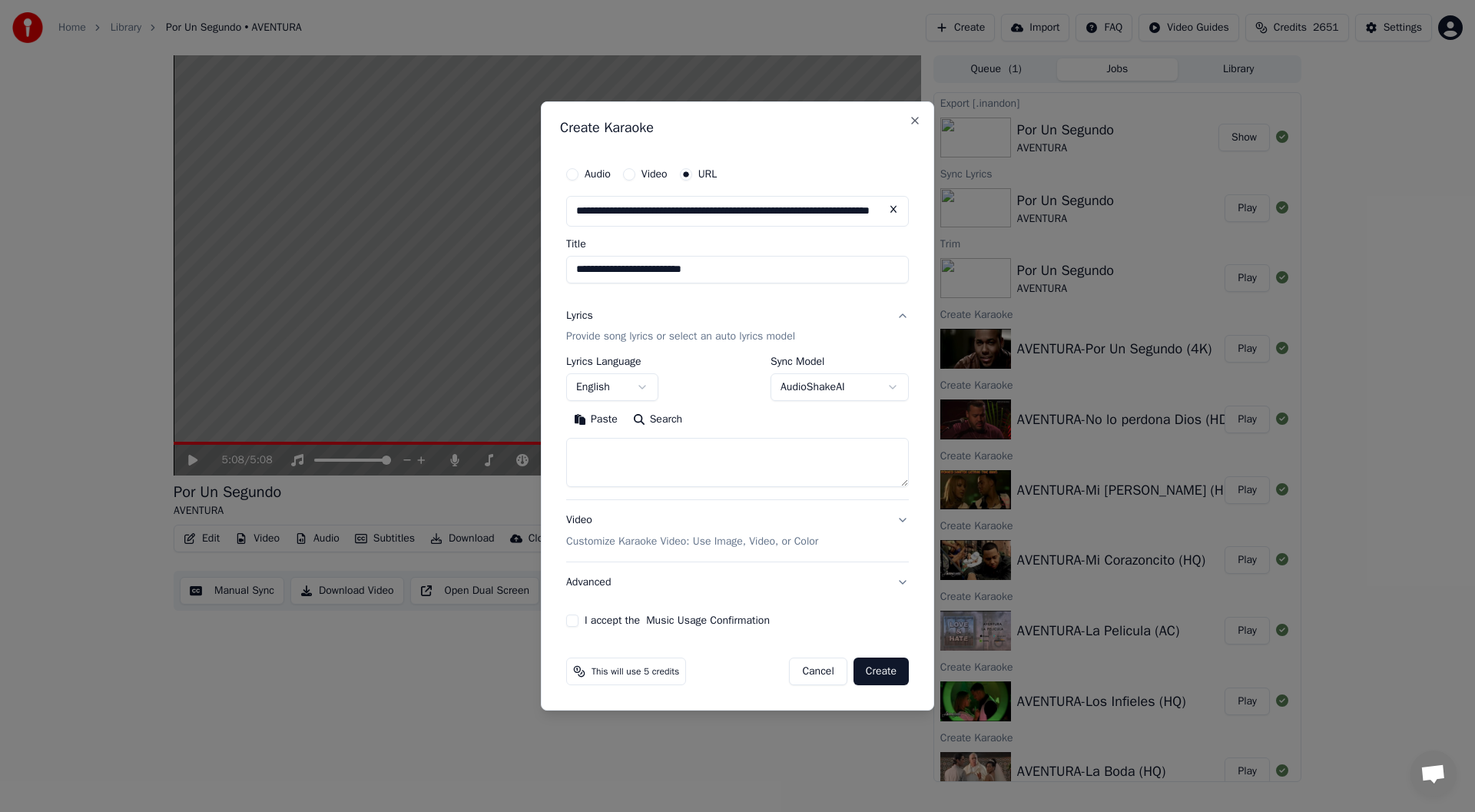click on "Search" at bounding box center [658, 420] 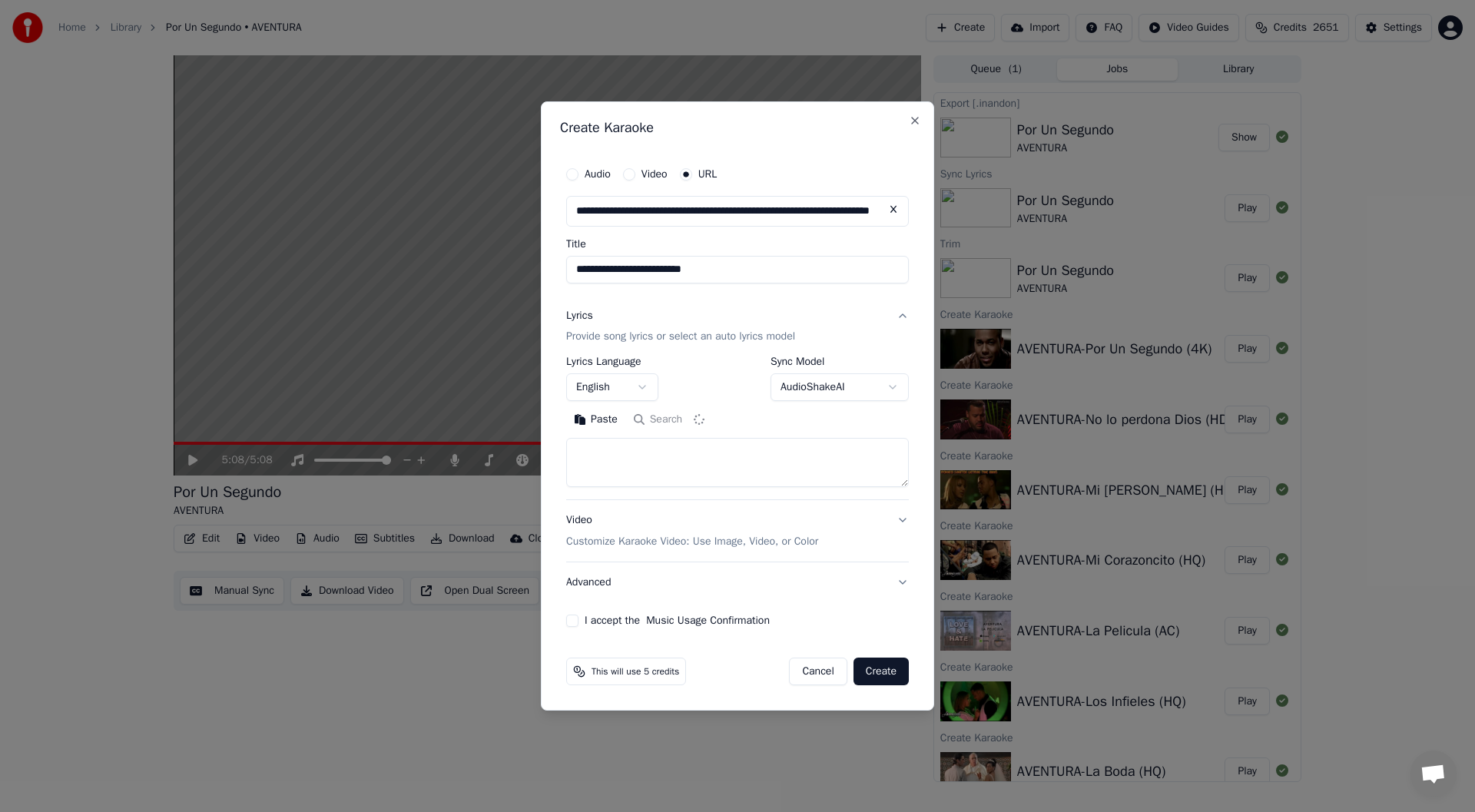 type on "**********" 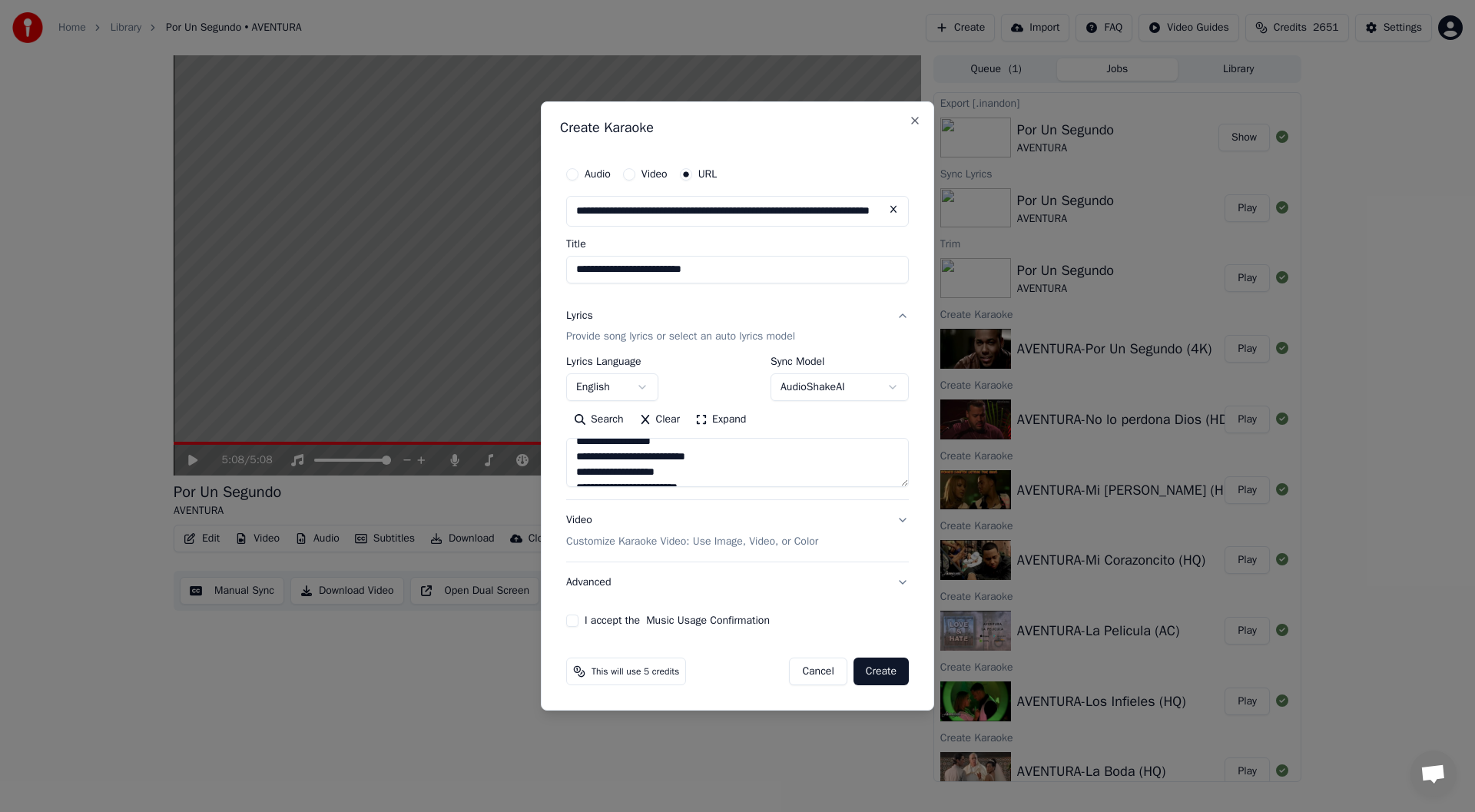 scroll, scrollTop: 77, scrollLeft: 0, axis: vertical 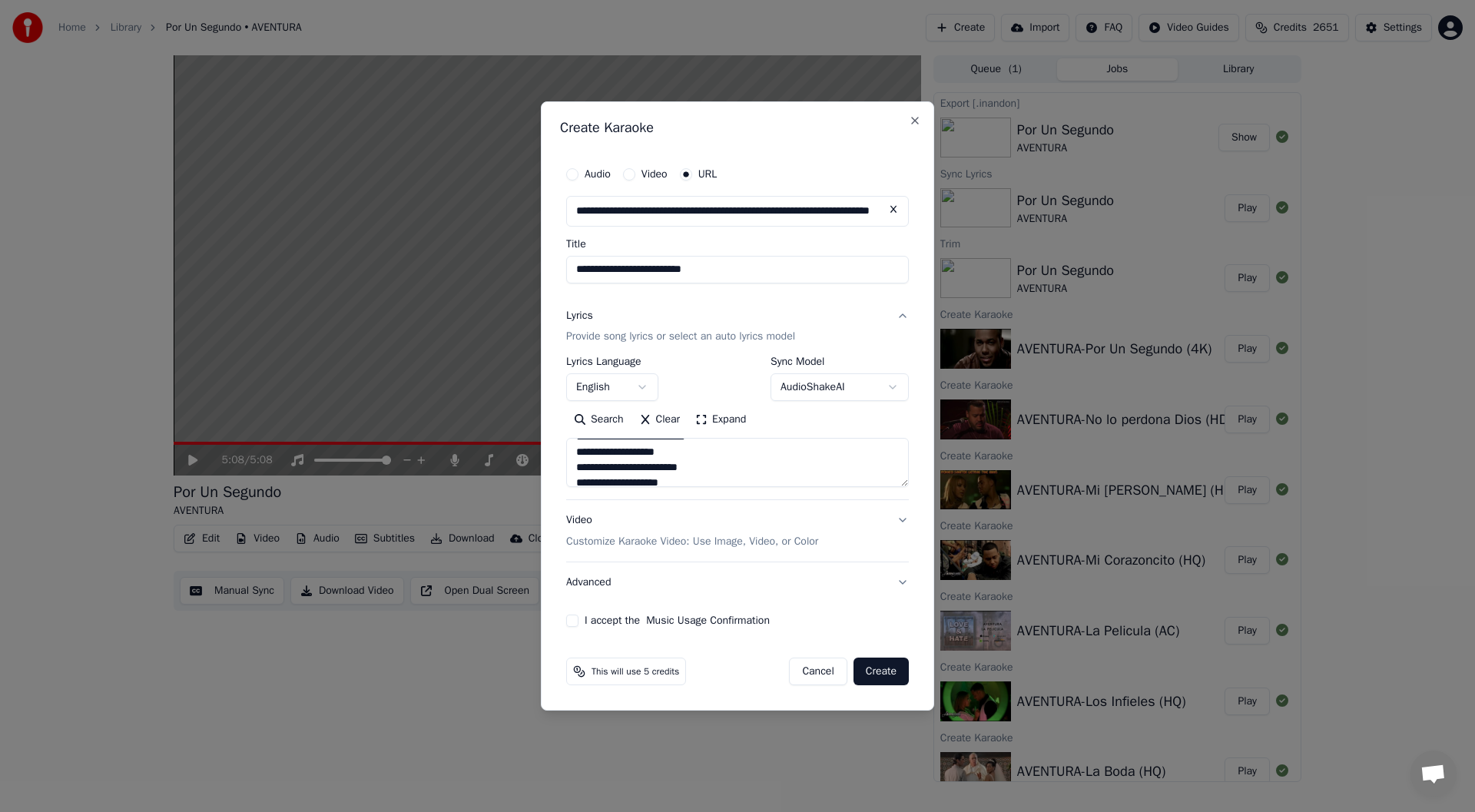 click on "I accept the   Music Usage Confirmation" at bounding box center (572, 621) 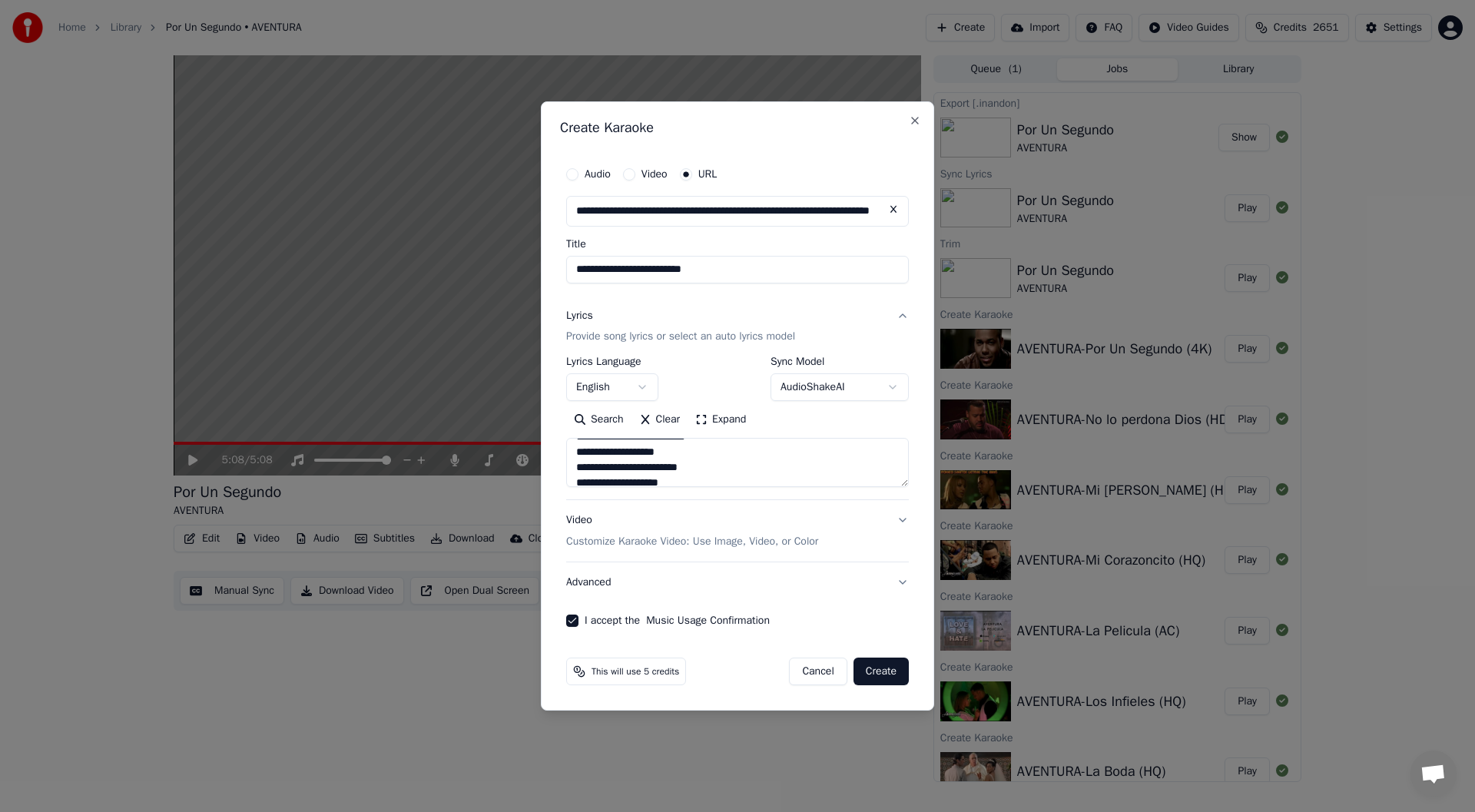 click on "**********" at bounding box center [738, 270] 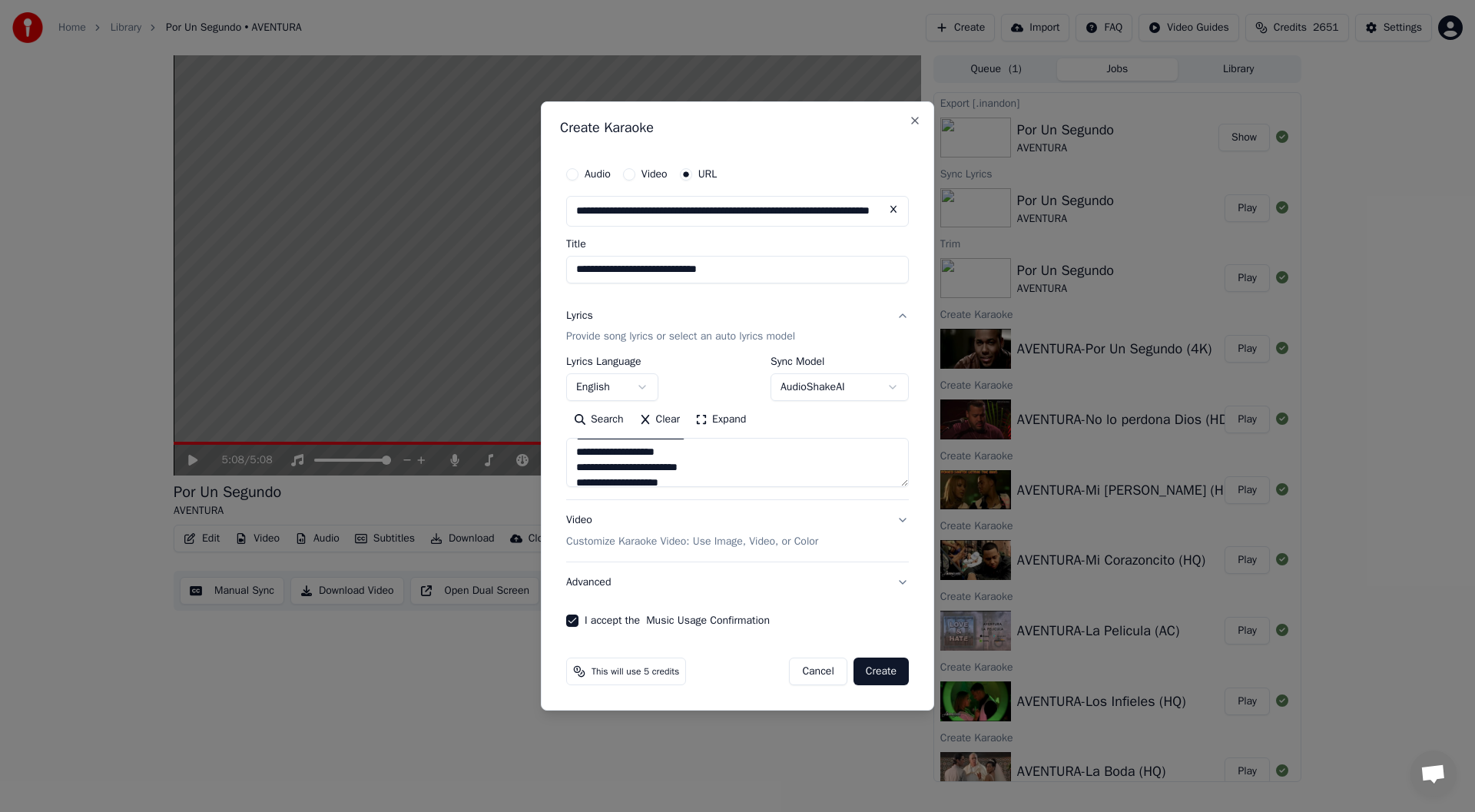 click on "**********" at bounding box center (738, 270) 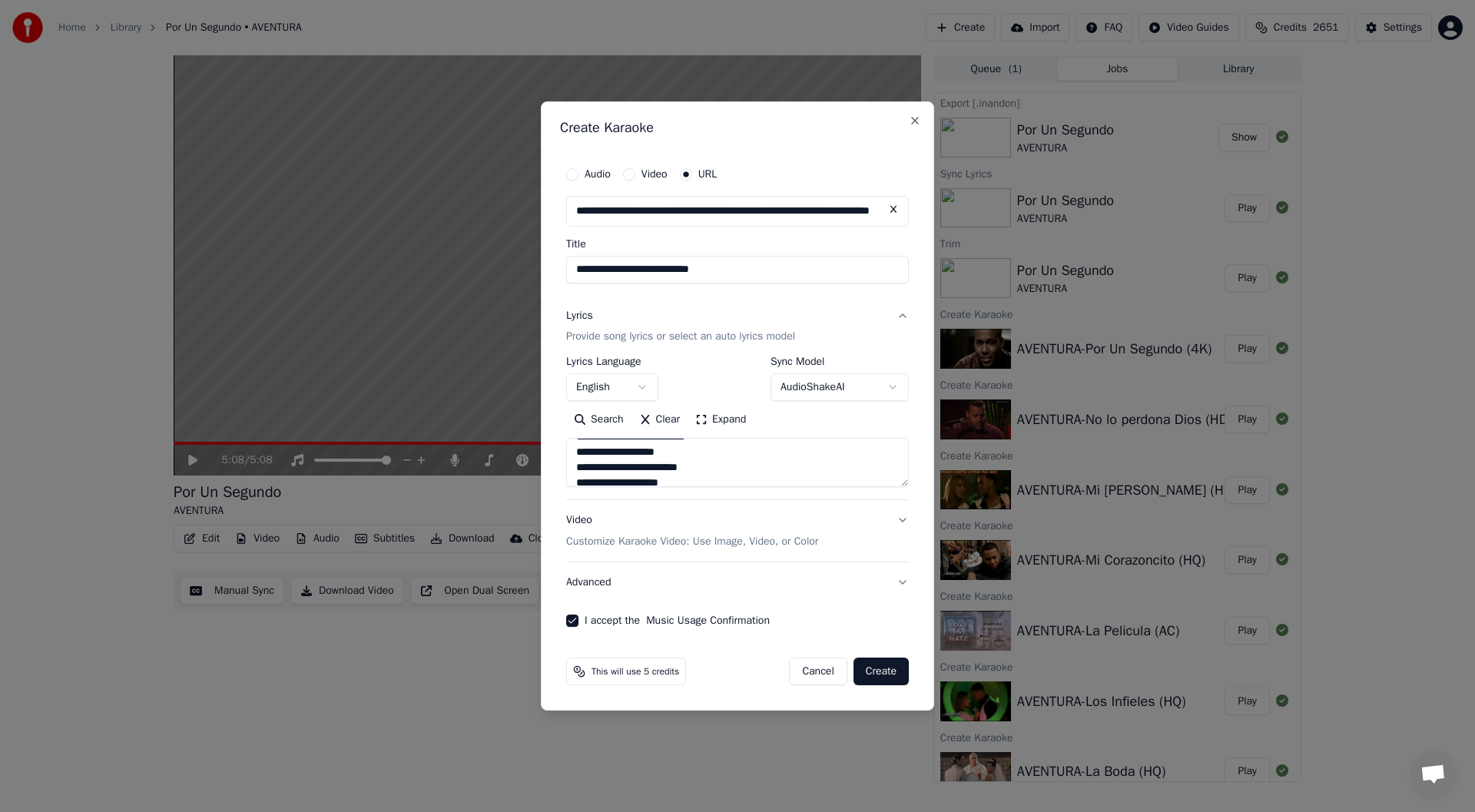 type on "**********" 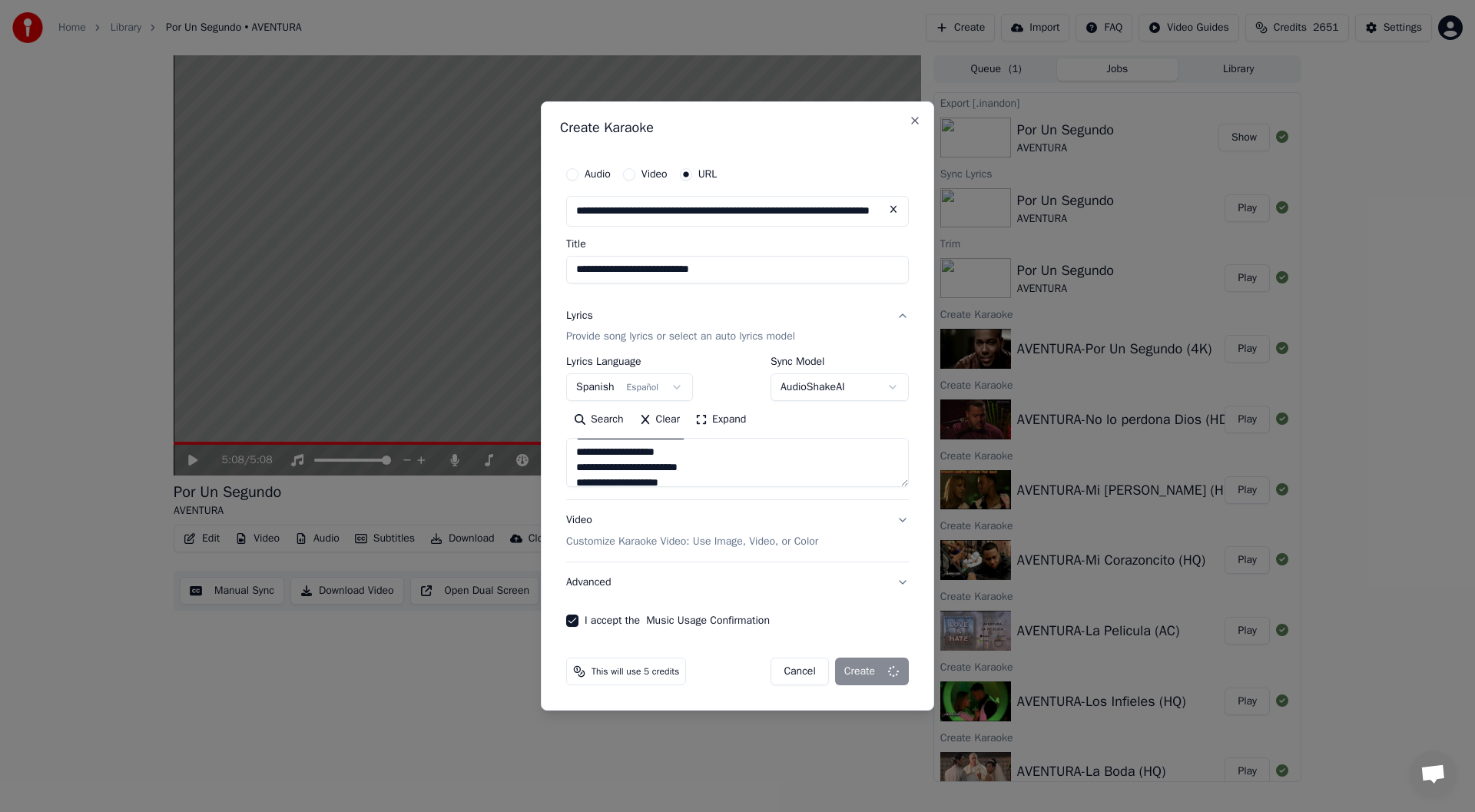 type 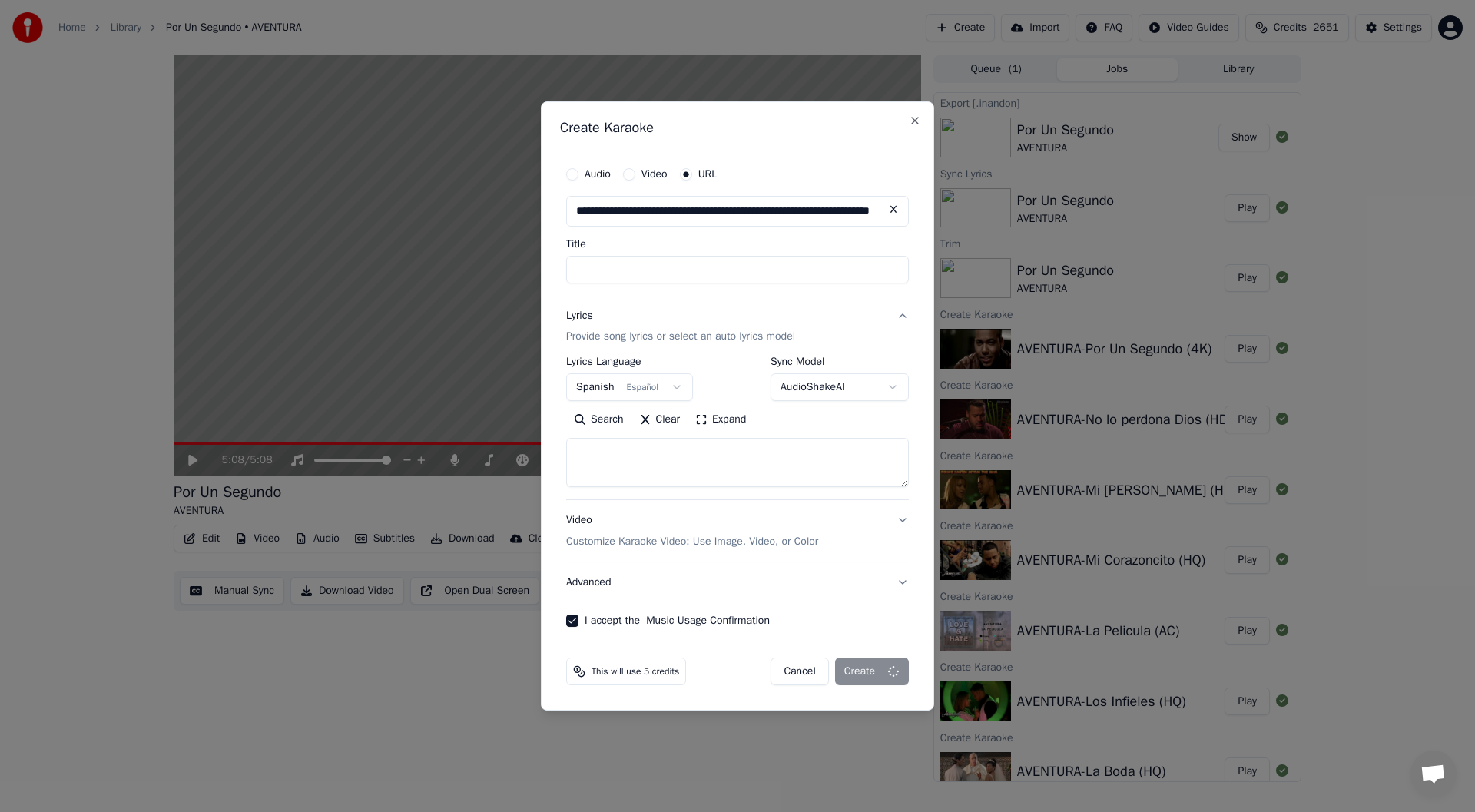 select 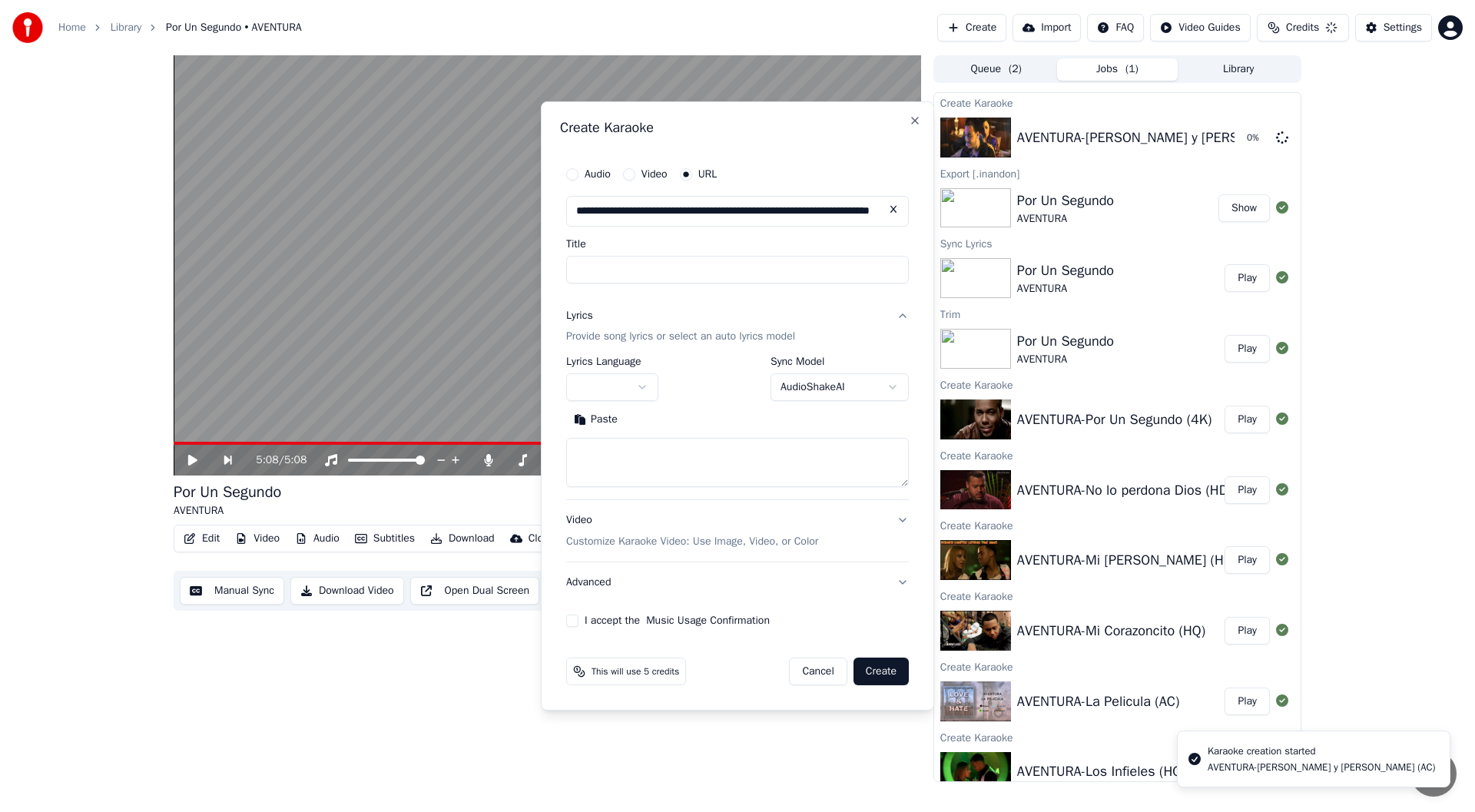 scroll, scrollTop: 0, scrollLeft: 0, axis: both 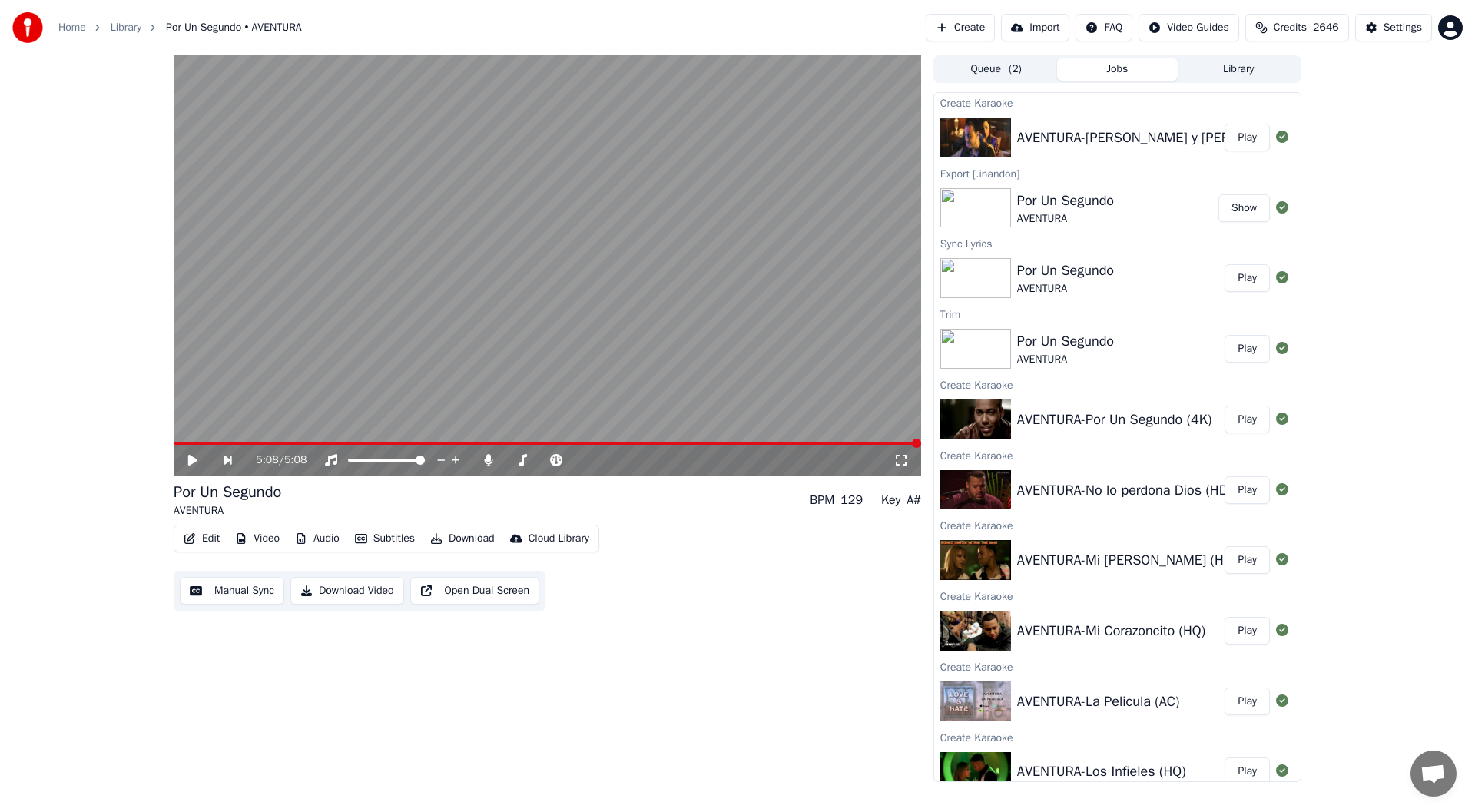click on "Play" at bounding box center (1247, 138) 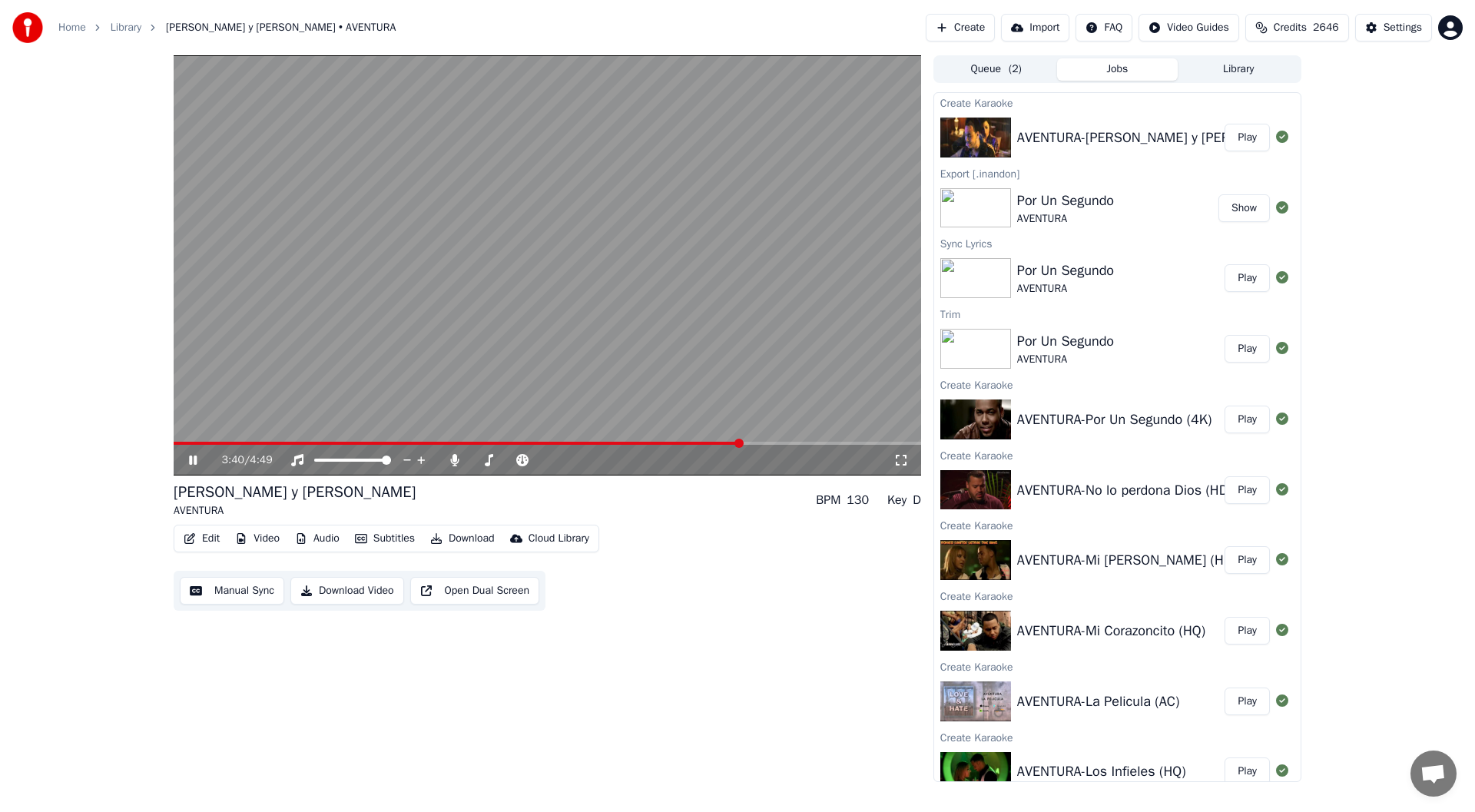 click at bounding box center [547, 265] 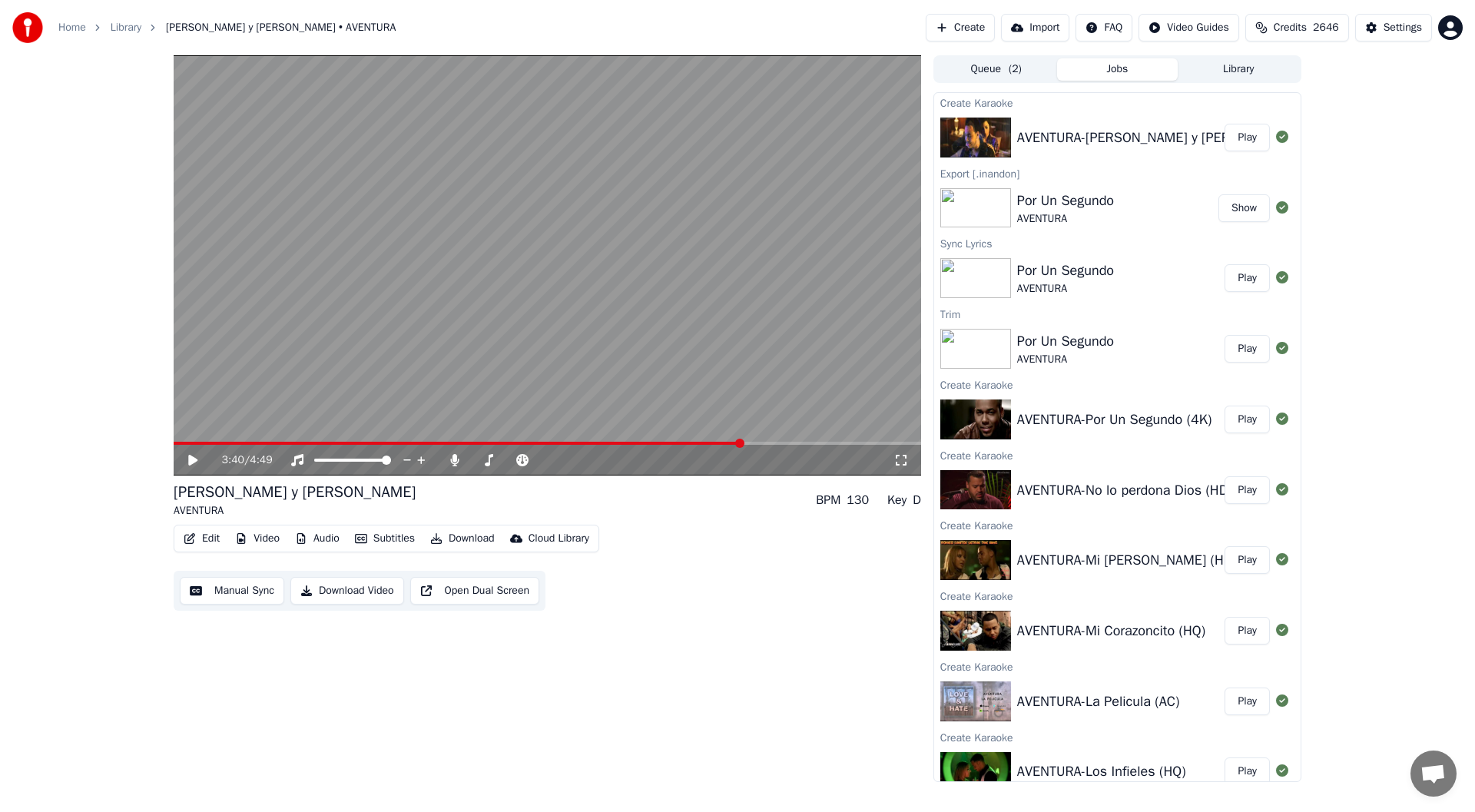 click at bounding box center [547, 265] 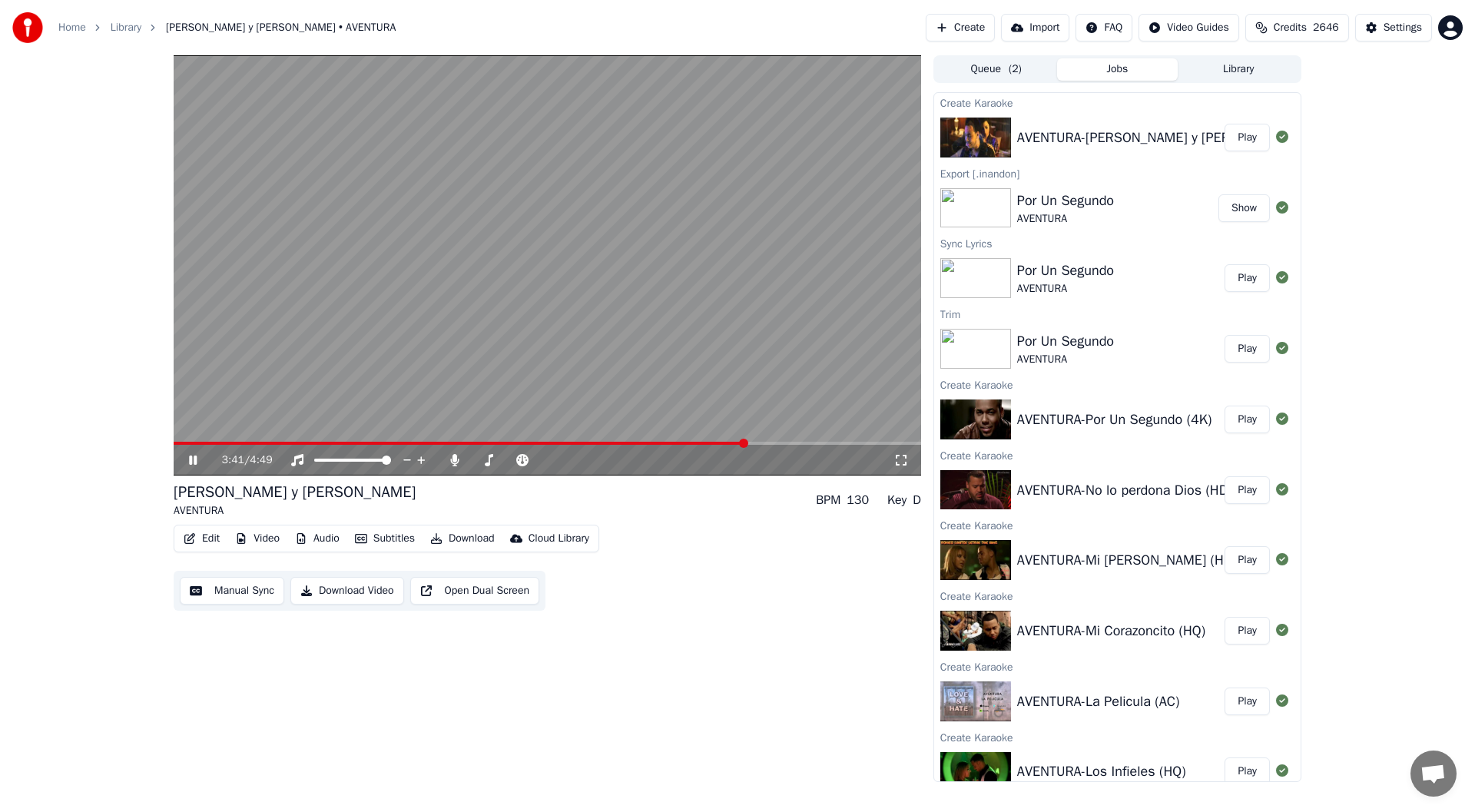 click at bounding box center [547, 265] 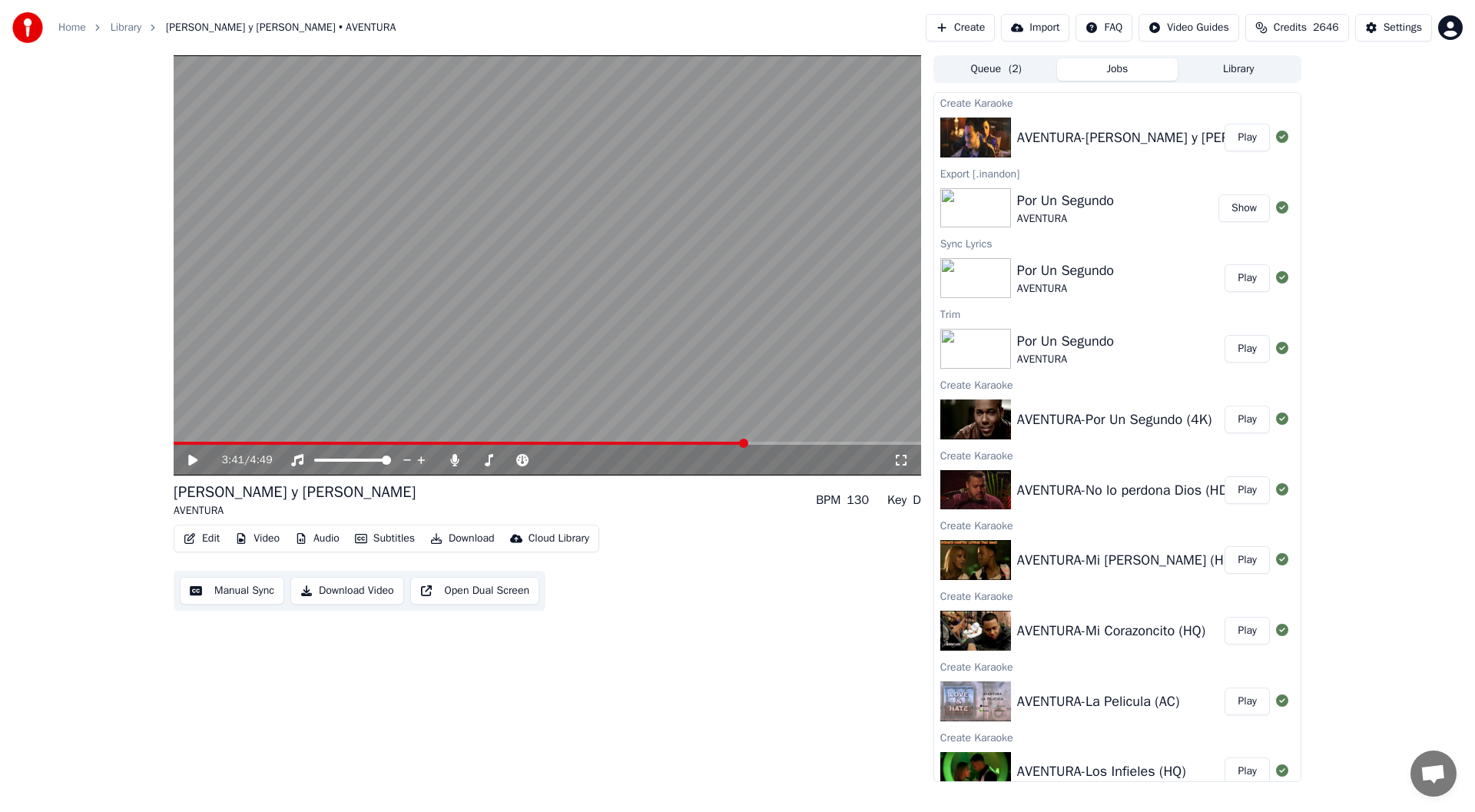 click at bounding box center (547, 265) 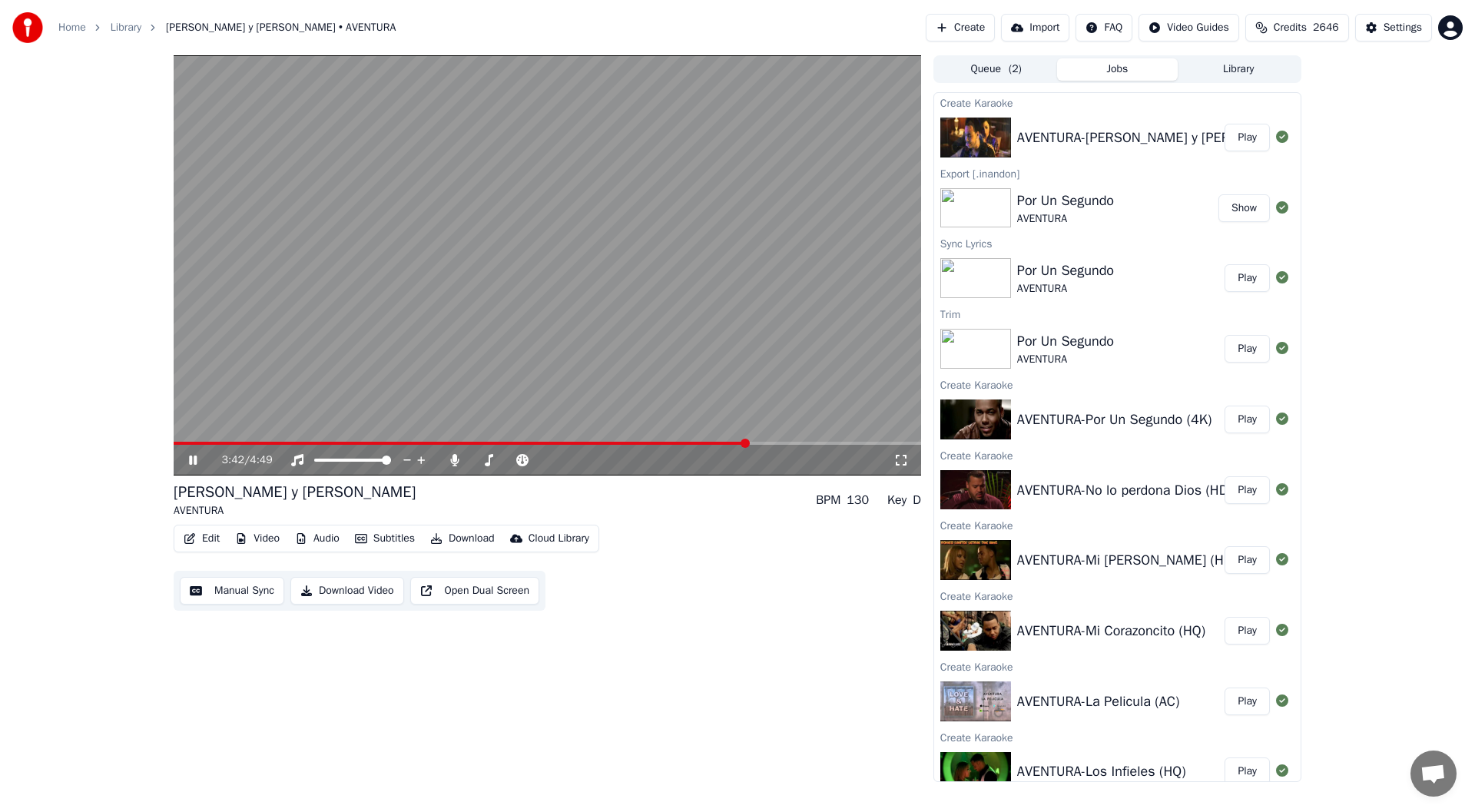 click at bounding box center [547, 443] 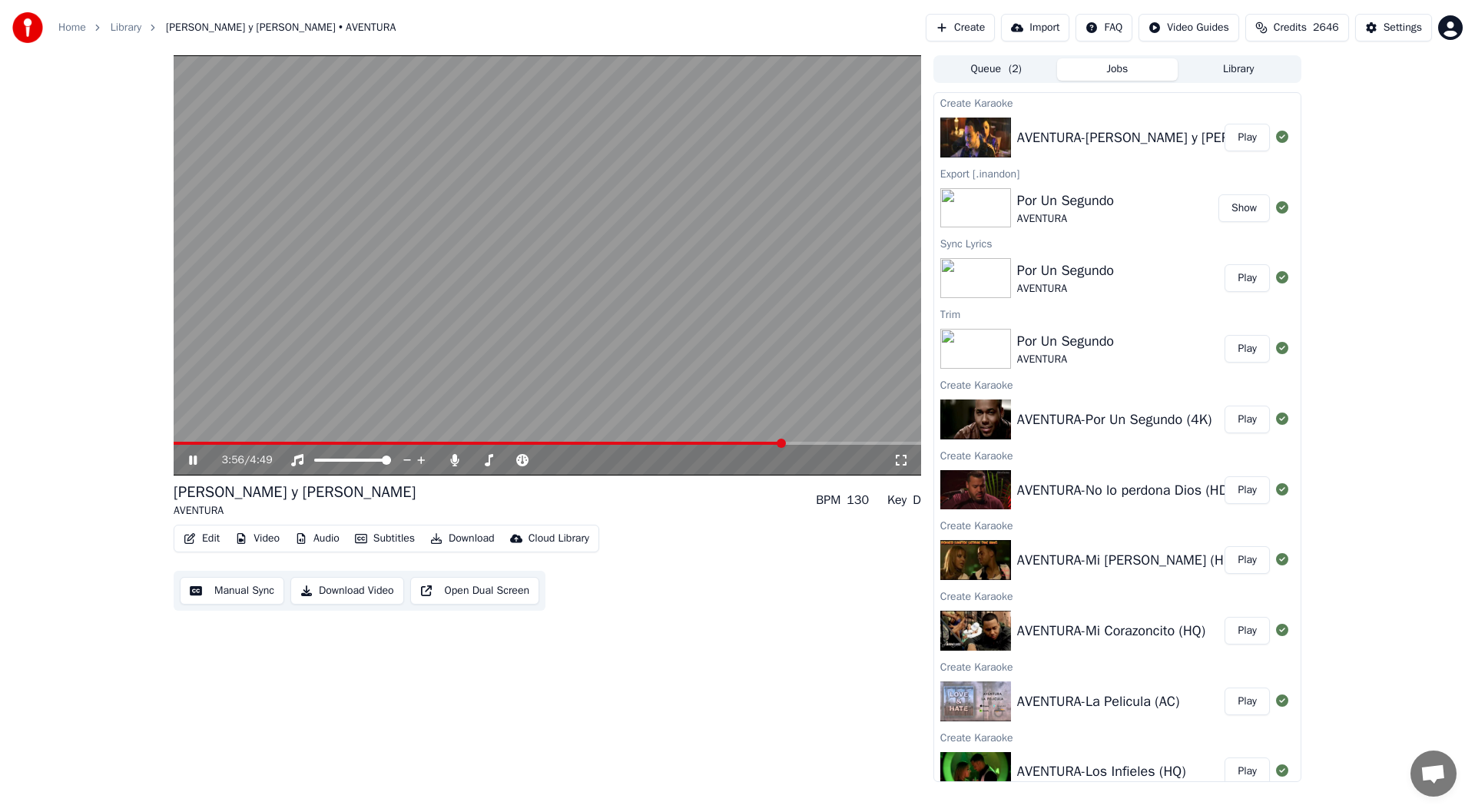 click at bounding box center [547, 443] 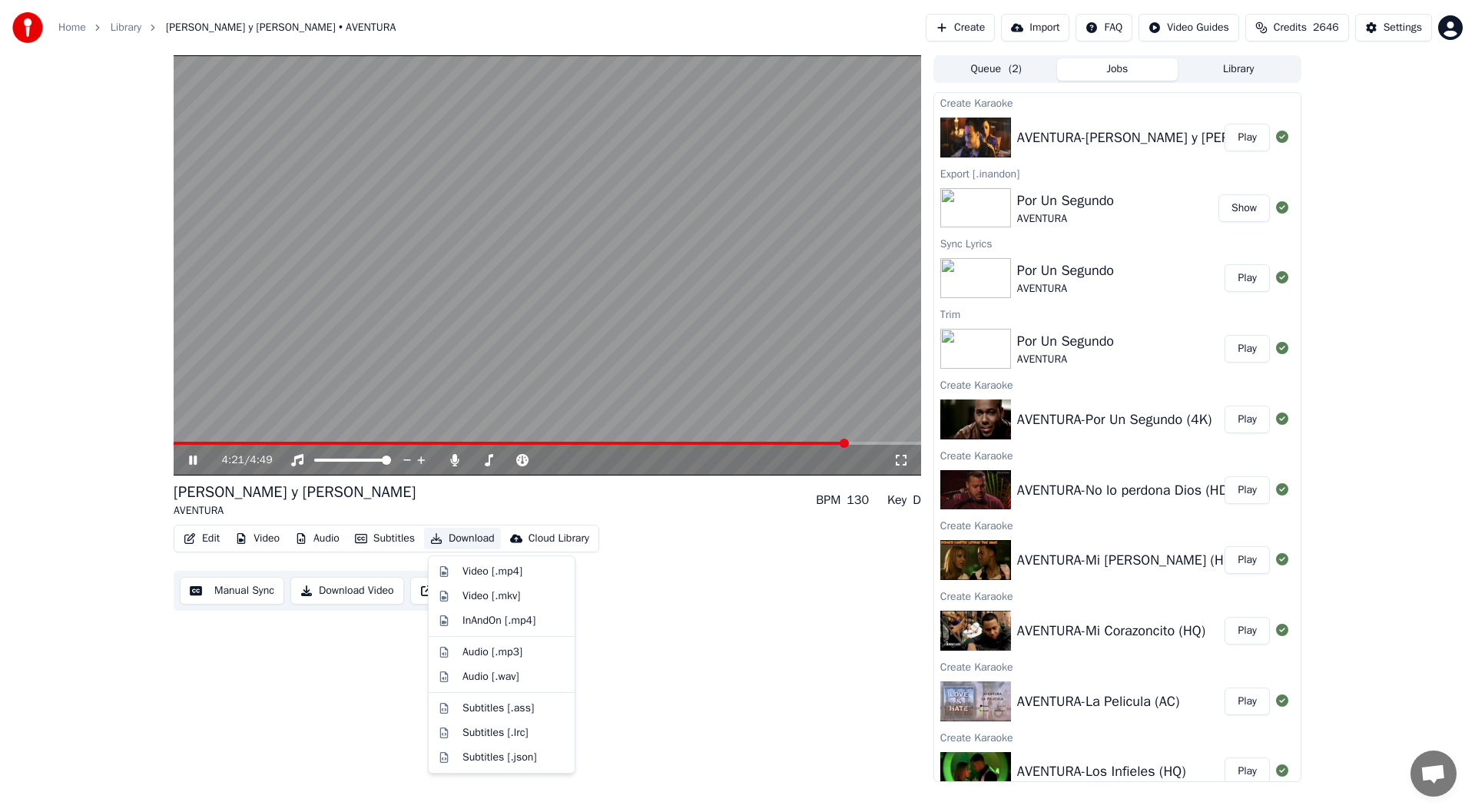 click on "Download" at bounding box center [462, 539] 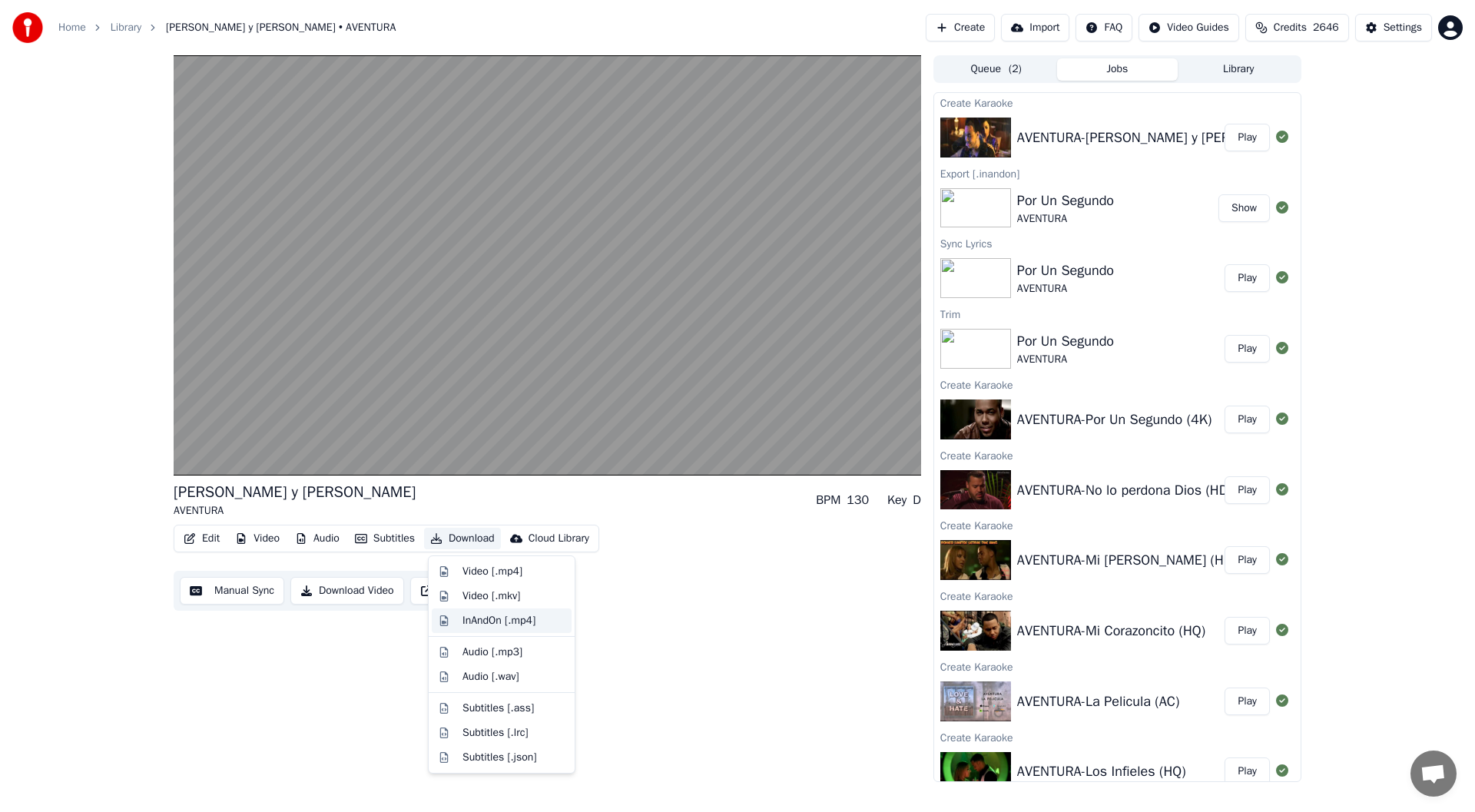 click on "InAndOn [.mp4]" at bounding box center [499, 621] 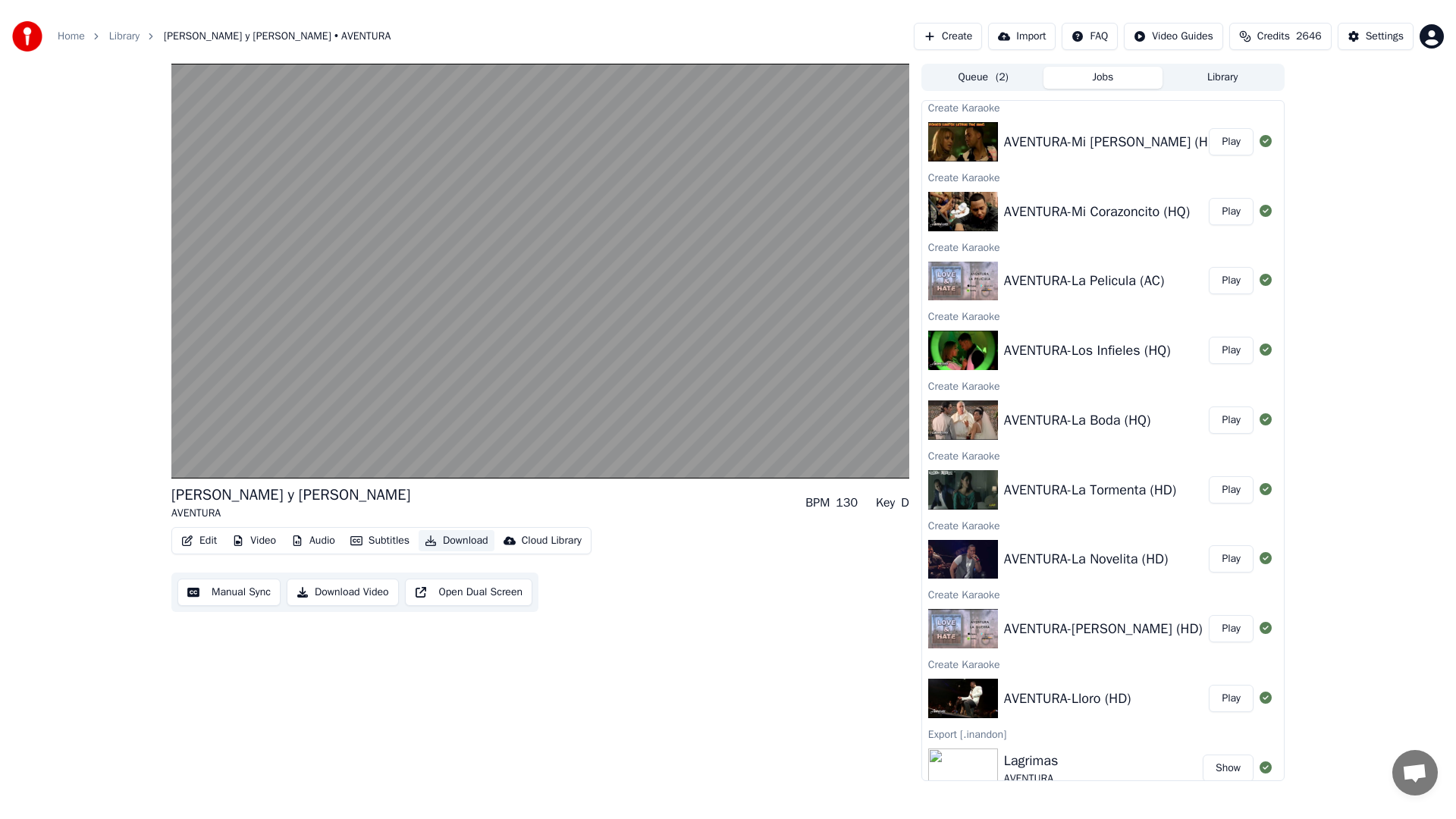 scroll, scrollTop: 503, scrollLeft: 0, axis: vertical 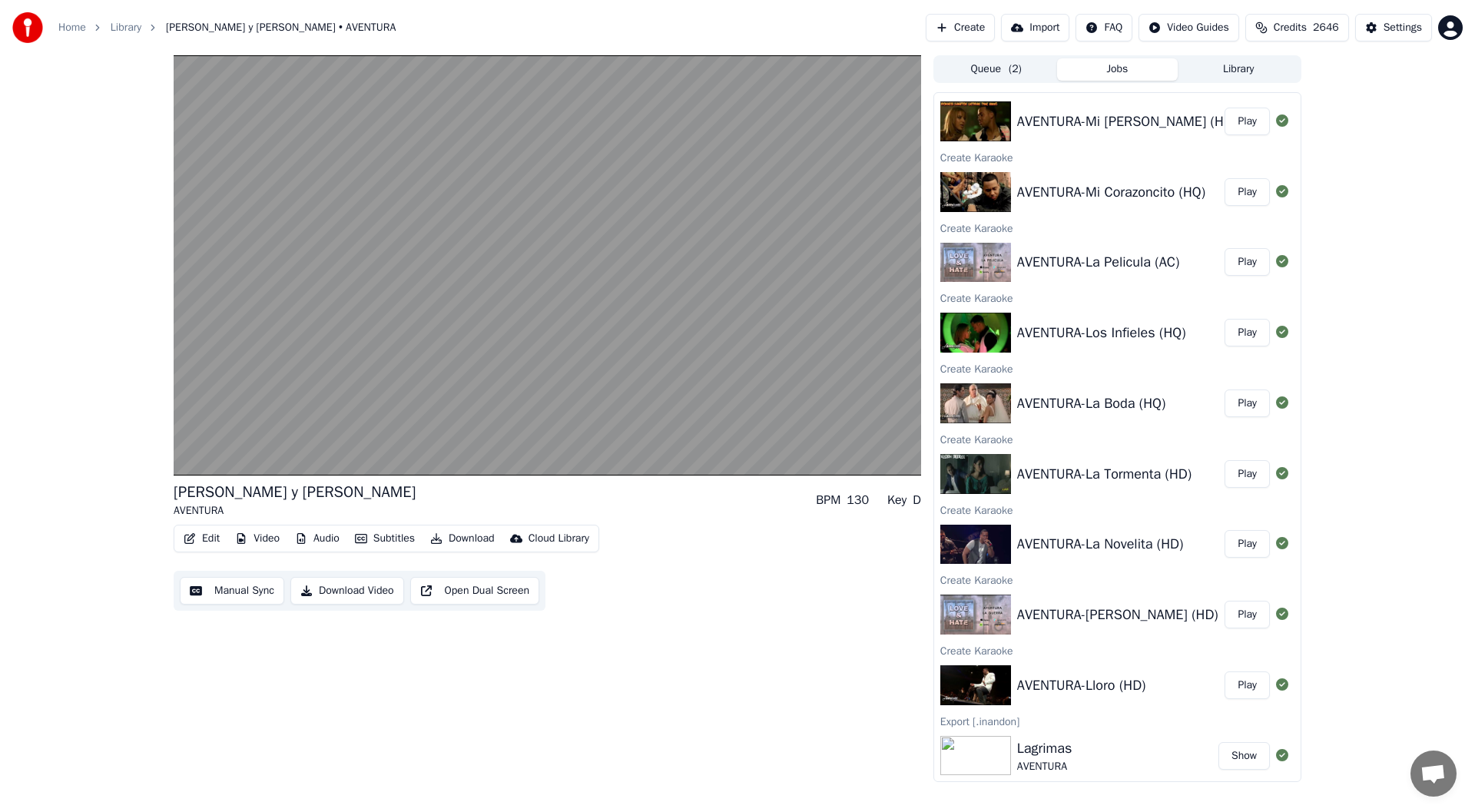 click on "Play" at bounding box center [1247, 685] 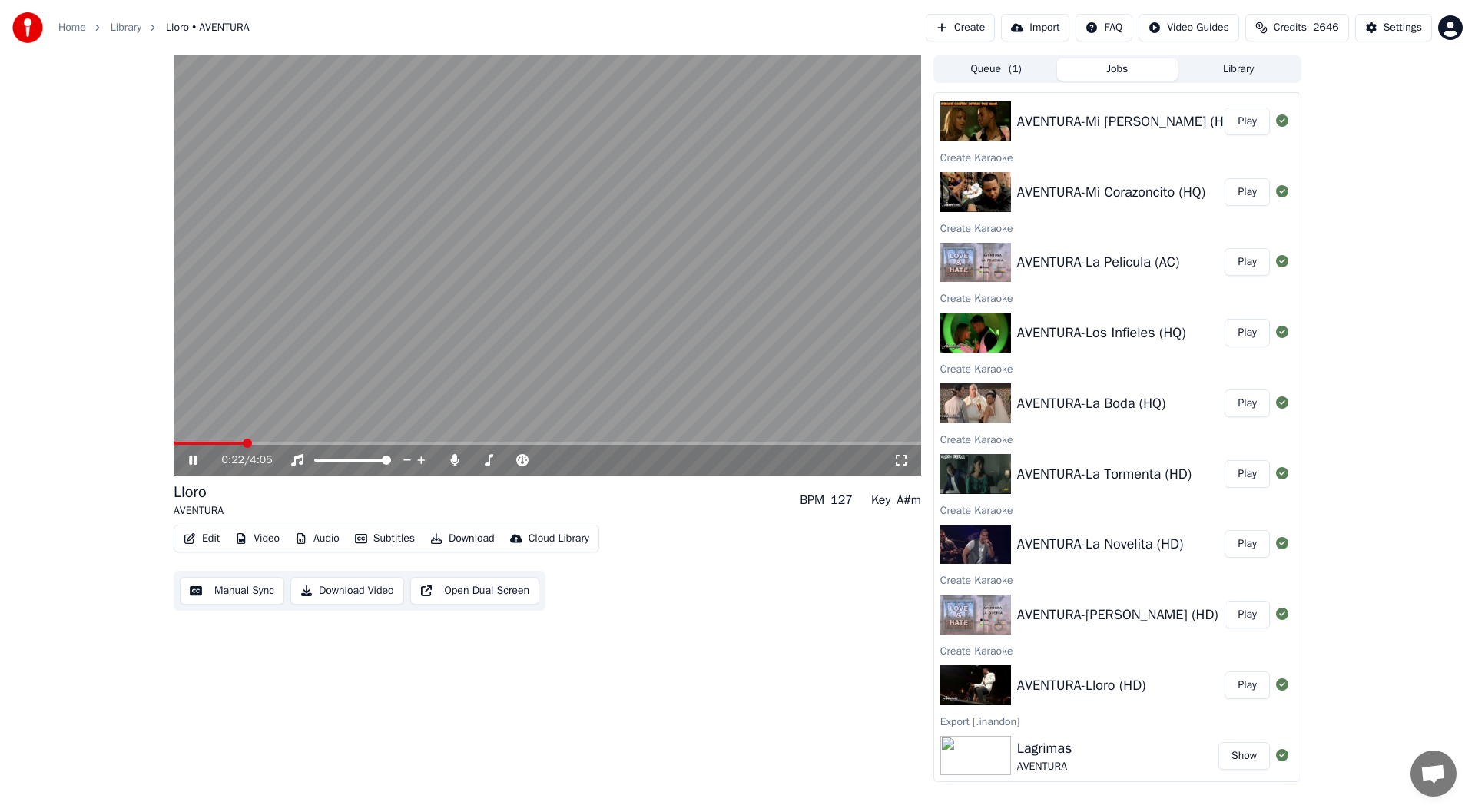 click 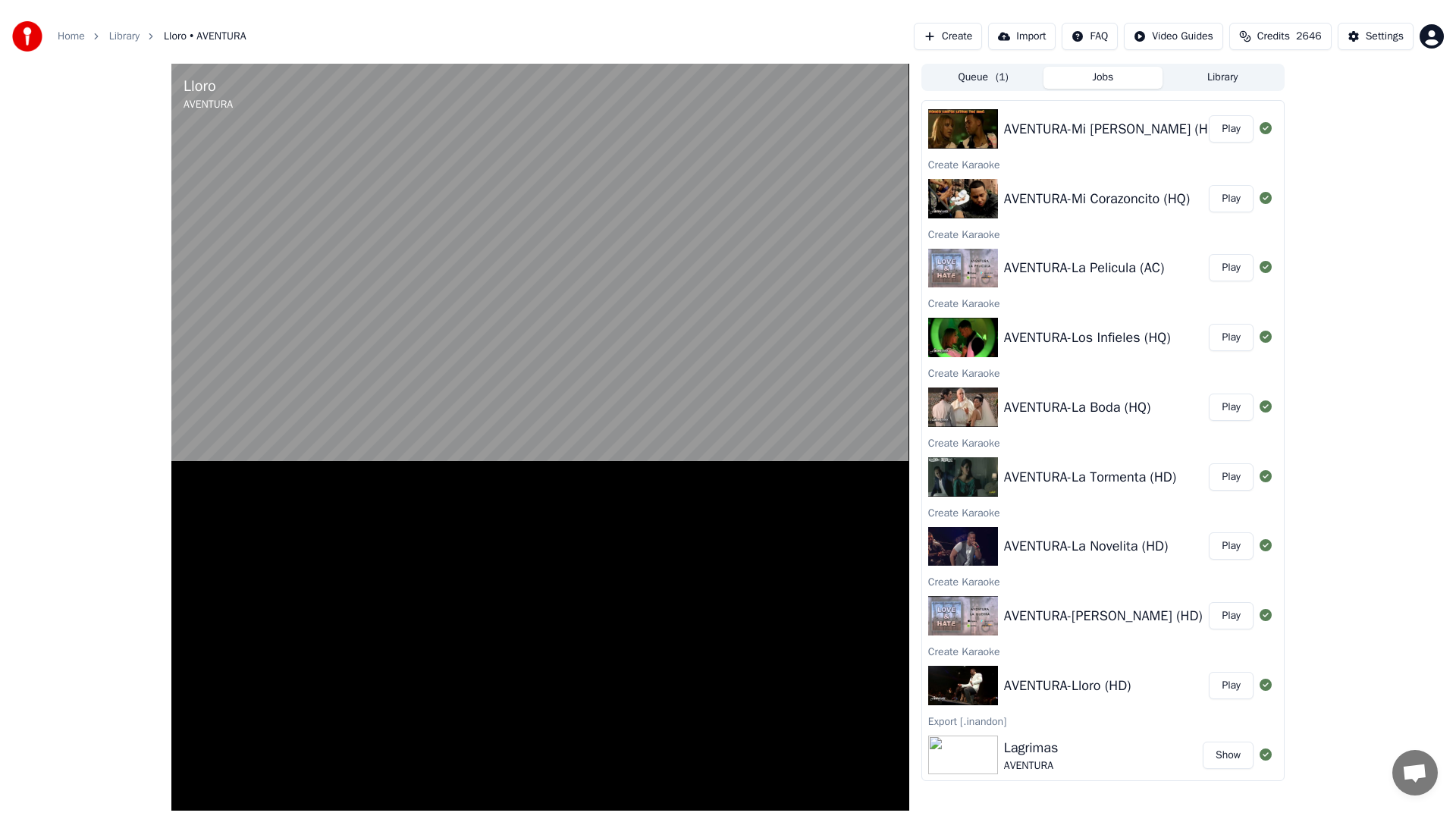 scroll, scrollTop: 488, scrollLeft: 0, axis: vertical 